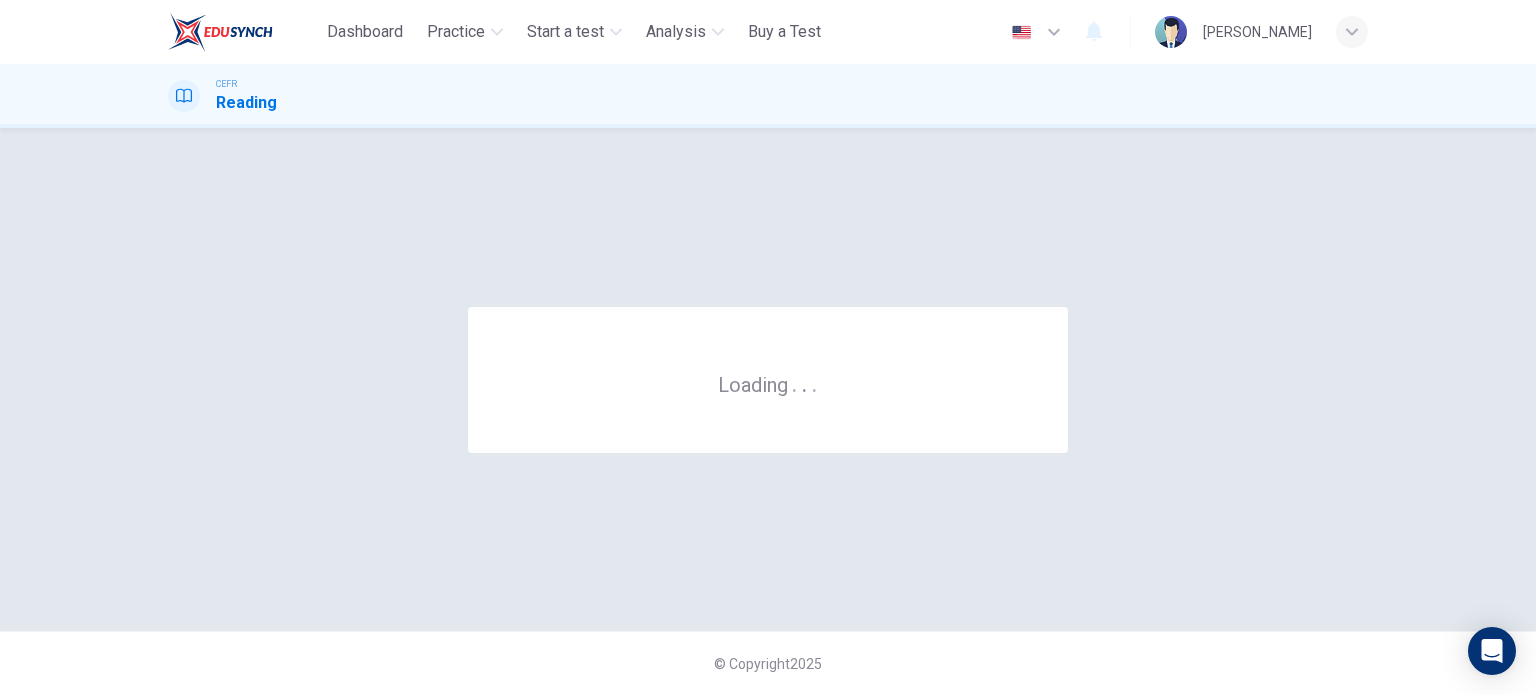 scroll, scrollTop: 0, scrollLeft: 0, axis: both 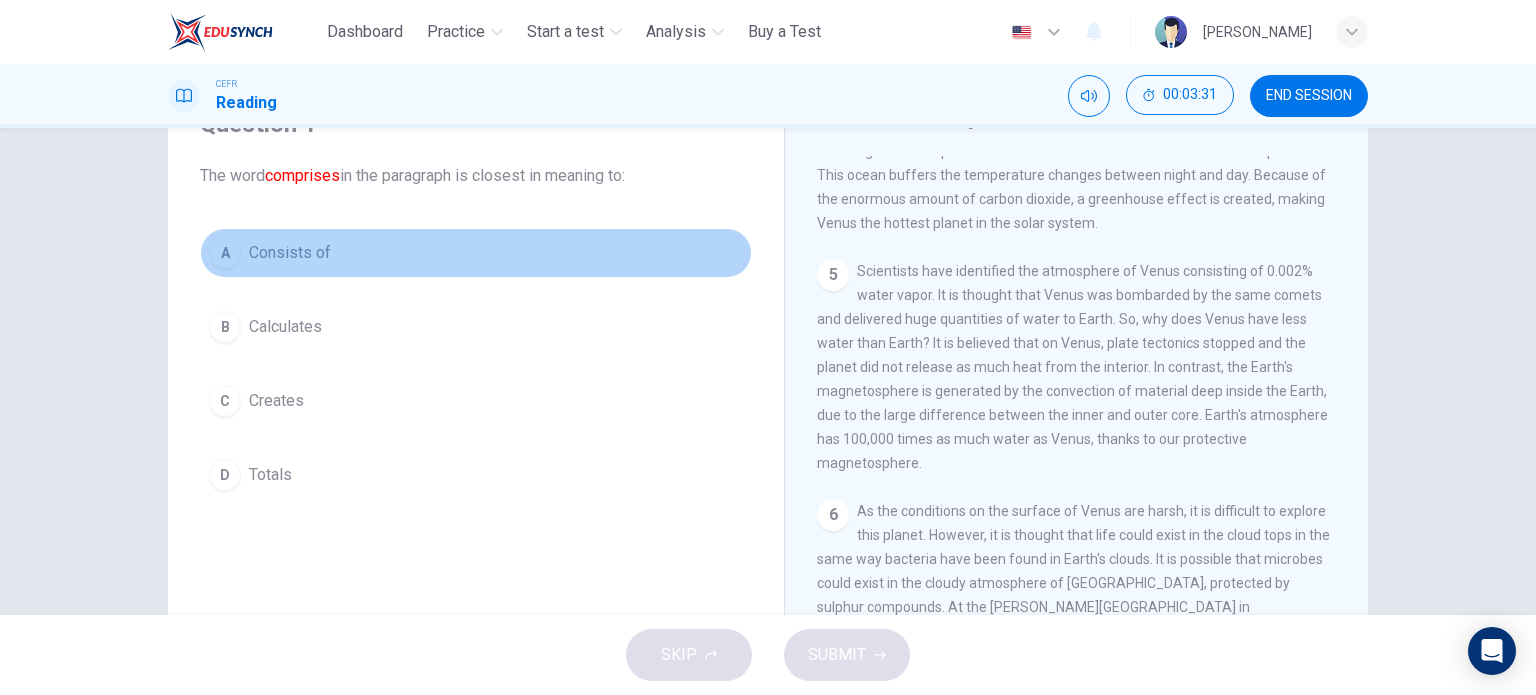 click on "Consists of" at bounding box center (290, 253) 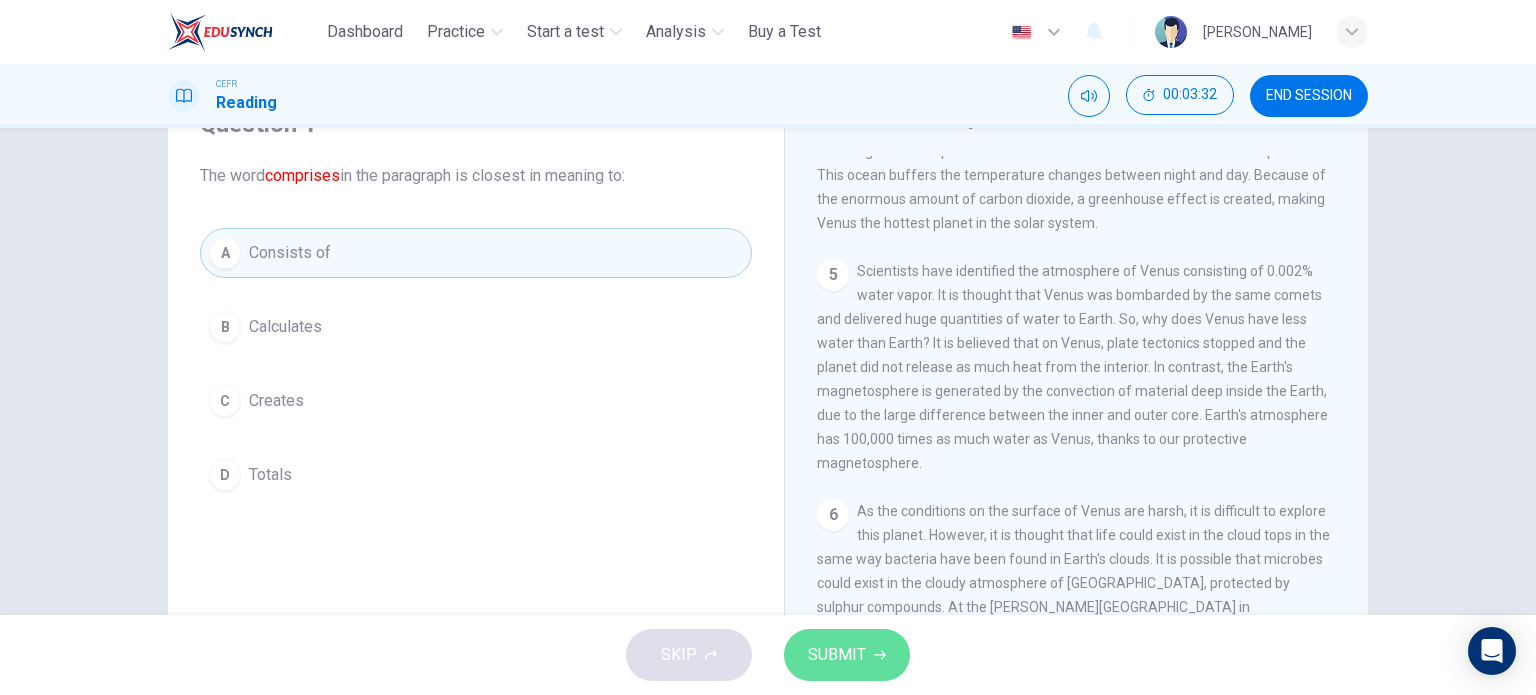 click on "SUBMIT" at bounding box center (837, 655) 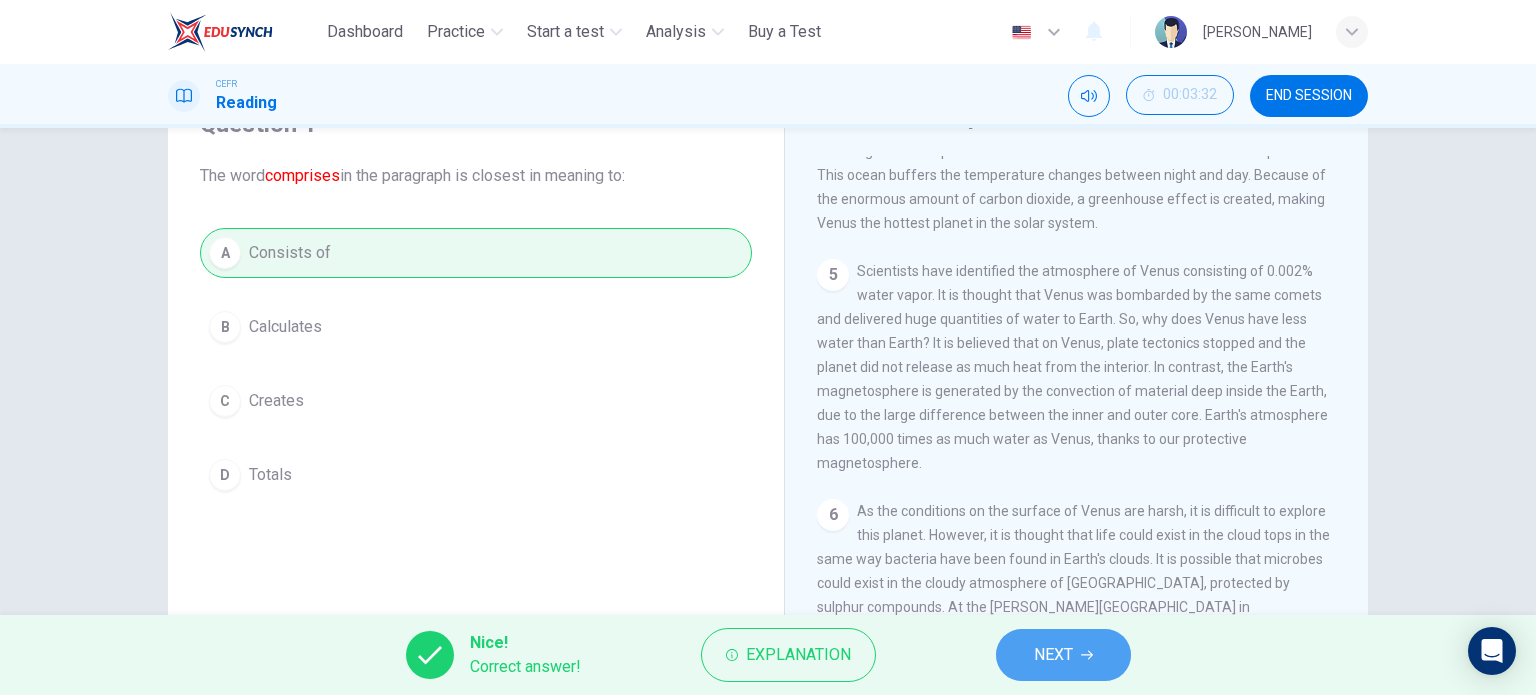 click on "NEXT" at bounding box center (1063, 655) 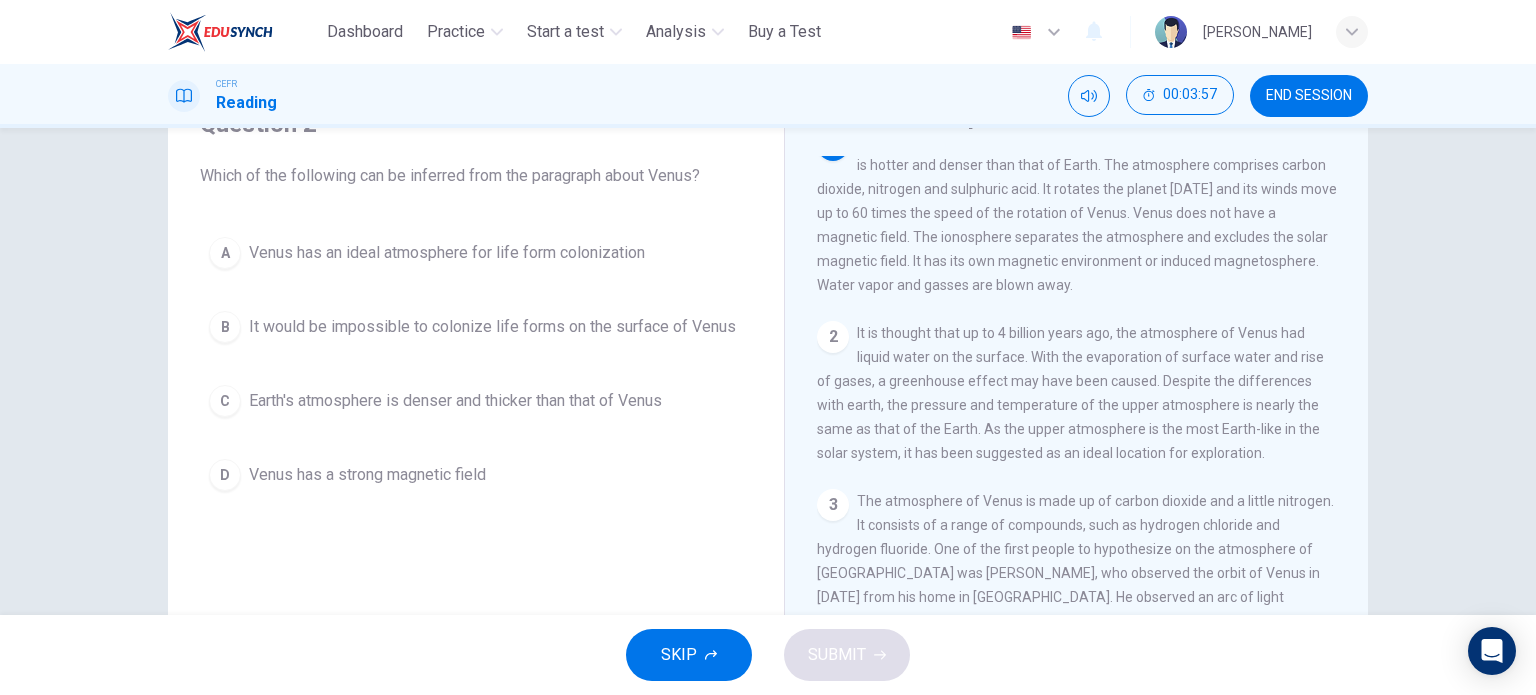 scroll, scrollTop: 0, scrollLeft: 0, axis: both 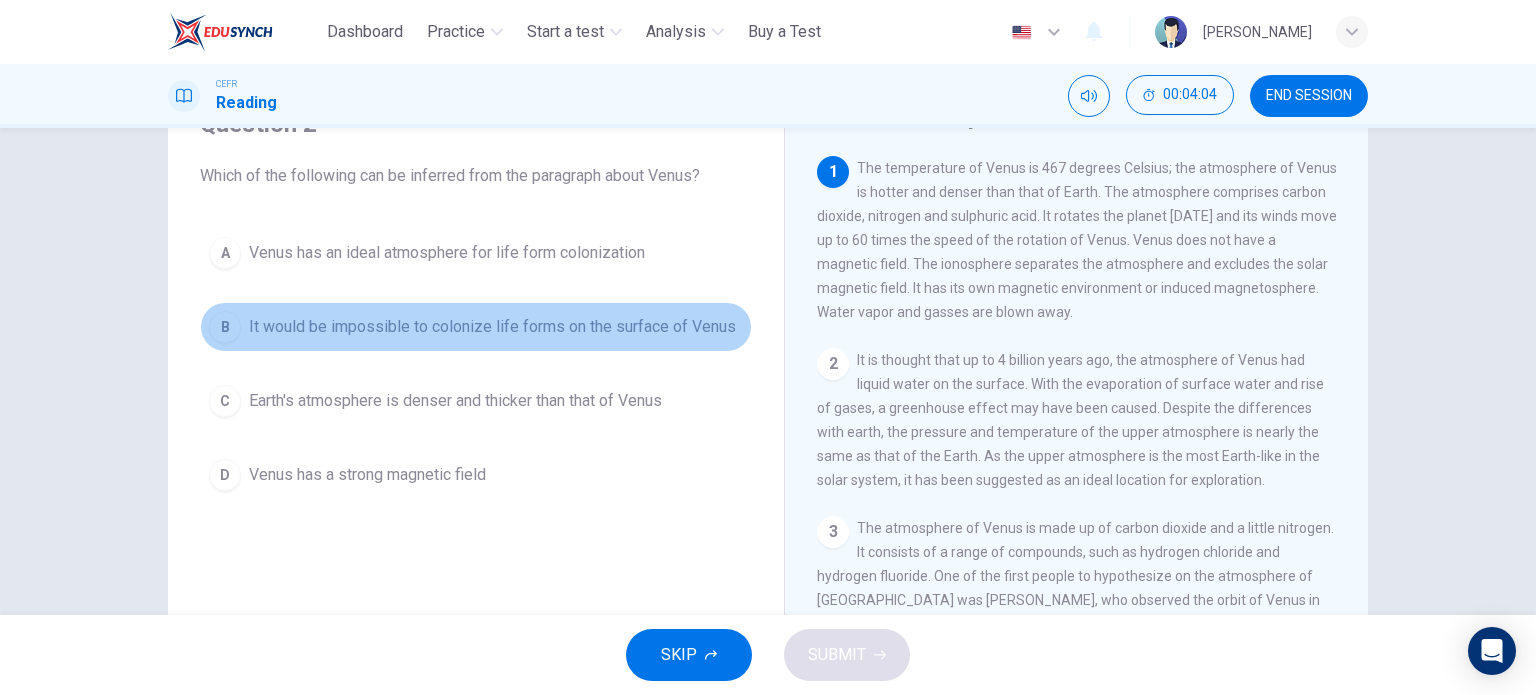 click on "It would be impossible to colonize life forms on the surface of Venus" at bounding box center (492, 327) 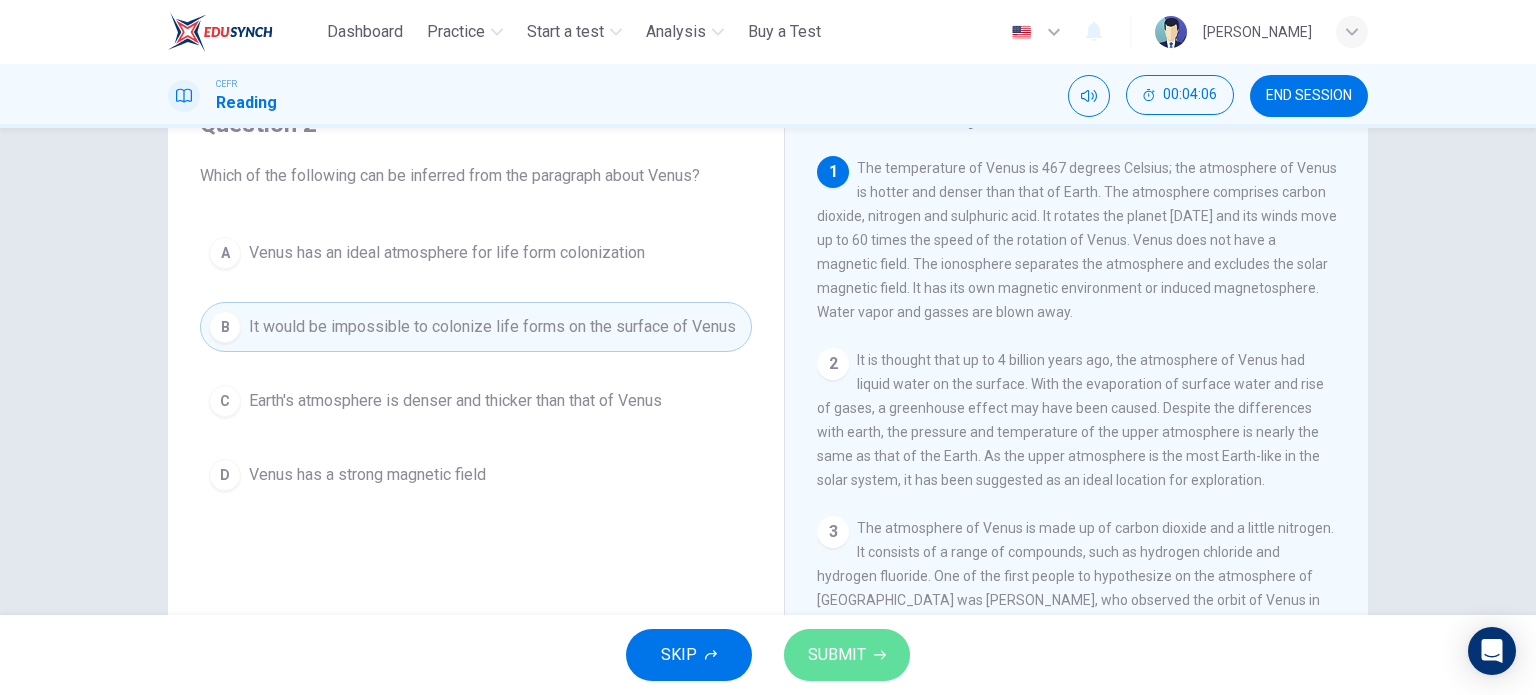 click on "SUBMIT" at bounding box center [847, 655] 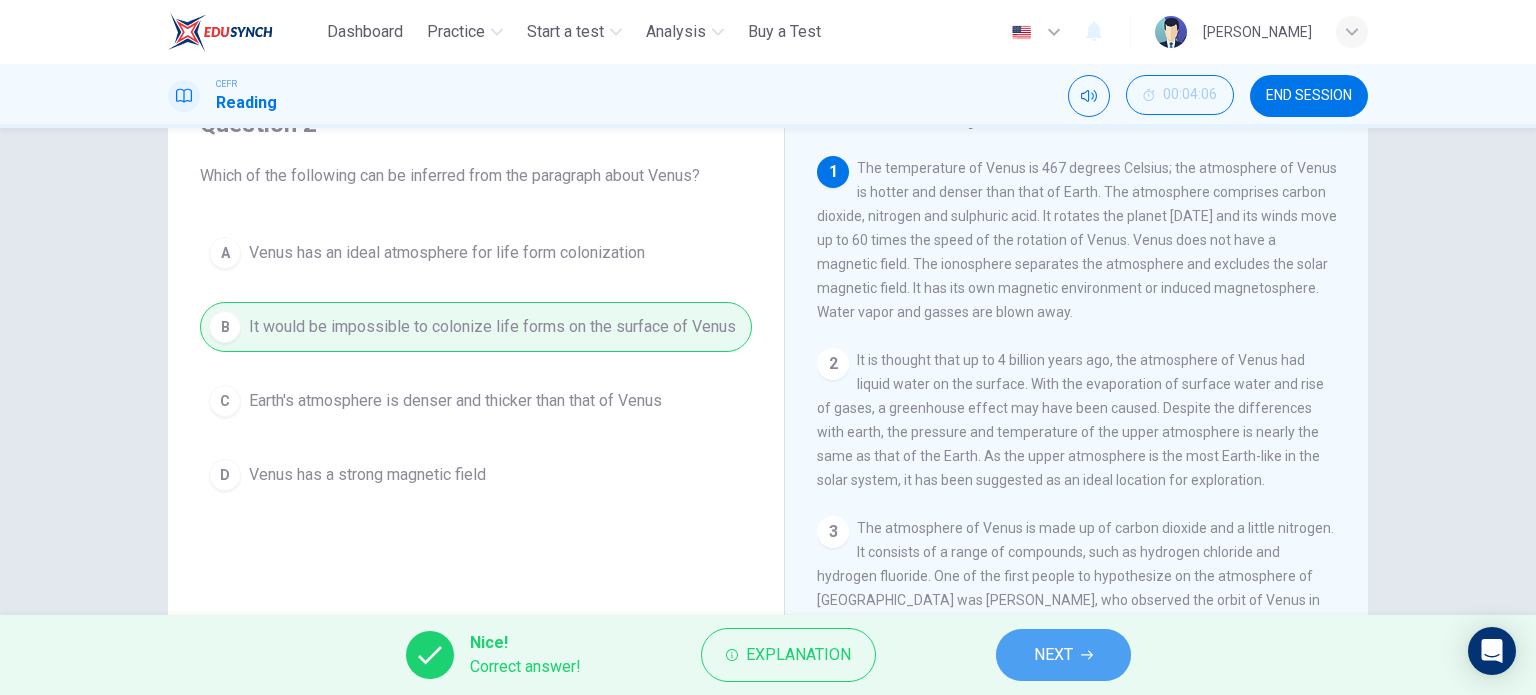 click on "NEXT" at bounding box center [1053, 655] 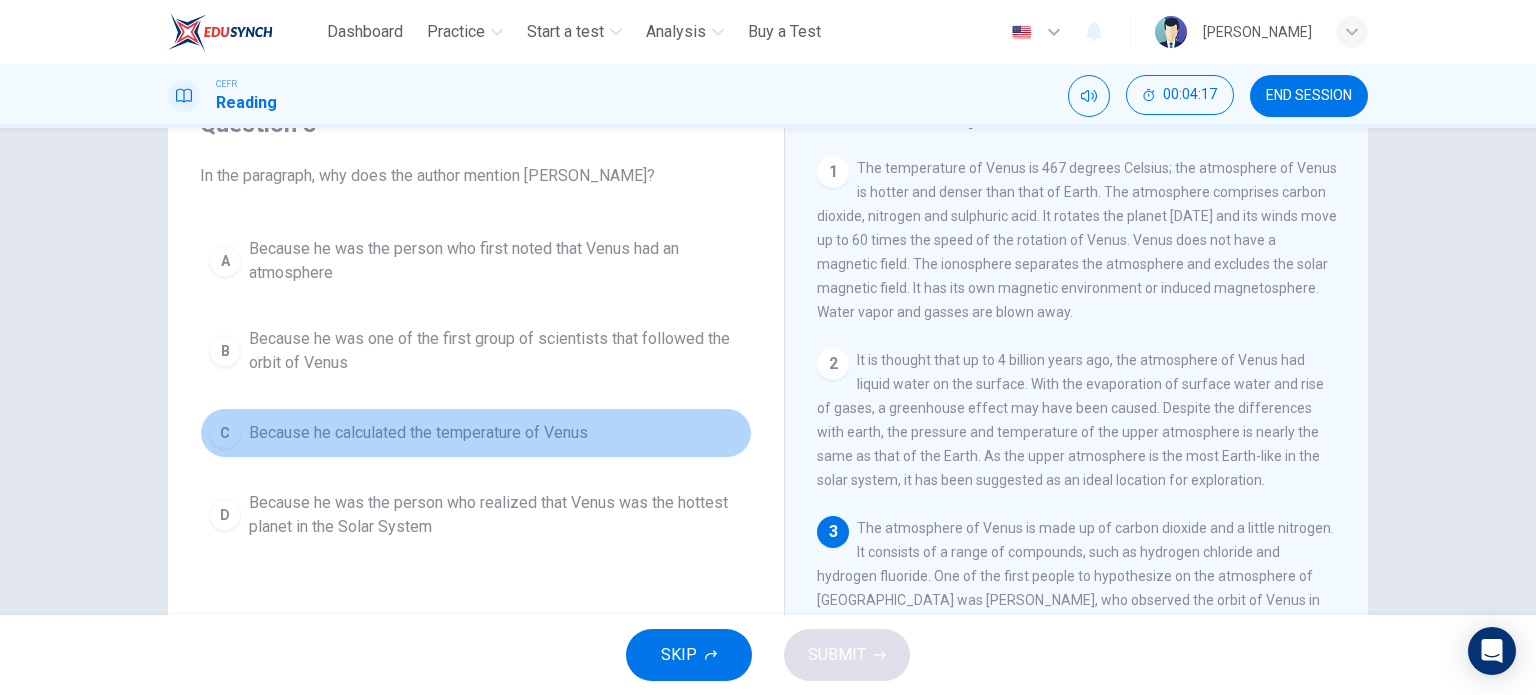 click on "C Because he calculated the temperature of Venus" at bounding box center [476, 433] 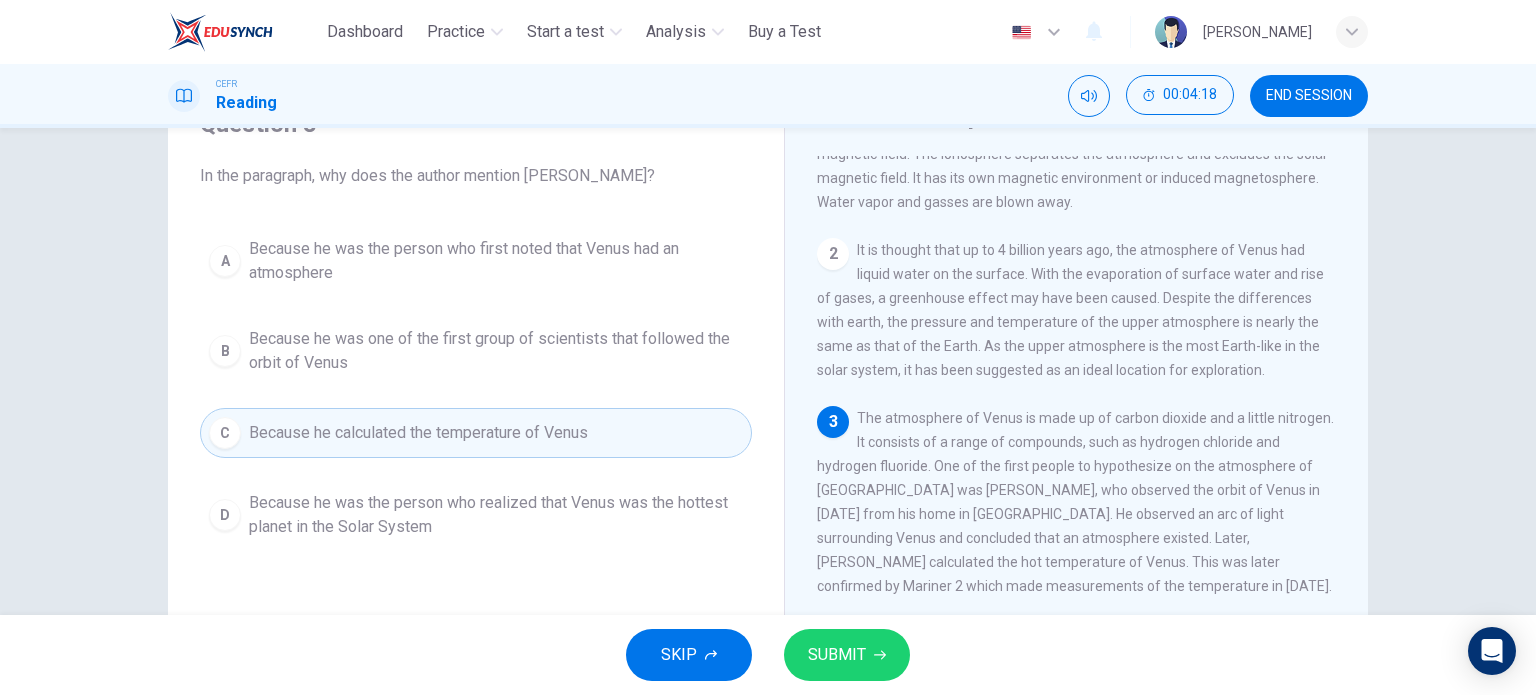 scroll, scrollTop: 112, scrollLeft: 0, axis: vertical 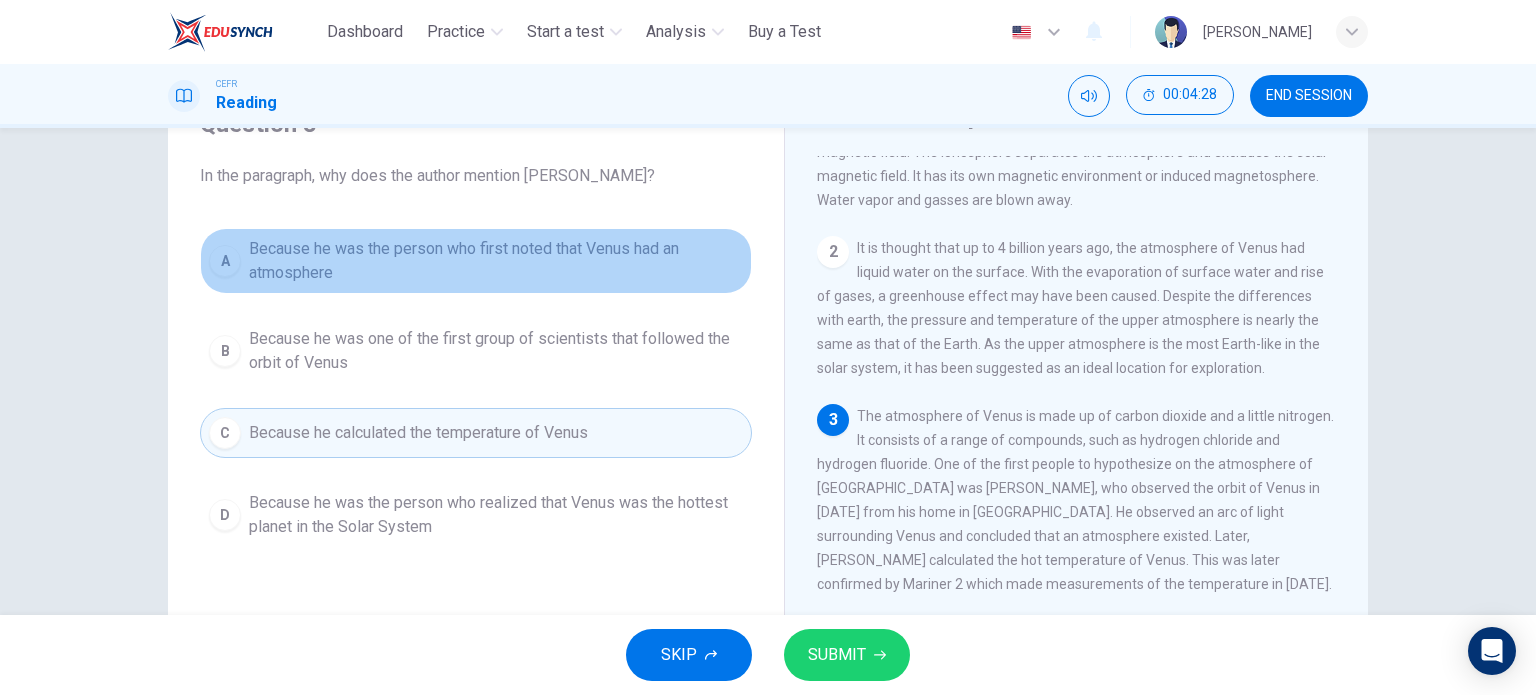 click on "Because he was the person who first noted that Venus had an atmosphere" at bounding box center (496, 261) 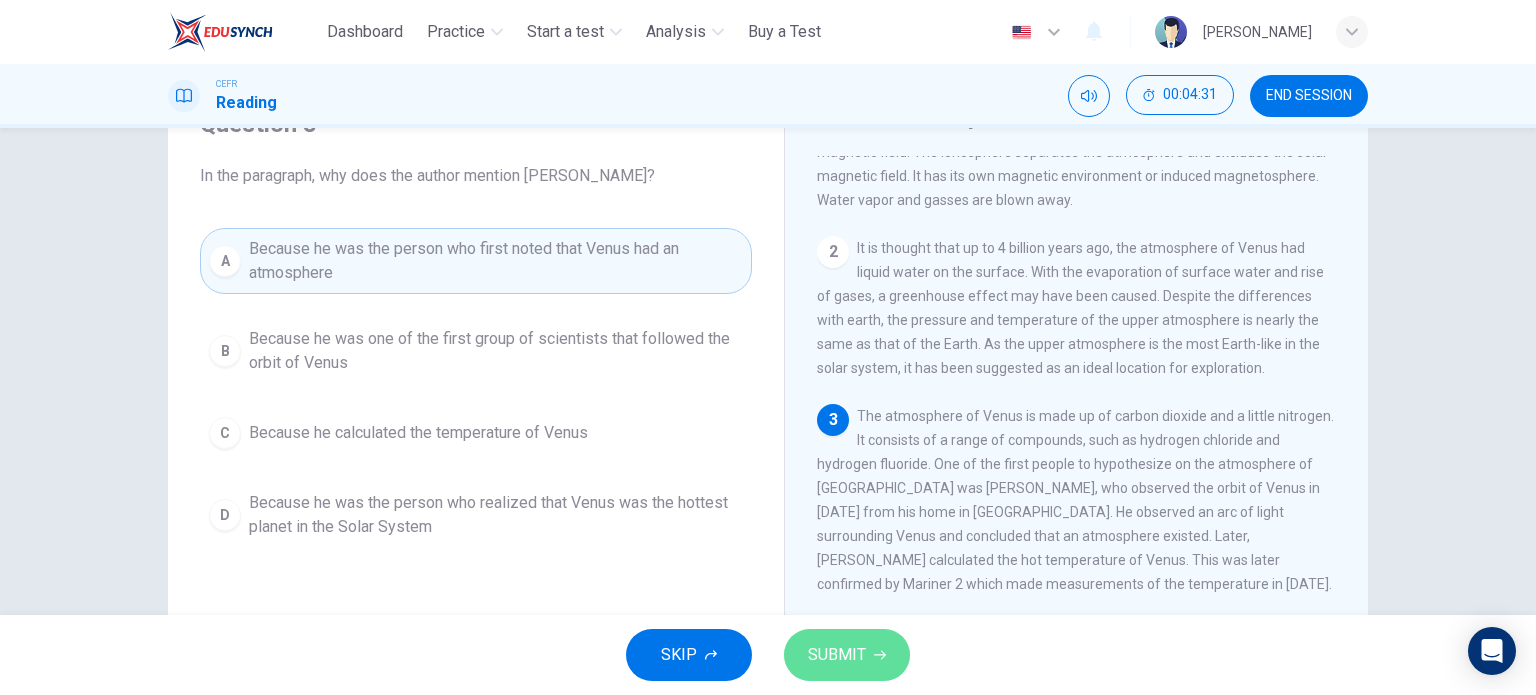 click on "SUBMIT" at bounding box center (837, 655) 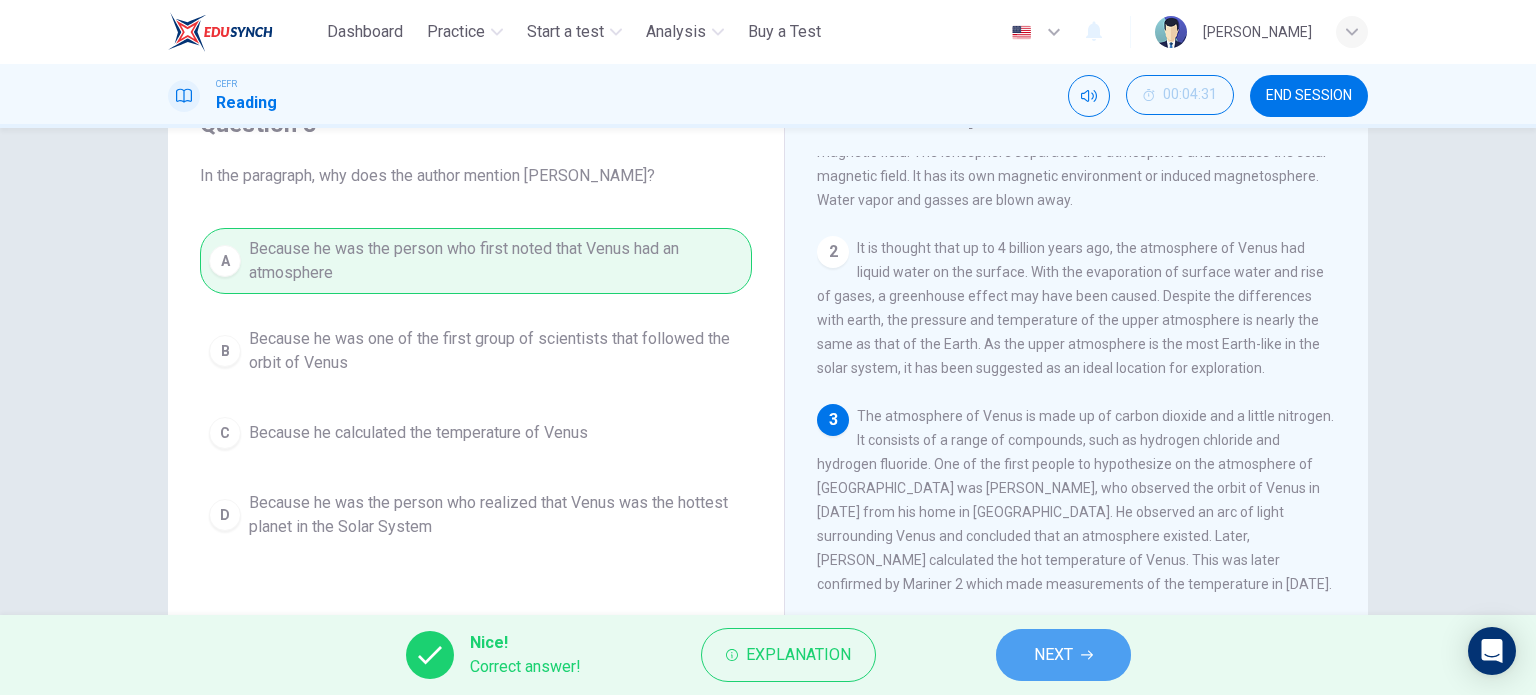 click on "NEXT" at bounding box center (1053, 655) 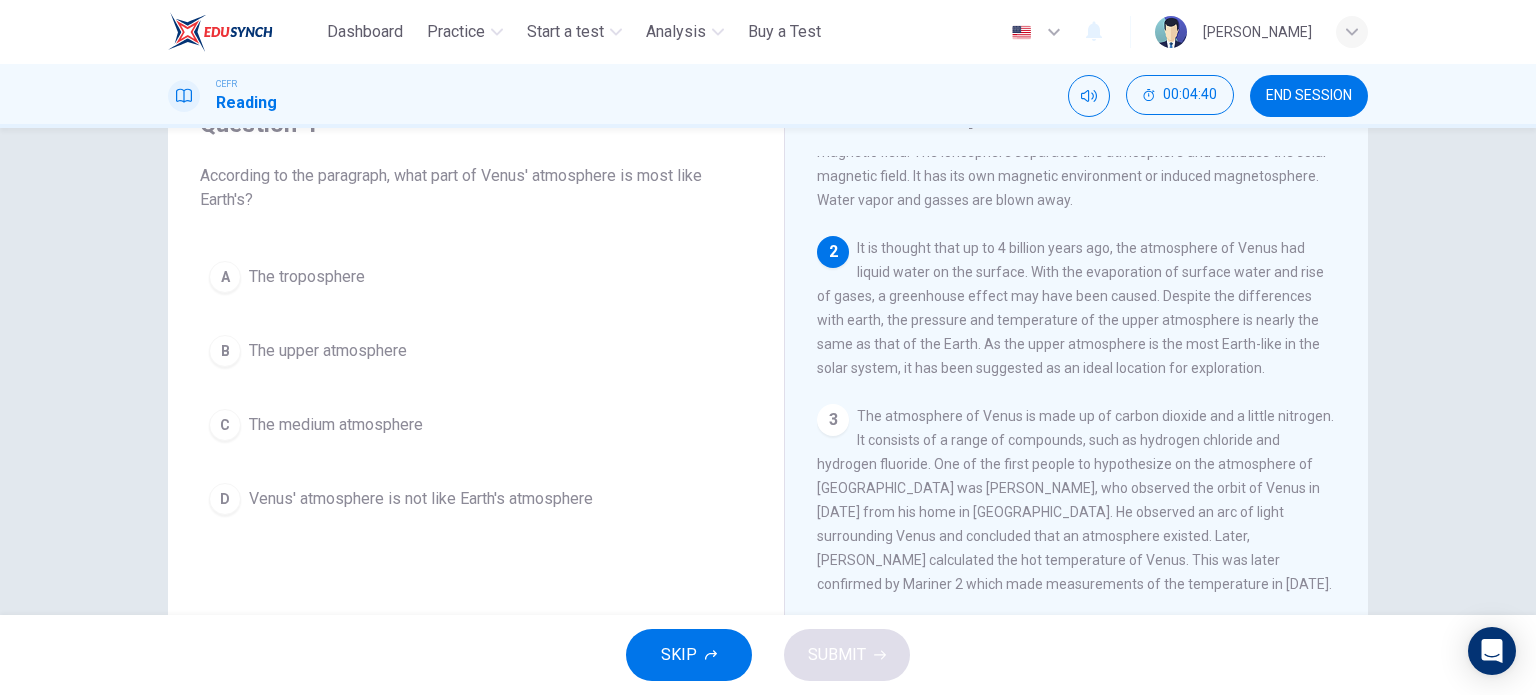 scroll, scrollTop: 752, scrollLeft: 0, axis: vertical 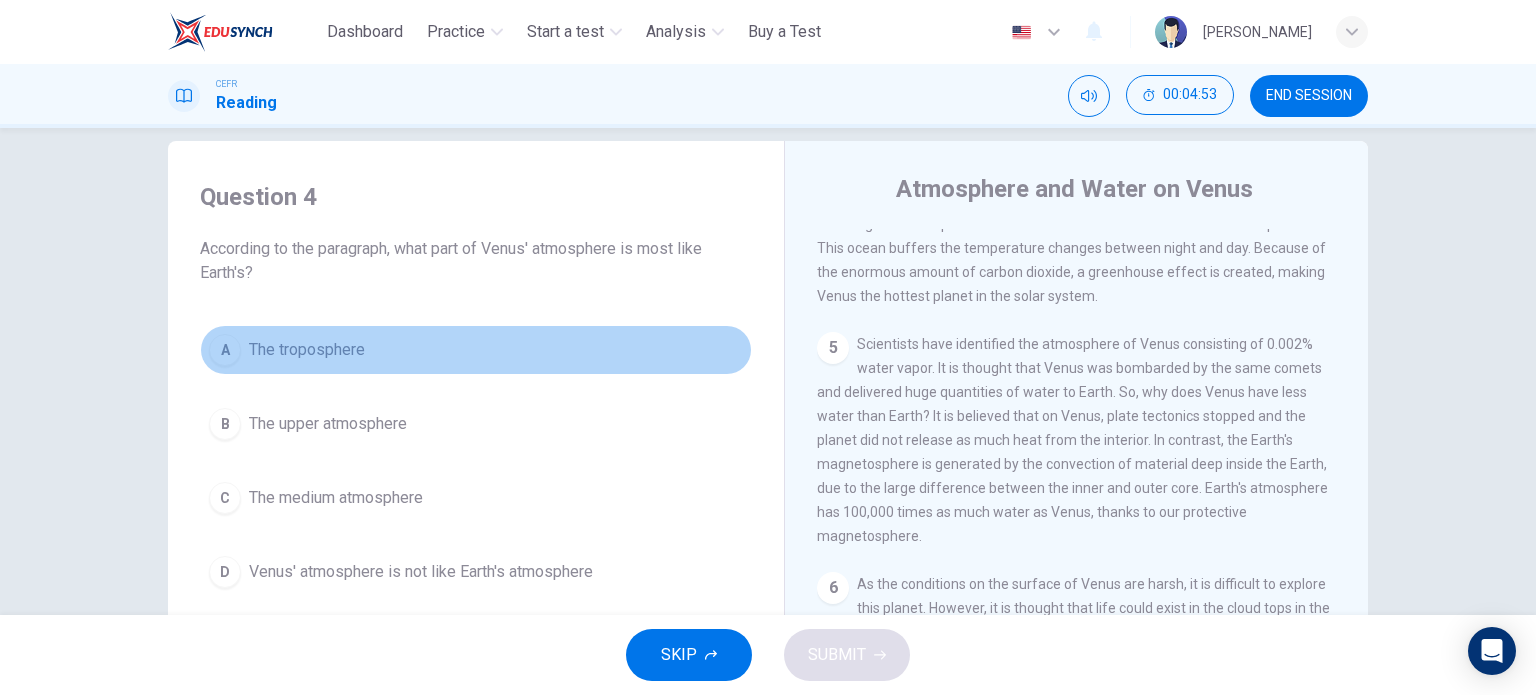 click on "The troposphere" at bounding box center [307, 350] 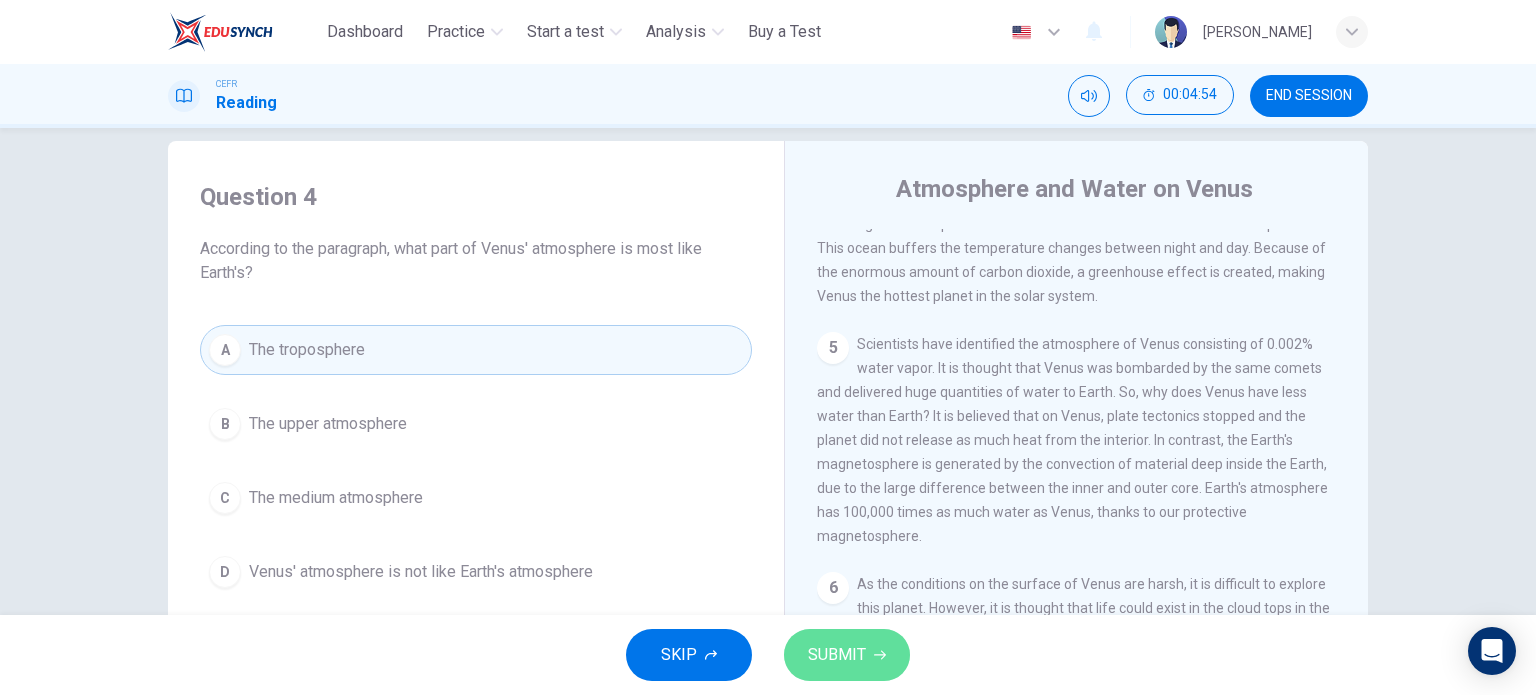 click on "SUBMIT" at bounding box center (837, 655) 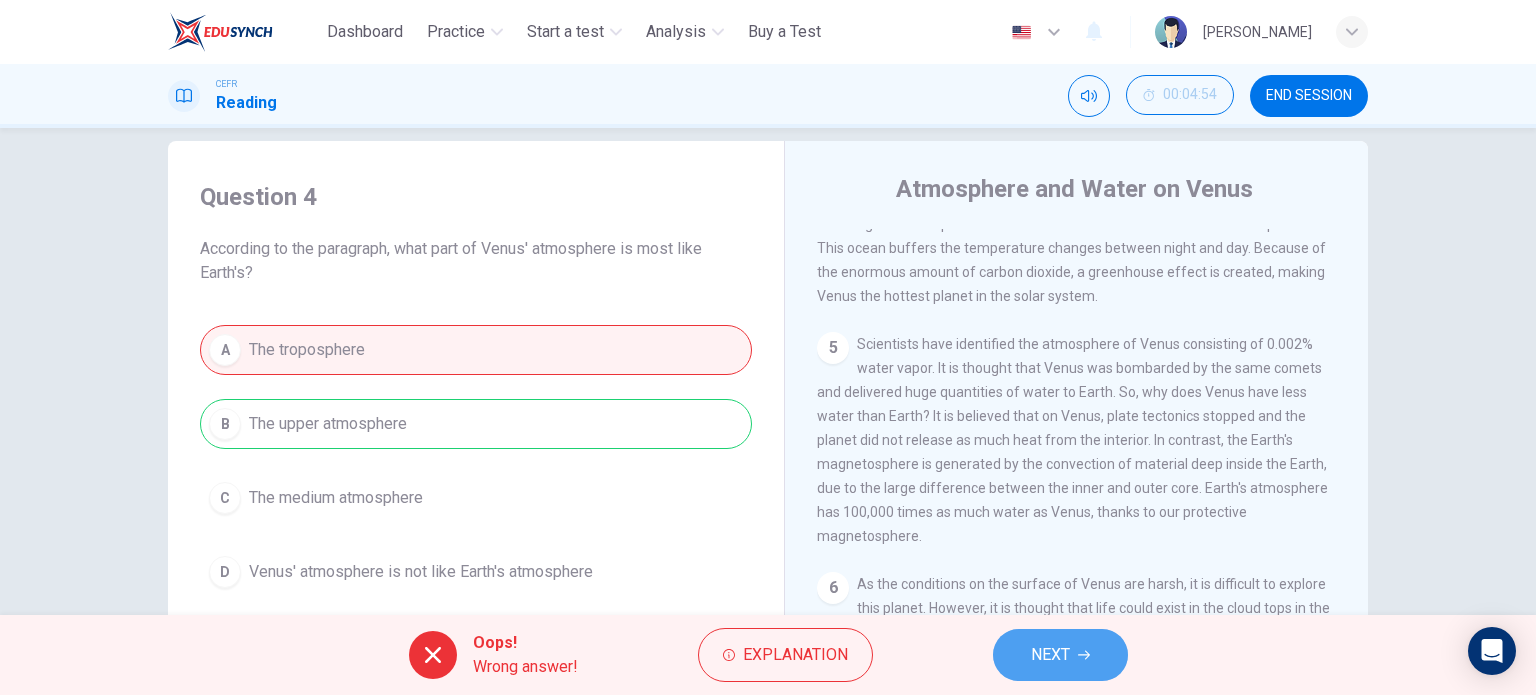 click on "NEXT" at bounding box center [1060, 655] 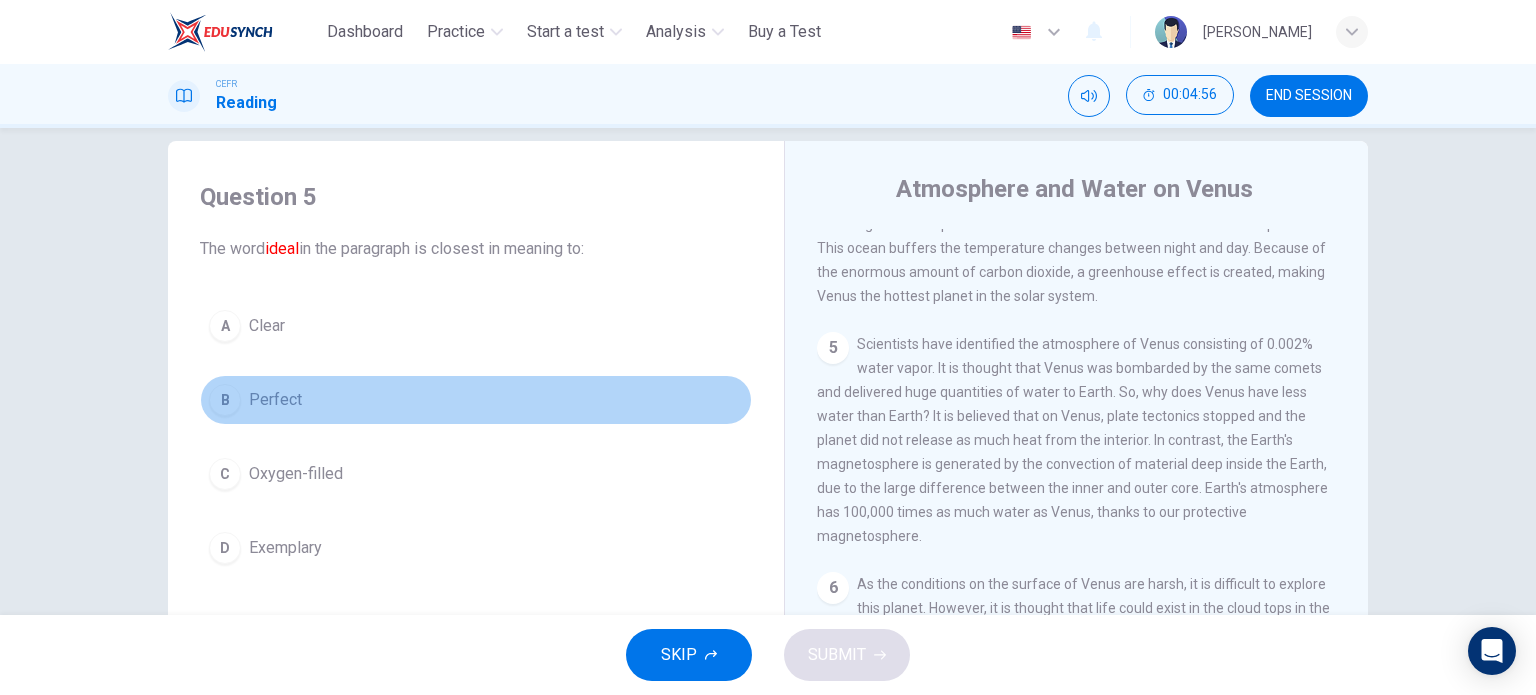 click on "B Perfect" at bounding box center (476, 400) 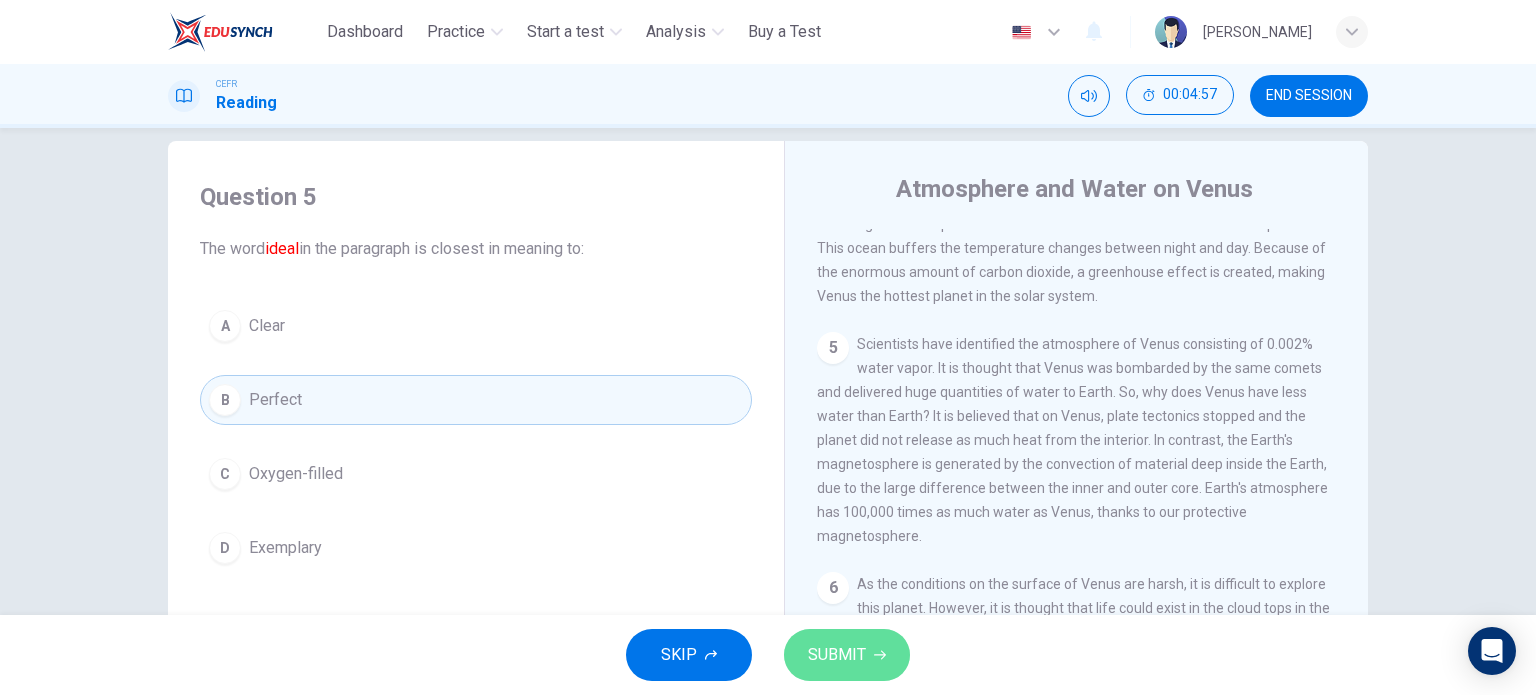 click on "SUBMIT" at bounding box center [837, 655] 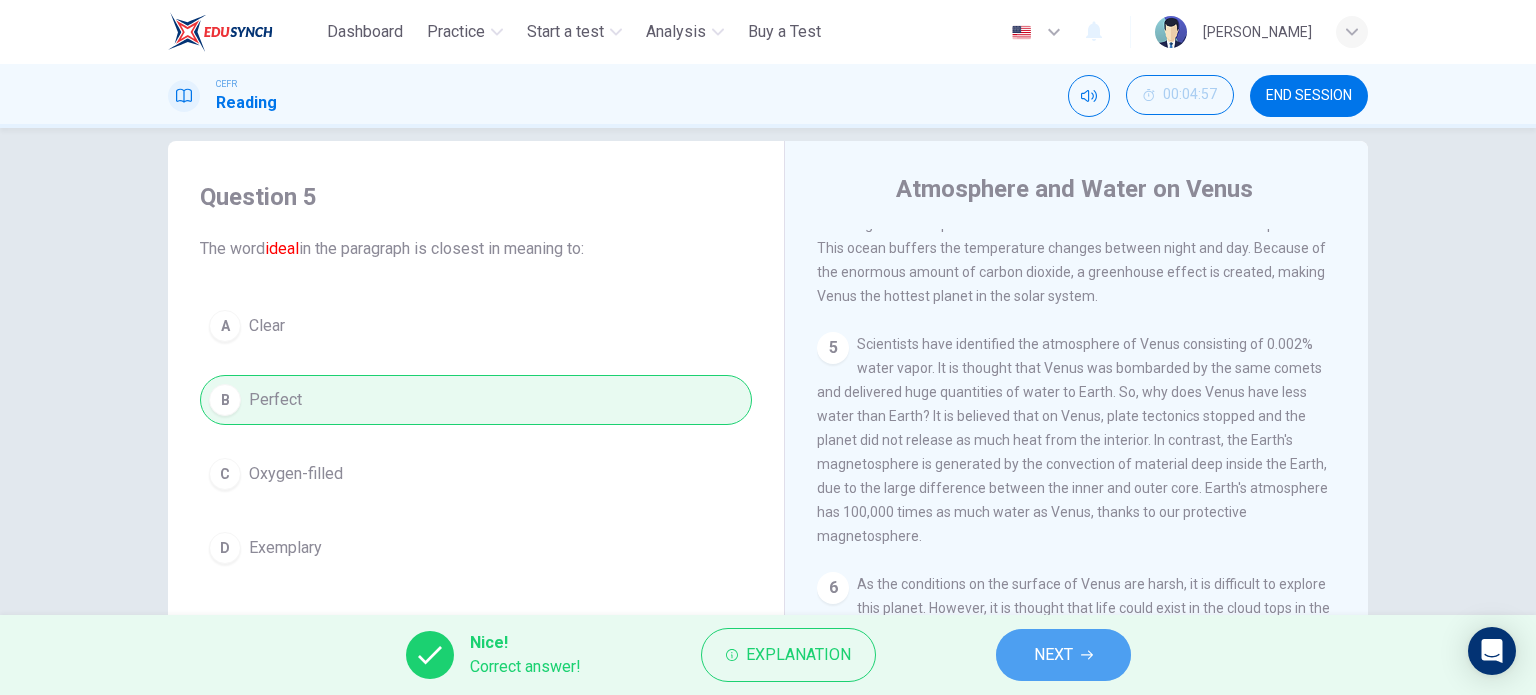 click on "NEXT" at bounding box center [1053, 655] 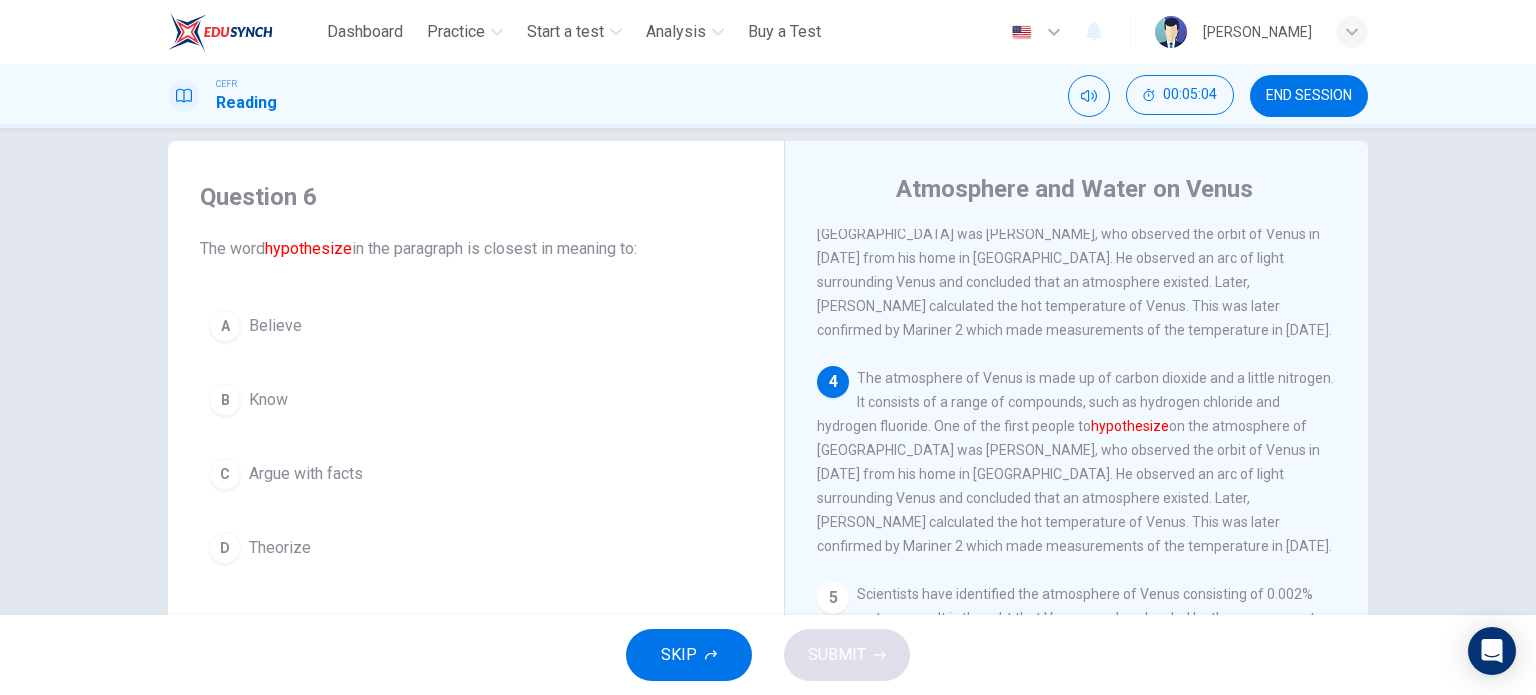 scroll, scrollTop: 440, scrollLeft: 0, axis: vertical 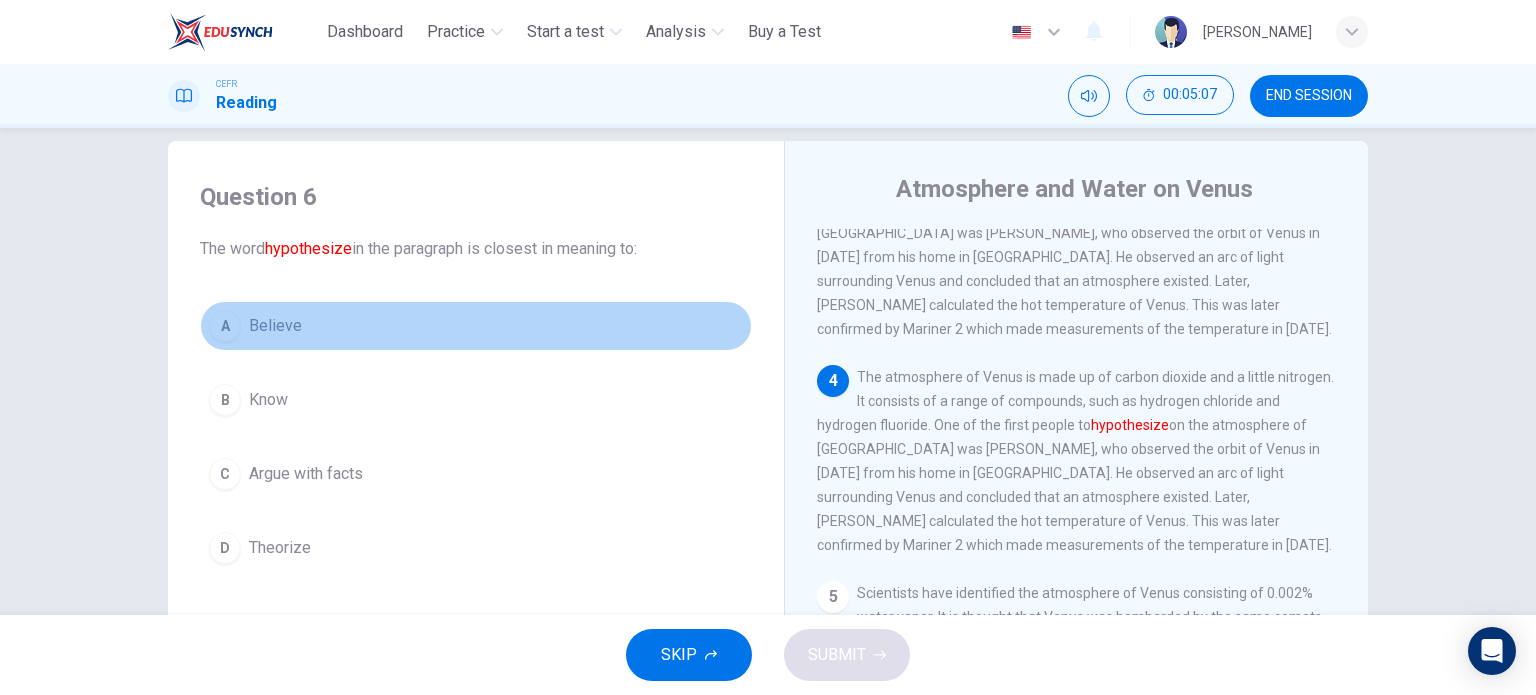 click on "Believe" at bounding box center (275, 326) 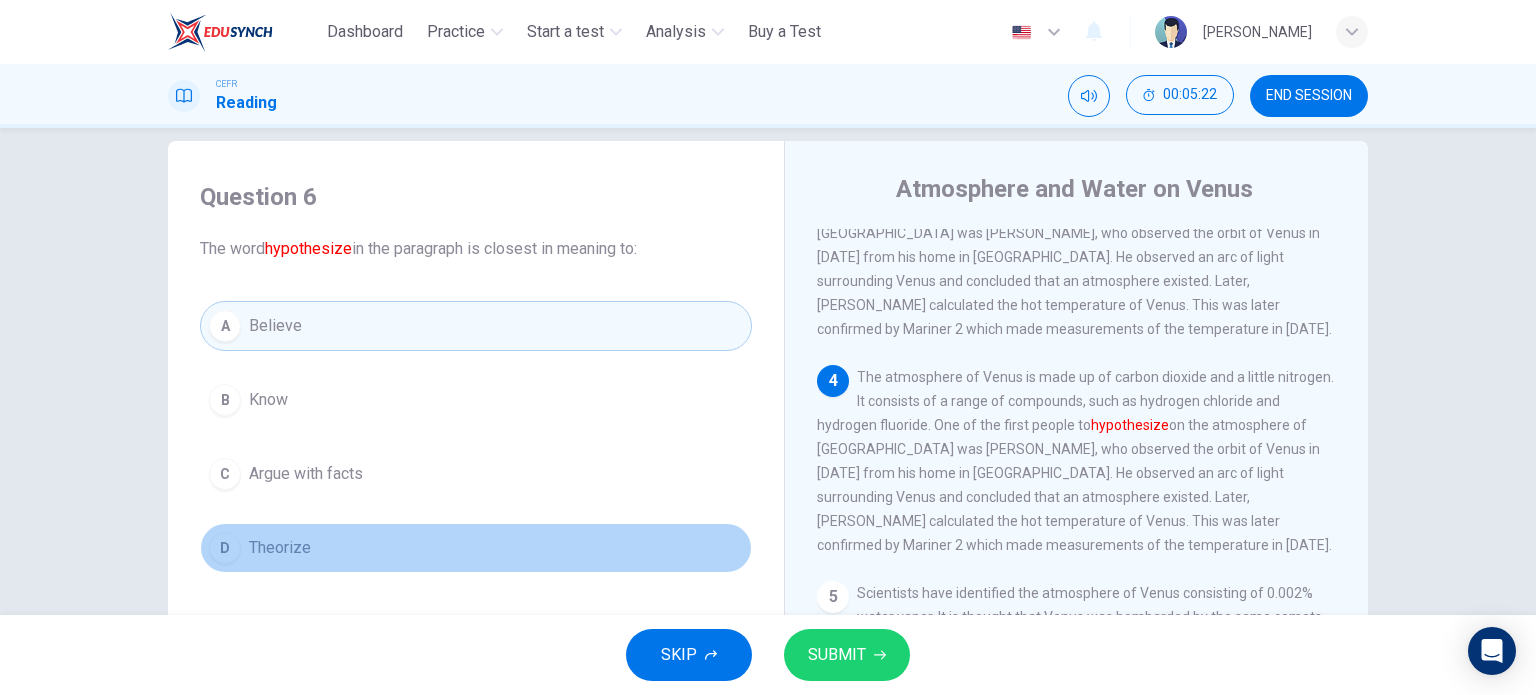 click on "D Theorize" at bounding box center [476, 548] 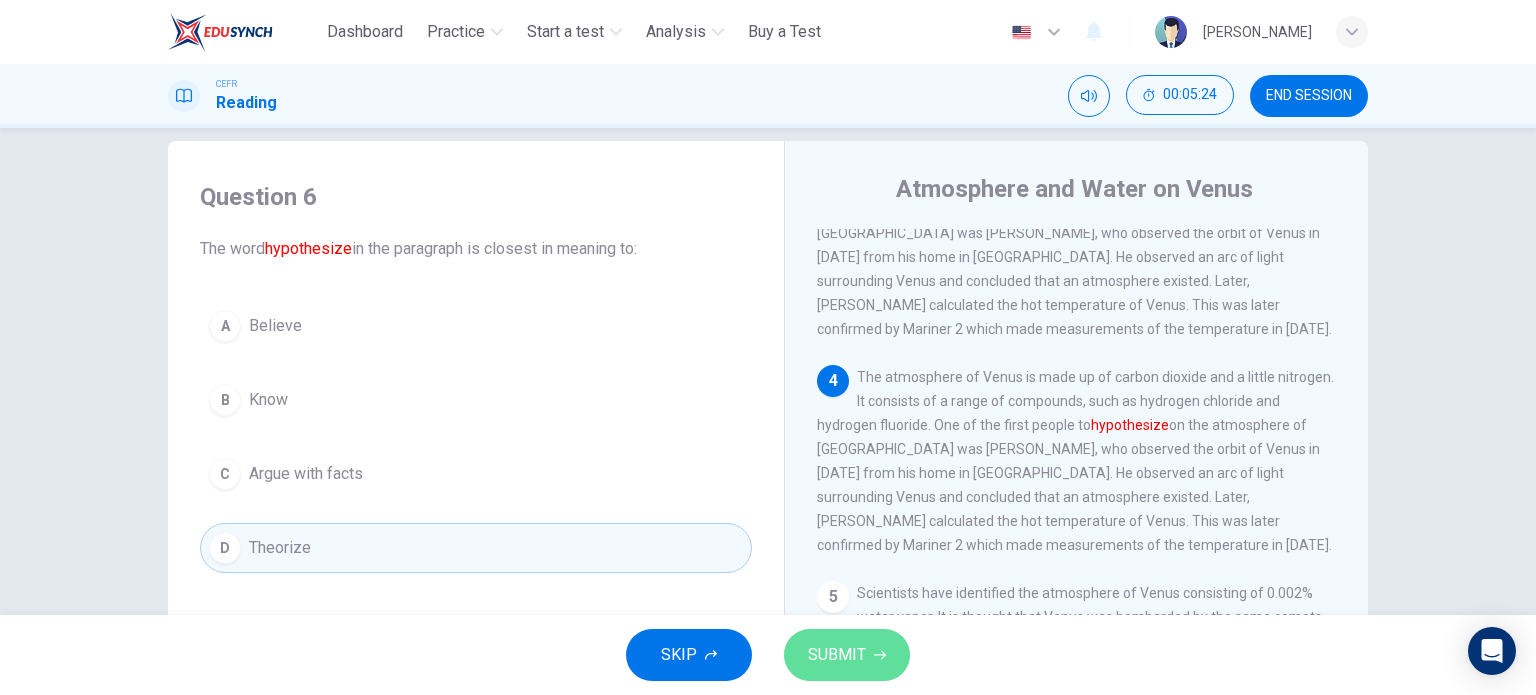 click on "SUBMIT" at bounding box center [837, 655] 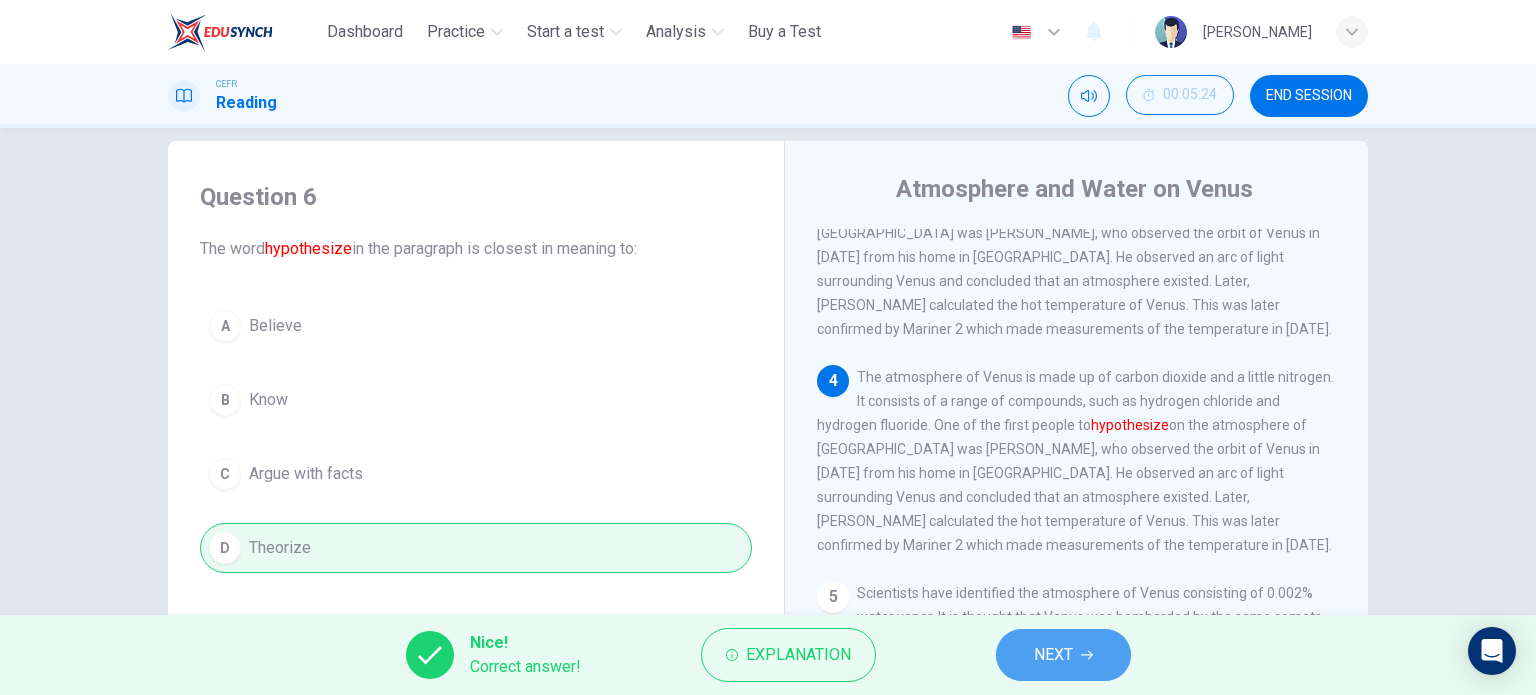 click on "NEXT" at bounding box center [1063, 655] 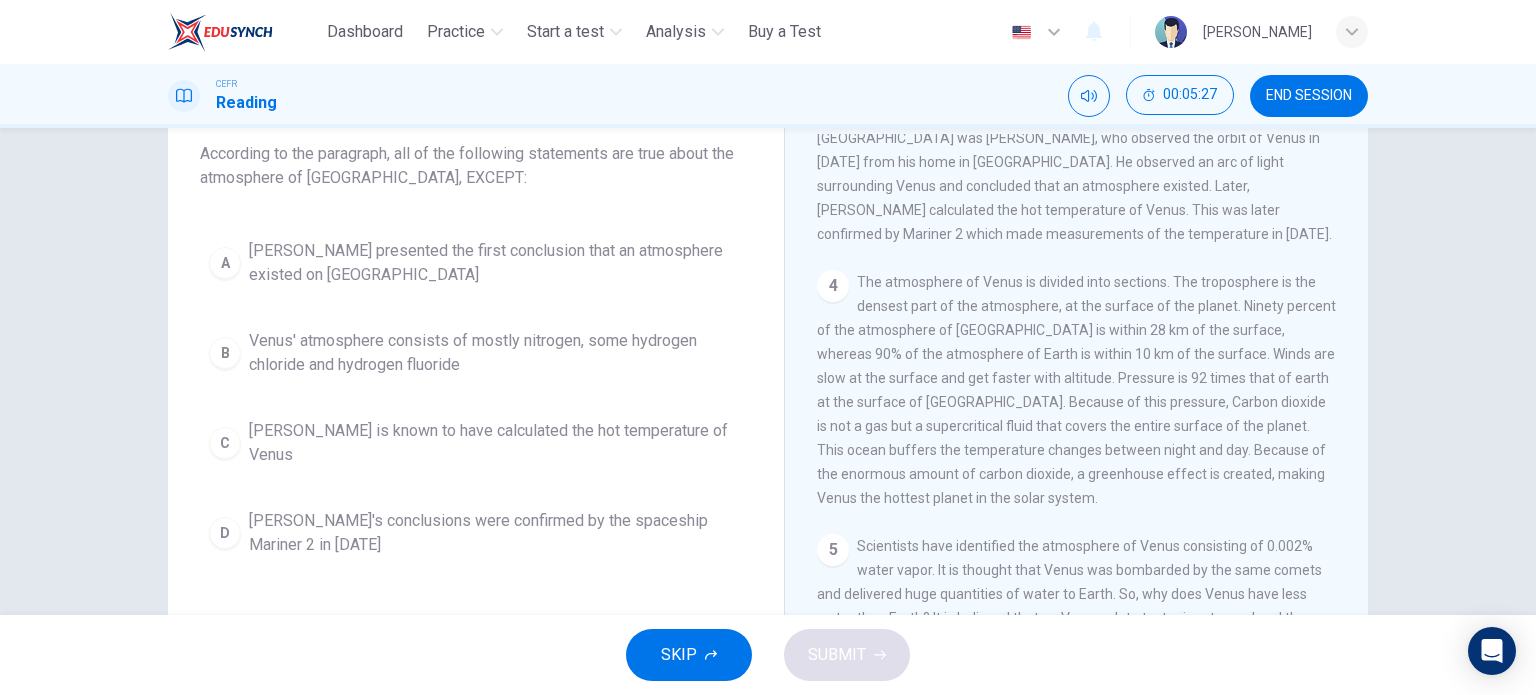 scroll, scrollTop: 123, scrollLeft: 0, axis: vertical 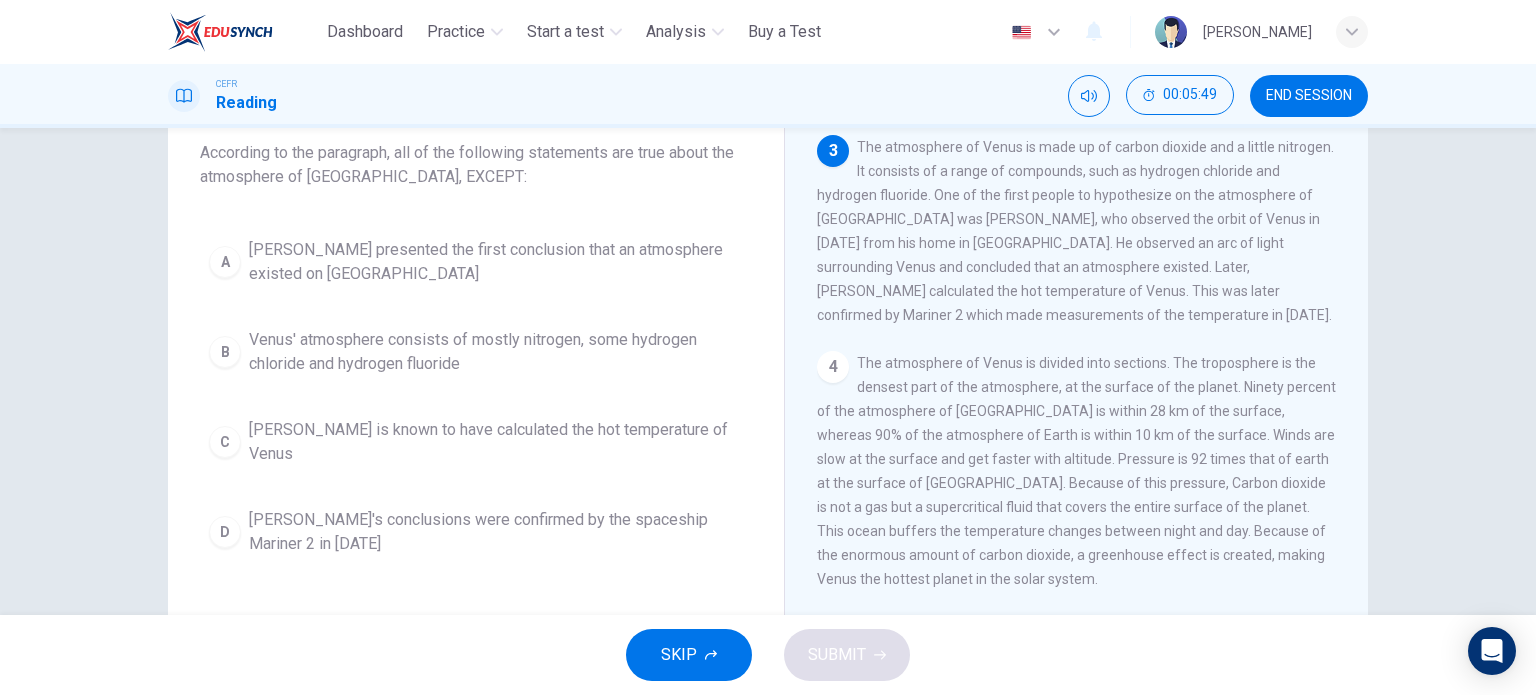 drag, startPoint x: 969, startPoint y: 303, endPoint x: 1036, endPoint y: 308, distance: 67.18631 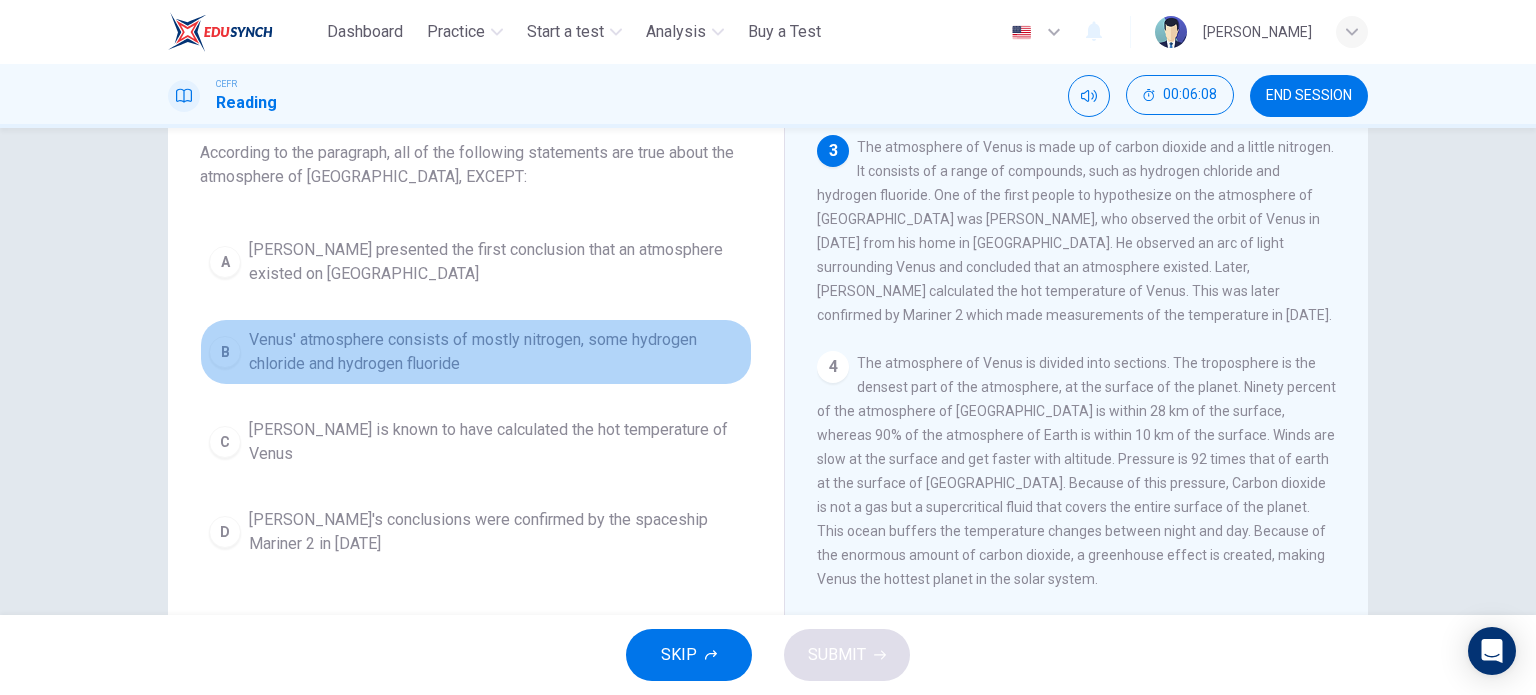 click on "Venus' atmosphere consists of mostly nitrogen, some hydrogen chloride and hydrogen fluoride" at bounding box center (496, 352) 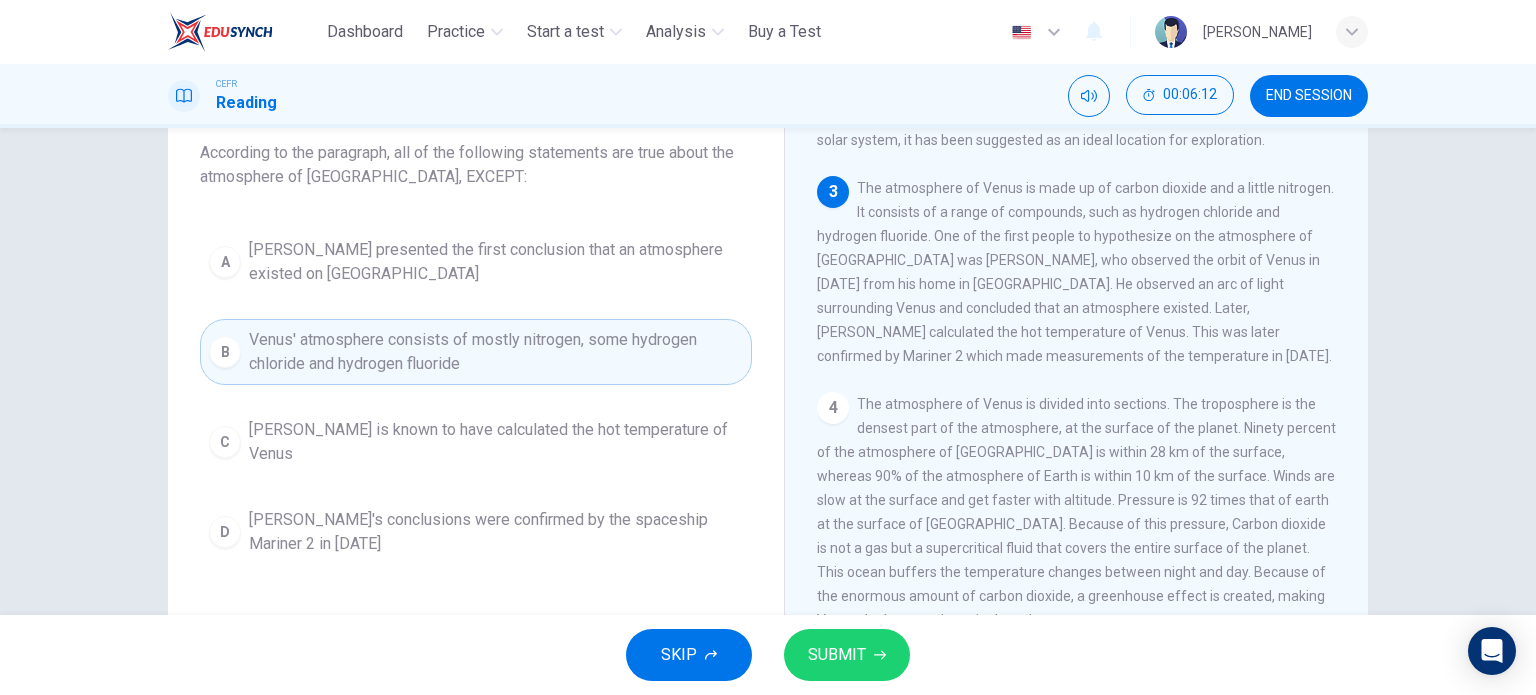 scroll, scrollTop: 316, scrollLeft: 0, axis: vertical 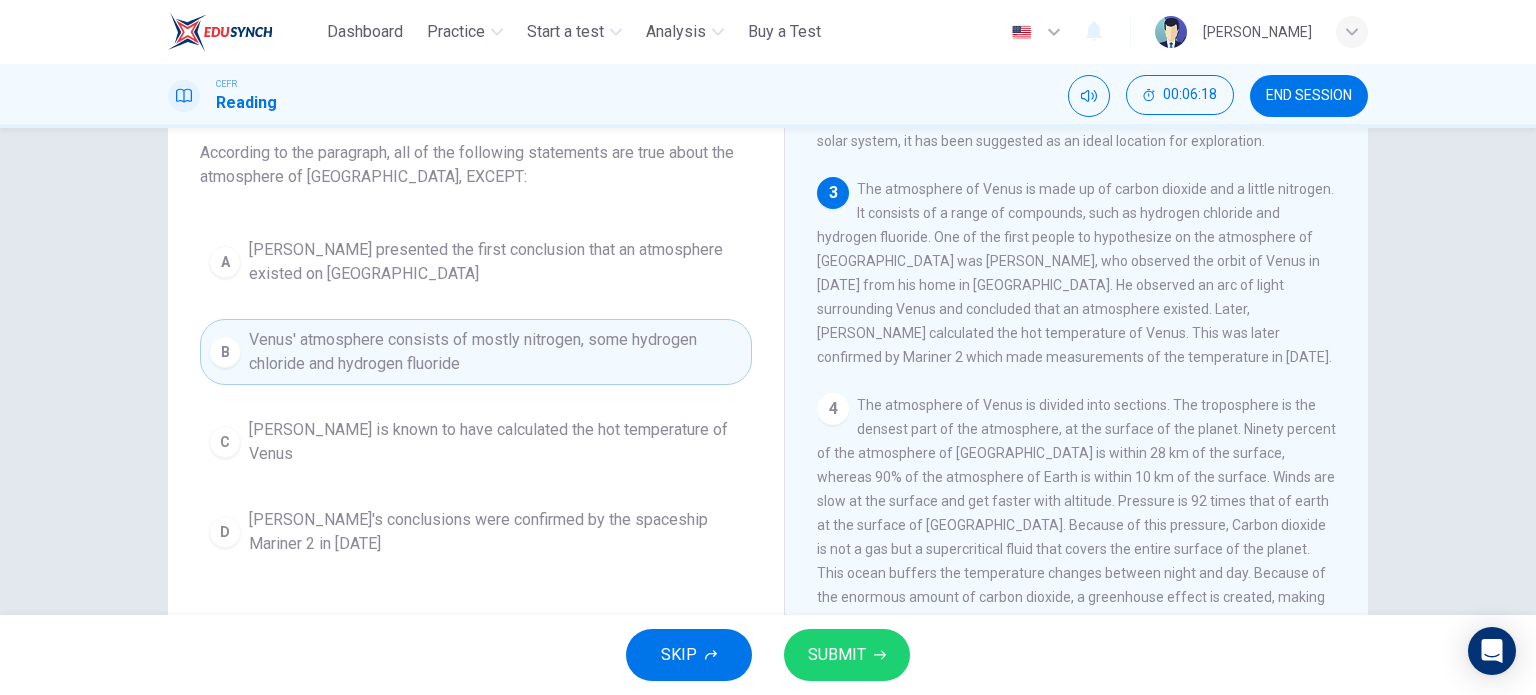 click on "SUBMIT" at bounding box center (847, 655) 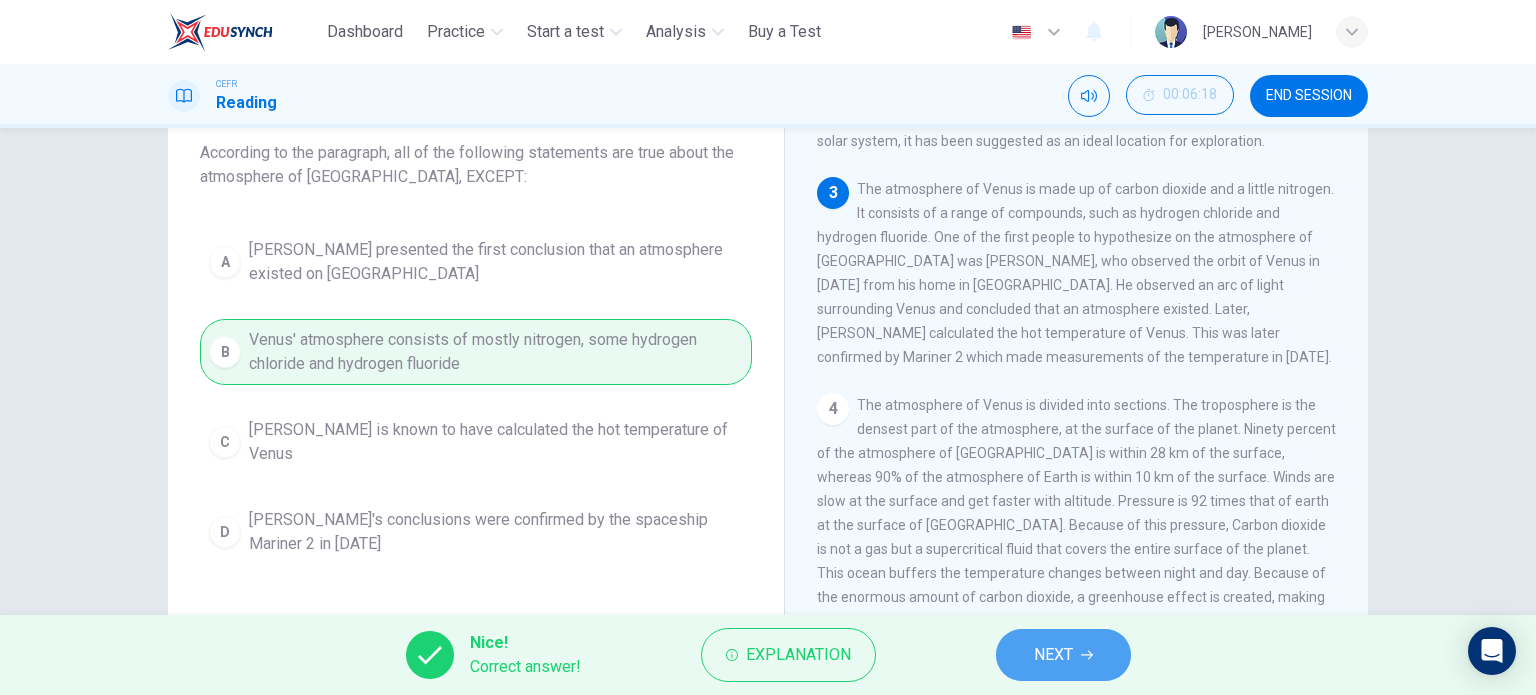 click on "NEXT" at bounding box center [1053, 655] 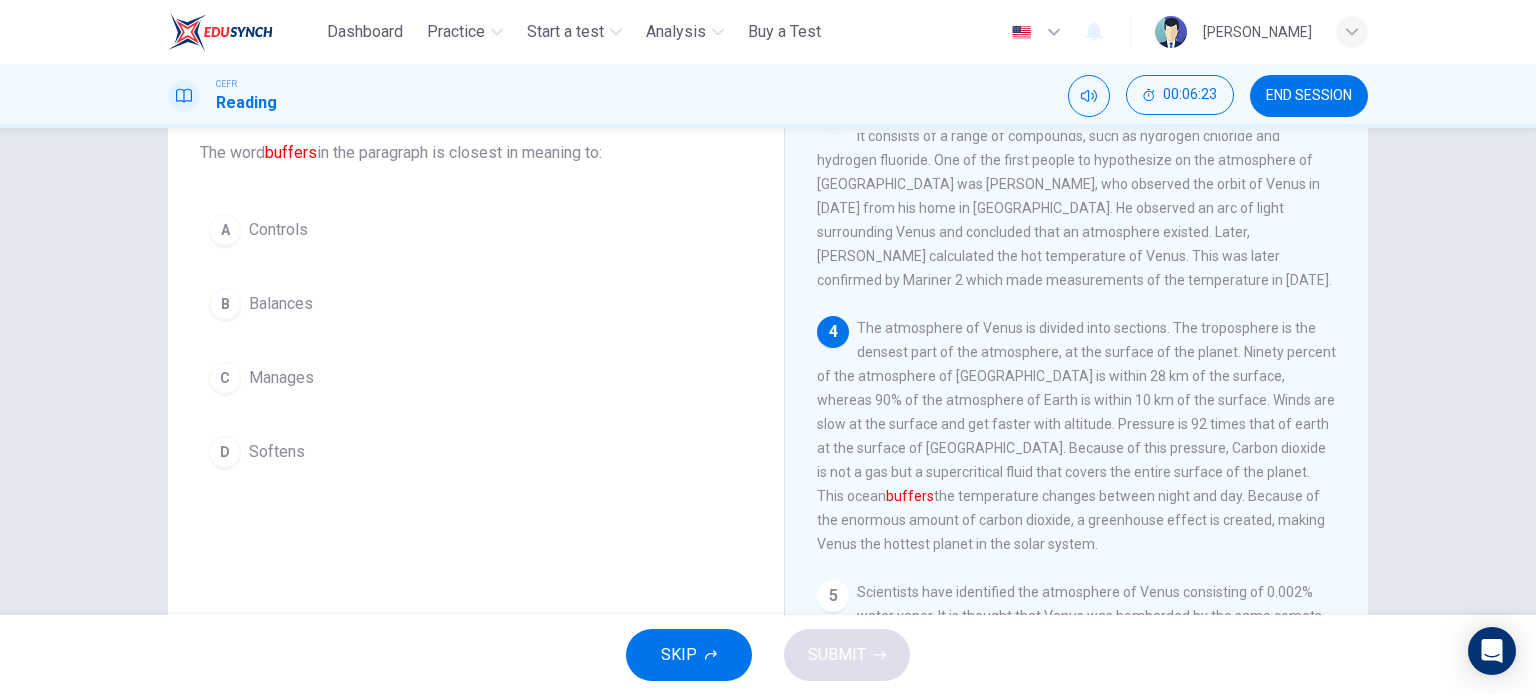 scroll, scrollTop: 395, scrollLeft: 0, axis: vertical 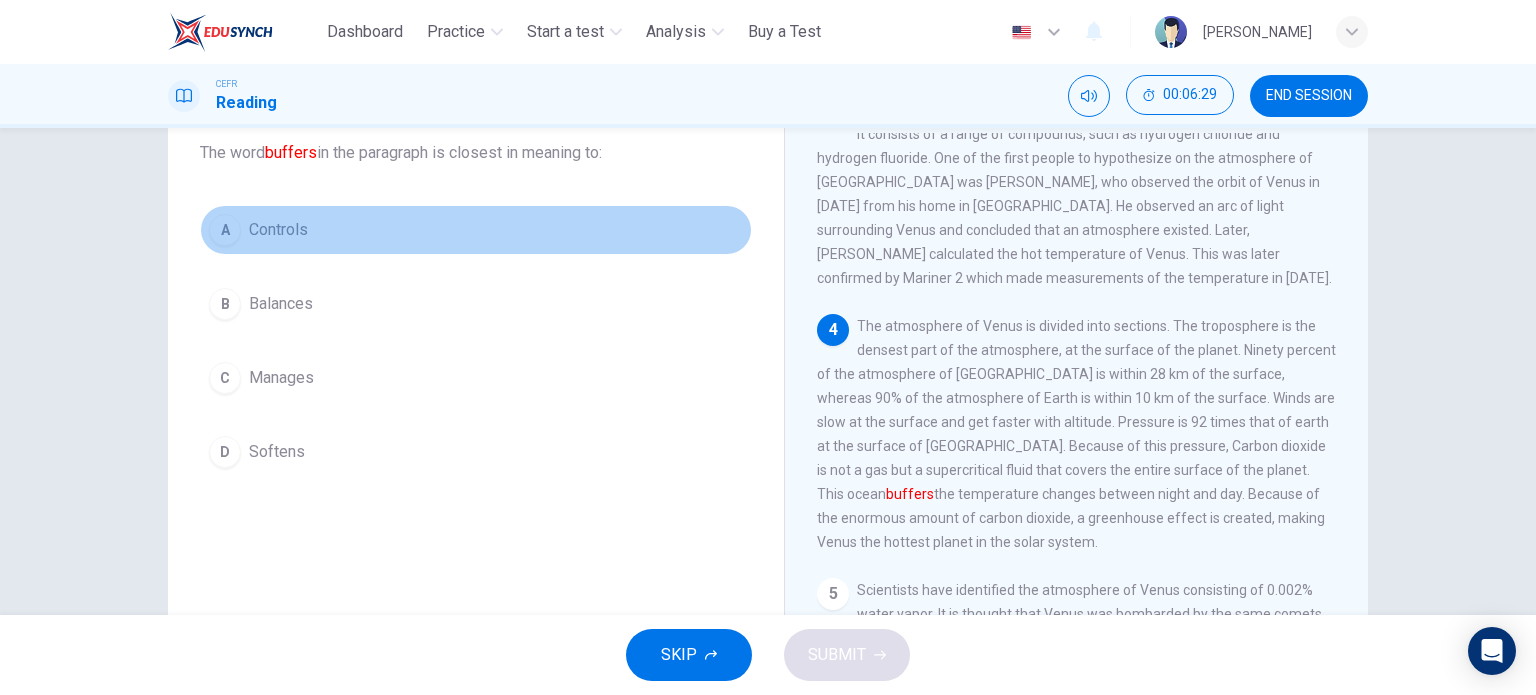 click on "Controls" at bounding box center [278, 230] 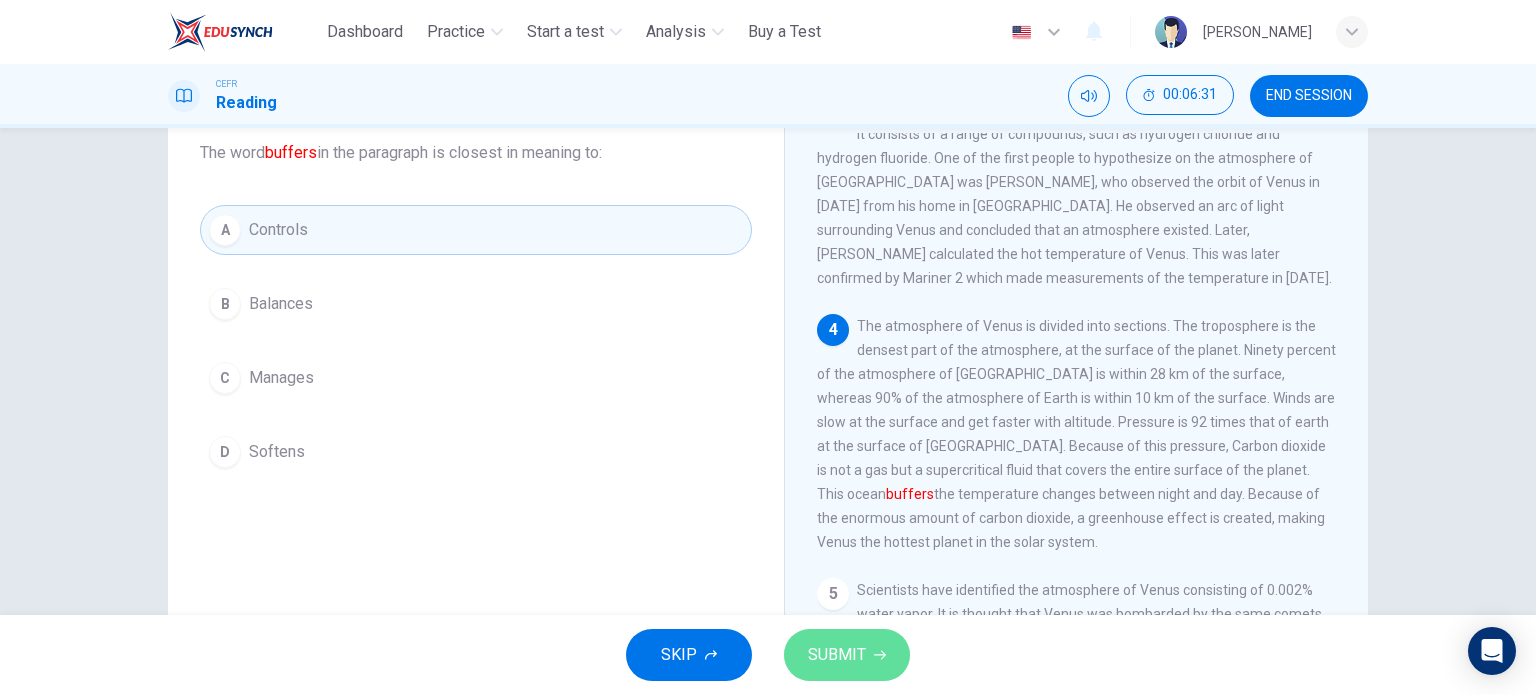 click 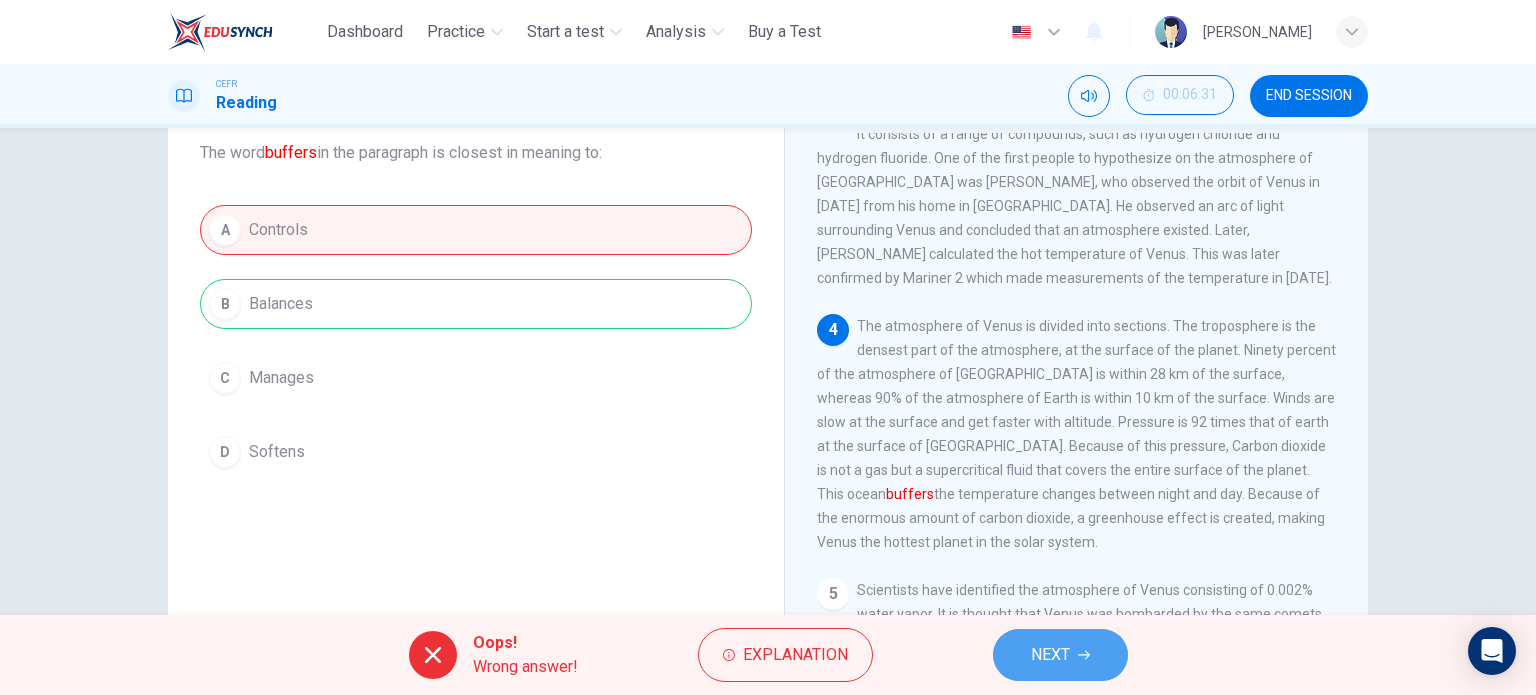 click on "NEXT" at bounding box center (1050, 655) 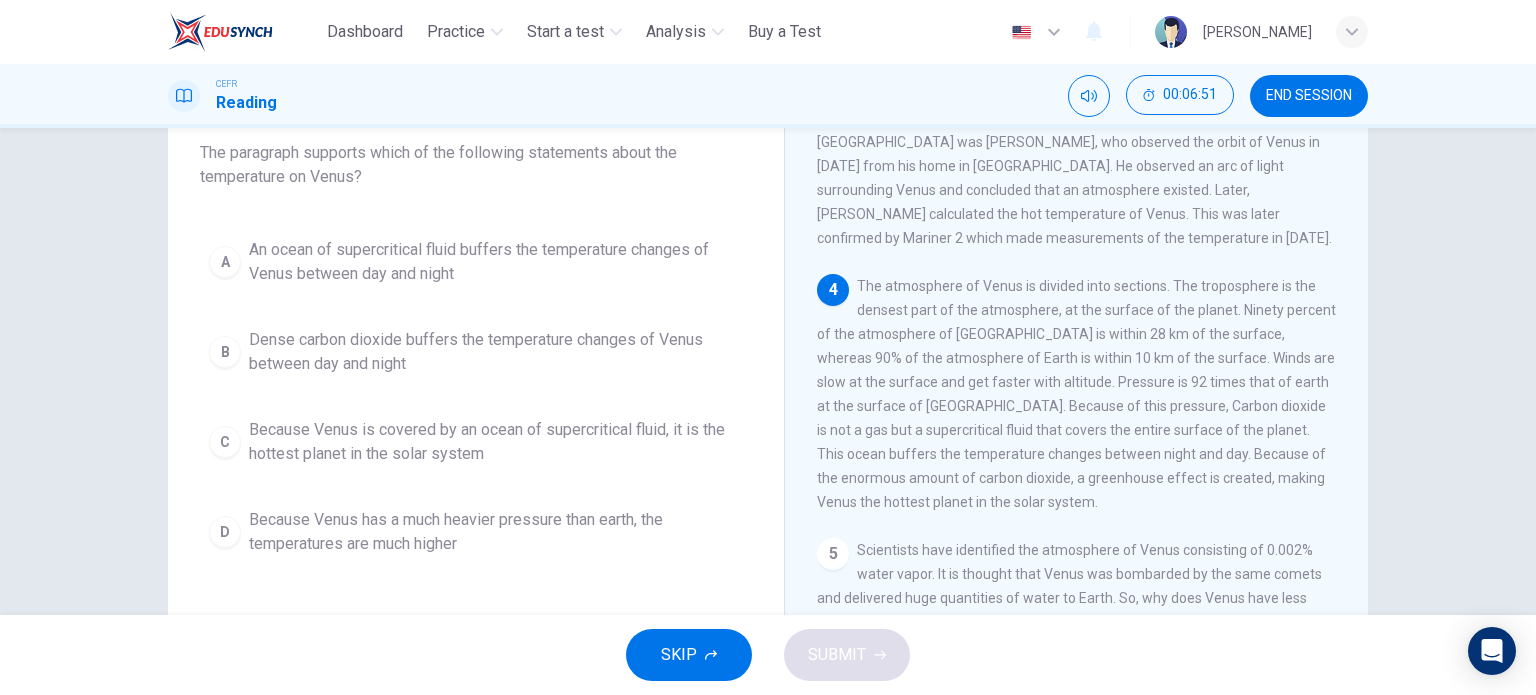 scroll, scrollTop: 436, scrollLeft: 0, axis: vertical 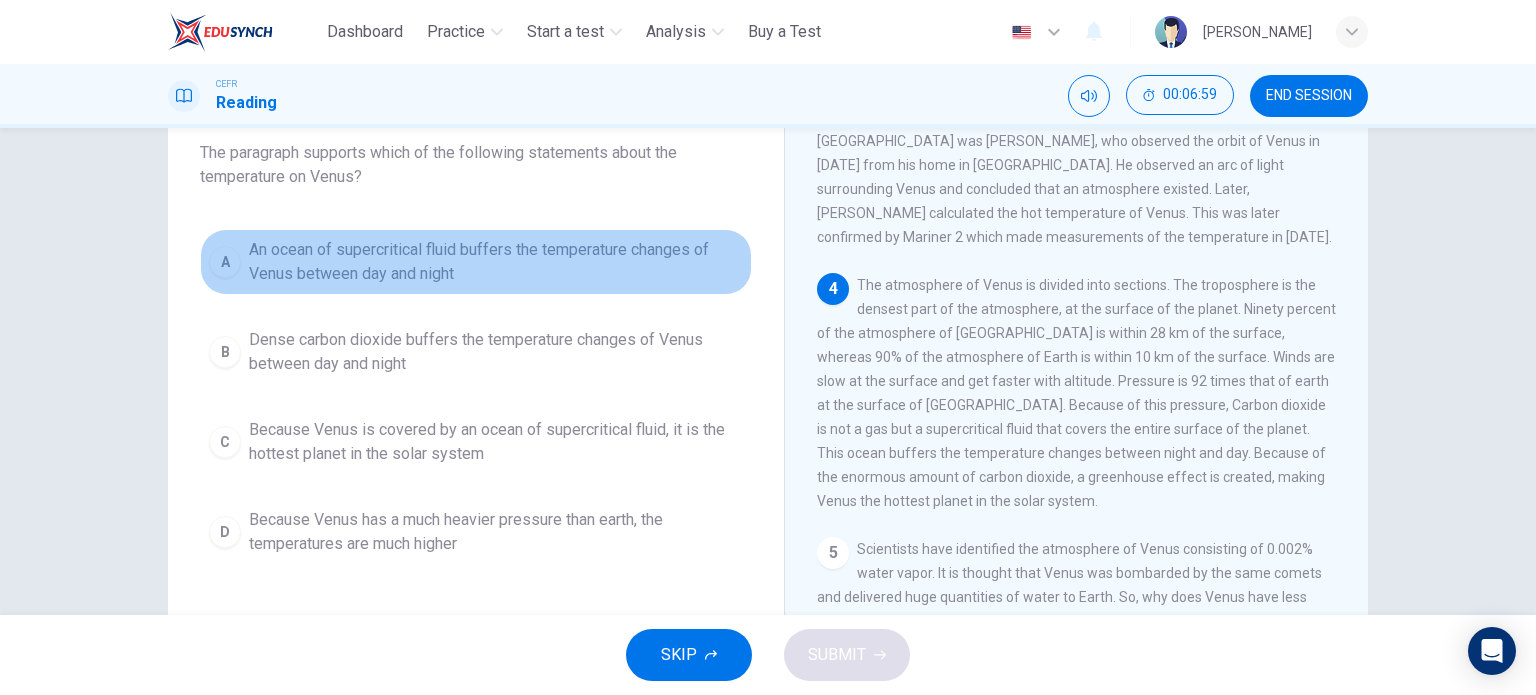 click on "An ocean of supercritical fluid buffers the temperature changes of Venus between day and night" at bounding box center (496, 262) 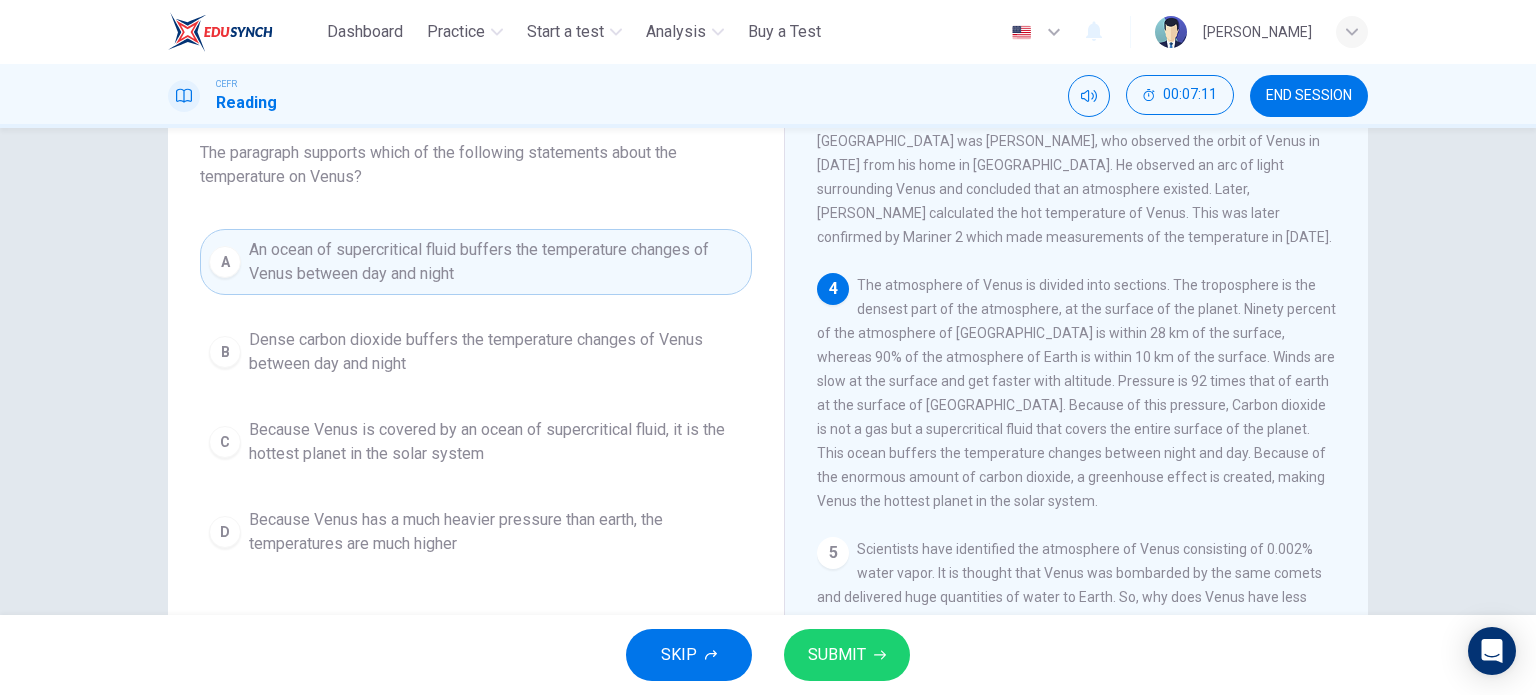 click on "SKIP SUBMIT" at bounding box center (768, 655) 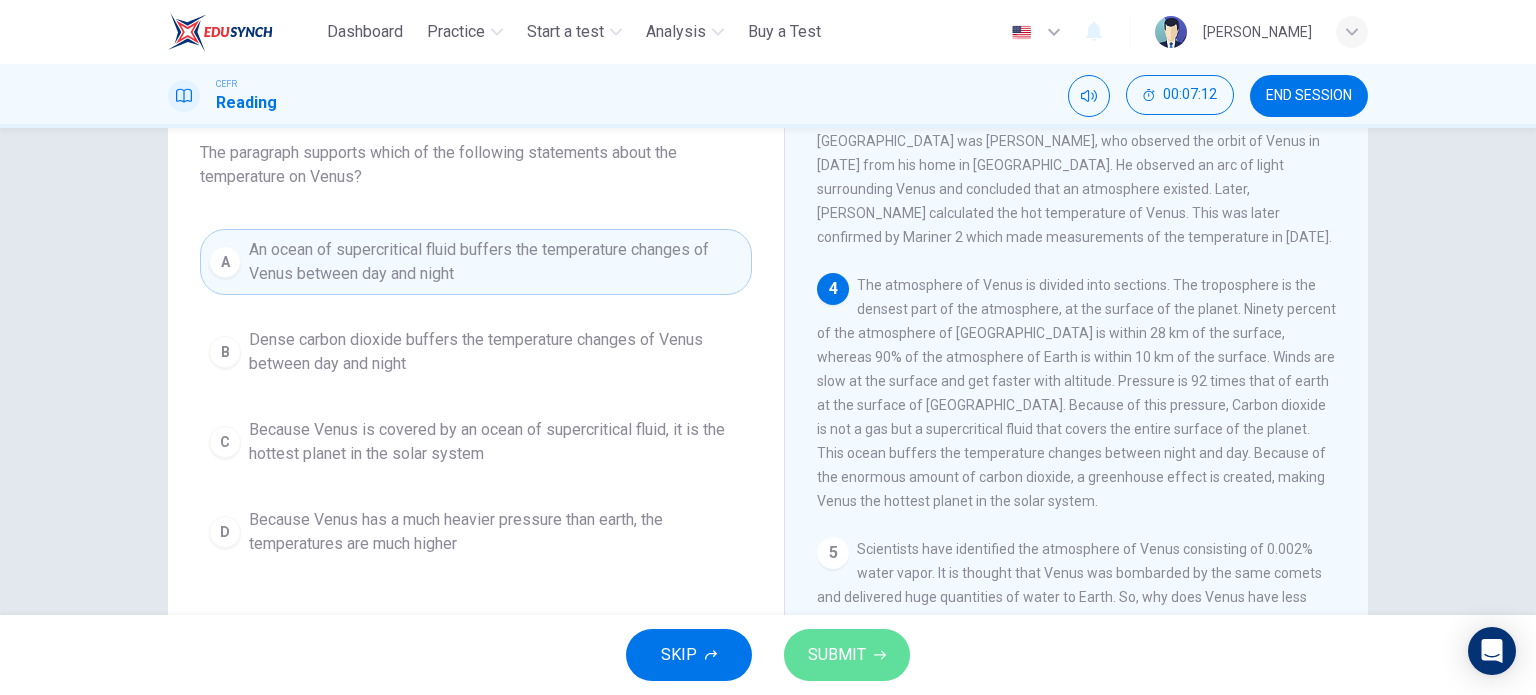 click on "SUBMIT" at bounding box center (837, 655) 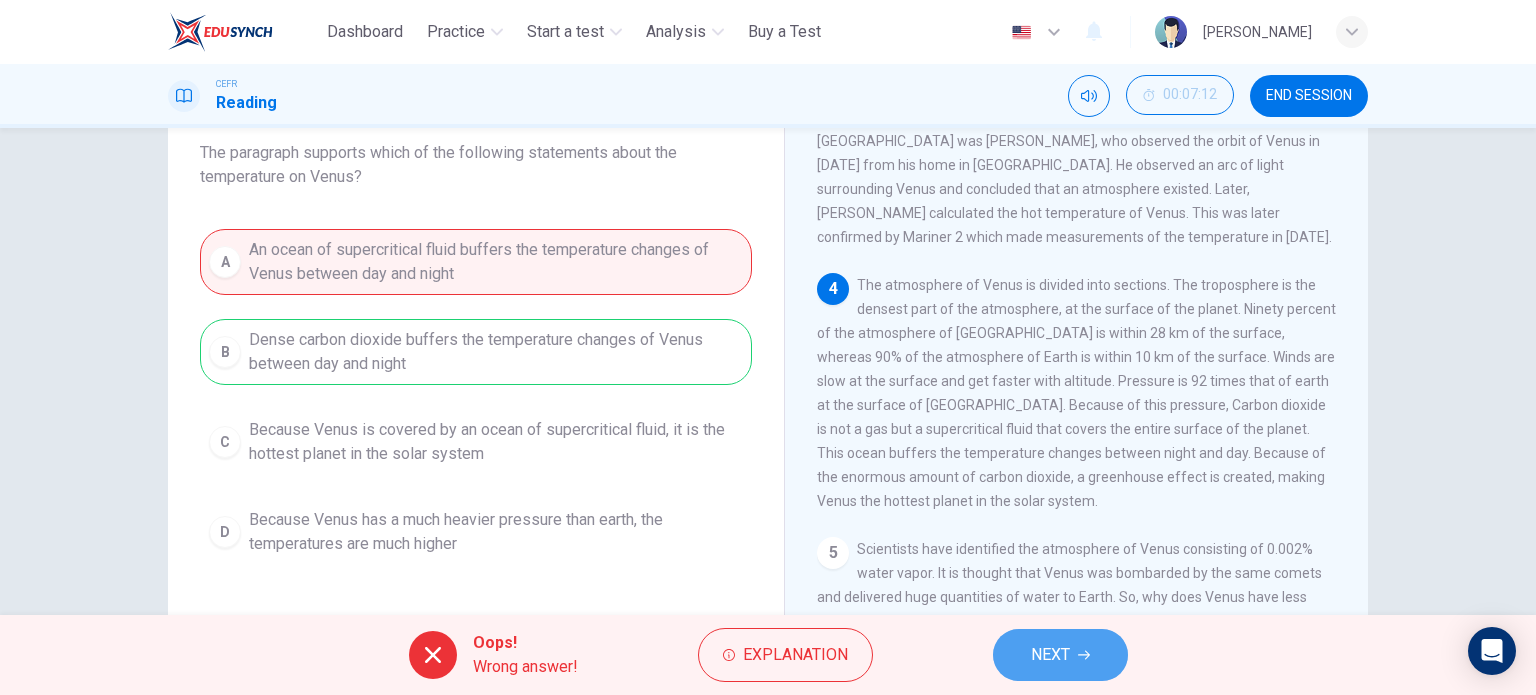 click on "NEXT" at bounding box center (1060, 655) 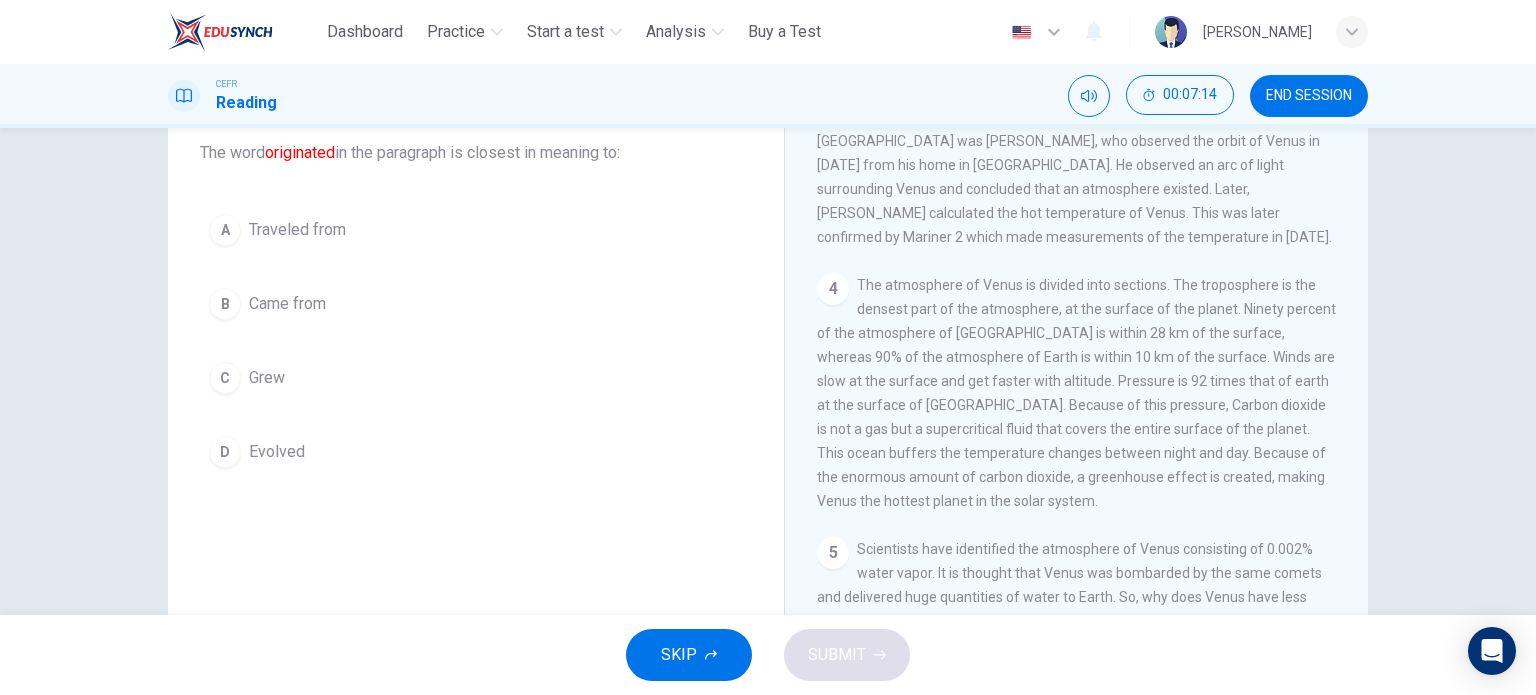 click on "Came from" at bounding box center [287, 304] 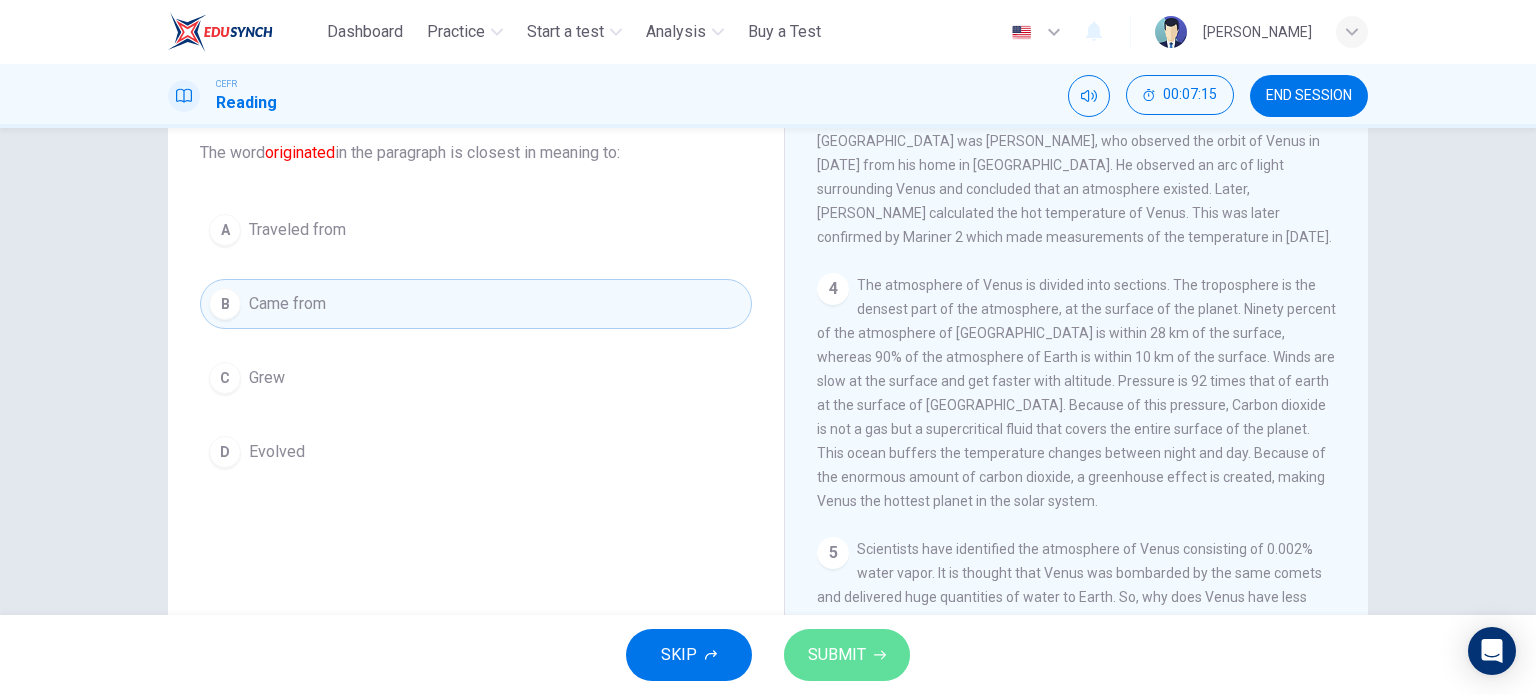 click on "SUBMIT" at bounding box center (847, 655) 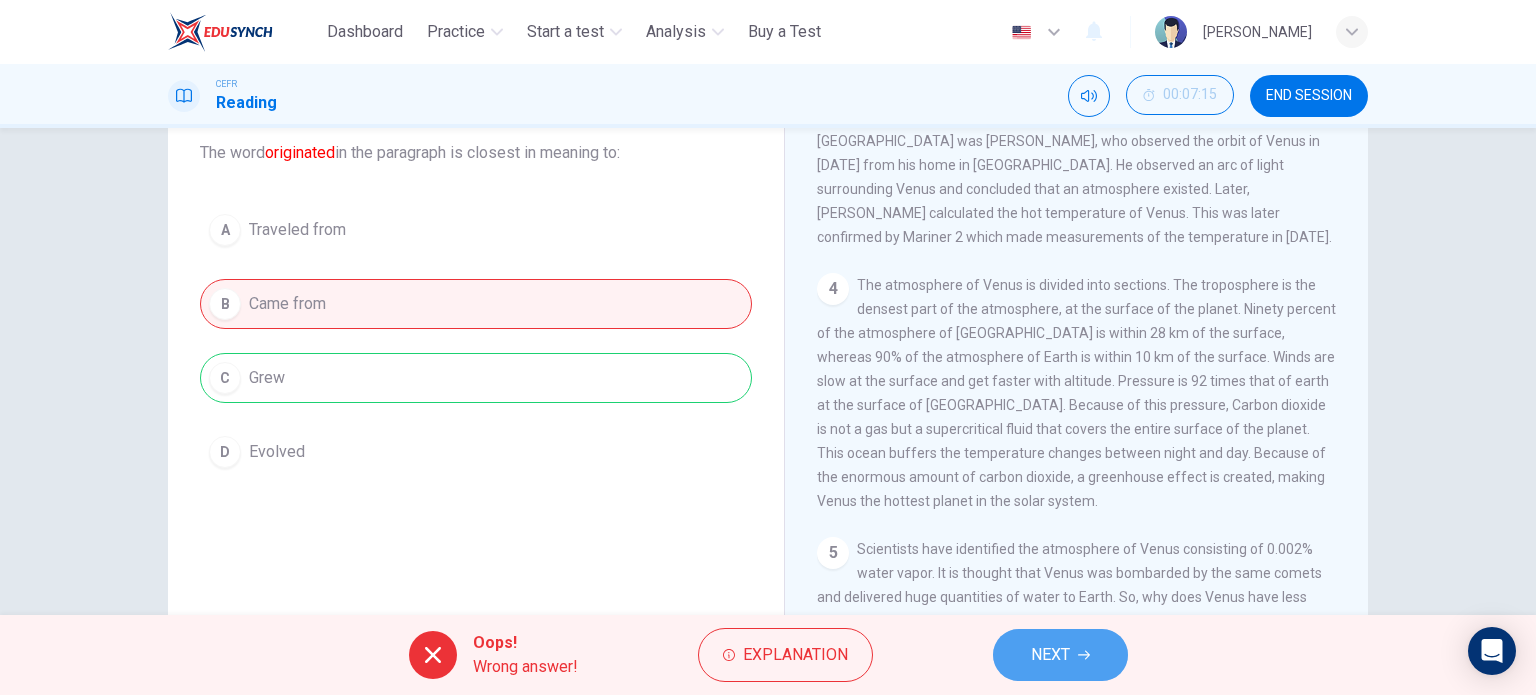 click on "NEXT" at bounding box center (1060, 655) 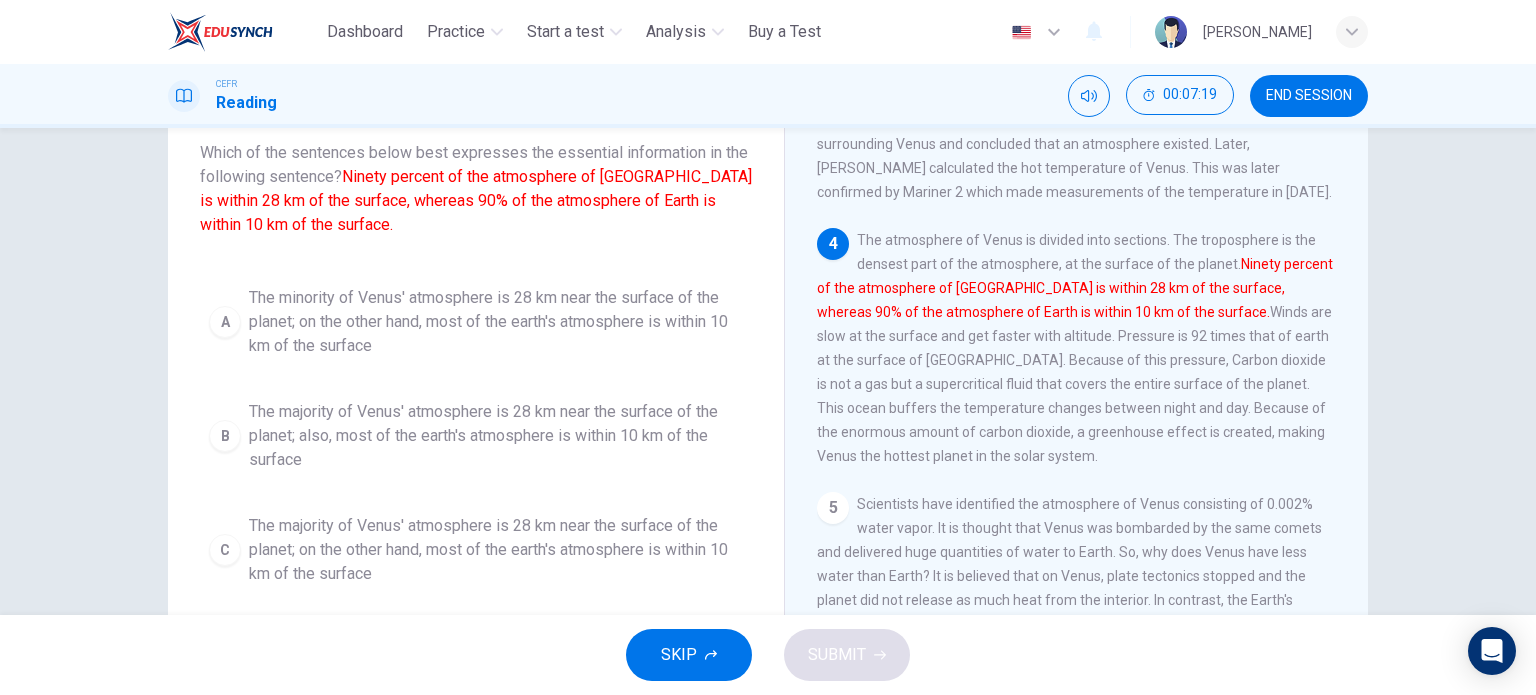 scroll, scrollTop: 482, scrollLeft: 0, axis: vertical 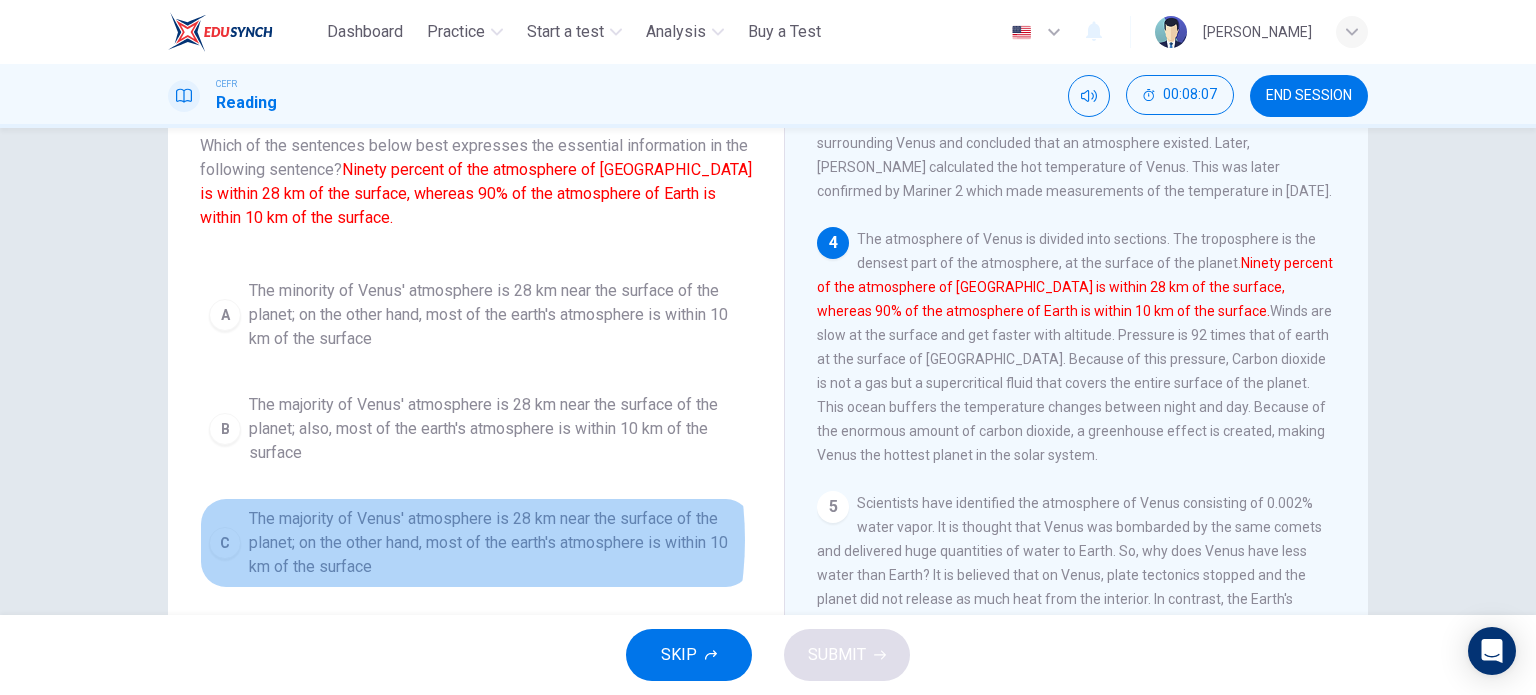 click on "The majority of Venus' atmosphere is 28 km near the surface of the planet; on the other hand, most of the earth's atmosphere is within 10 km of the surface" at bounding box center (496, 543) 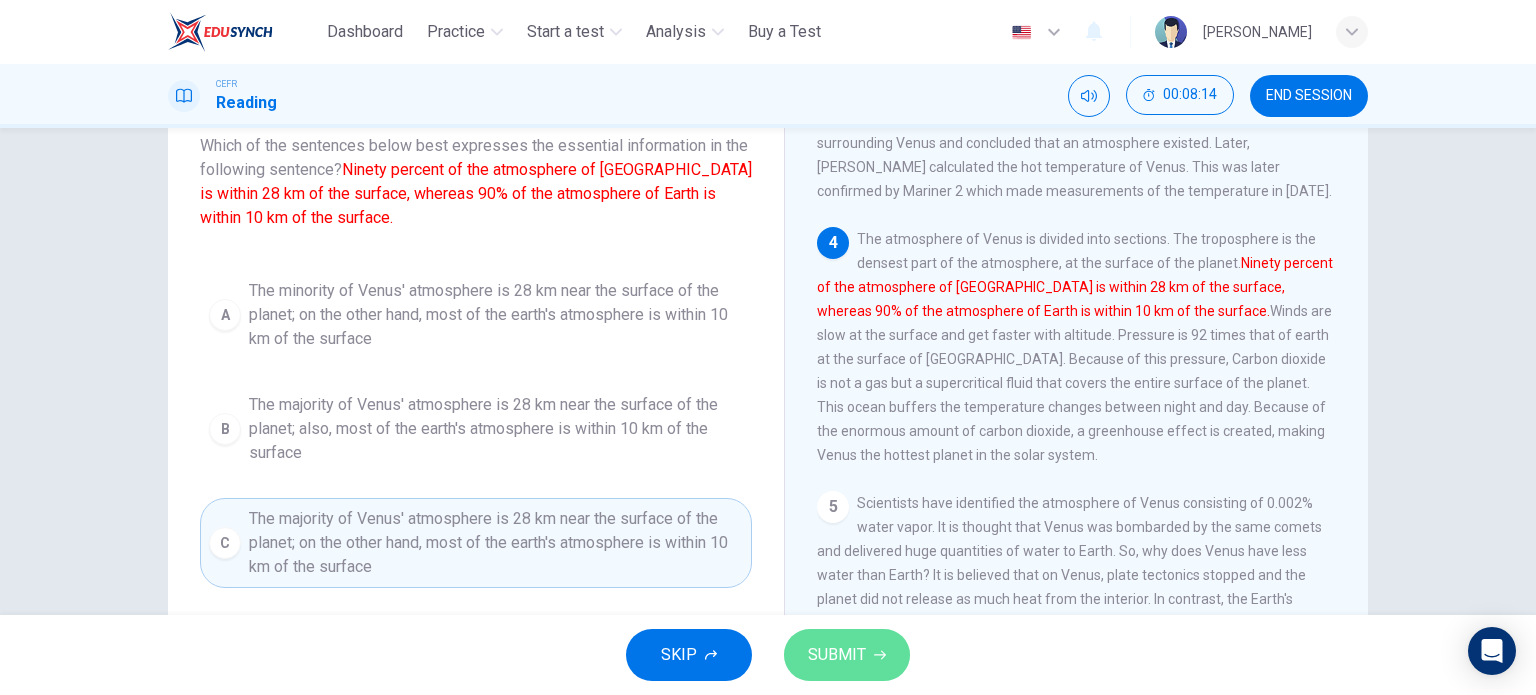 click on "SUBMIT" at bounding box center (837, 655) 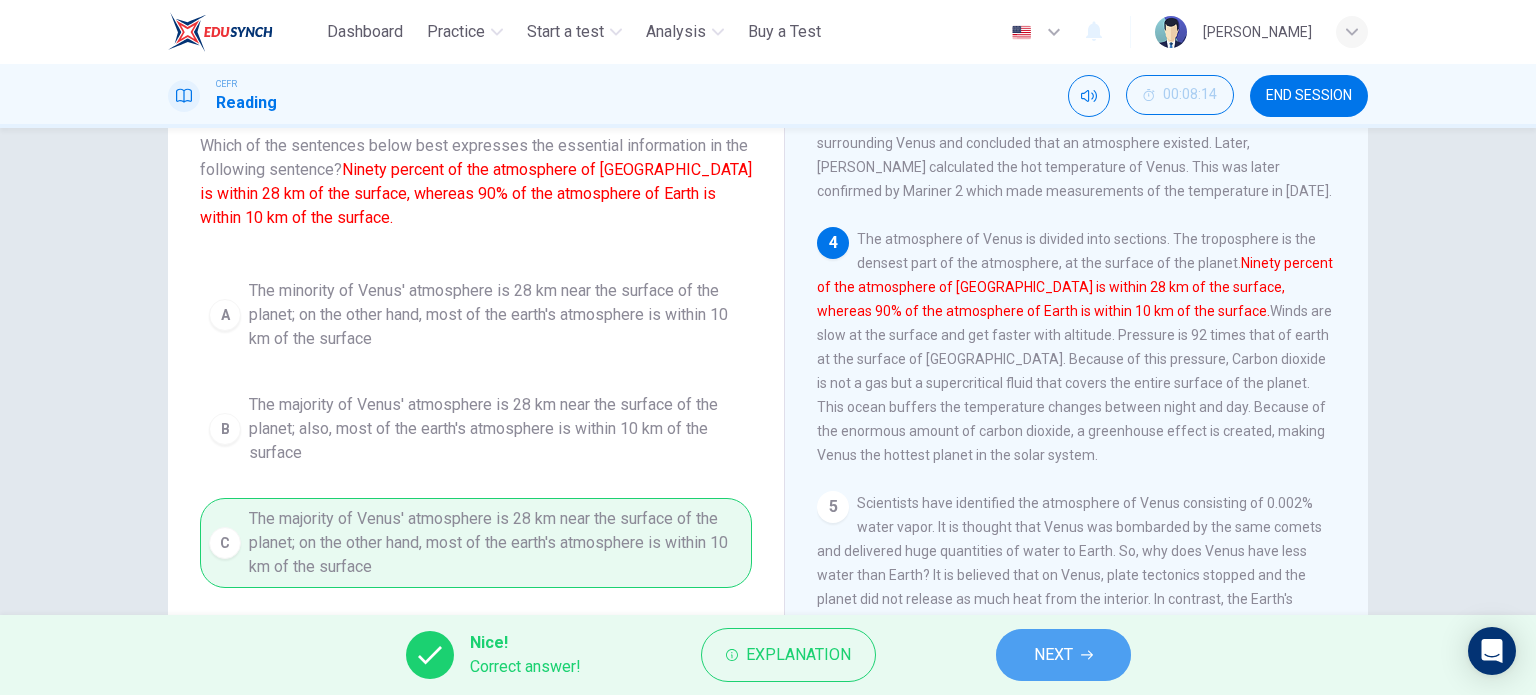 click on "NEXT" at bounding box center (1063, 655) 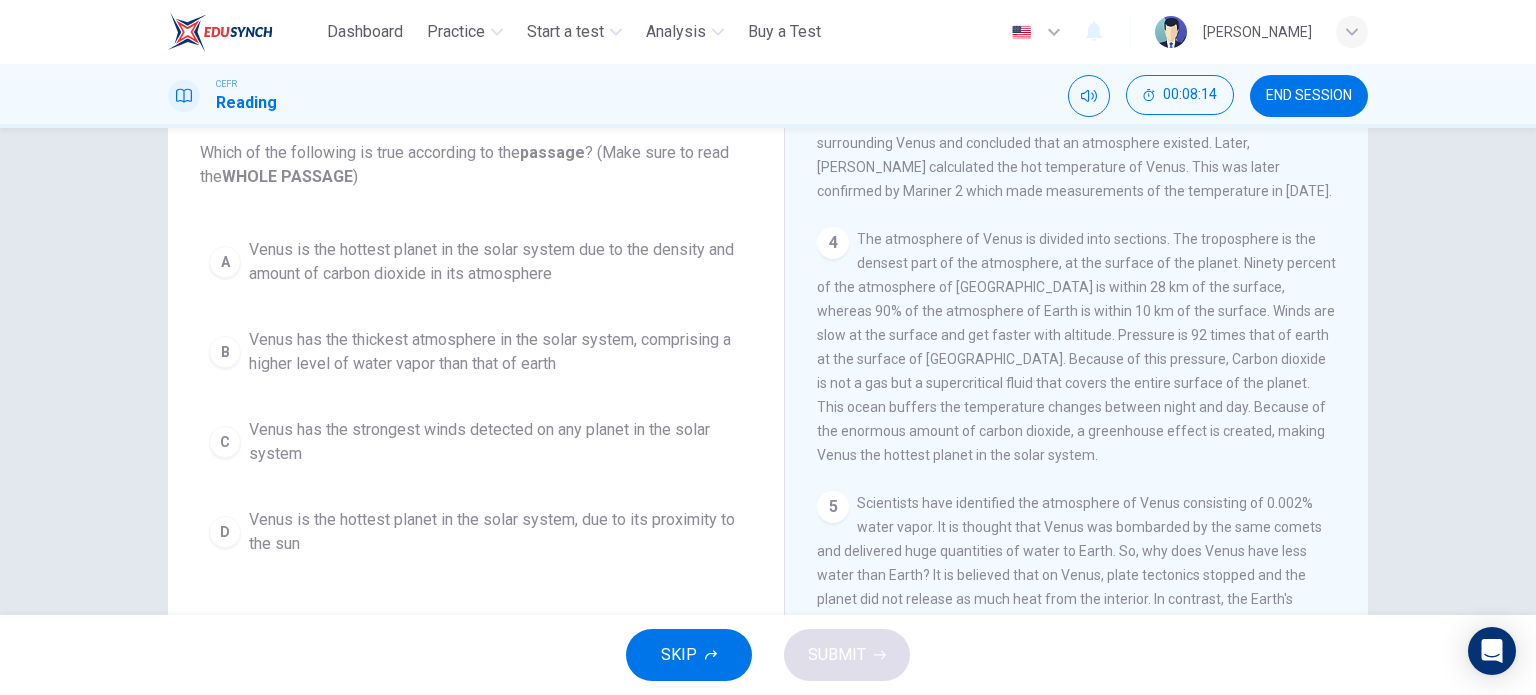 scroll, scrollTop: 0, scrollLeft: 0, axis: both 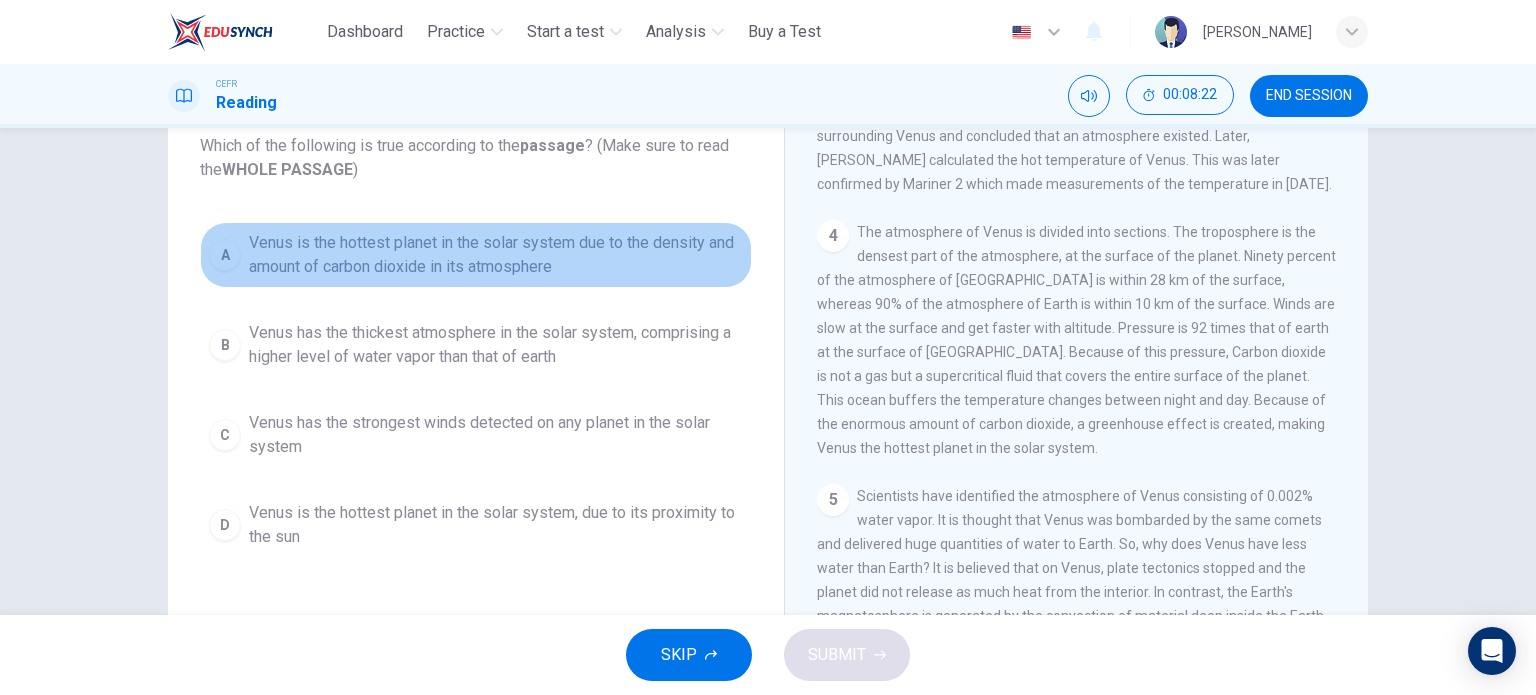 click on "Venus is the hottest planet in the solar system due to the density and amount of carbon dioxide in its atmosphere" at bounding box center [496, 255] 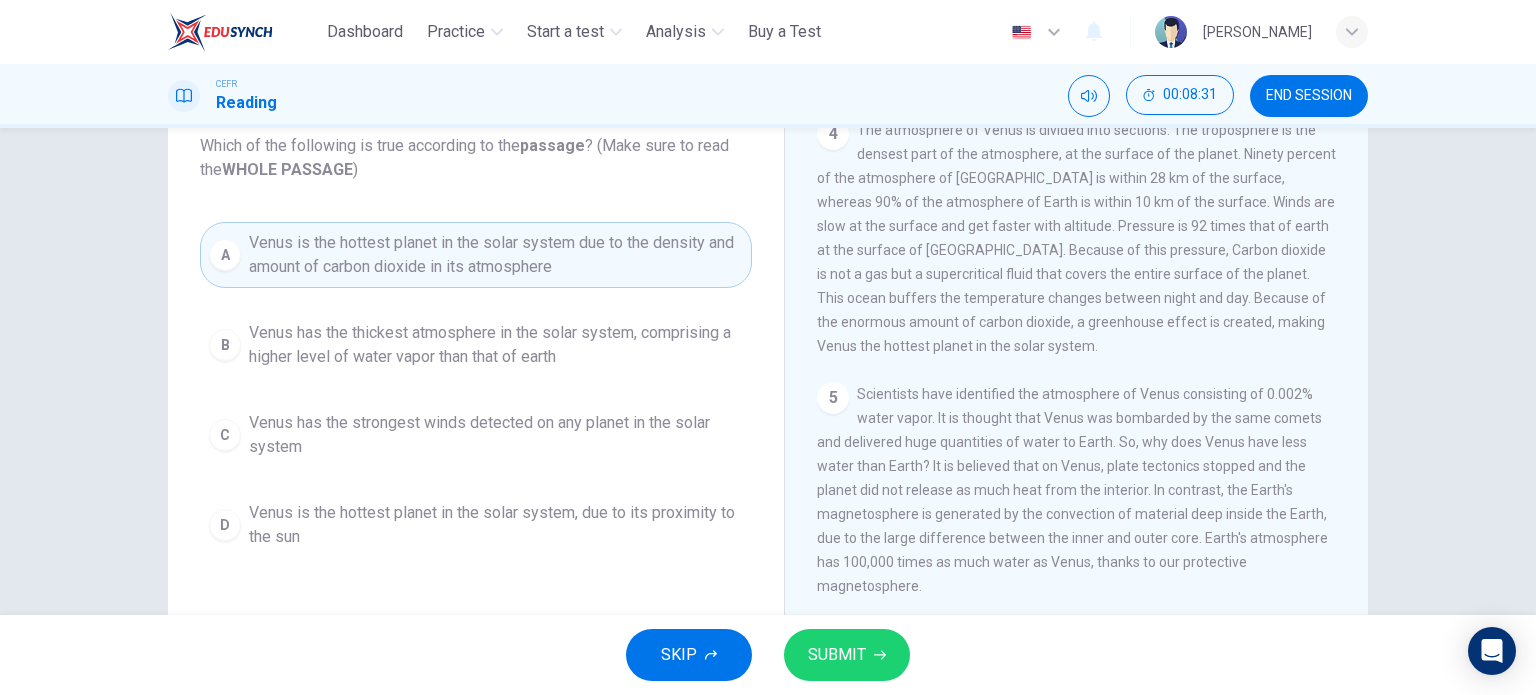 scroll, scrollTop: 752, scrollLeft: 0, axis: vertical 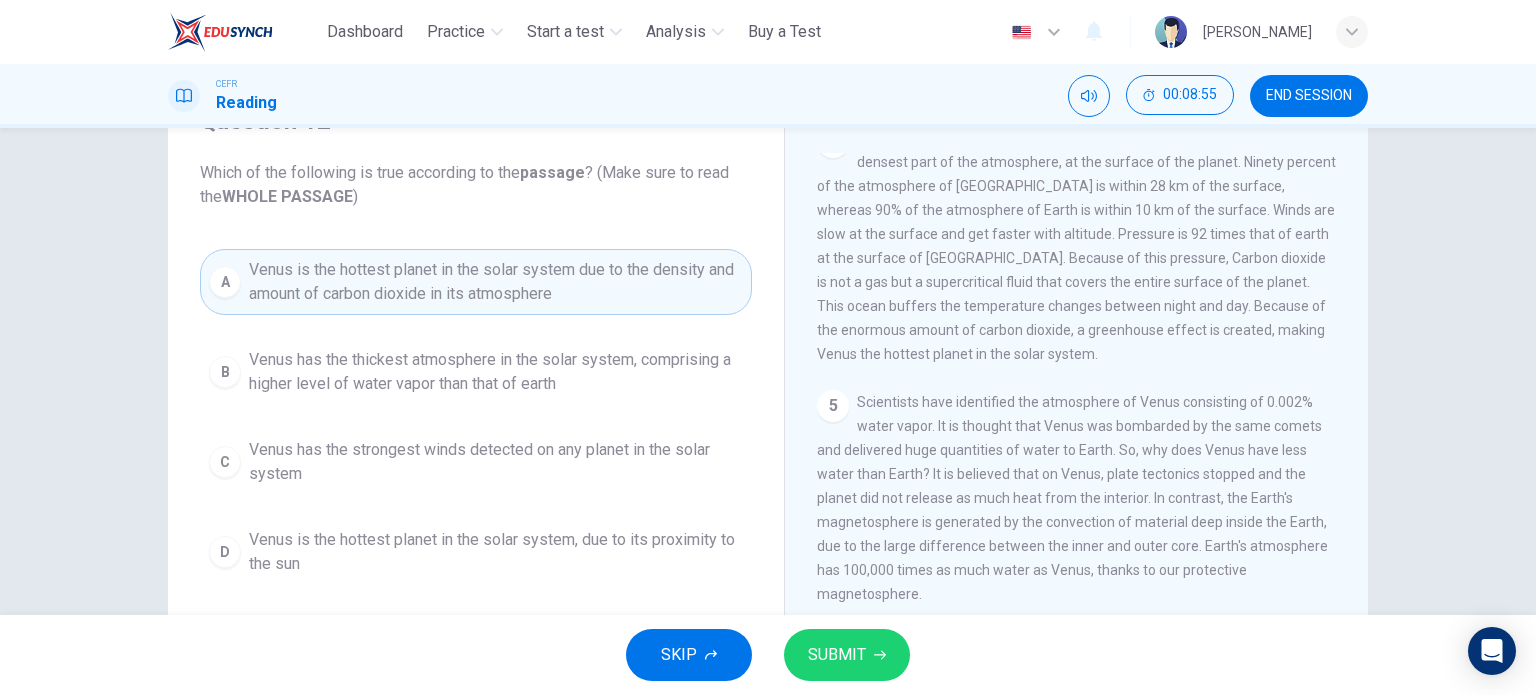 click on "SUBMIT" at bounding box center (847, 655) 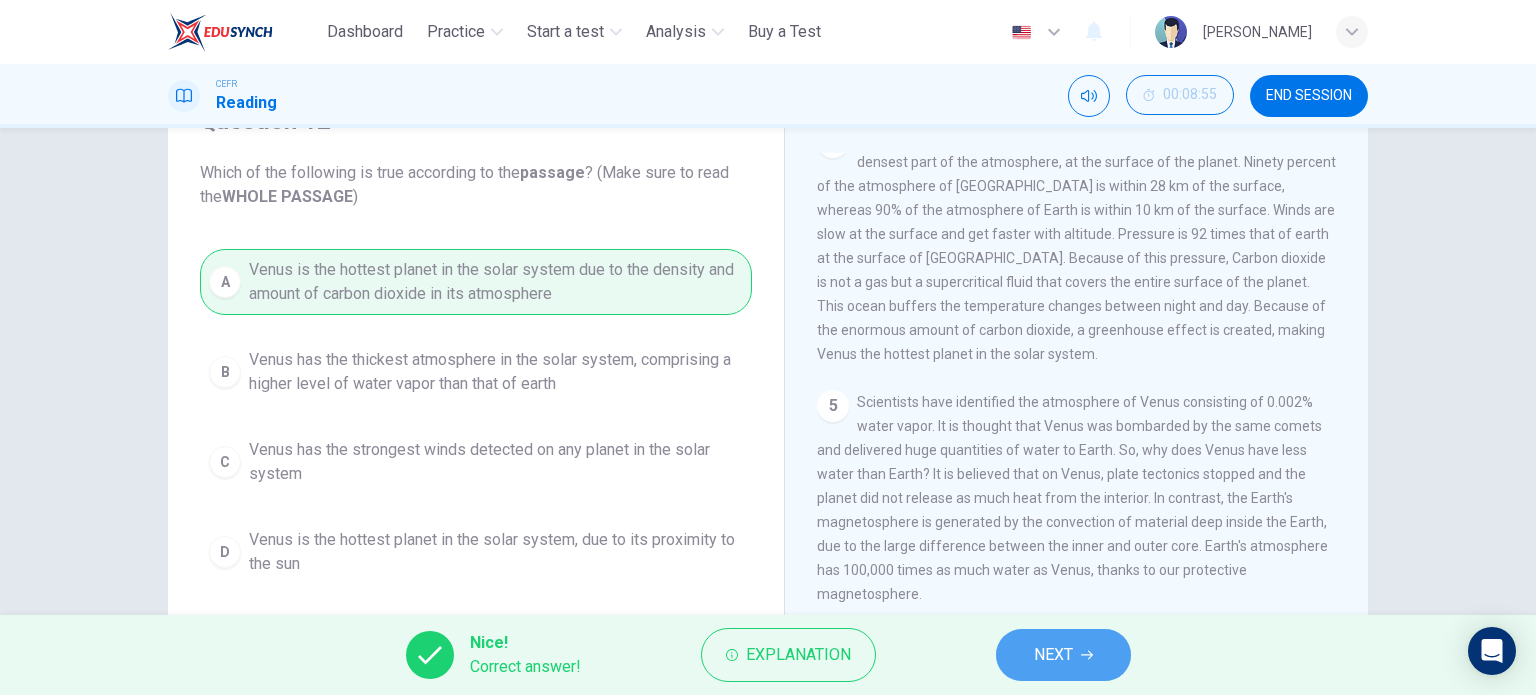 click on "NEXT" at bounding box center (1063, 655) 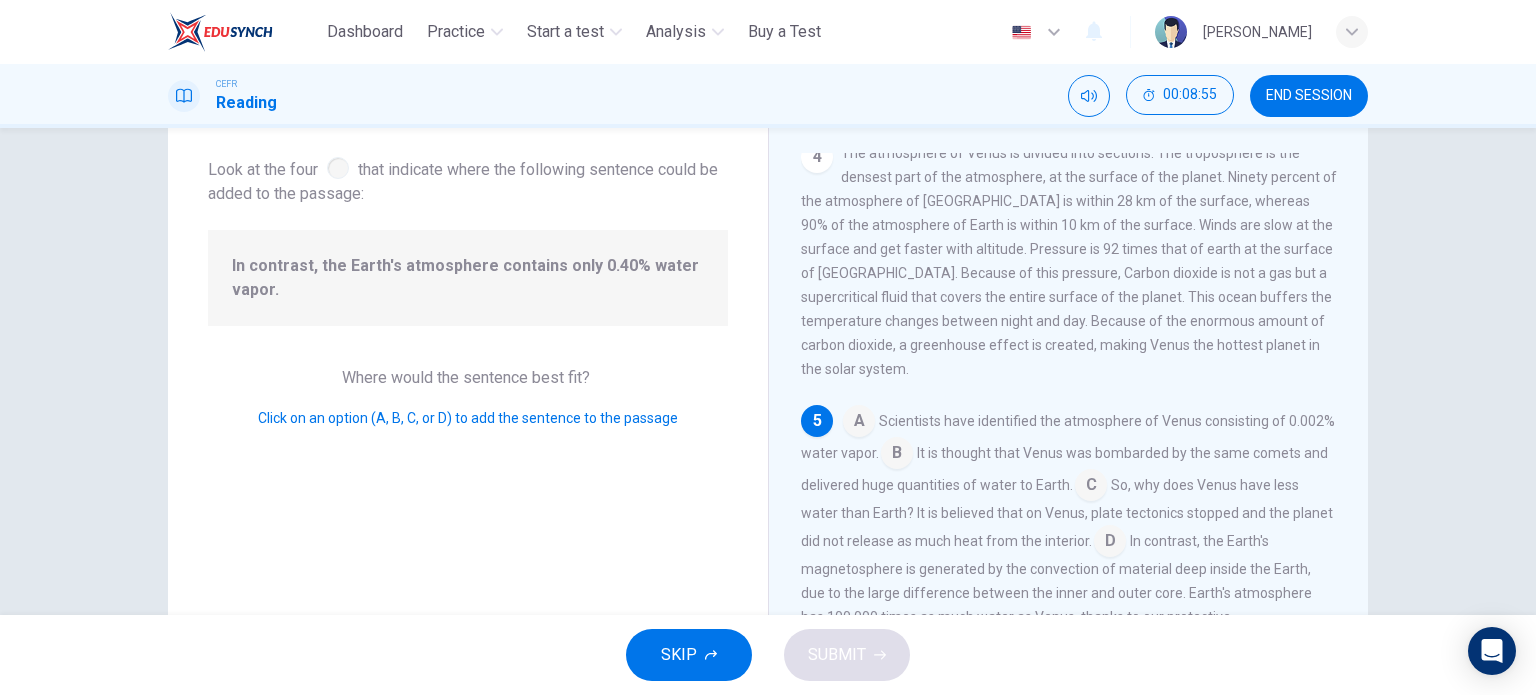 scroll, scrollTop: 737, scrollLeft: 0, axis: vertical 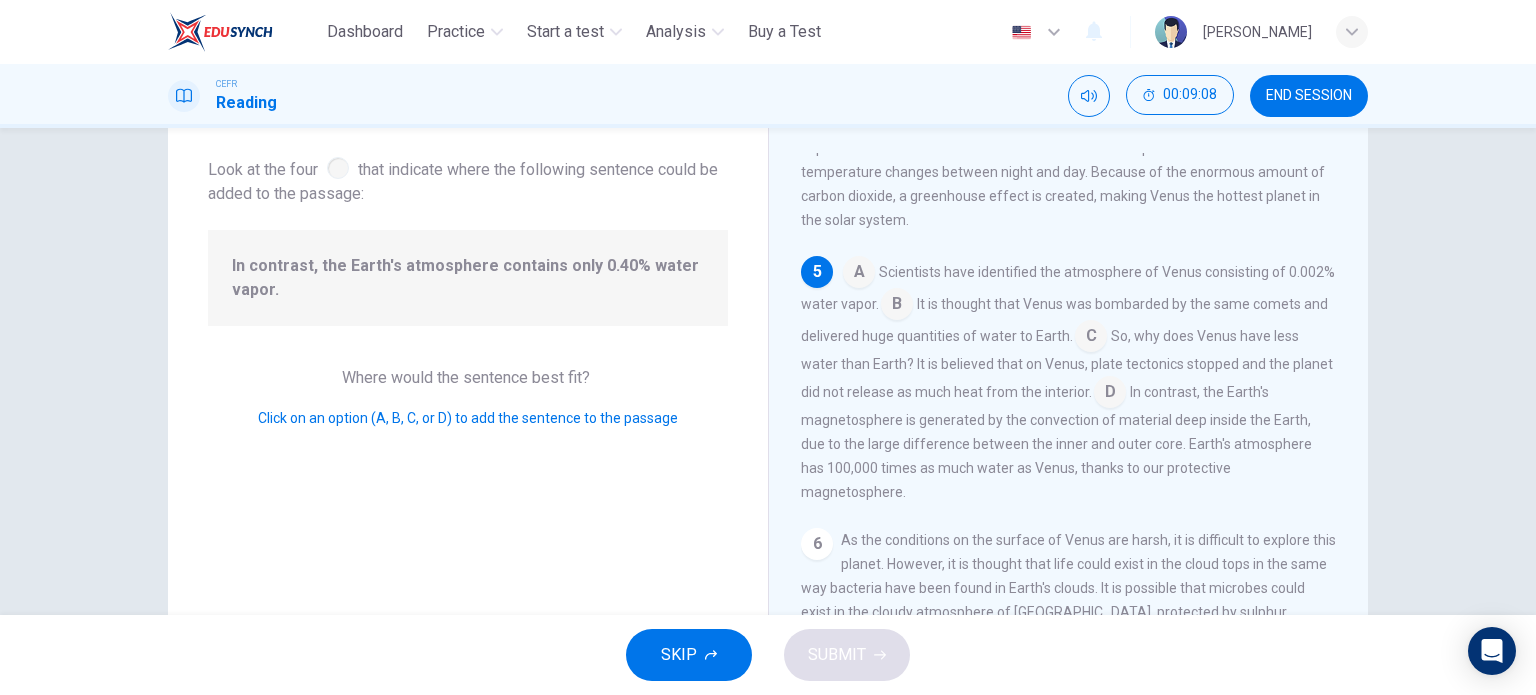 click at bounding box center [859, 274] 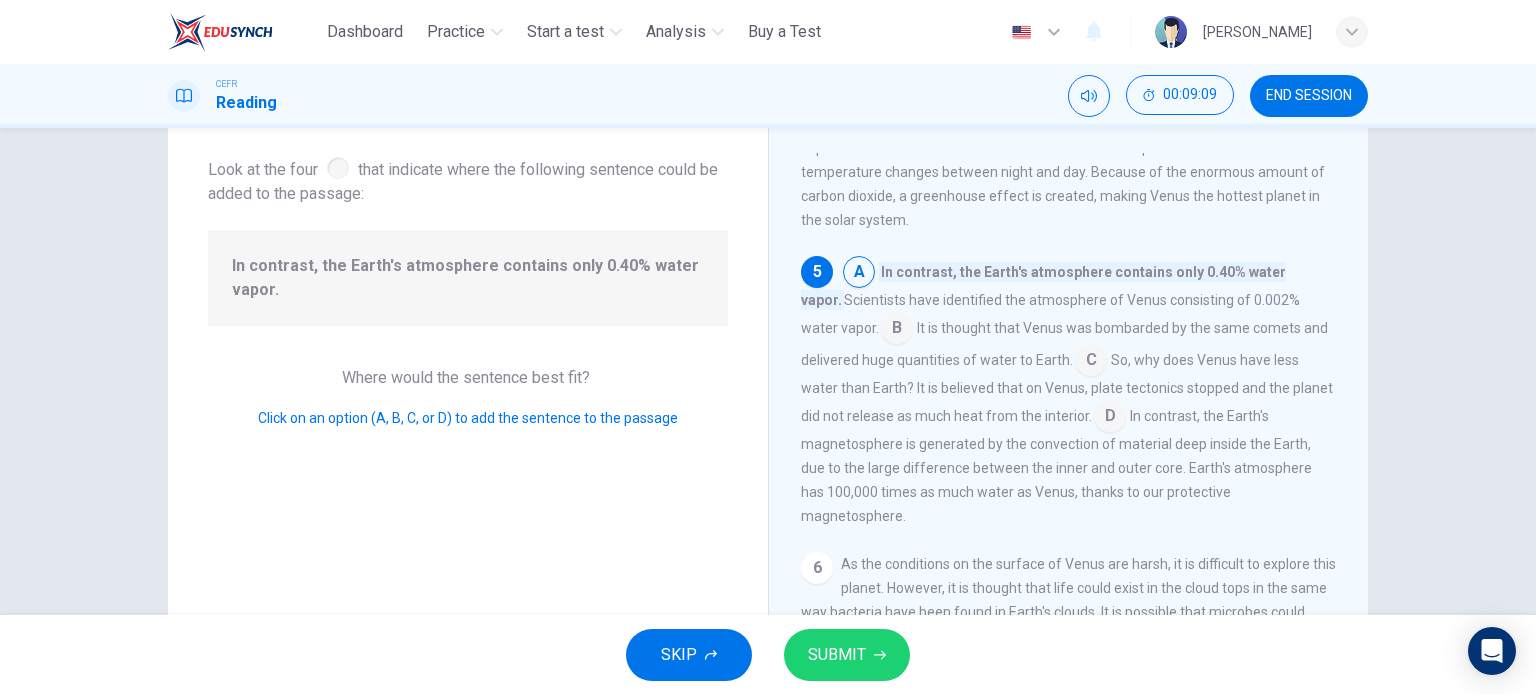 click at bounding box center [859, 274] 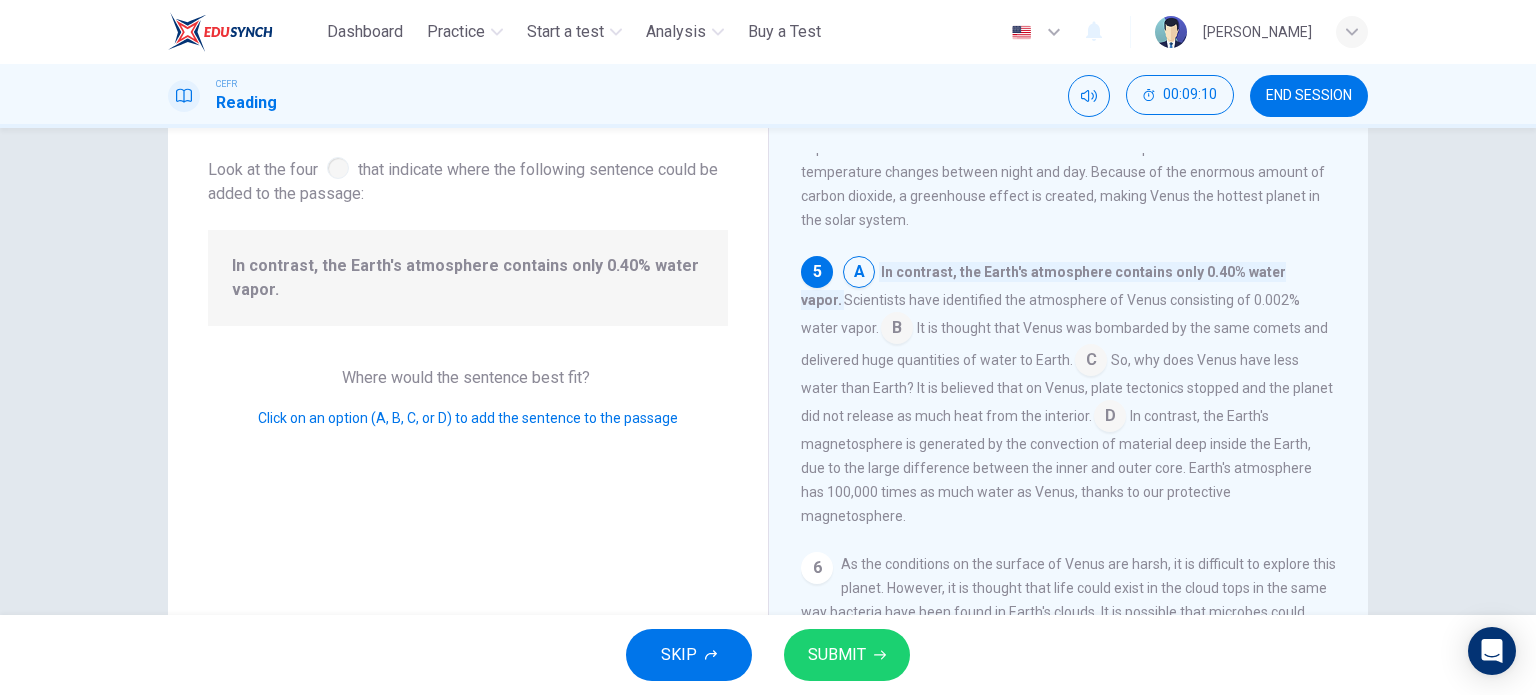 click at bounding box center (859, 274) 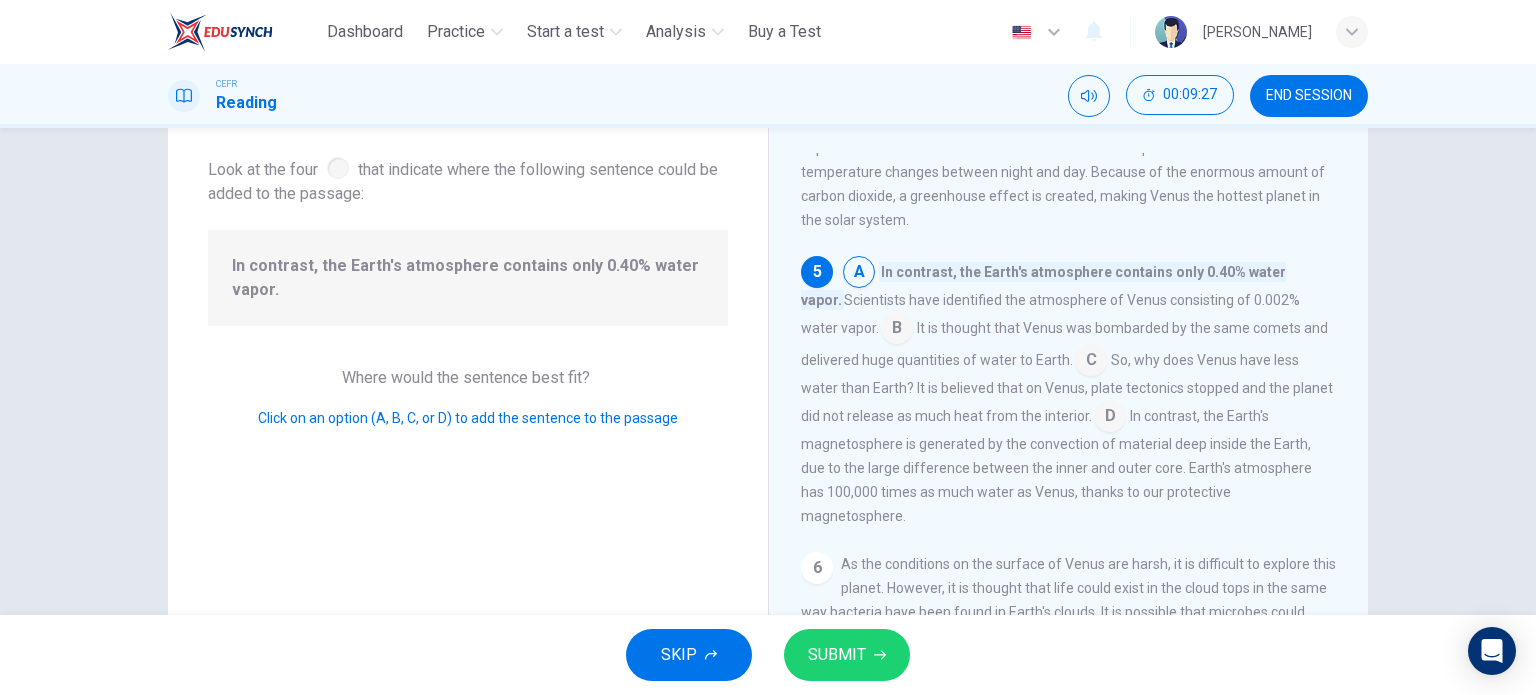 click at bounding box center (1110, 418) 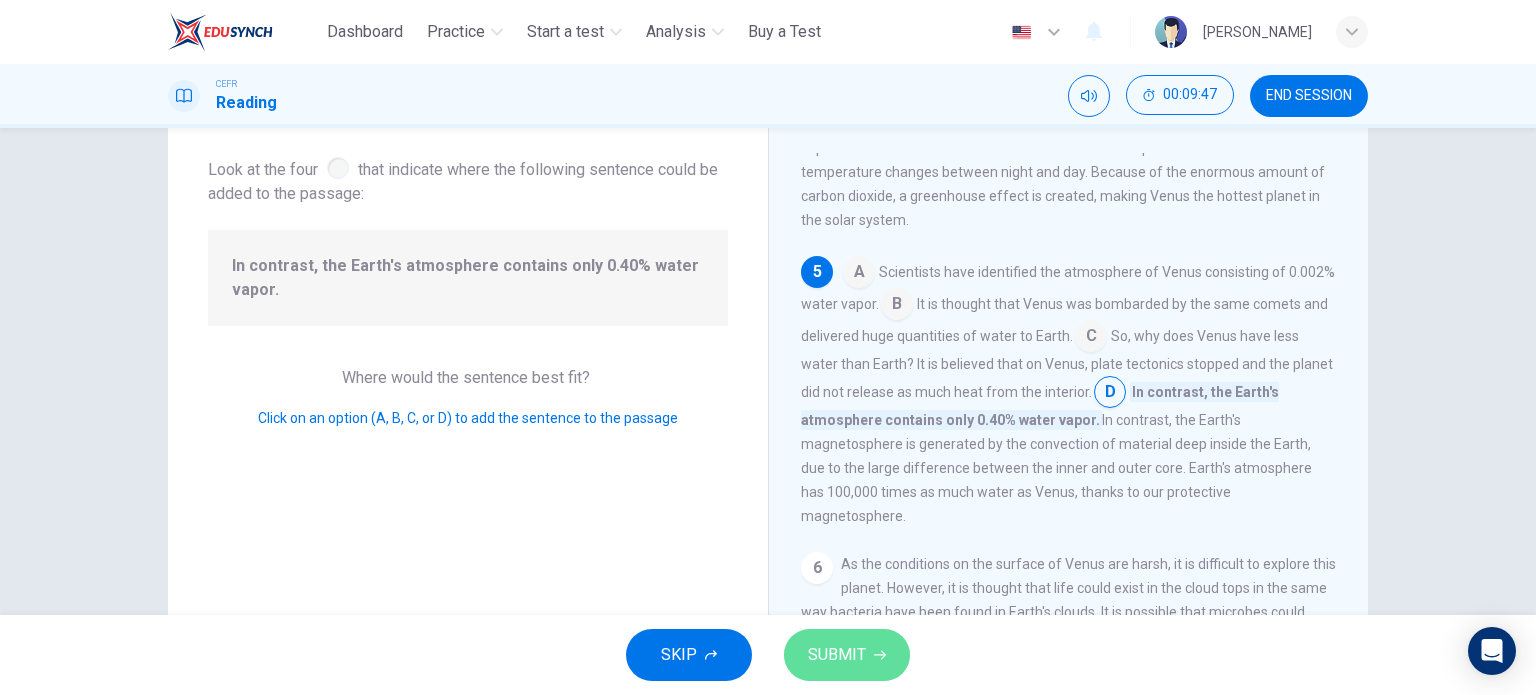 click on "SUBMIT" at bounding box center (847, 655) 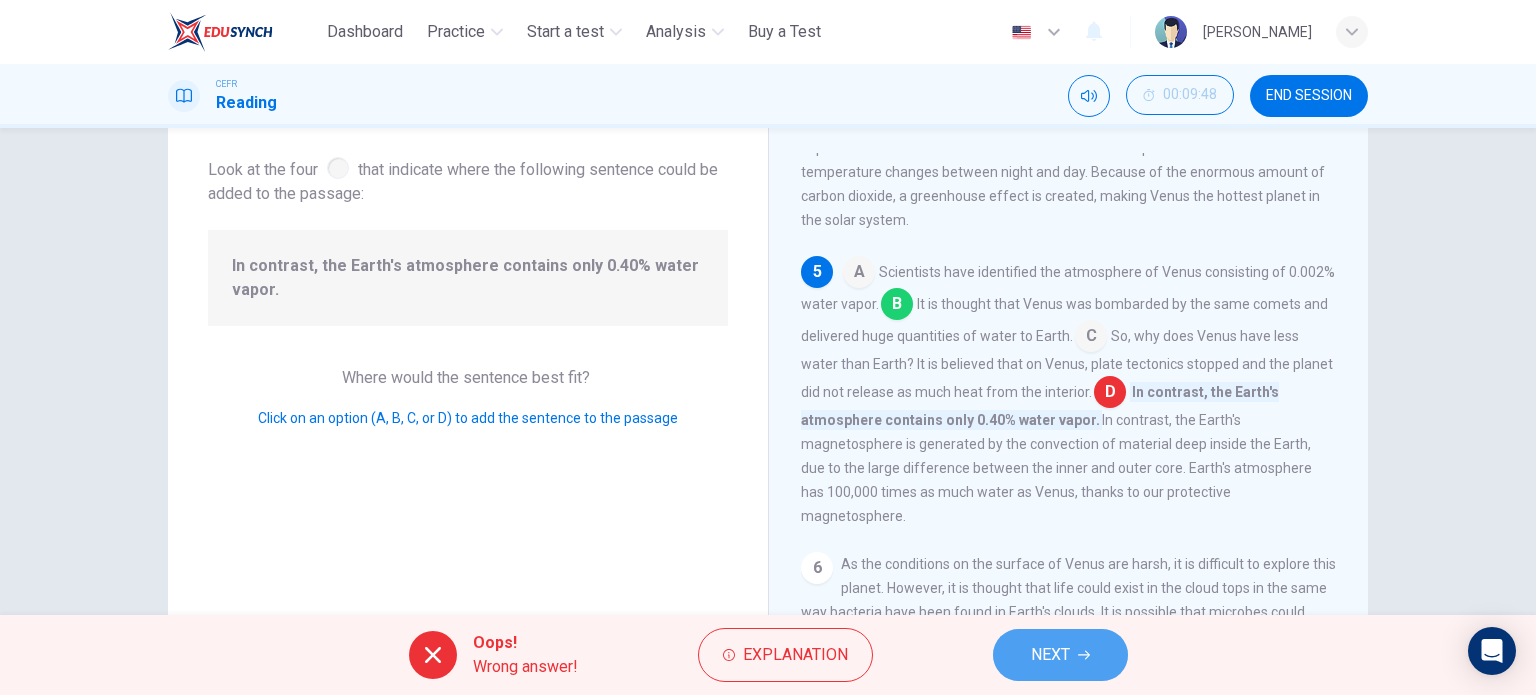 click on "NEXT" at bounding box center (1060, 655) 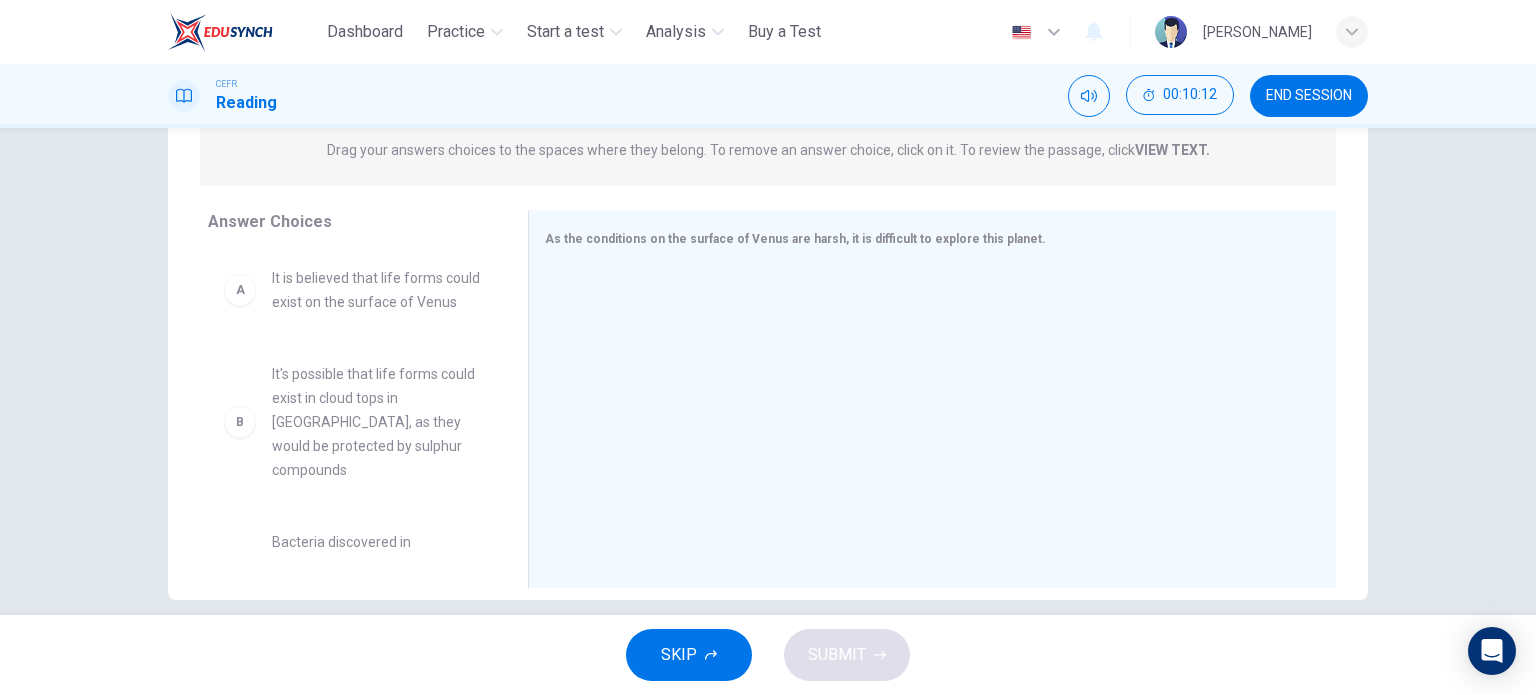 scroll, scrollTop: 272, scrollLeft: 0, axis: vertical 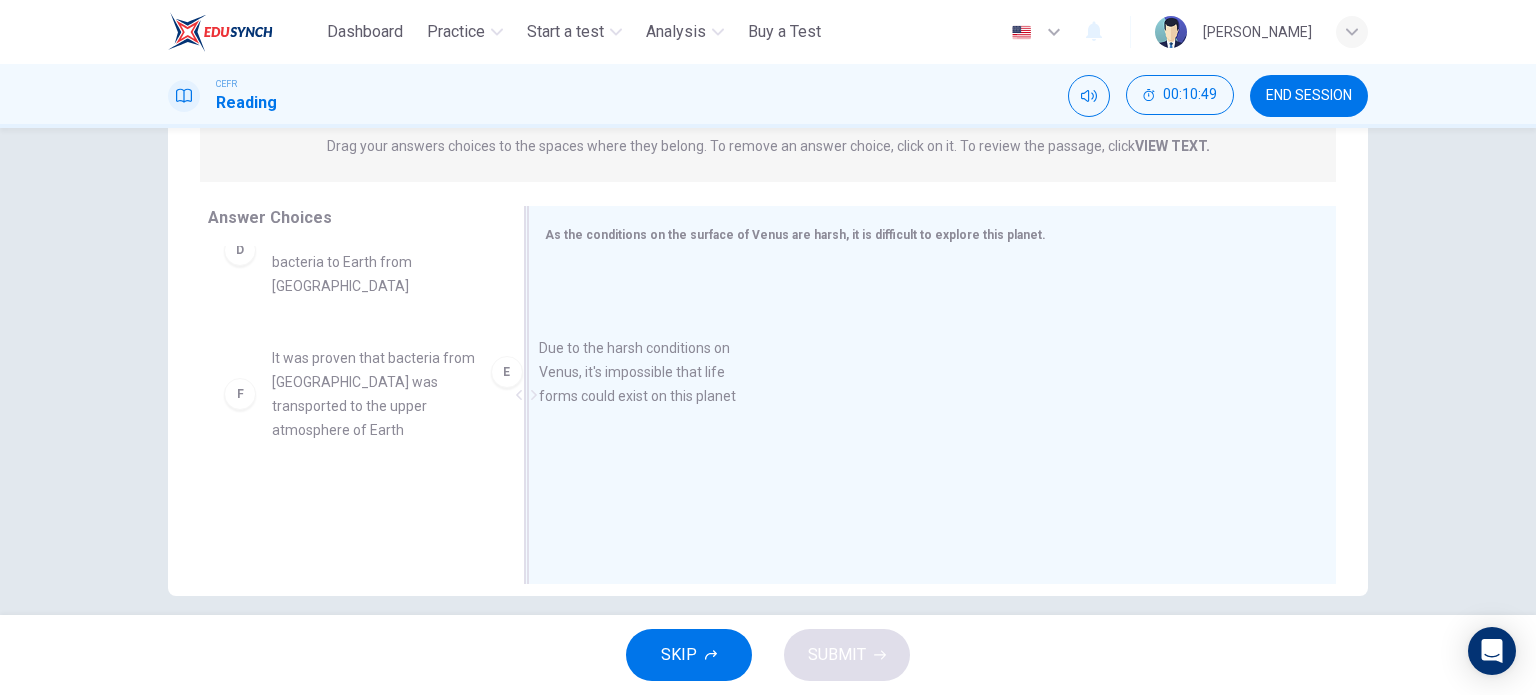 drag, startPoint x: 383, startPoint y: 392, endPoint x: 668, endPoint y: 382, distance: 285.17538 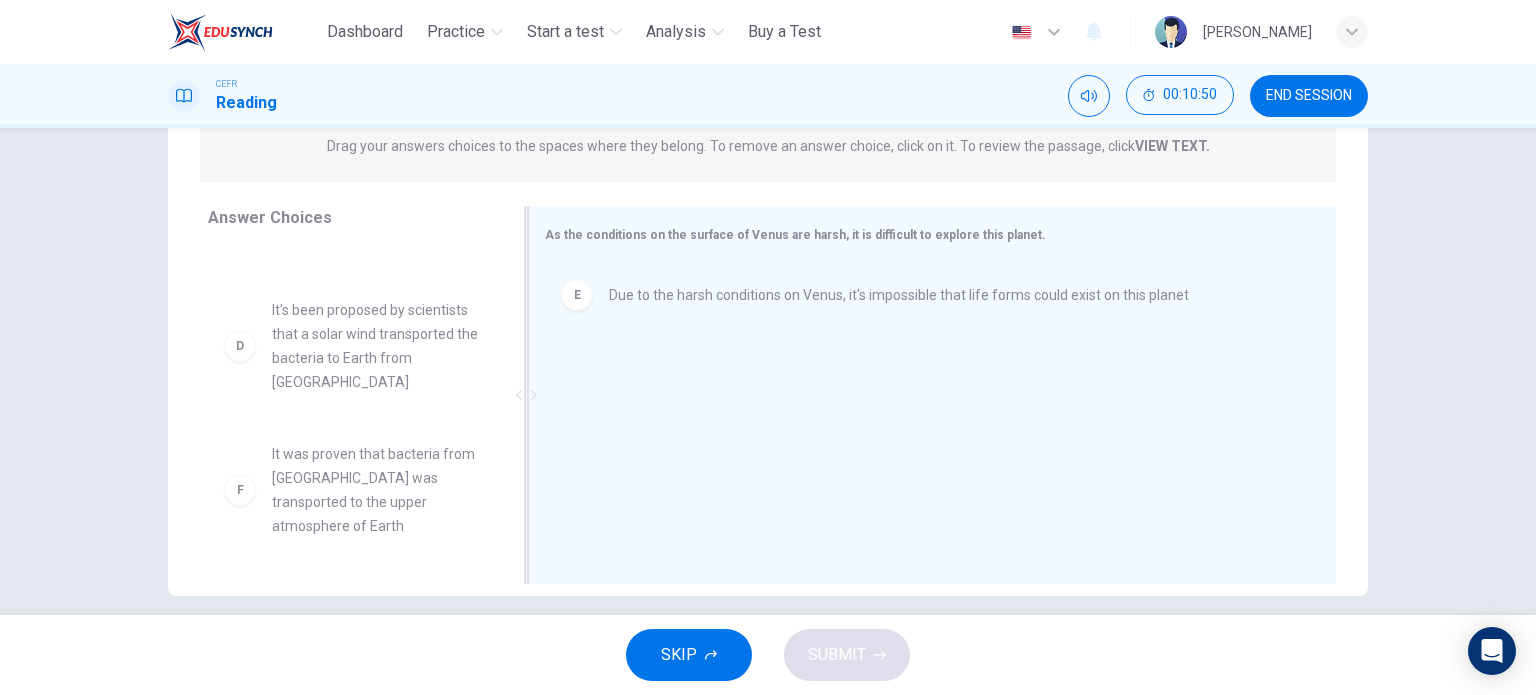 scroll, scrollTop: 372, scrollLeft: 0, axis: vertical 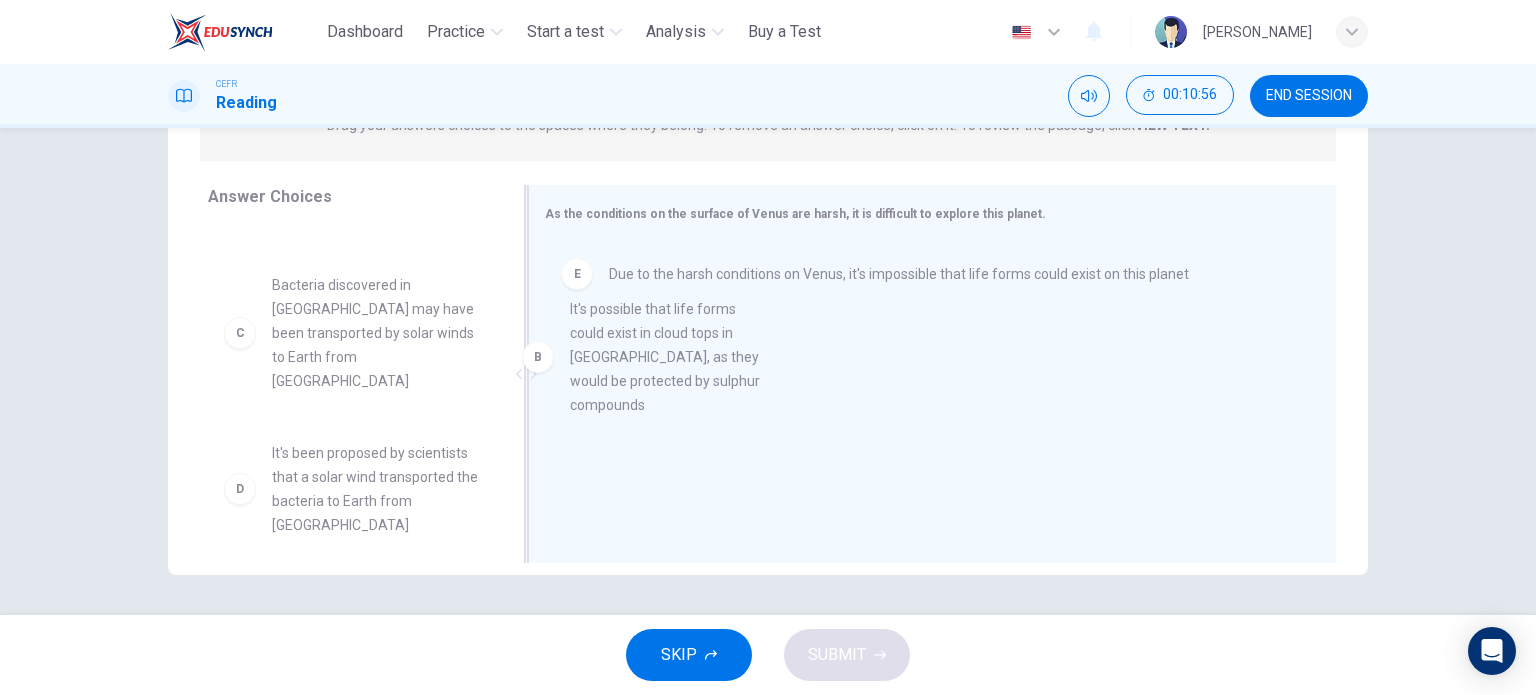 drag, startPoint x: 376, startPoint y: 333, endPoint x: 687, endPoint y: 332, distance: 311.00162 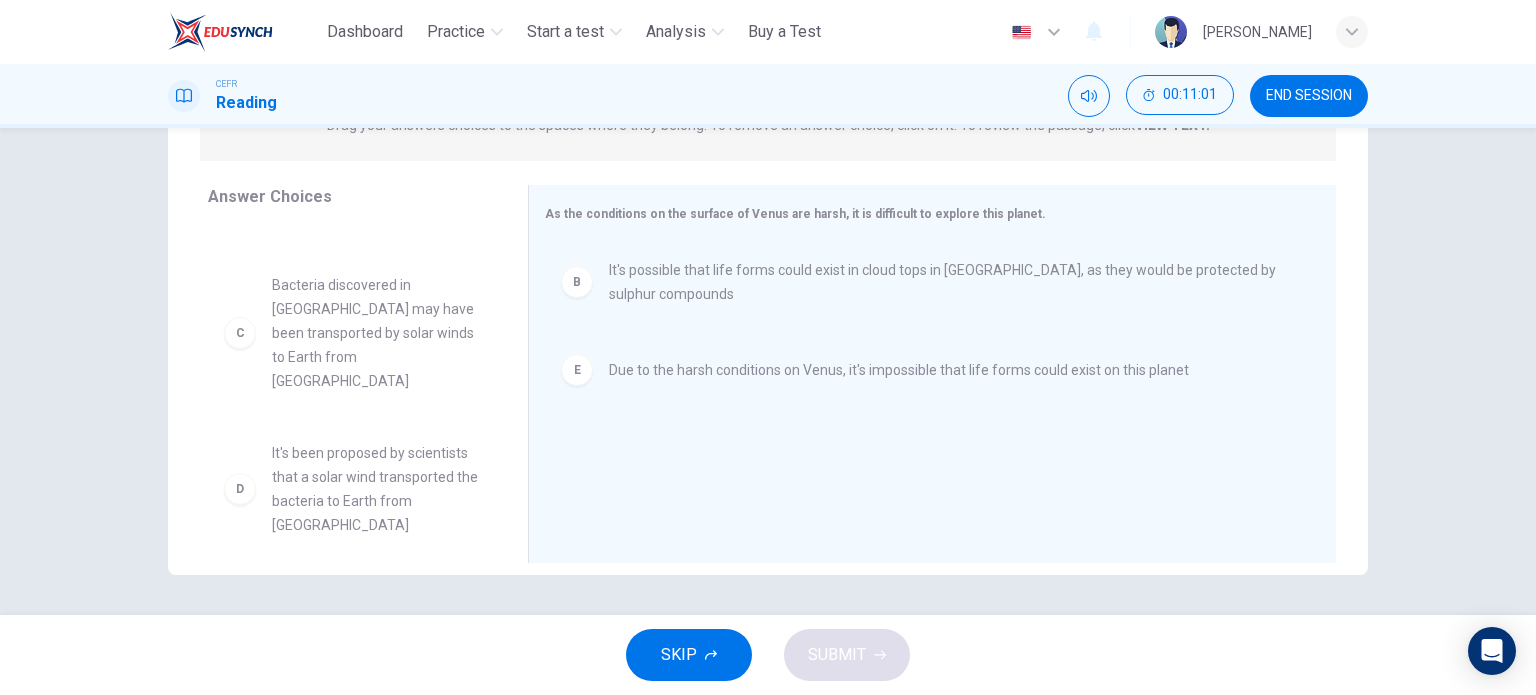 scroll, scrollTop: 0, scrollLeft: 0, axis: both 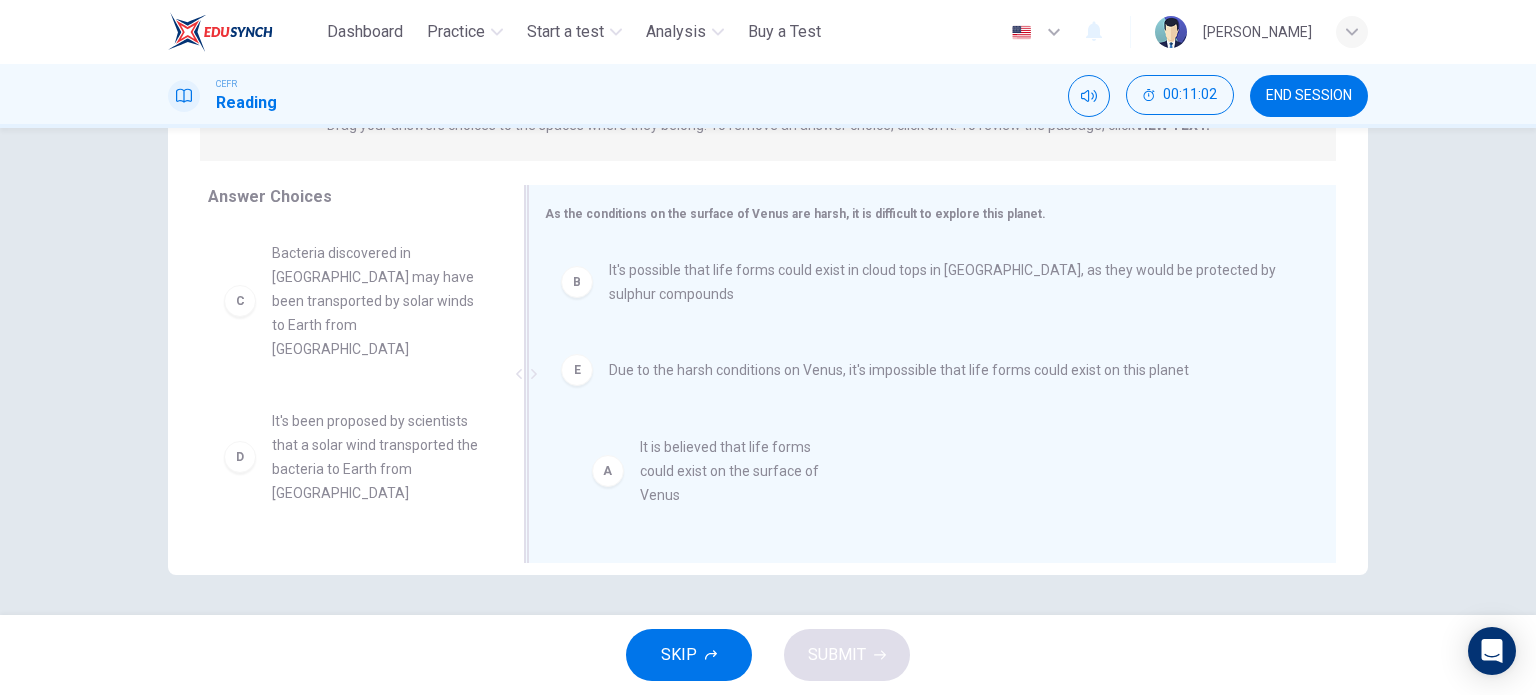 drag, startPoint x: 328, startPoint y: 278, endPoint x: 718, endPoint y: 481, distance: 439.6692 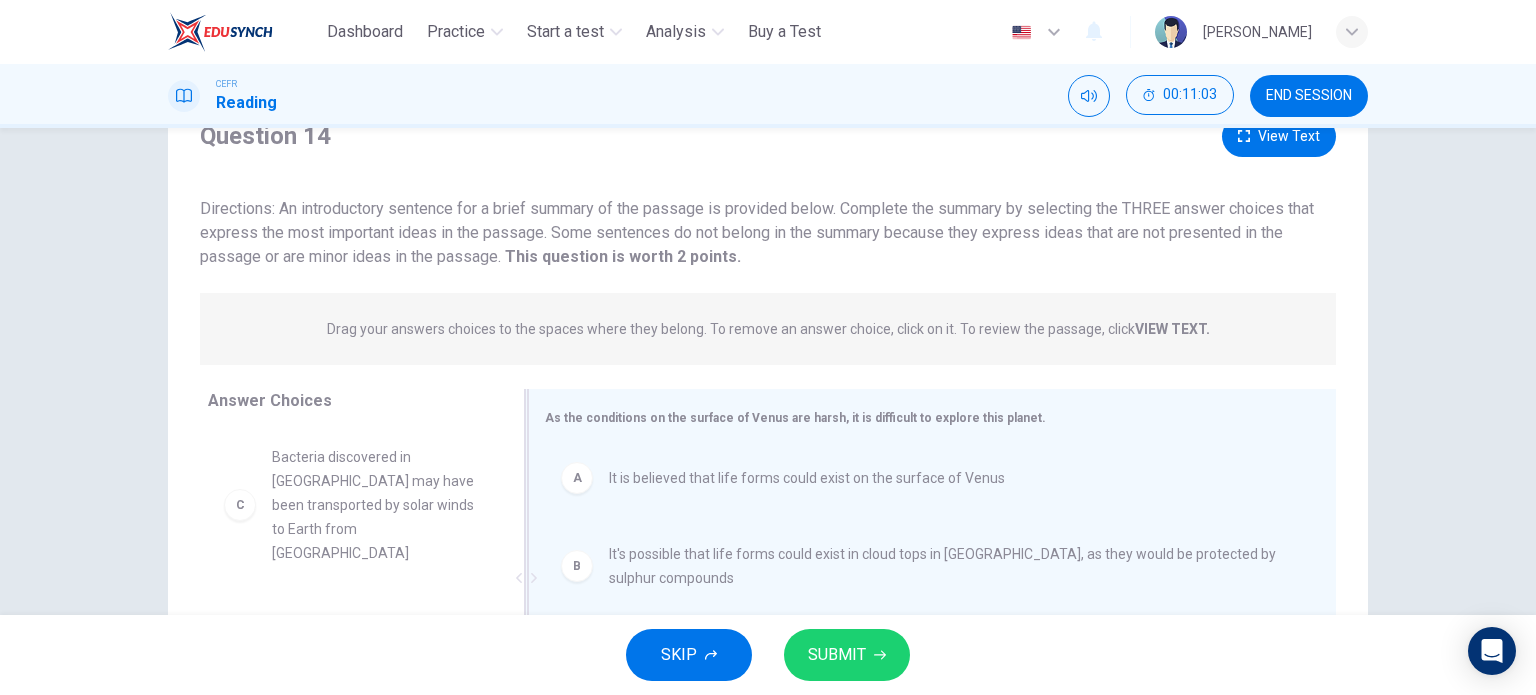 scroll, scrollTop: 52, scrollLeft: 0, axis: vertical 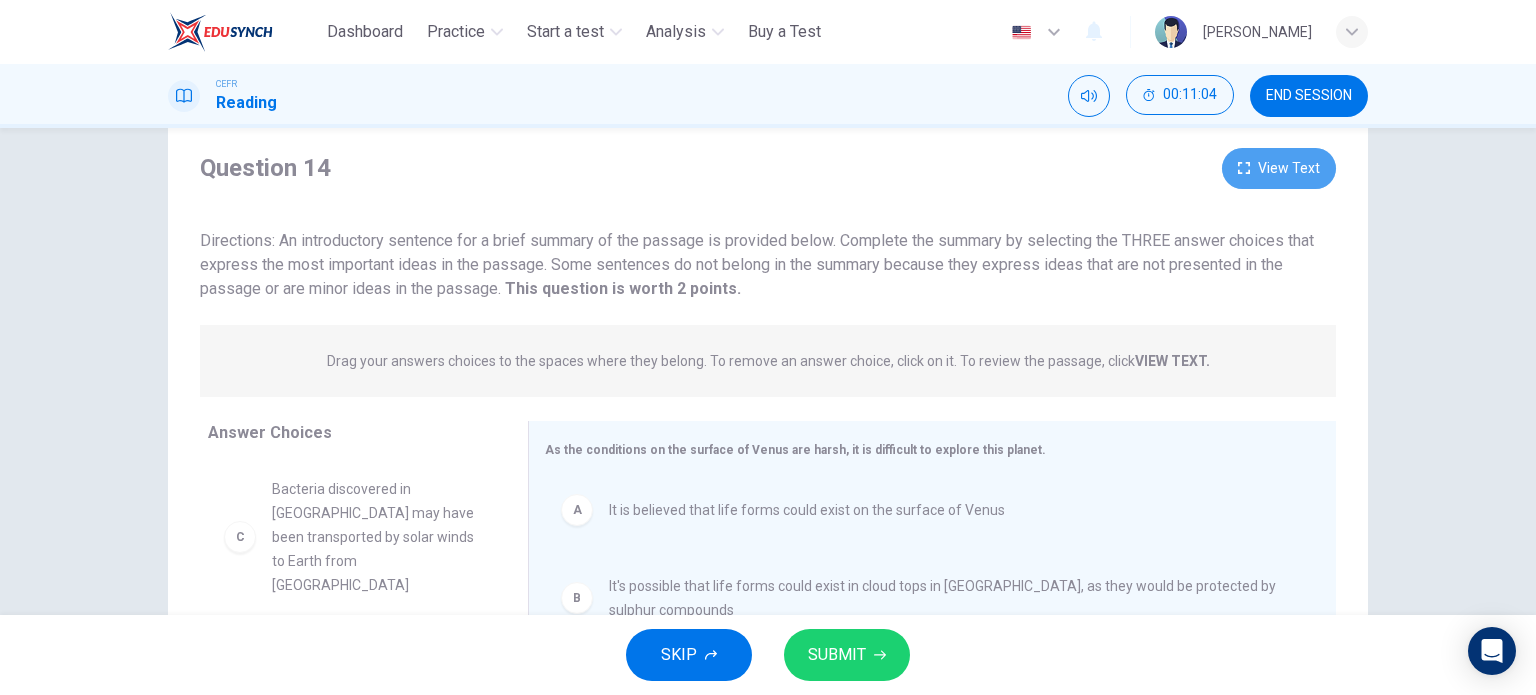 click on "View Text" at bounding box center (1279, 168) 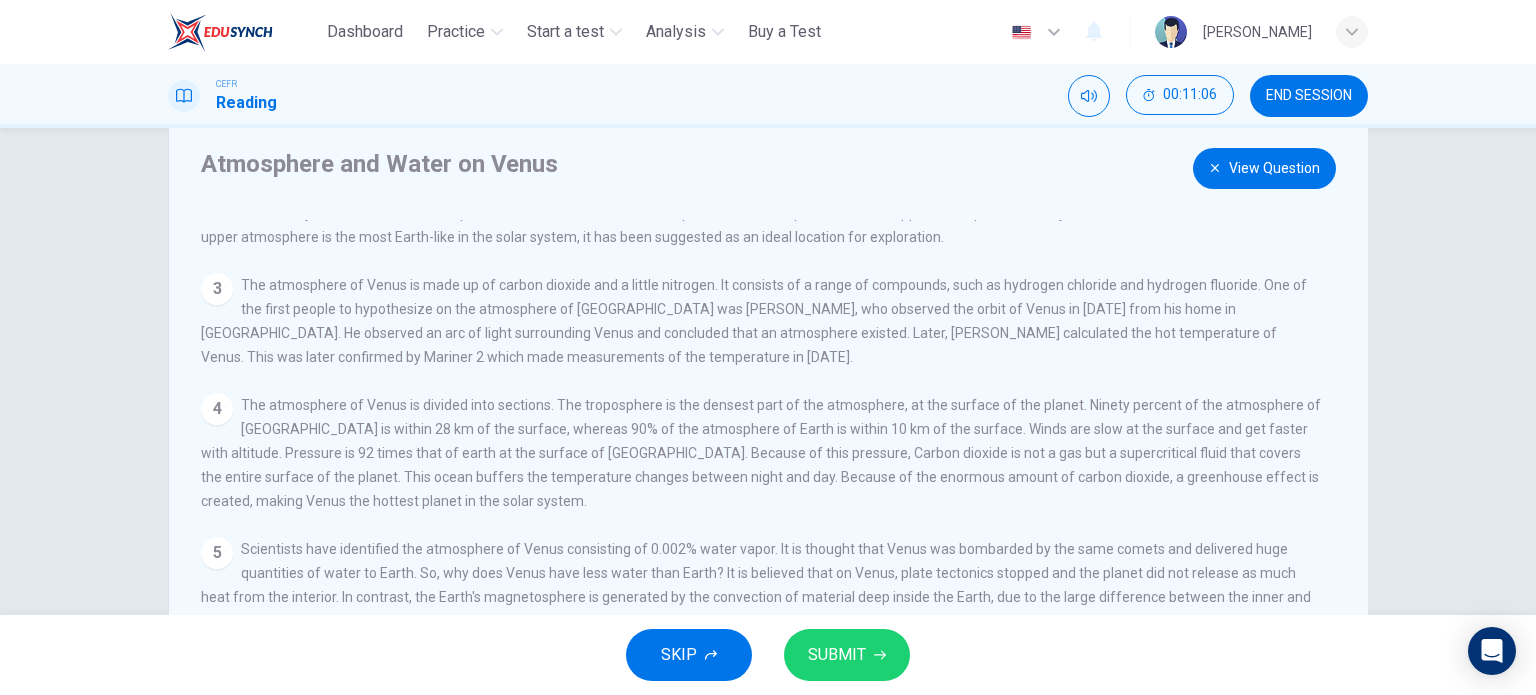scroll, scrollTop: 0, scrollLeft: 0, axis: both 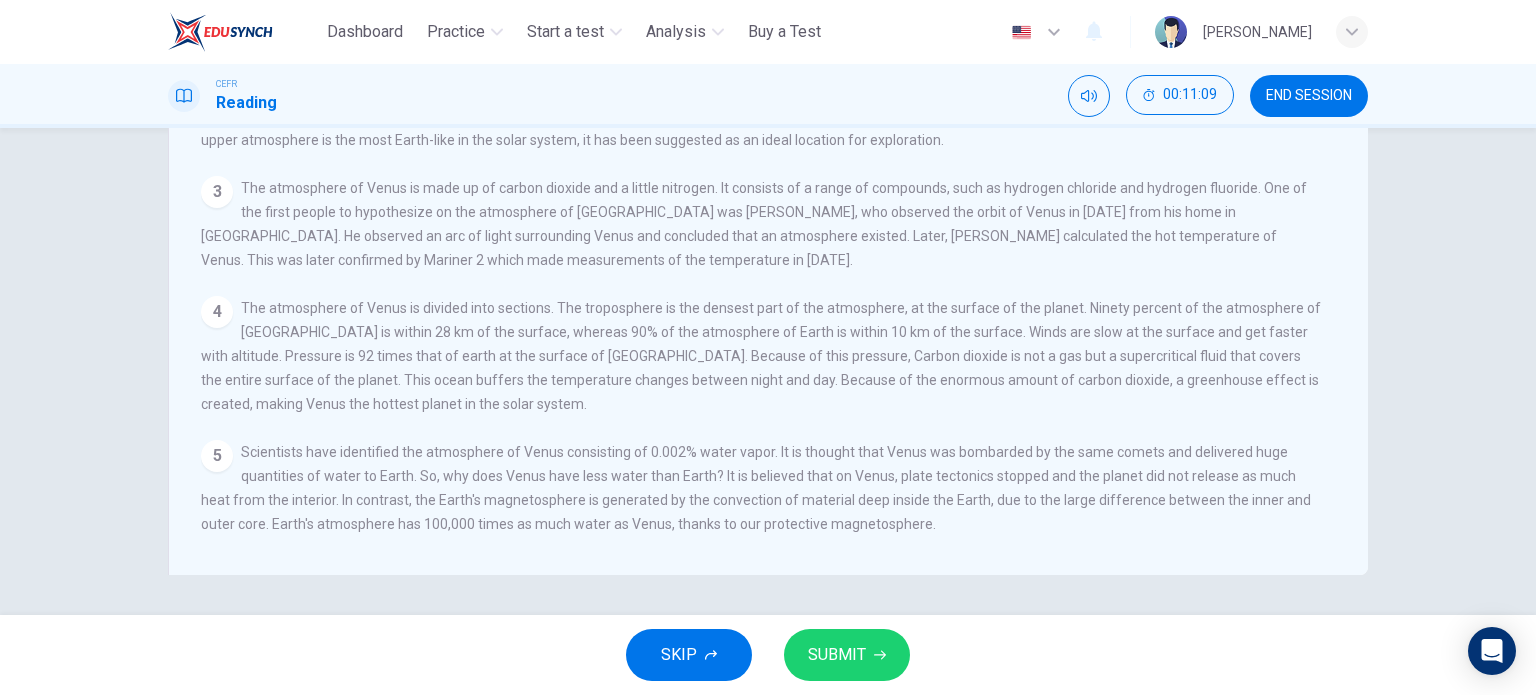 click on "SUBMIT" at bounding box center (837, 655) 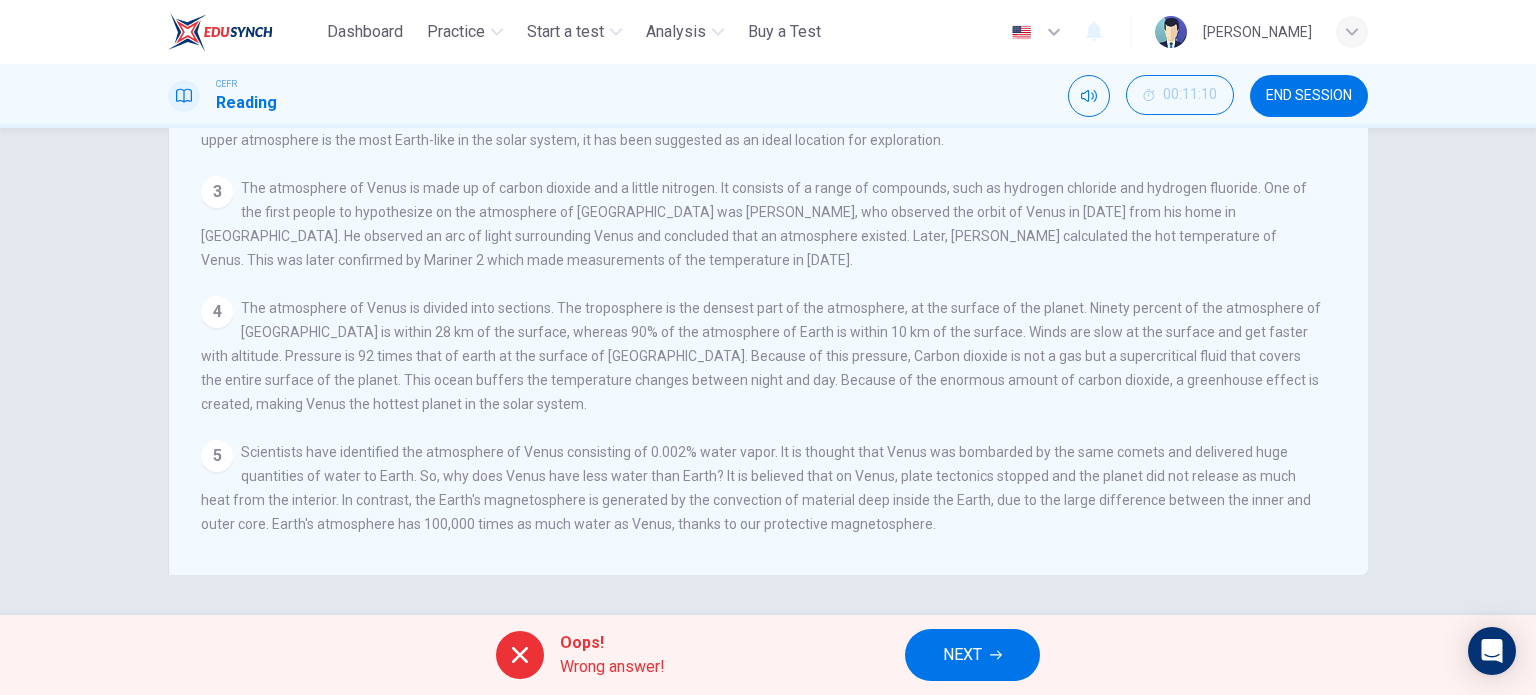 scroll, scrollTop: 0, scrollLeft: 0, axis: both 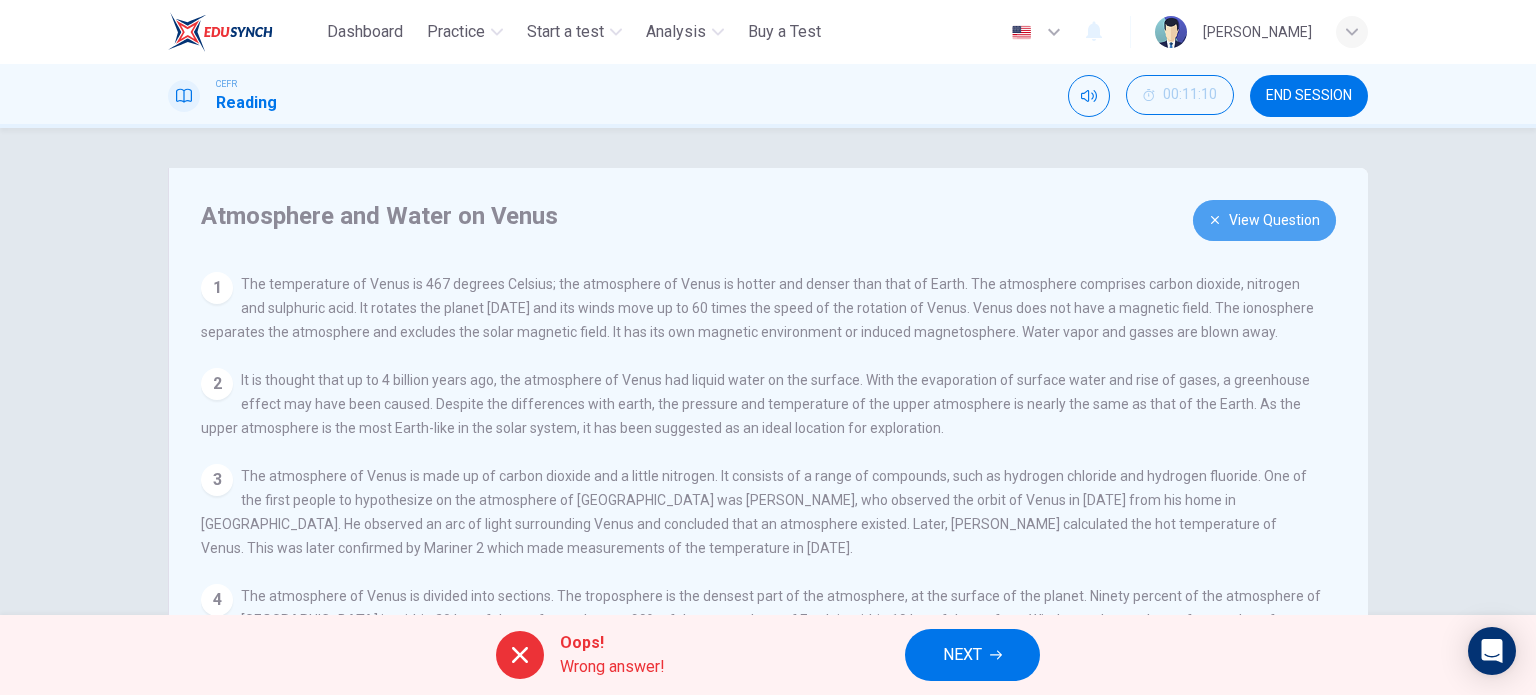 click on "View Question" at bounding box center [1264, 220] 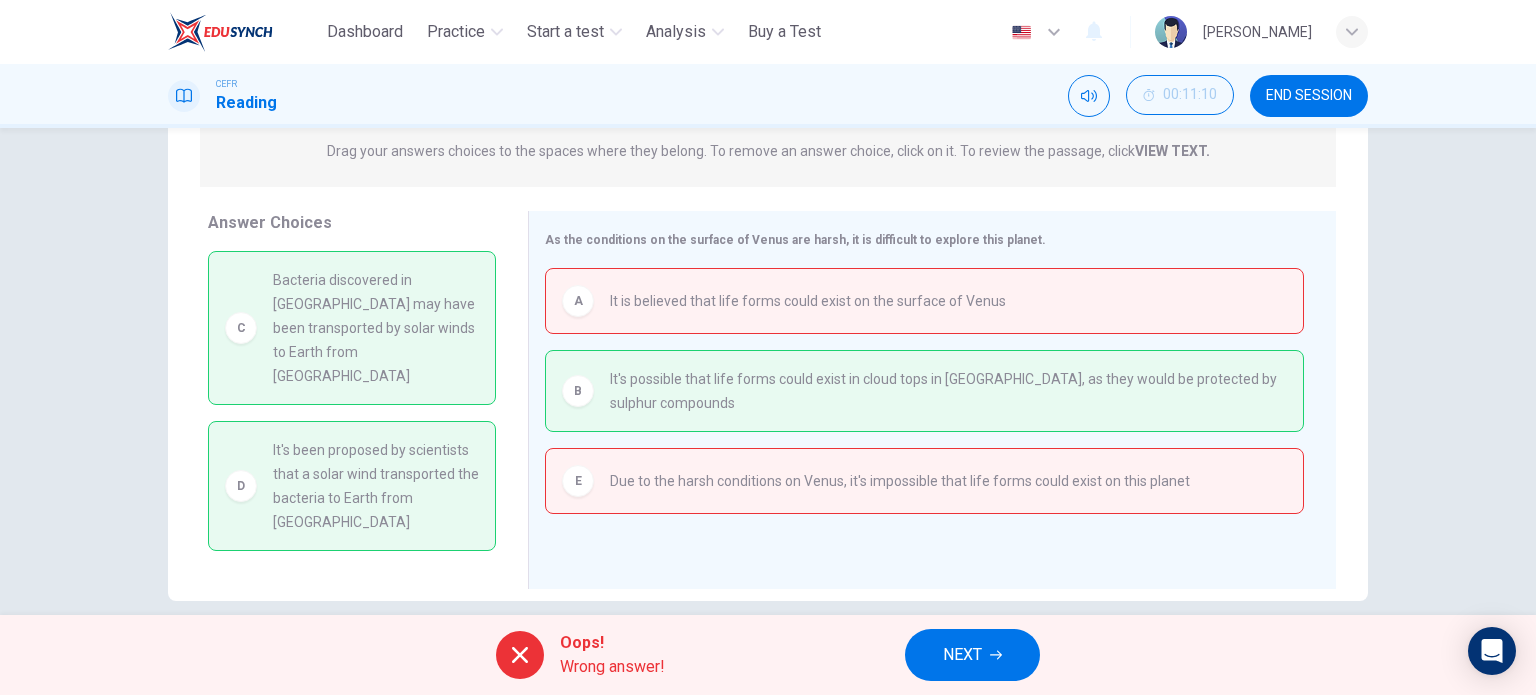 scroll, scrollTop: 288, scrollLeft: 0, axis: vertical 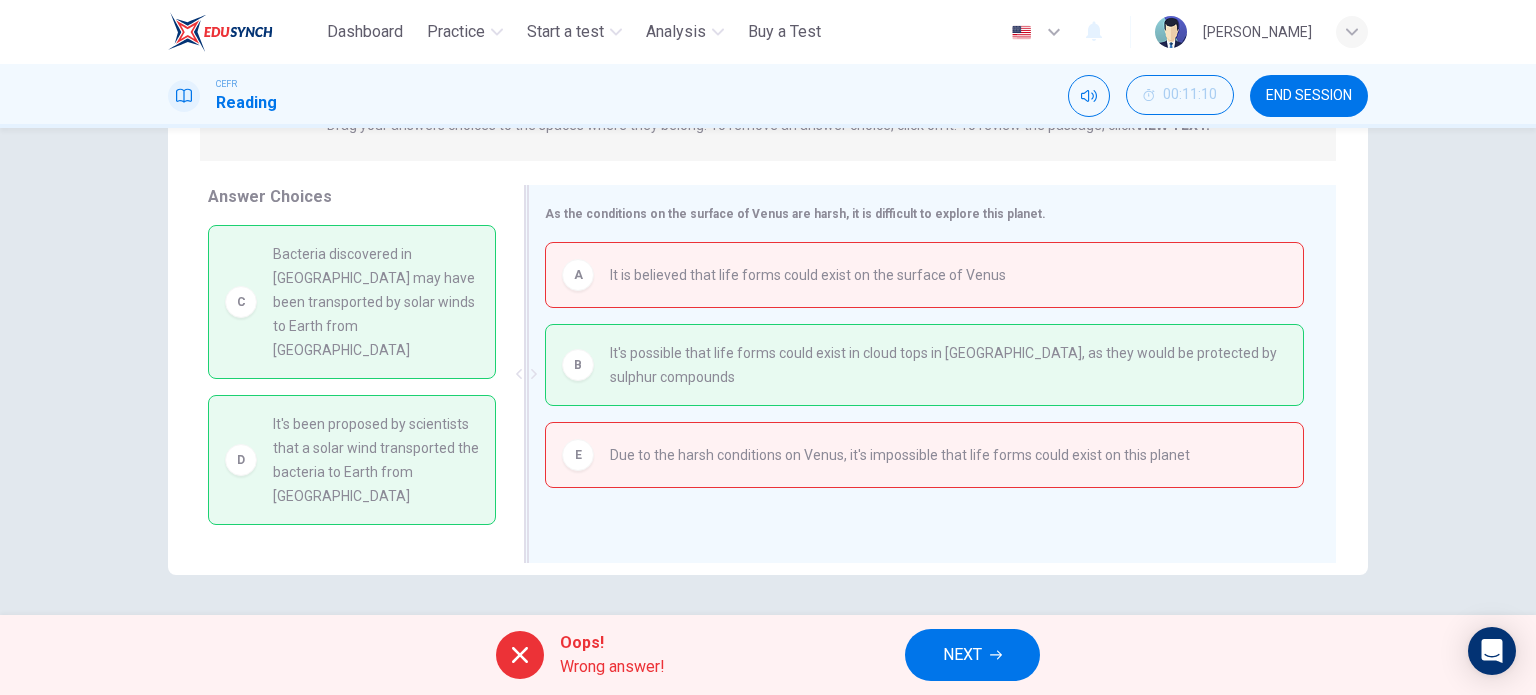 drag, startPoint x: 376, startPoint y: 286, endPoint x: 689, endPoint y: 287, distance: 313.0016 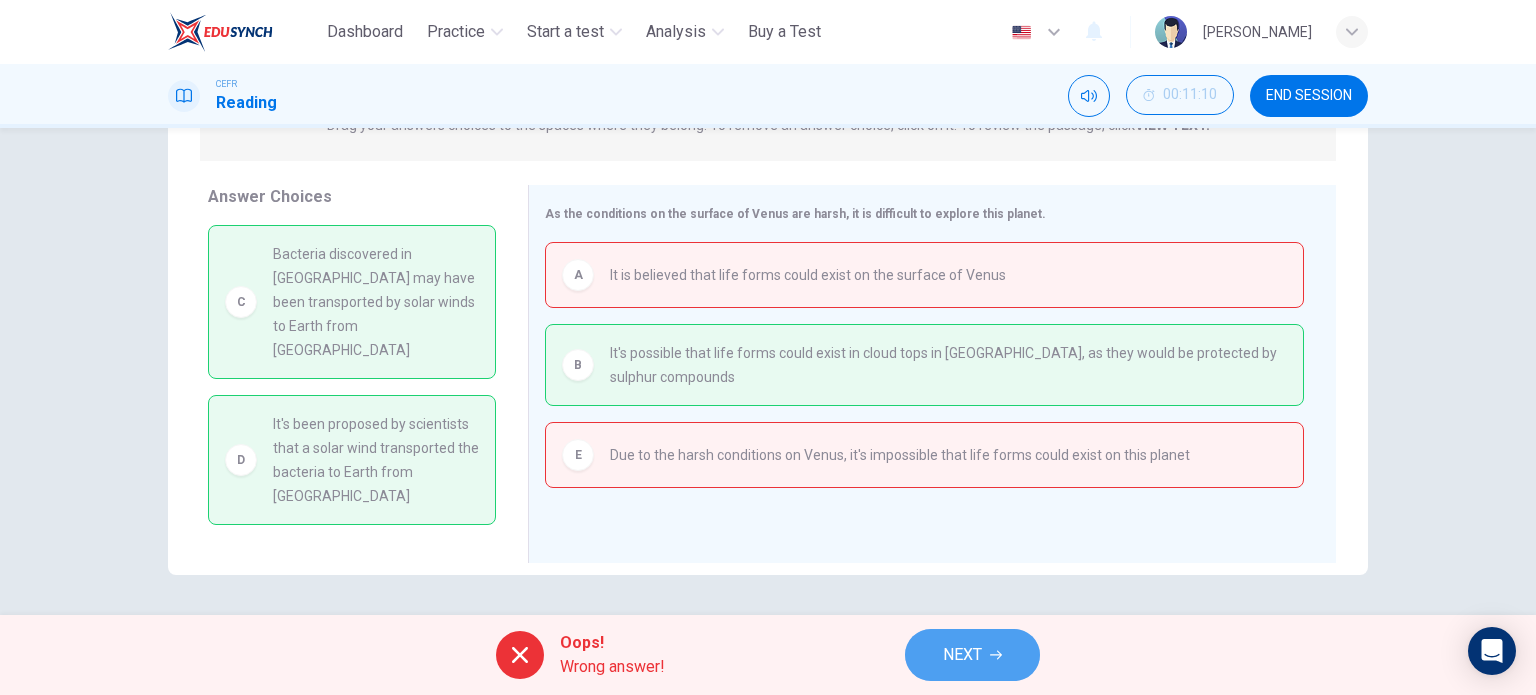 click on "NEXT" at bounding box center (962, 655) 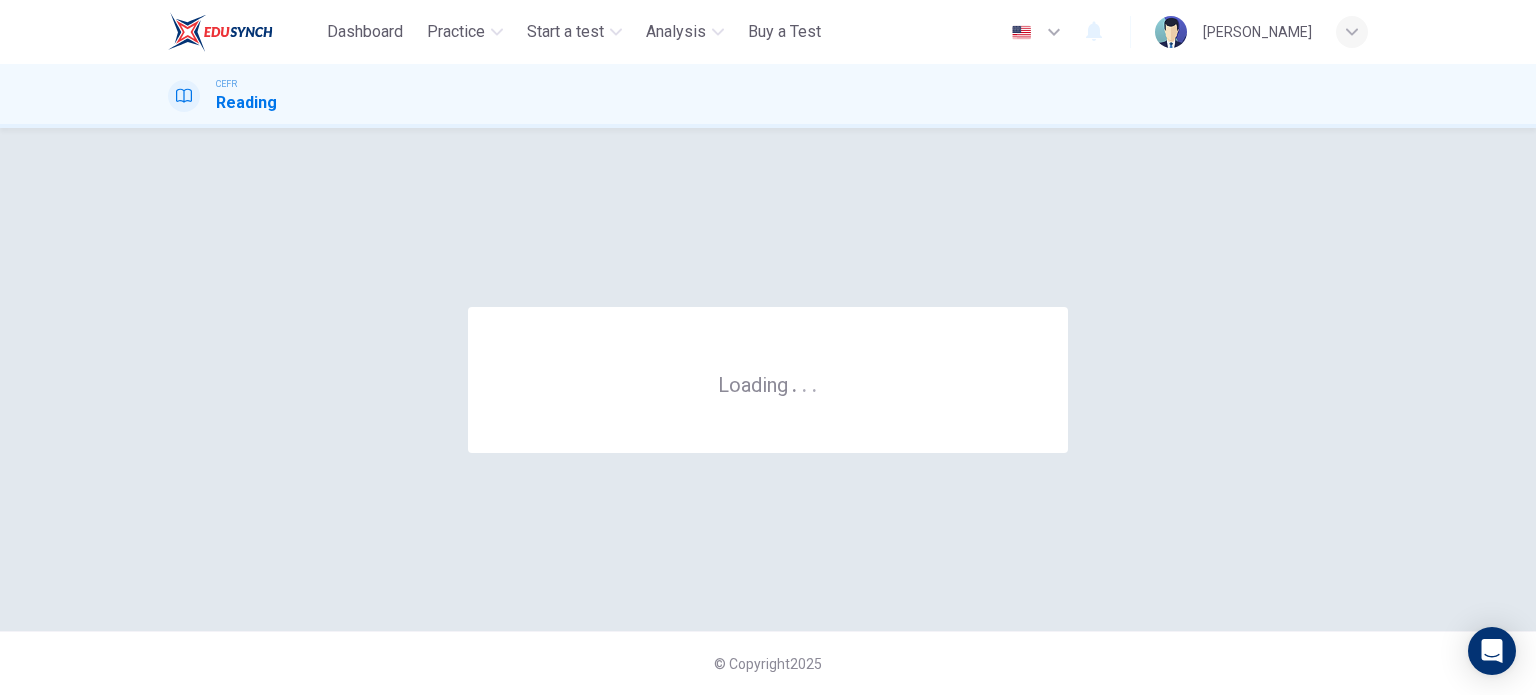 scroll, scrollTop: 0, scrollLeft: 0, axis: both 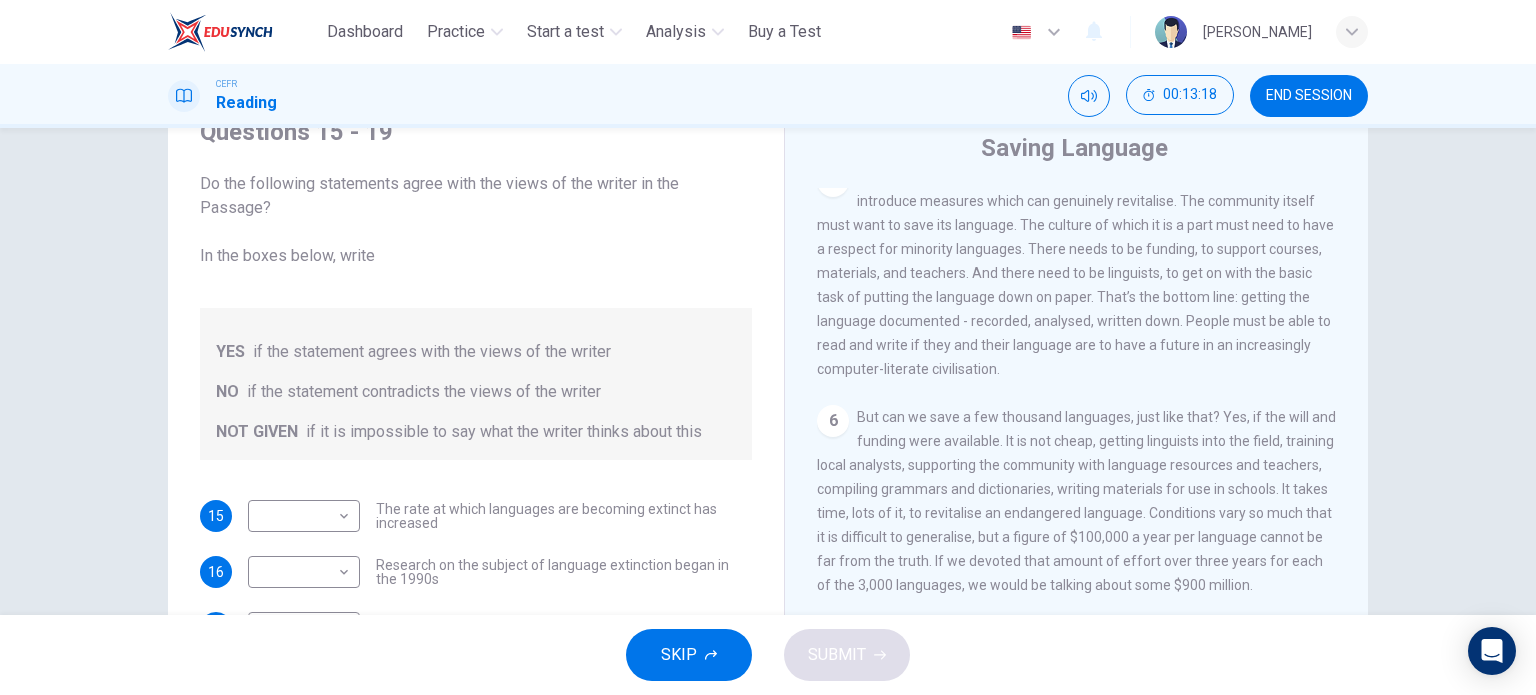 drag, startPoint x: 960, startPoint y: 315, endPoint x: 1058, endPoint y: 316, distance: 98.005104 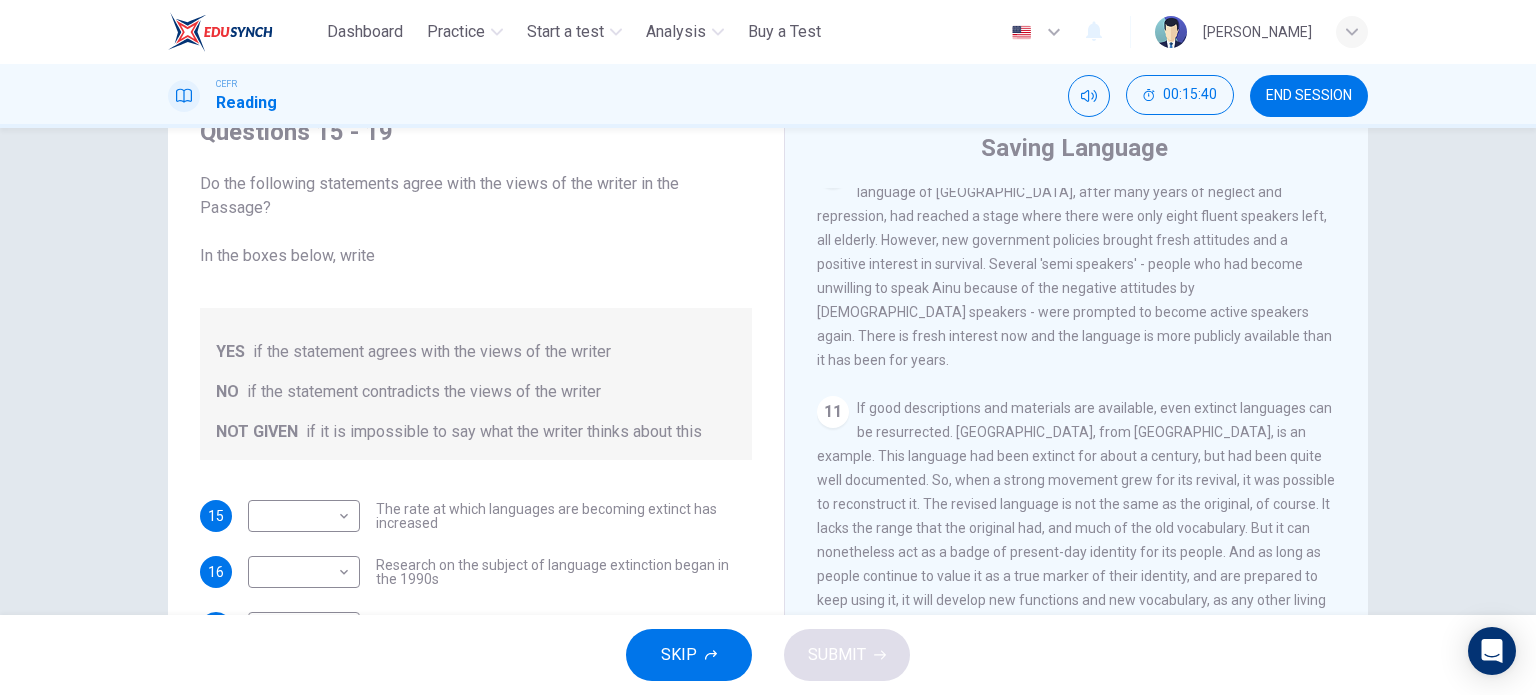 scroll, scrollTop: 2209, scrollLeft: 0, axis: vertical 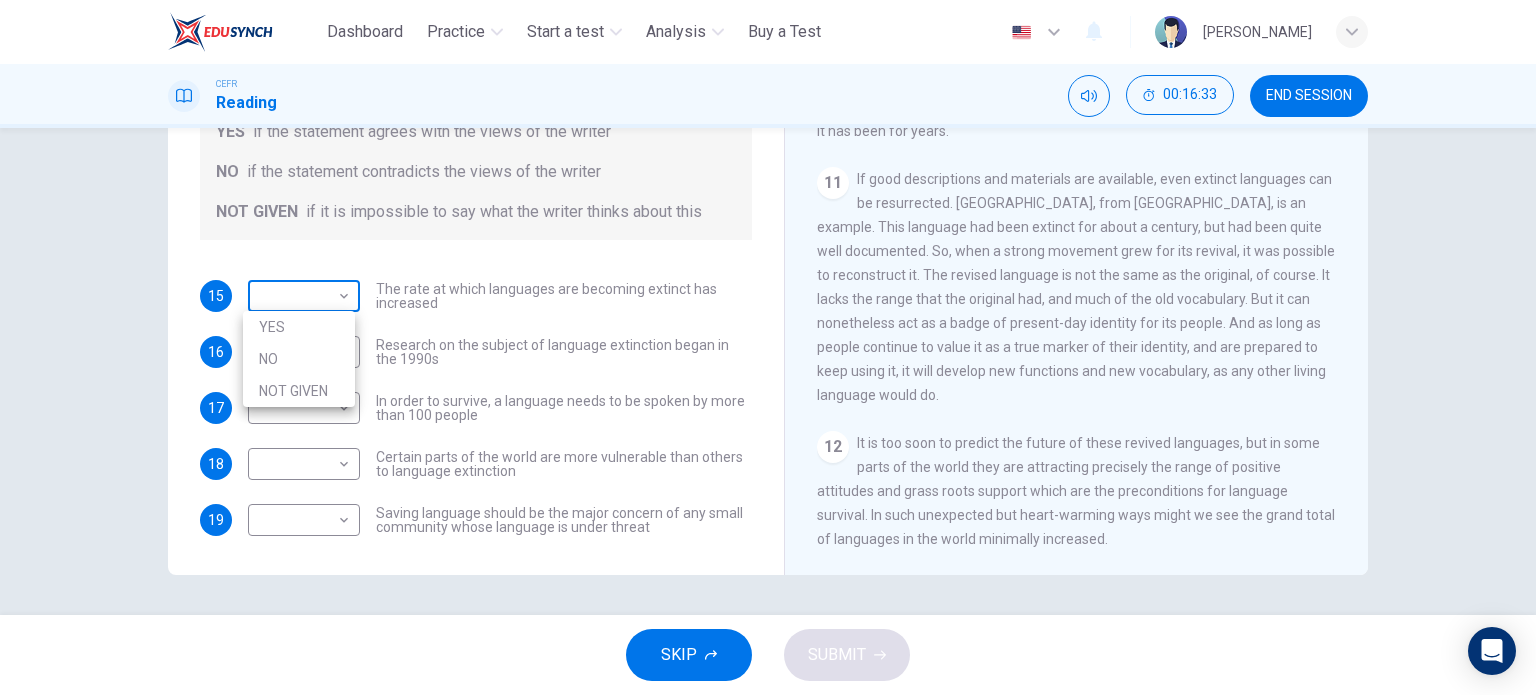 click on "This site uses cookies, as explained in our  Privacy Policy . If you agree to the use of cookies, please click the Accept button and continue to browse our site.   Privacy Policy Accept Dashboard Practice Start a test Analysis Buy a Test English ** ​ [PERSON_NAME] MD [PERSON_NAME] CEFR Reading 00:16:33 END SESSION Questions 15 - 19 Do the following statements agree with the views of the writer in the Passage?  In the boxes below, write YES if the statement agrees with the views of the writer NO if the statement contradicts the views of the writer NOT GIVEN if it is impossible to say what the writer thinks about this 15 ​ ​ The rate at which languages are becoming extinct has increased 16 ​ ​ Research on the subject of language extinction began in the 1990s 17 ​ ​ In order to survive, a language needs to be spoken by more than 100 people 18 ​ ​ Certain parts of the world are more vulnerable than others to language extinction 19 ​ ​ Saving Language CLICK TO ZOOM Click to Zoom 1 2 3 4 5 6 7" at bounding box center (768, 347) 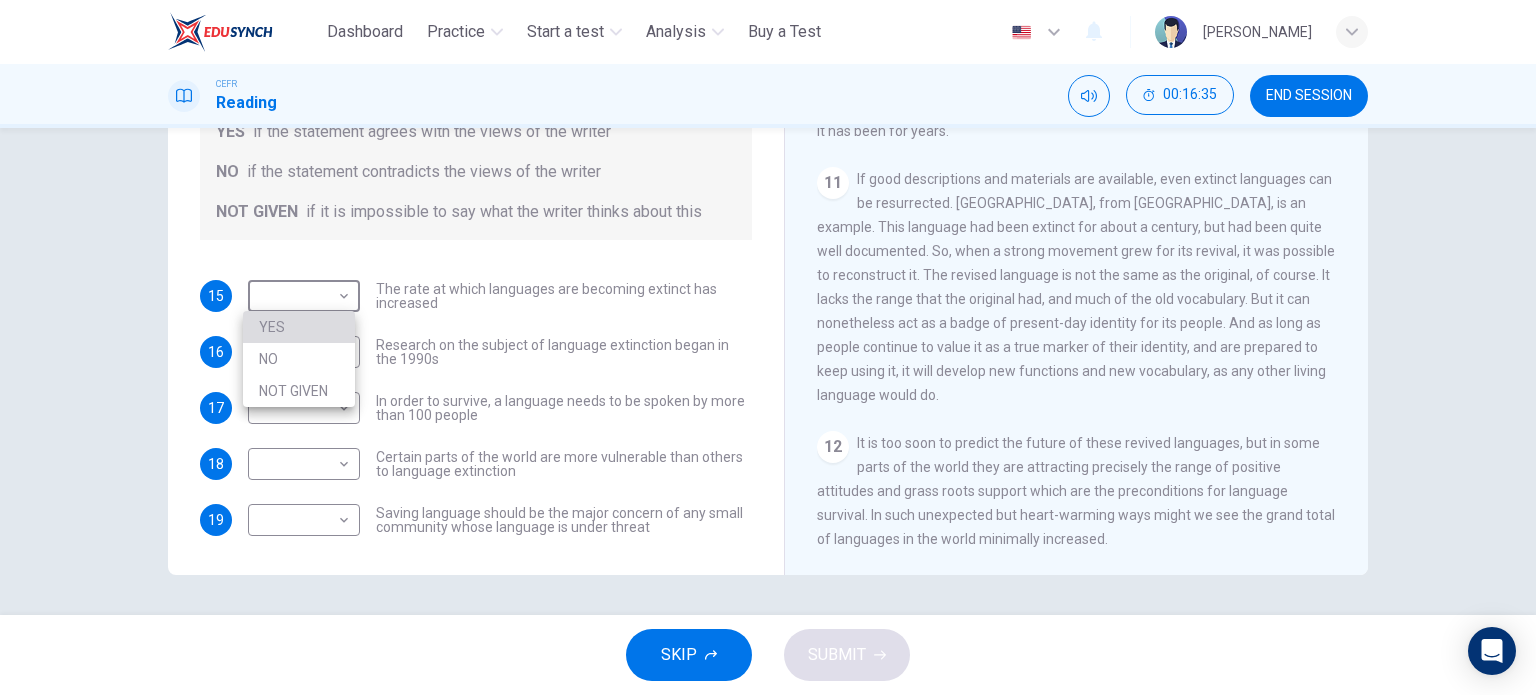 click on "YES" at bounding box center [299, 327] 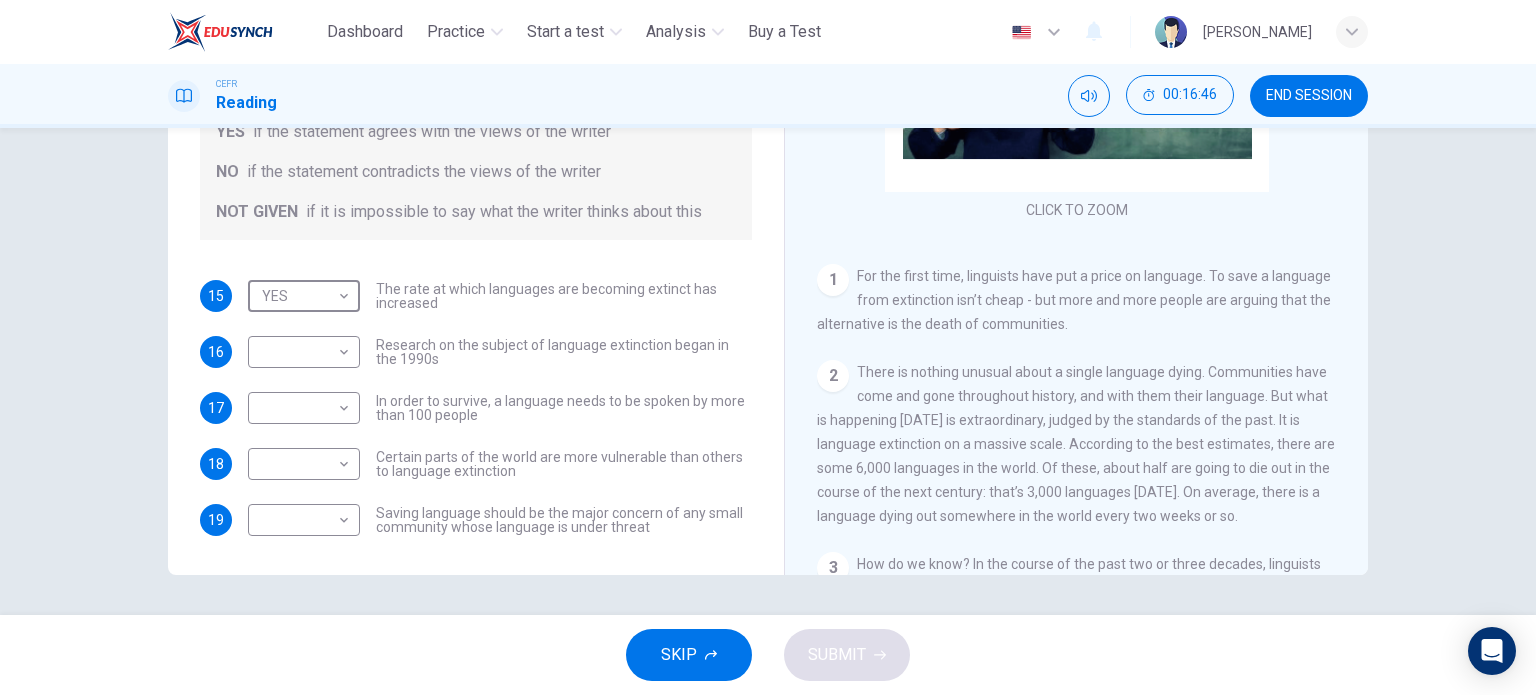 scroll, scrollTop: 413, scrollLeft: 0, axis: vertical 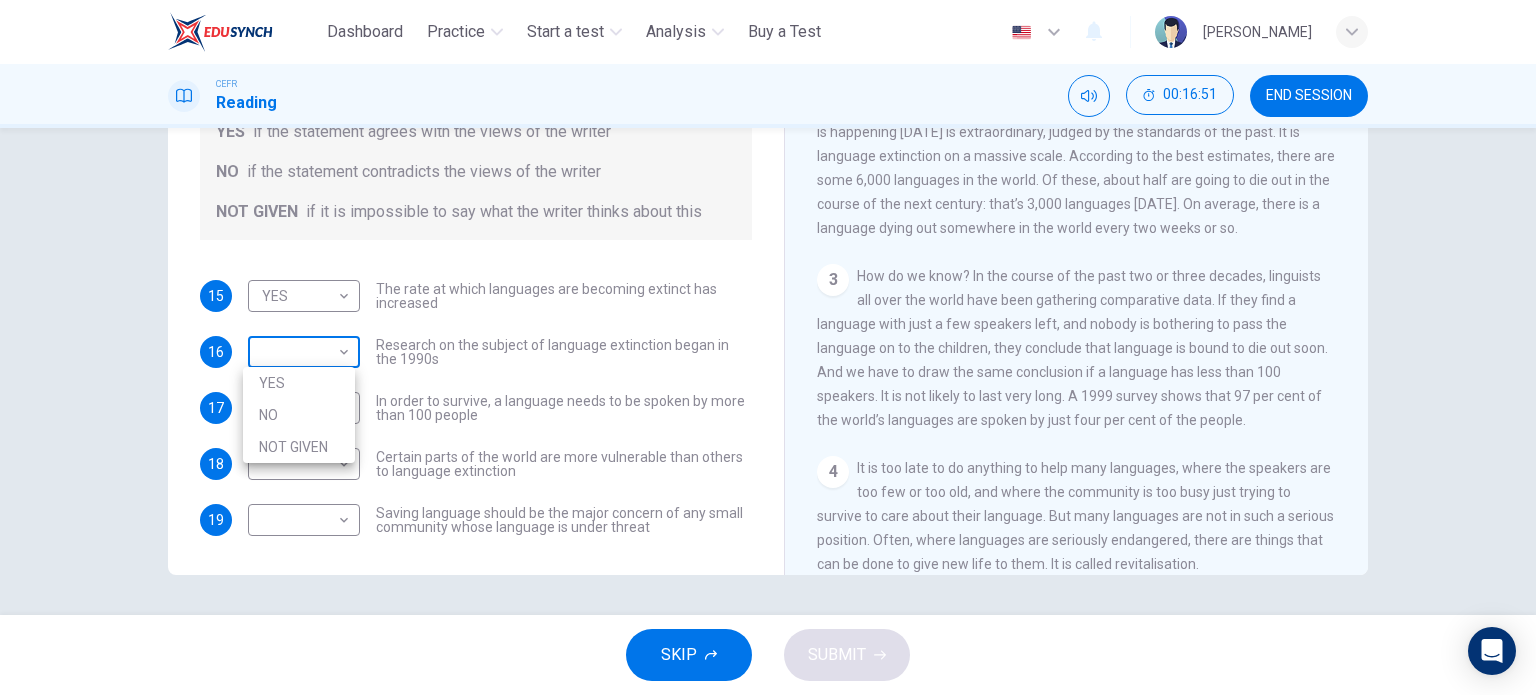 click on "This site uses cookies, as explained in our  Privacy Policy . If you agree to the use of cookies, please click the Accept button and continue to browse our site.   Privacy Policy Accept Dashboard Practice Start a test Analysis Buy a Test English ** ​ [PERSON_NAME] MD [PERSON_NAME] CEFR Reading 00:16:51 END SESSION Questions 15 - 19 Do the following statements agree with the views of the writer in the Passage?  In the boxes below, write YES if the statement agrees with the views of the writer NO if the statement contradicts the views of the writer NOT GIVEN if it is impossible to say what the writer thinks about this 15 YES *** ​ The rate at which languages are becoming extinct has increased 16 ​ ​ Research on the subject of language extinction began in the 1990s 17 ​ ​ In order to survive, a language needs to be spoken by more than 100 people 18 ​ ​ Certain parts of the world are more vulnerable than others to language extinction 19 ​ ​ Saving Language CLICK TO ZOOM Click to Zoom 1 2 3 4 5" at bounding box center [768, 347] 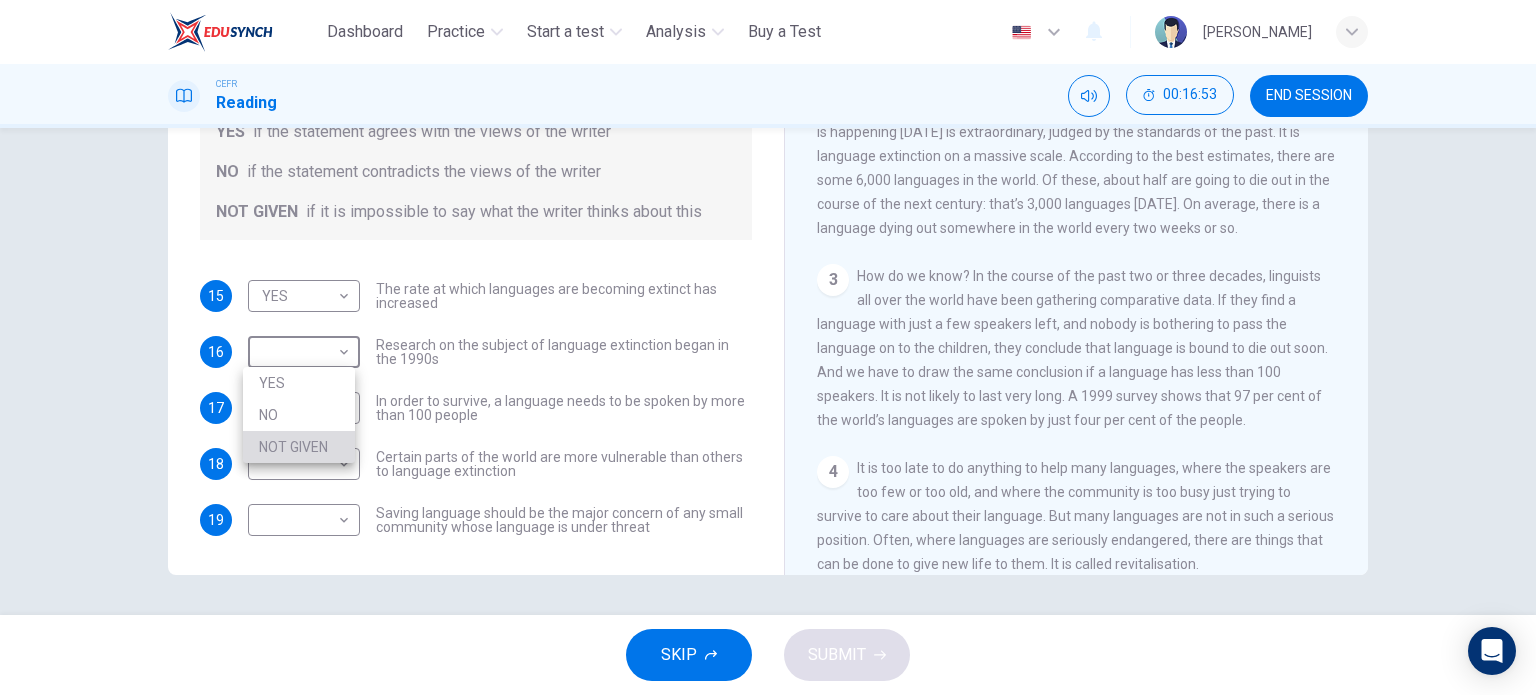 click on "NOT GIVEN" at bounding box center [299, 447] 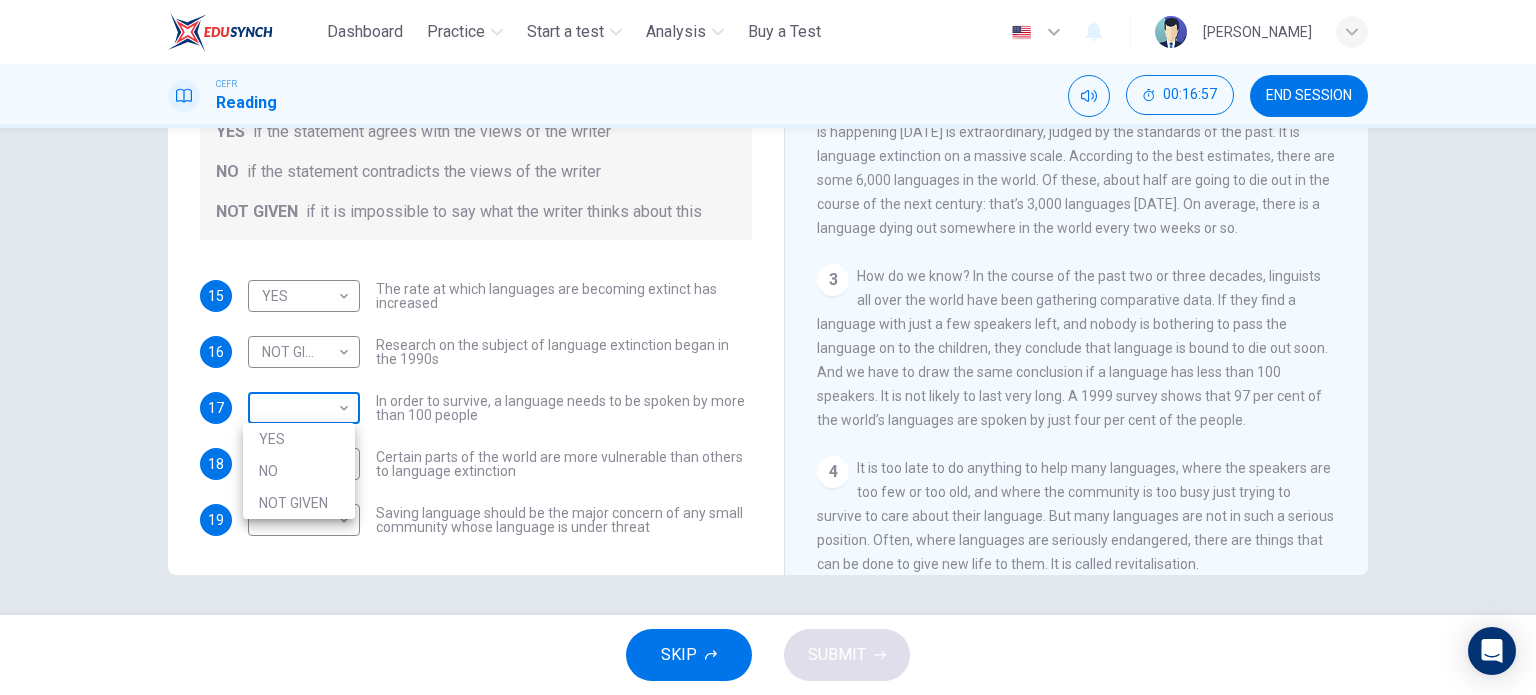click on "This site uses cookies, as explained in our  Privacy Policy . If you agree to the use of cookies, please click the Accept button and continue to browse our site.   Privacy Policy Accept Dashboard Practice Start a test Analysis Buy a Test English ** ​ [PERSON_NAME] MD [PERSON_NAME] CEFR Reading 00:16:57 END SESSION Questions 15 - 19 Do the following statements agree with the views of the writer in the Passage?  In the boxes below, write YES if the statement agrees with the views of the writer NO if the statement contradicts the views of the writer NOT GIVEN if it is impossible to say what the writer thinks about this 15 YES *** ​ The rate at which languages are becoming extinct has increased 16 NOT GIVEN ********* ​ Research on the subject of language extinction began in the 1990s 17 ​ ​ In order to survive, a language needs to be spoken by more than 100 people 18 ​ ​ Certain parts of the world are more vulnerable than others to language extinction 19 ​ ​ Saving Language CLICK TO ZOOM 1 2 3 4" at bounding box center [768, 347] 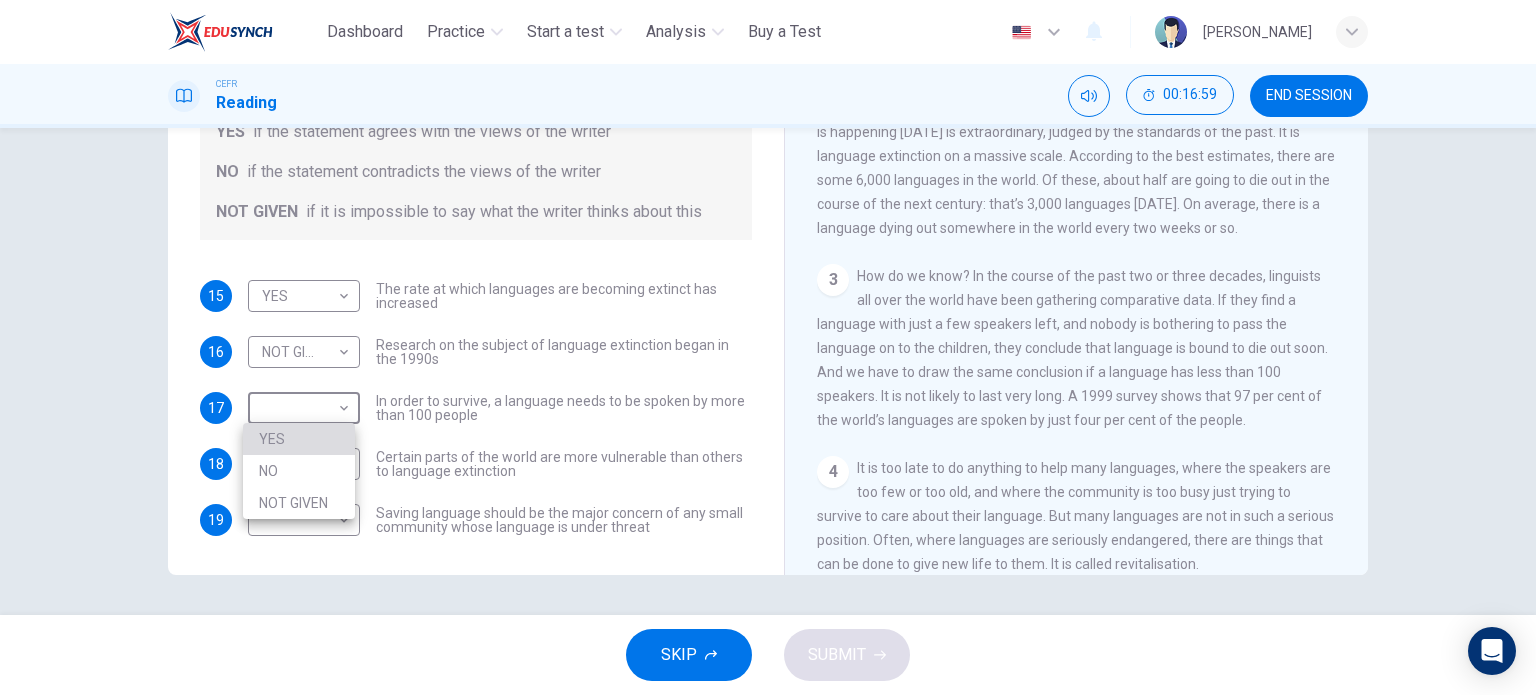 click on "YES" at bounding box center (299, 439) 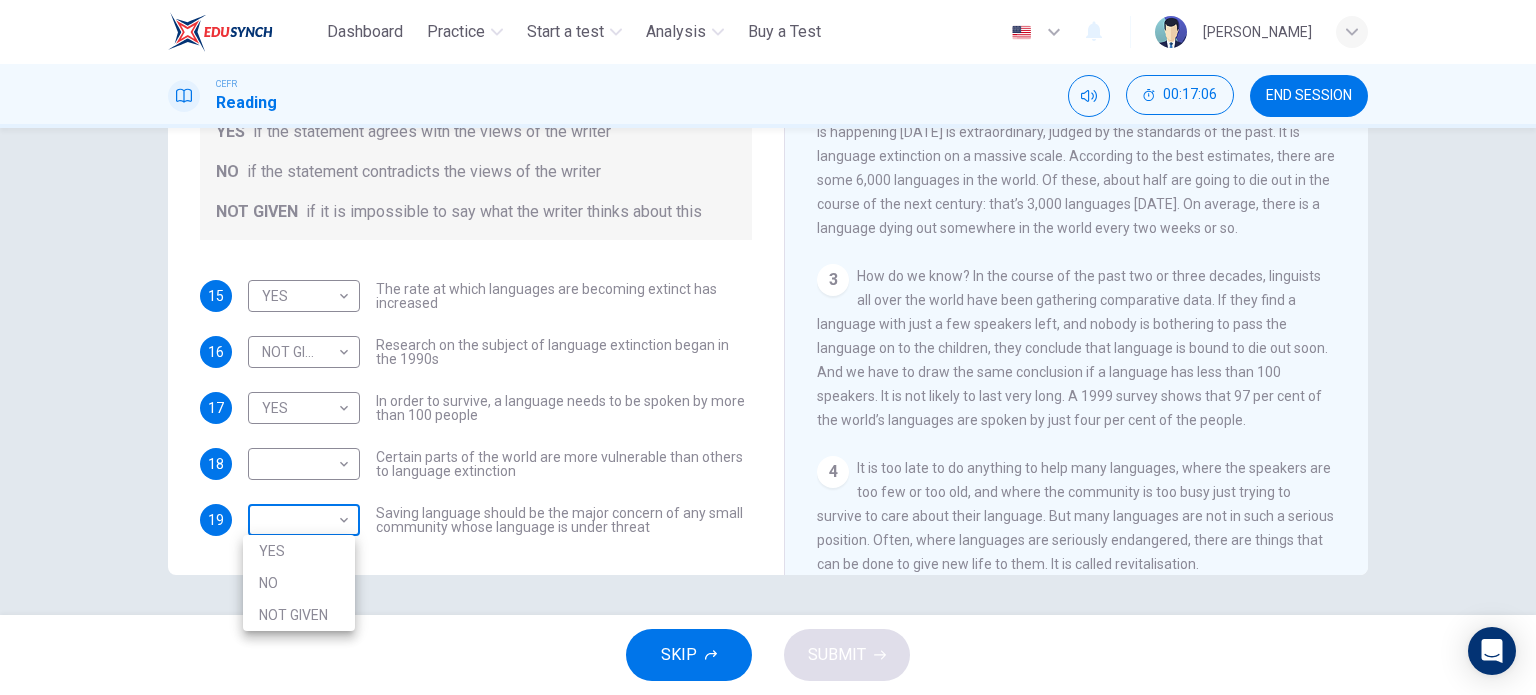 click on "This site uses cookies, as explained in our  Privacy Policy . If you agree to the use of cookies, please click the Accept button and continue to browse our site.   Privacy Policy Accept Dashboard Practice Start a test Analysis Buy a Test English ** ​ [PERSON_NAME] MD [PERSON_NAME] CEFR Reading 00:17:06 END SESSION Questions 15 - 19 Do the following statements agree with the views of the writer in the Passage?  In the boxes below, write YES if the statement agrees with the views of the writer NO if the statement contradicts the views of the writer NOT GIVEN if it is impossible to say what the writer thinks about this 15 YES *** ​ The rate at which languages are becoming extinct has increased 16 NOT GIVEN ********* ​ Research on the subject of language extinction began in the 1990s 17 YES *** ​ In order to survive, a language needs to be spoken by more than 100 people 18 ​ ​ Certain parts of the world are more vulnerable than others to language extinction 19 ​ ​ Saving Language CLICK TO ZOOM 1 2" at bounding box center (768, 347) 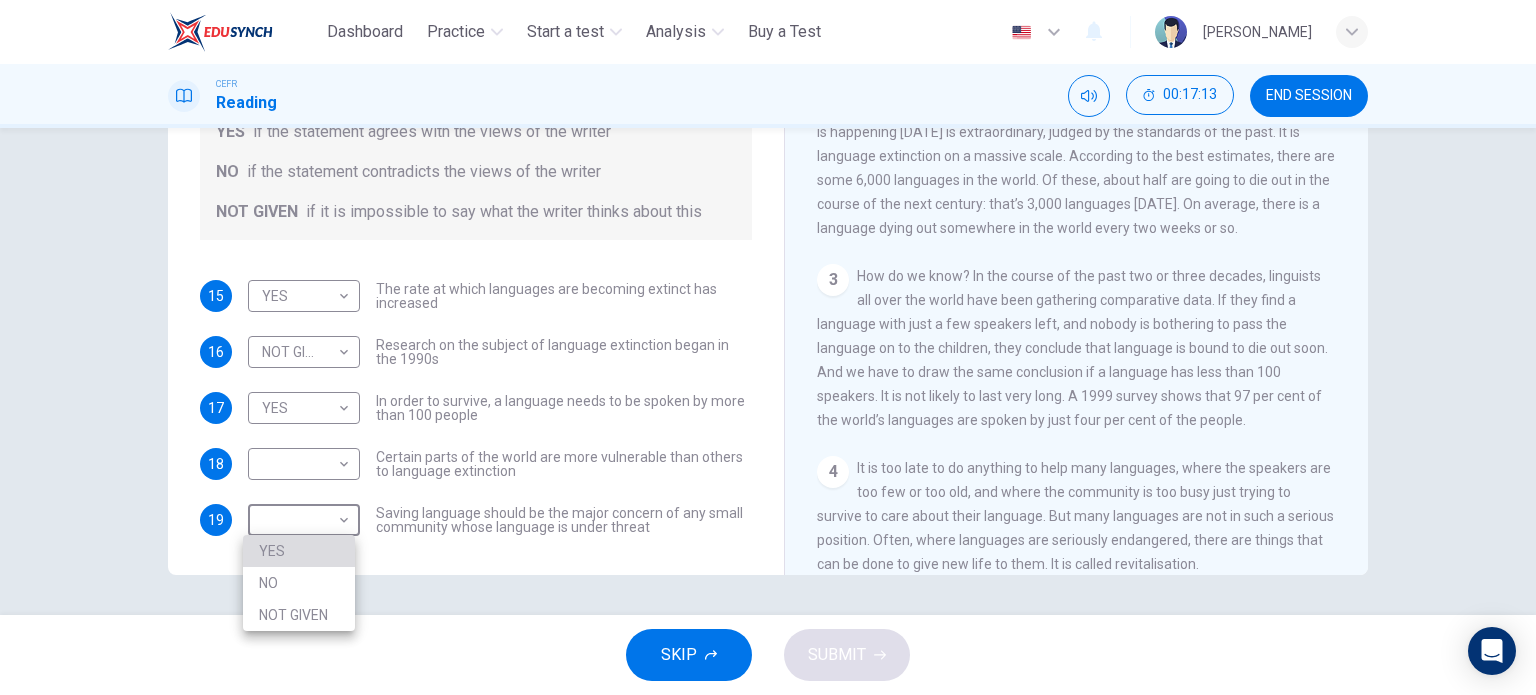click on "YES" at bounding box center (299, 551) 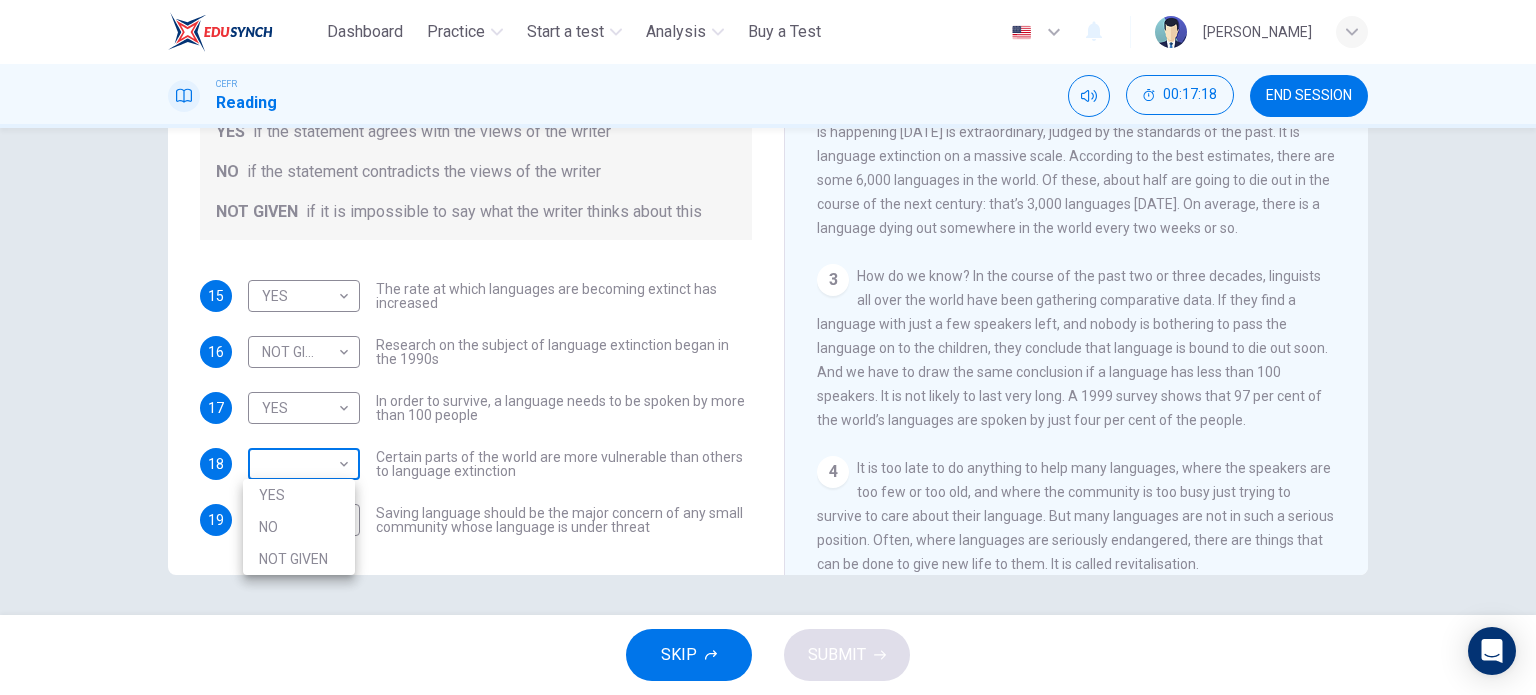 click on "This site uses cookies, as explained in our  Privacy Policy . If you agree to the use of cookies, please click the Accept button and continue to browse our site.   Privacy Policy Accept Dashboard Practice Start a test Analysis Buy a Test English ** ​ [PERSON_NAME] MD [PERSON_NAME] CEFR Reading 00:17:18 END SESSION Questions 15 - 19 Do the following statements agree with the views of the writer in the Passage?  In the boxes below, write YES if the statement agrees with the views of the writer NO if the statement contradicts the views of the writer NOT GIVEN if it is impossible to say what the writer thinks about this 15 YES *** ​ The rate at which languages are becoming extinct has increased 16 NOT GIVEN ********* ​ Research on the subject of language extinction began in the 1990s 17 YES *** ​ In order to survive, a language needs to be spoken by more than 100 people 18 ​ ​ Certain parts of the world are more vulnerable than others to language extinction 19 YES *** ​ Saving Language CLICK TO ZOOM" at bounding box center [768, 347] 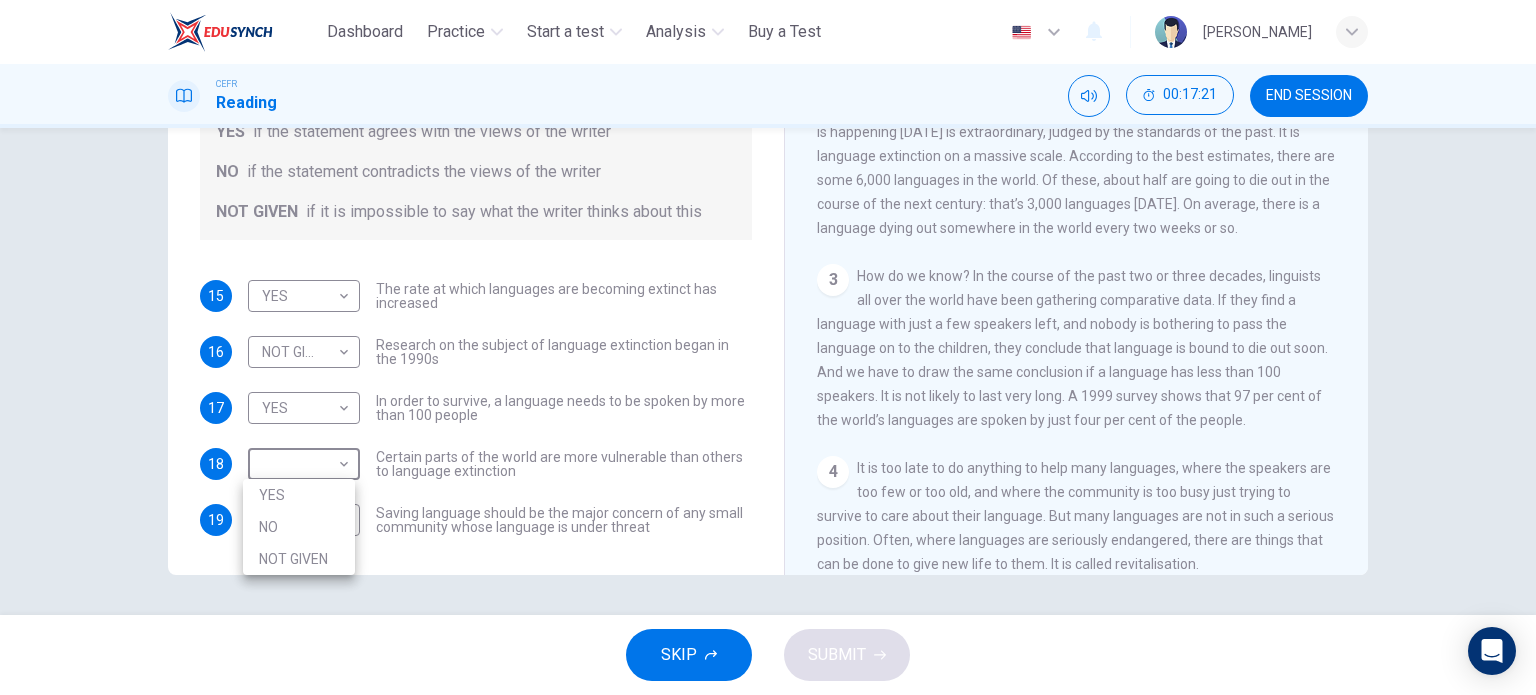 click on "NOT GIVEN" at bounding box center [299, 559] 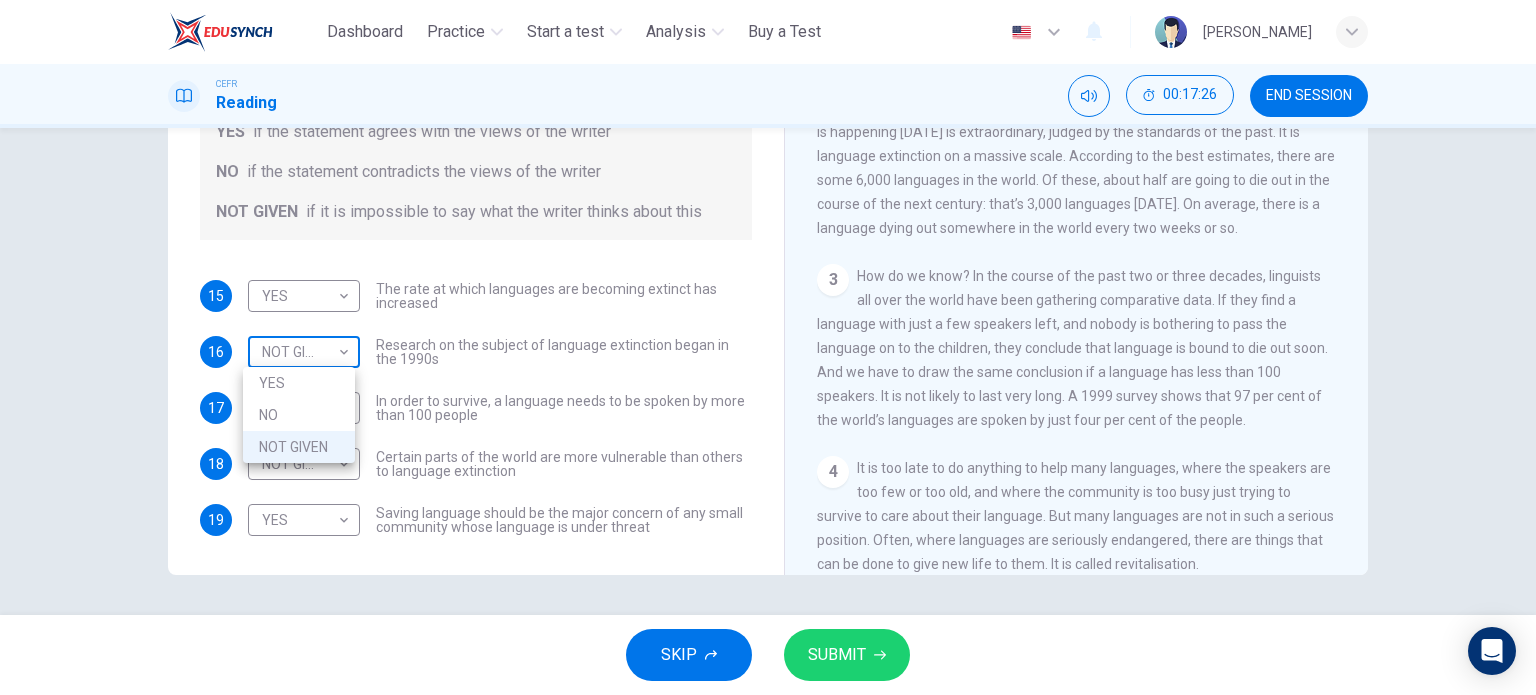 click on "This site uses cookies, as explained in our  Privacy Policy . If you agree to the use of cookies, please click the Accept button and continue to browse our site.   Privacy Policy Accept Dashboard Practice Start a test Analysis Buy a Test English ** ​ [PERSON_NAME] MD [PERSON_NAME] CEFR Reading 00:17:26 END SESSION Questions 15 - 19 Do the following statements agree with the views of the writer in the Passage?  In the boxes below, write YES if the statement agrees with the views of the writer NO if the statement contradicts the views of the writer NOT GIVEN if it is impossible to say what the writer thinks about this 15 YES *** ​ The rate at which languages are becoming extinct has increased 16 NOT GIVEN ********* ​ Research on the subject of language extinction began in the 1990s 17 YES *** ​ In order to survive, a language needs to be spoken by more than 100 people 18 NOT GIVEN ********* ​ Certain parts of the world are more vulnerable than others to language extinction 19 YES *** ​ CLICK TO ZOOM" at bounding box center [768, 347] 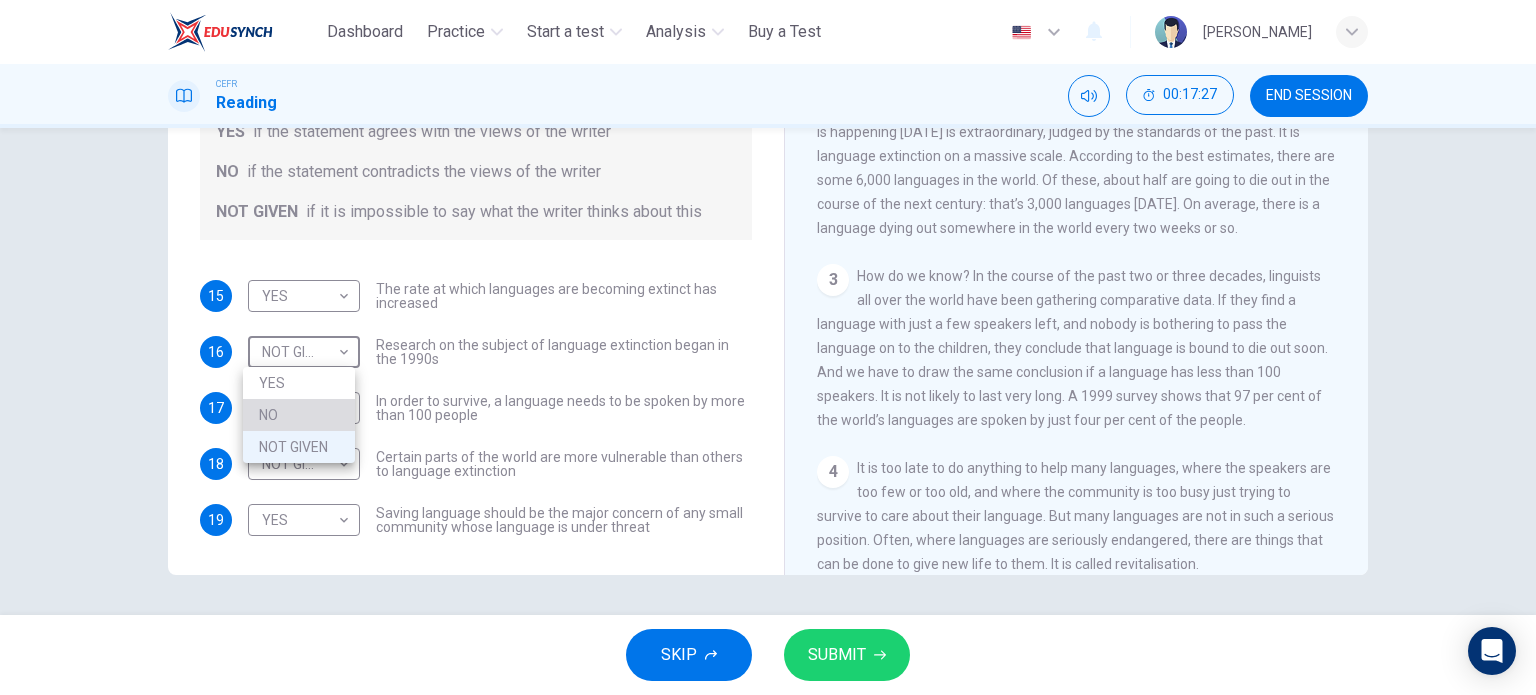 click on "NO" at bounding box center (299, 415) 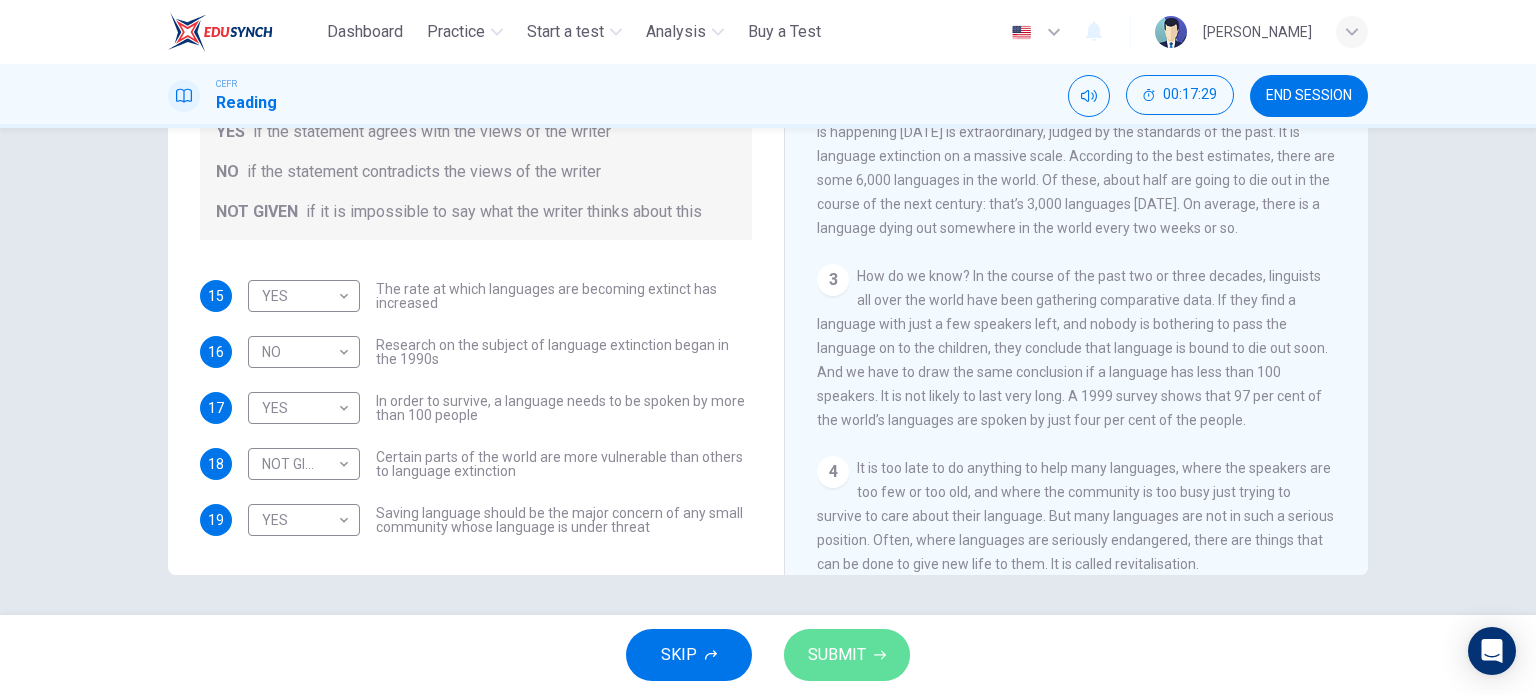 click on "SUBMIT" at bounding box center (837, 655) 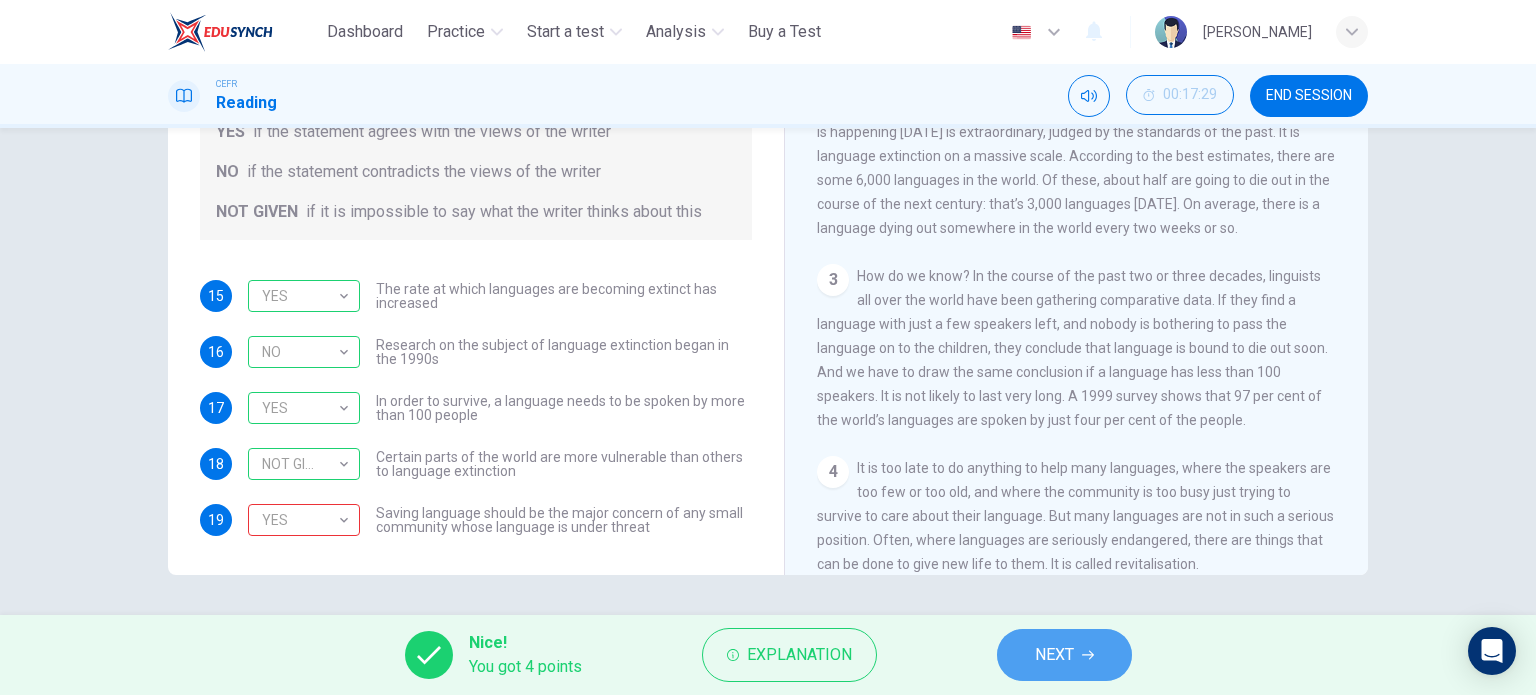 click on "NEXT" at bounding box center [1054, 655] 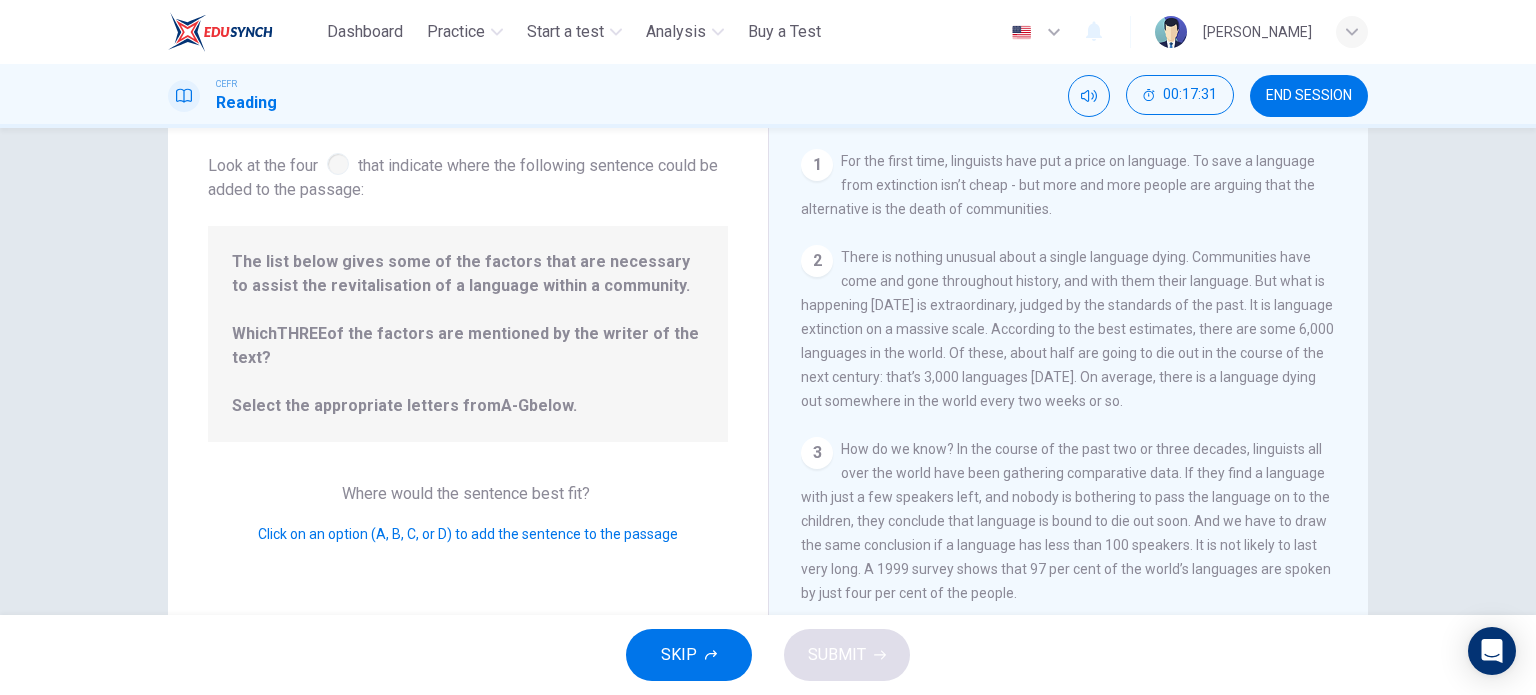 scroll, scrollTop: 106, scrollLeft: 0, axis: vertical 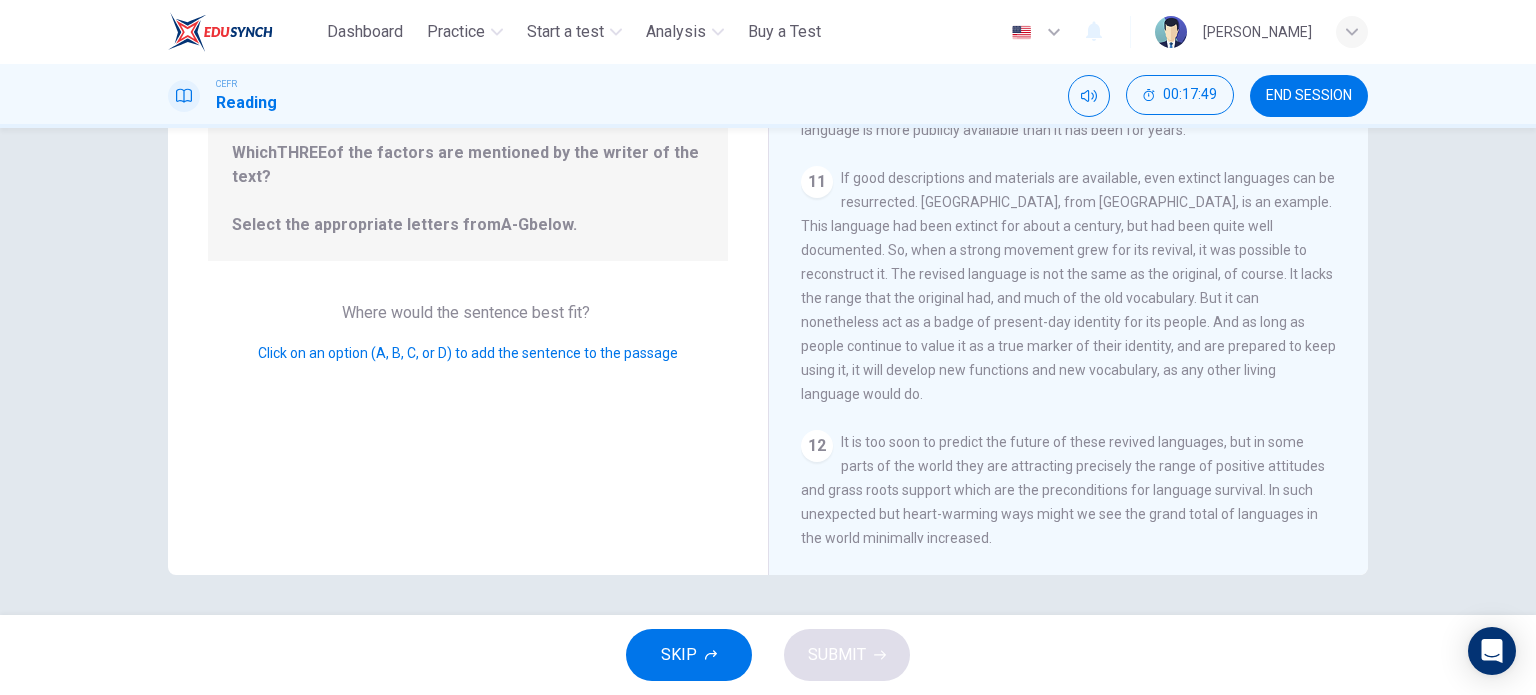 click on "12" at bounding box center (817, 446) 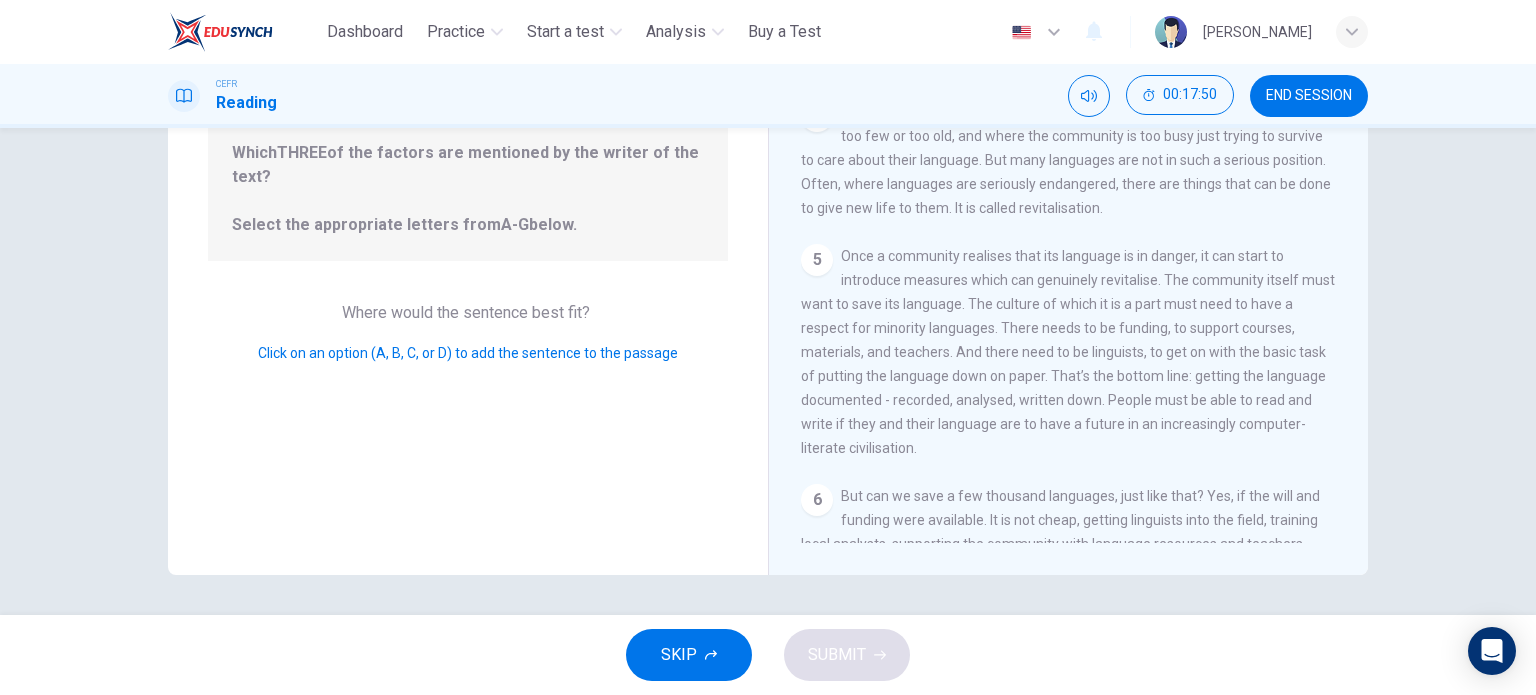 scroll, scrollTop: 317, scrollLeft: 0, axis: vertical 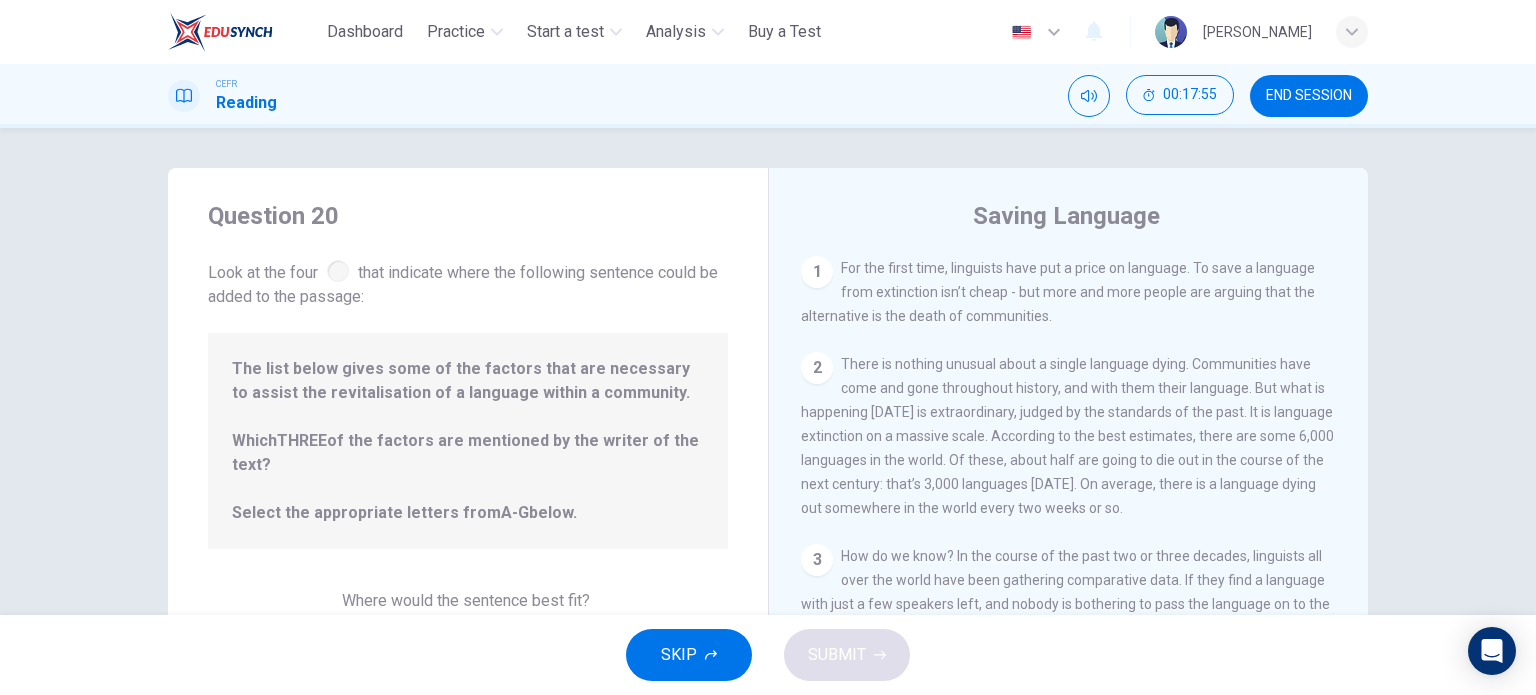click at bounding box center [338, 271] 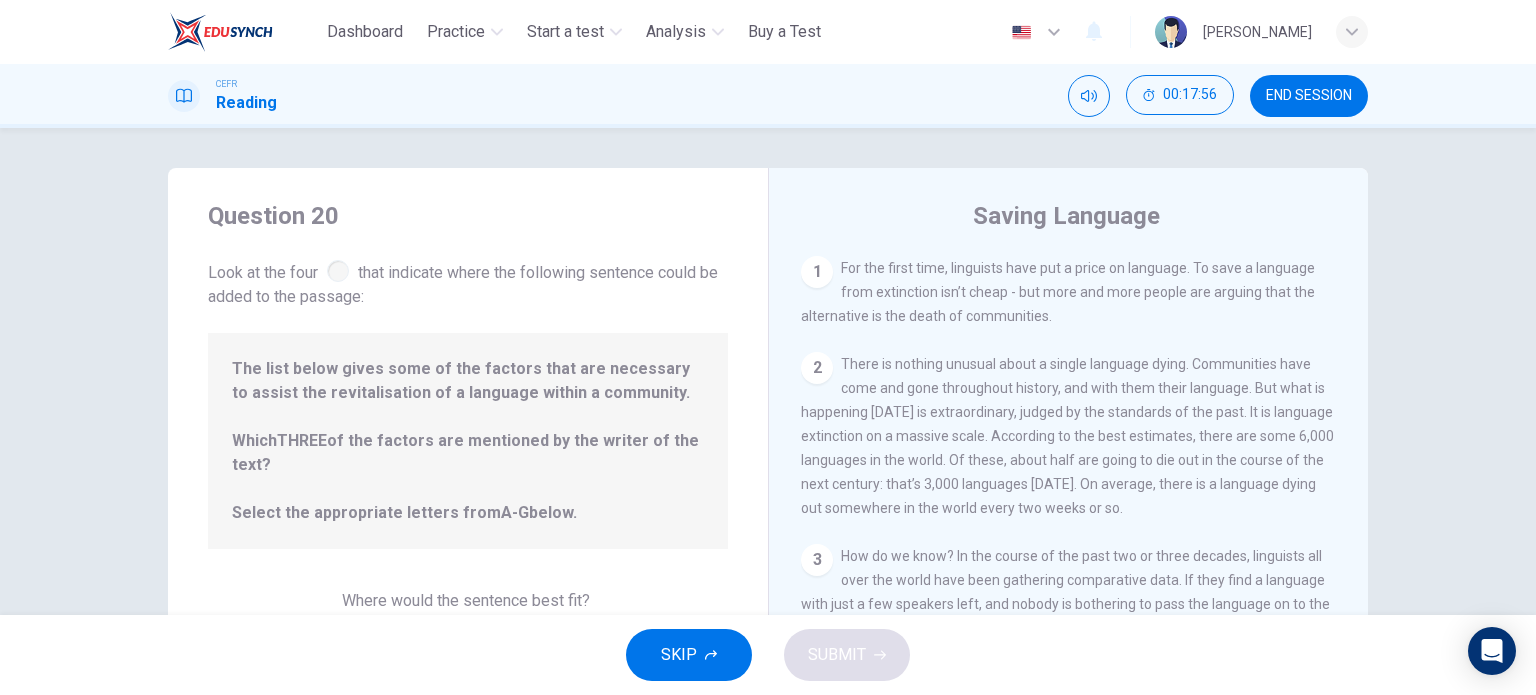 click on "The list below gives some of the factors that are necessary to assist the revitalisation of a language within a community.
Which  THREE  of the factors are mentioned by the writer of the text?
Select the appropriate letters from  A-G  below." at bounding box center (468, 441) 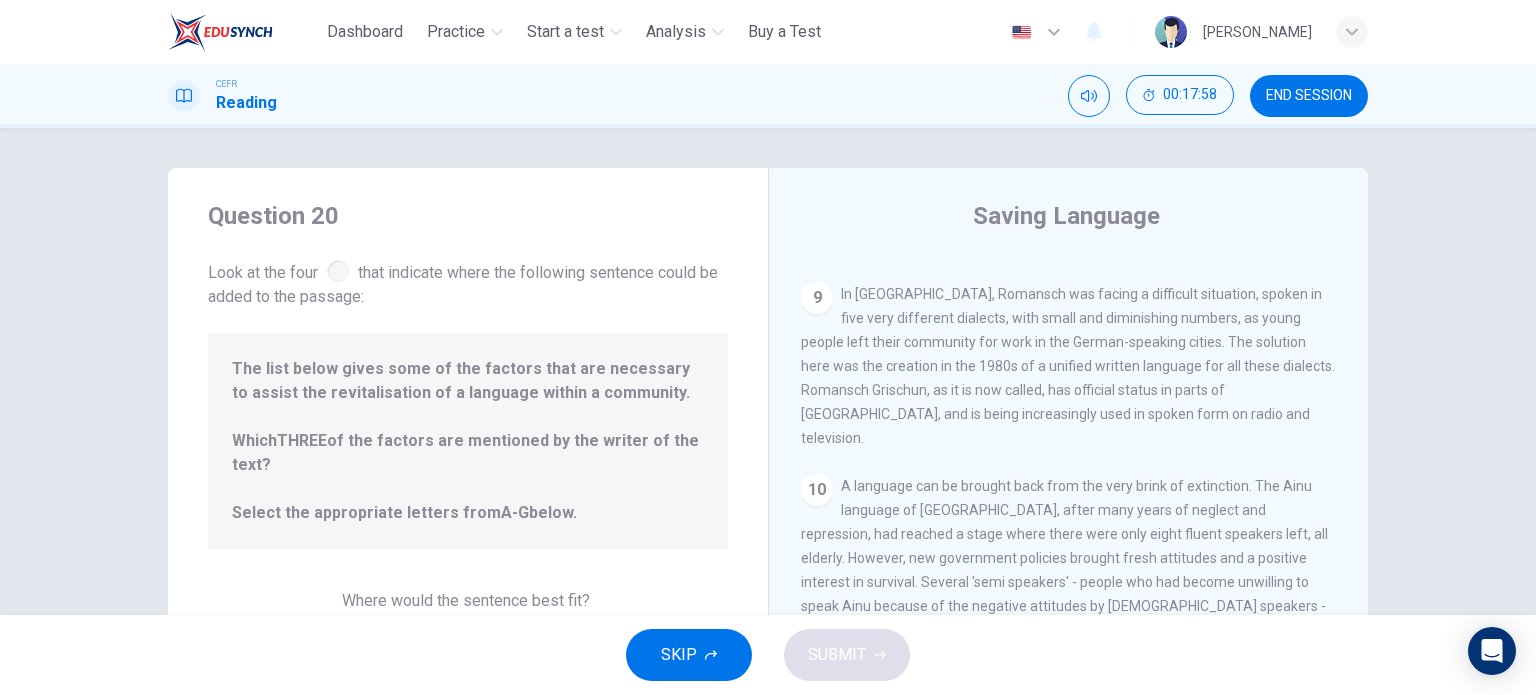 scroll, scrollTop: 1746, scrollLeft: 0, axis: vertical 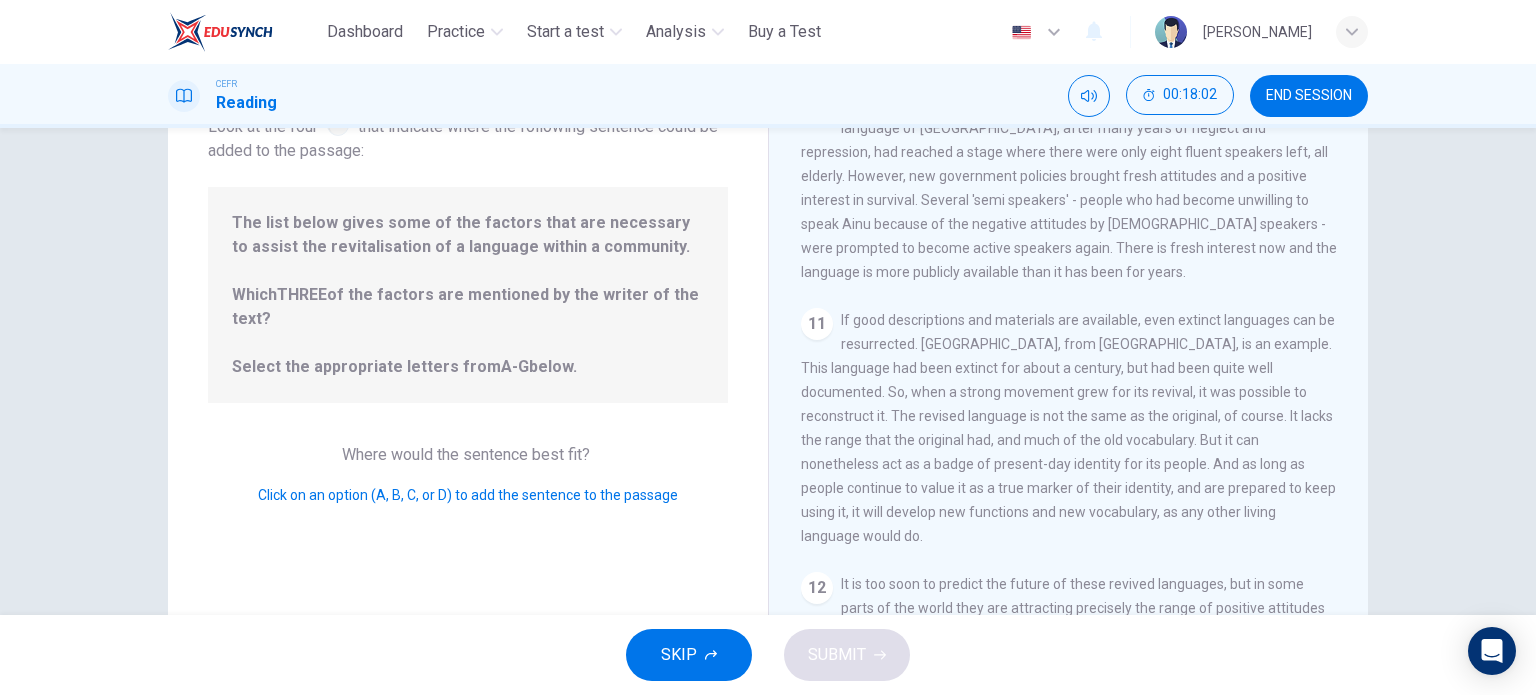 click on "Click on an option (A, B, C, or D) to add the sentence to the passage" at bounding box center (468, 495) 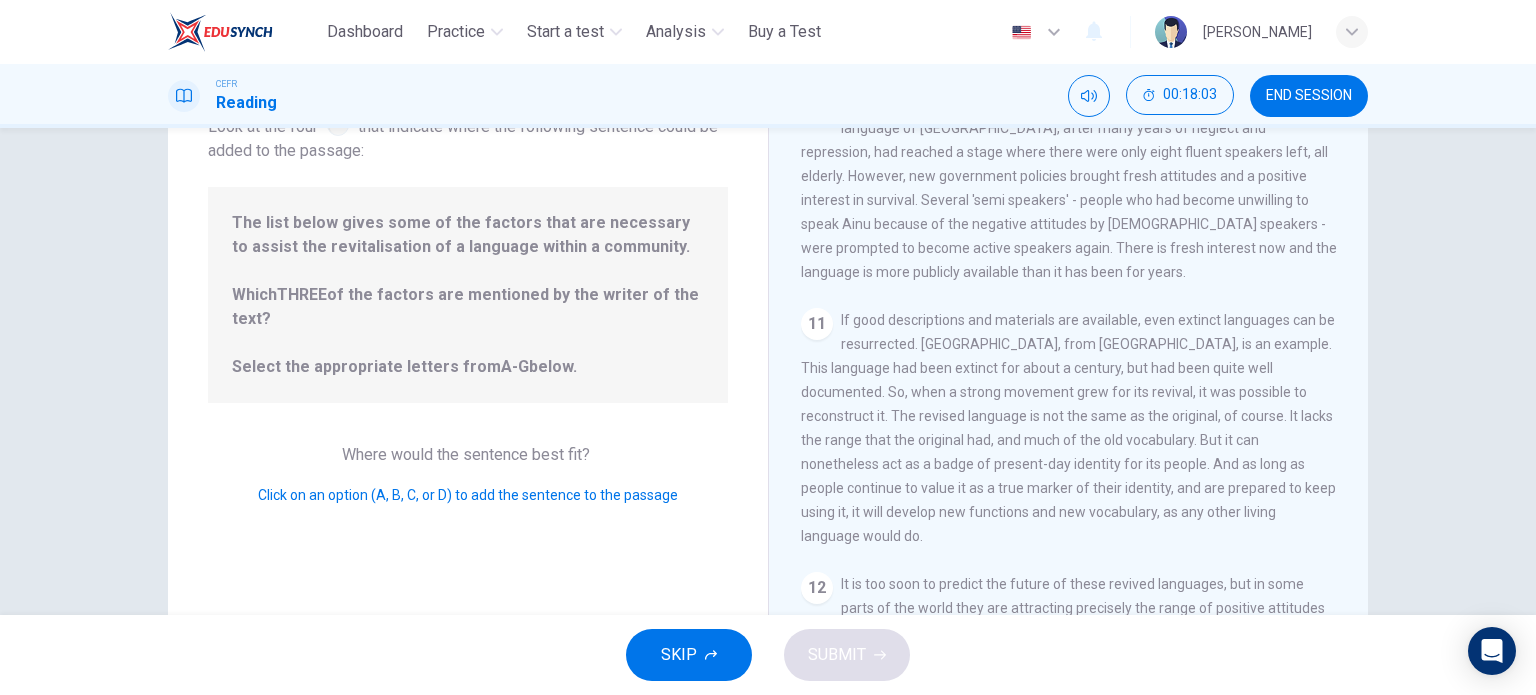 click on "Click on an option (A, B, C, or D) to add the sentence to the passage" at bounding box center (468, 495) 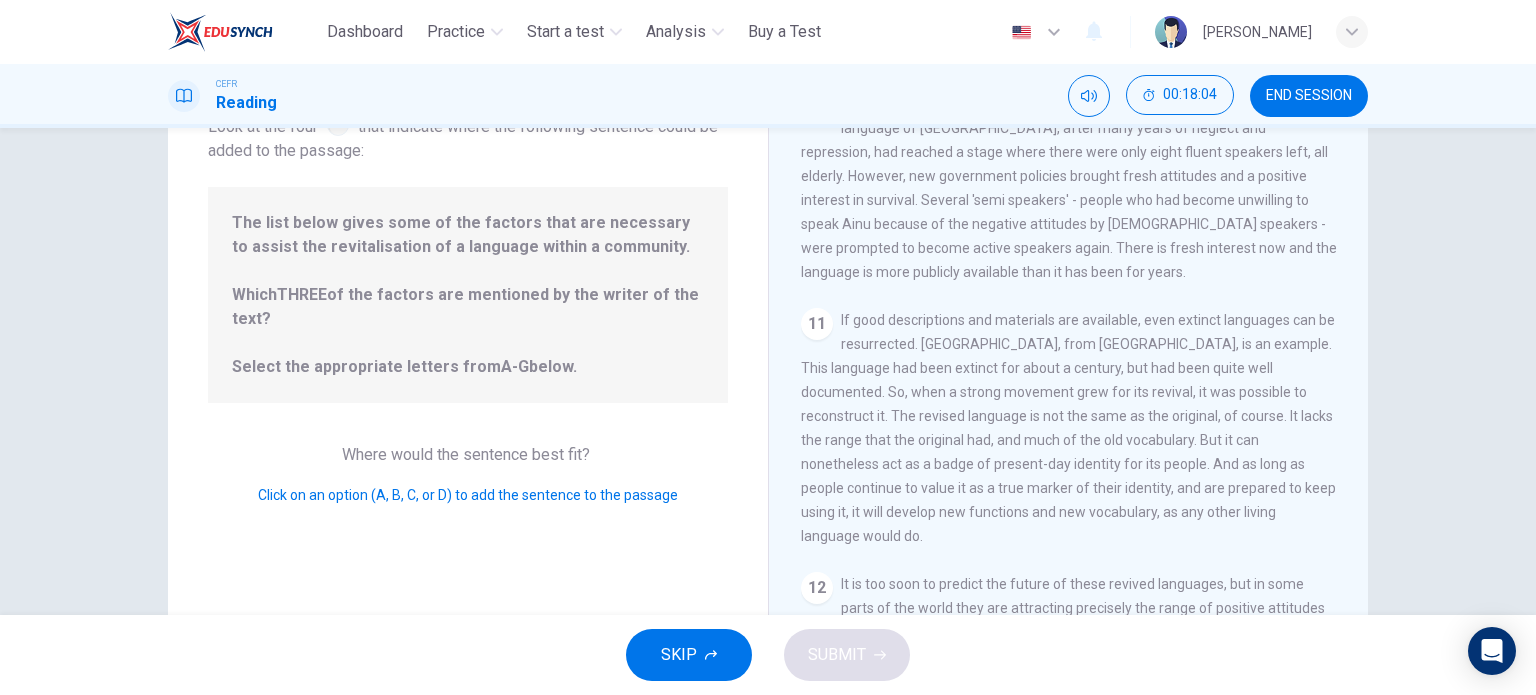 click on "11 If good descriptions and materials are available, even extinct languages can be resurrected. [GEOGRAPHIC_DATA], from [GEOGRAPHIC_DATA], is an example. This language had been extinct for about a century, but had been quite well documented. So, when a strong movement grew for its revival, it was possible to reconstruct it. The revised language is not the same as the original, of course. It lacks the range that the original had, and much of the old vocabulary. But it can nonetheless act as a badge of present-day identity for its people. And as long as people continue to value it as a true marker of their identity, and are prepared to keep using it, it will develop new functions and new vocabulary, as any other living language would do." at bounding box center (1069, 428) 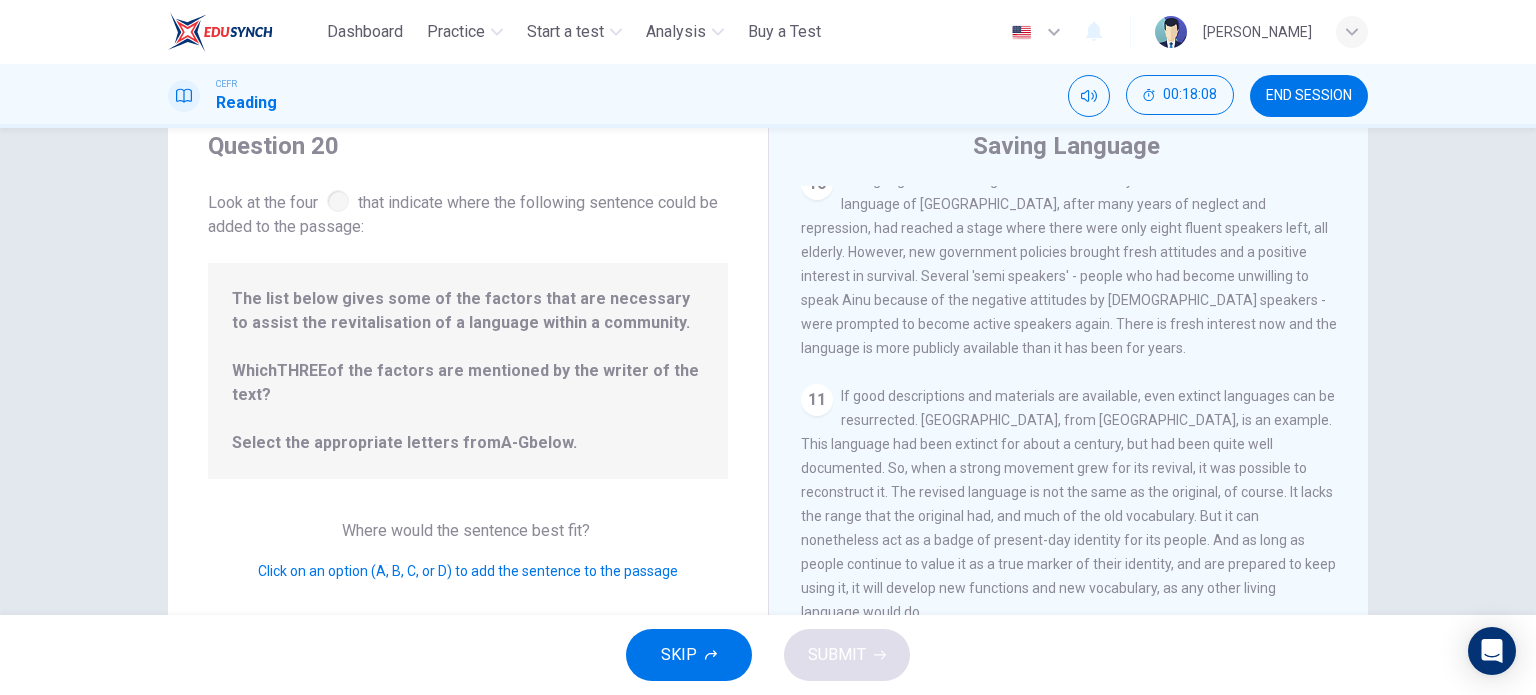 scroll, scrollTop: 48, scrollLeft: 0, axis: vertical 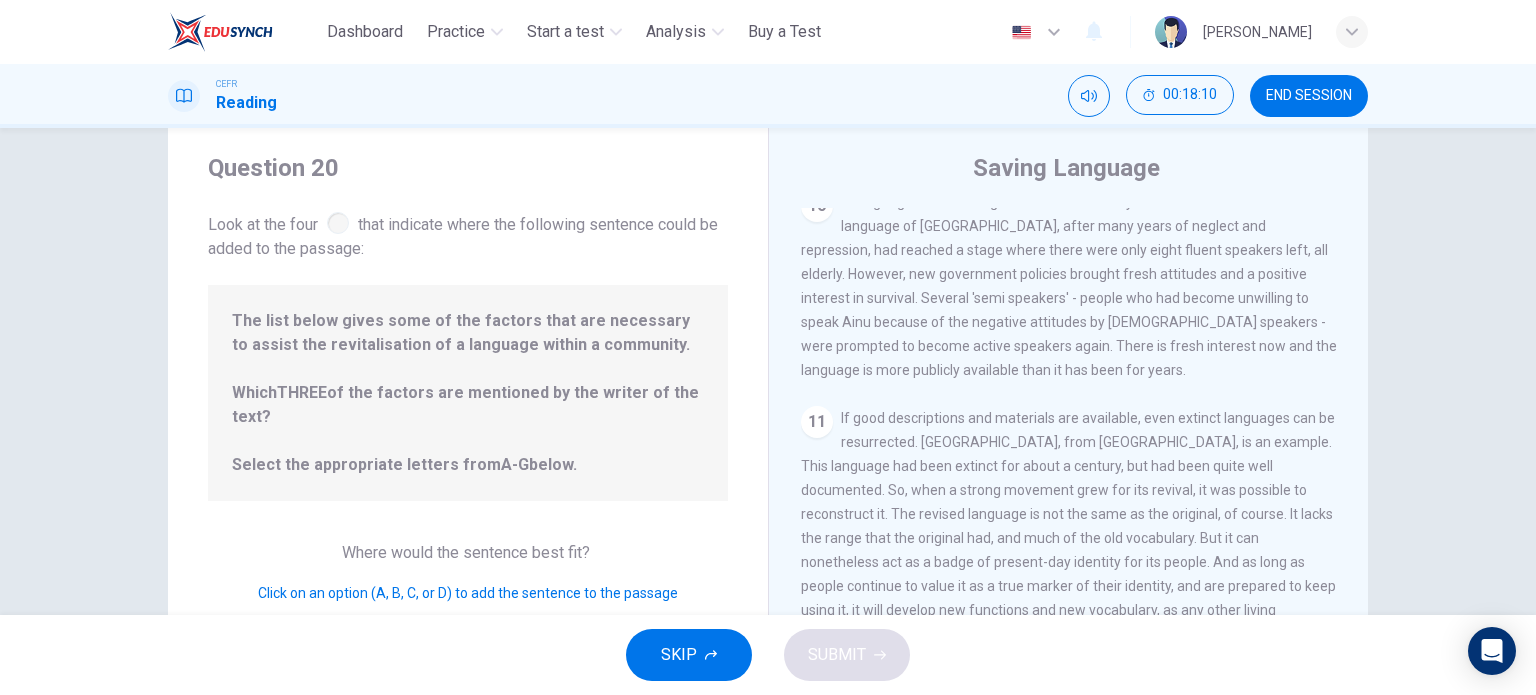 click at bounding box center [338, 223] 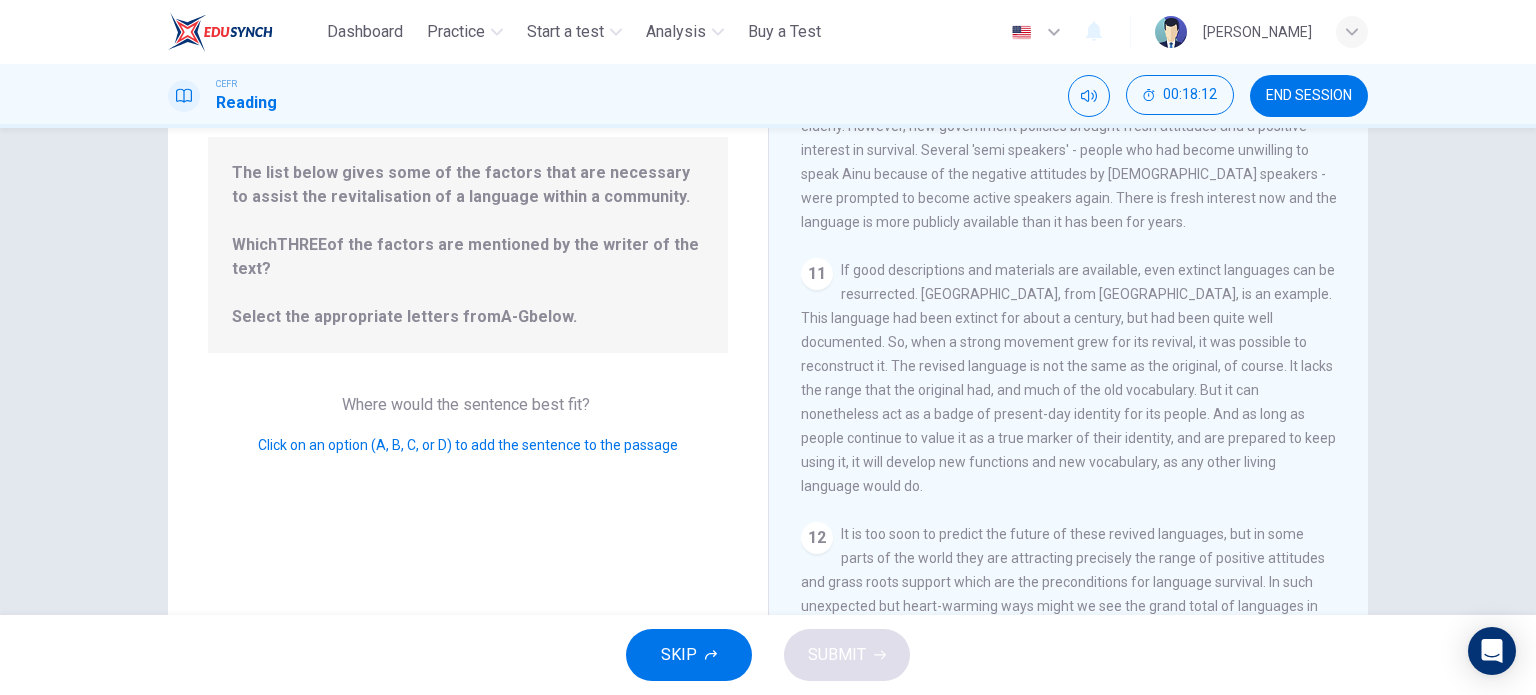 scroll, scrollTop: 288, scrollLeft: 0, axis: vertical 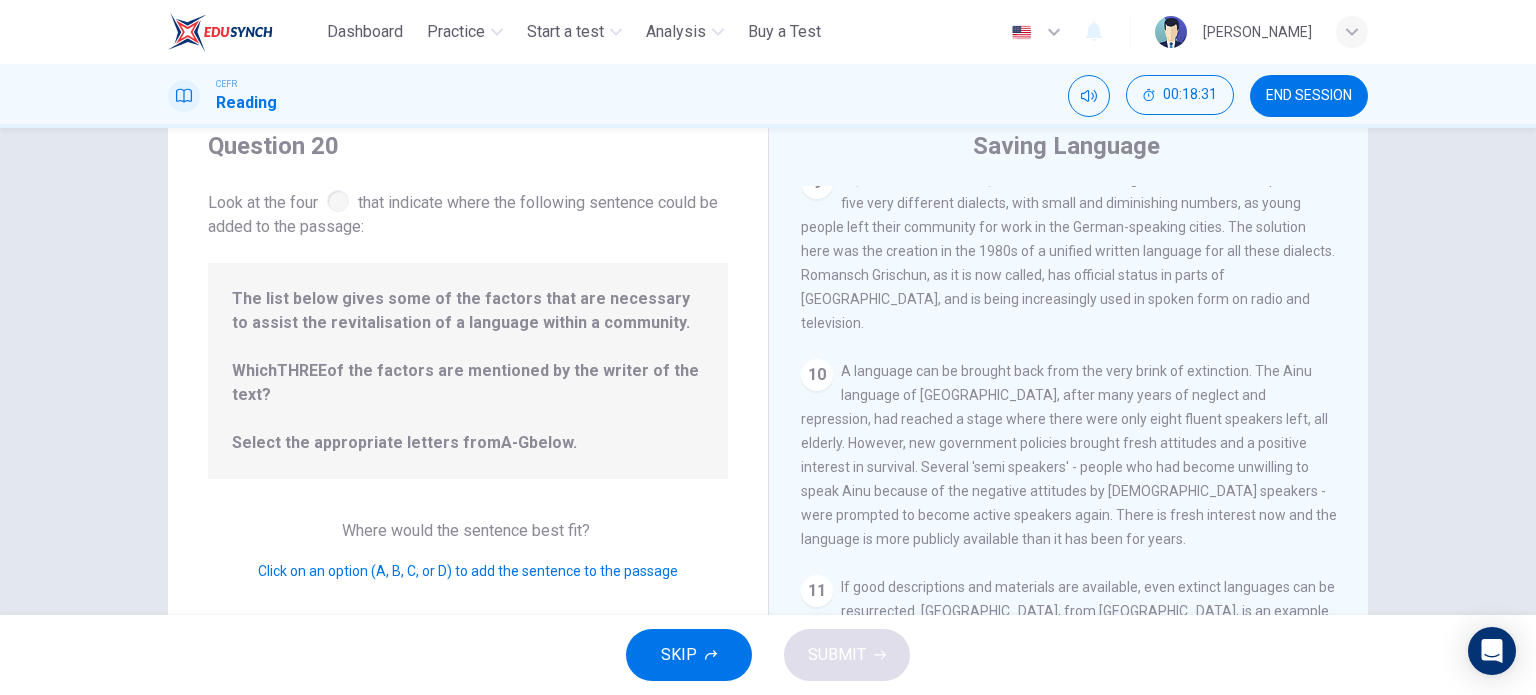 click on "A language can be brought back from the very brink of extinction. The Ainu language of [GEOGRAPHIC_DATA], after many years of neglect and repression, had reached a stage where there were only eight fluent speakers left, all elderly. However, new government policies brought fresh attitudes and a positive interest in survival. Several 'semi speakers' - people who had become unwilling to speak Ainu because of the negative attitudes by [DEMOGRAPHIC_DATA] speakers - were prompted to become active speakers again. There is fresh interest now and the language is more publicly available than it has been for years." at bounding box center (1069, 455) 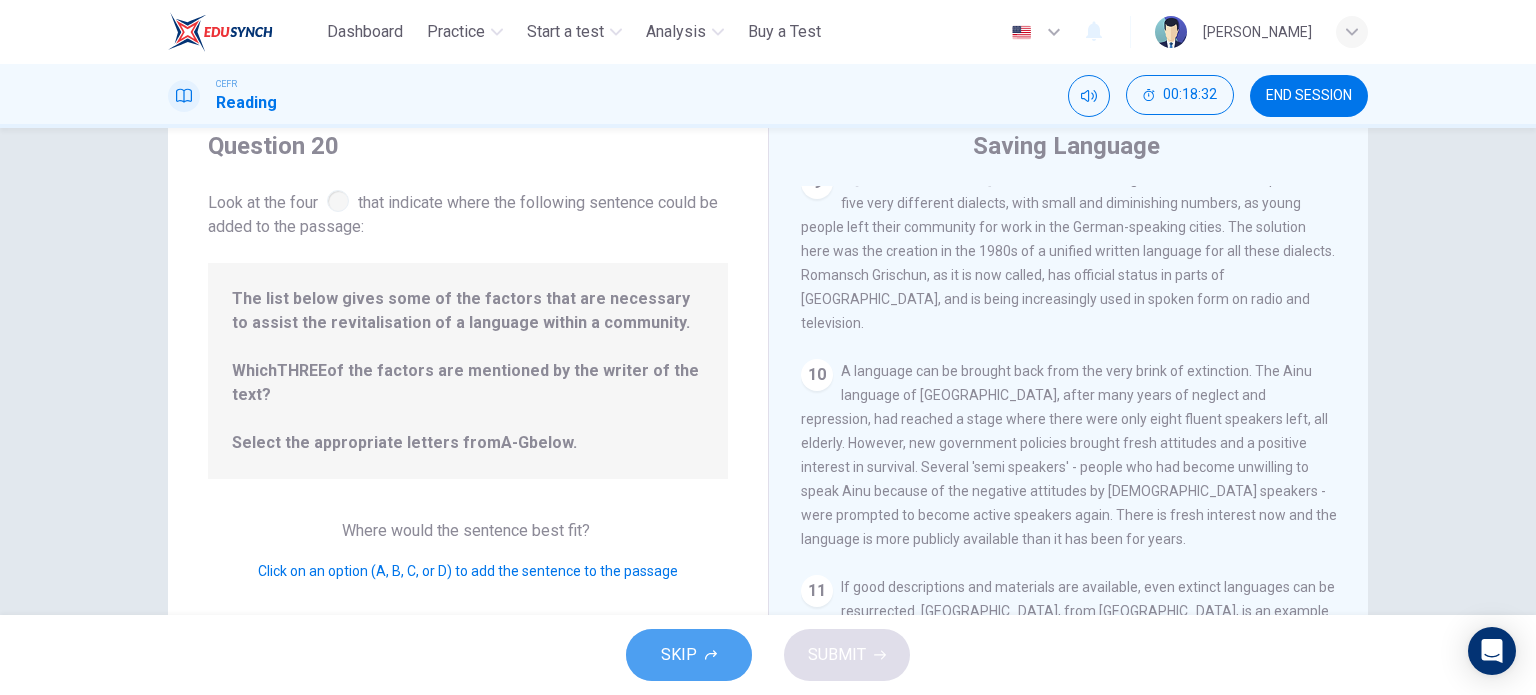 click on "SKIP" at bounding box center [689, 655] 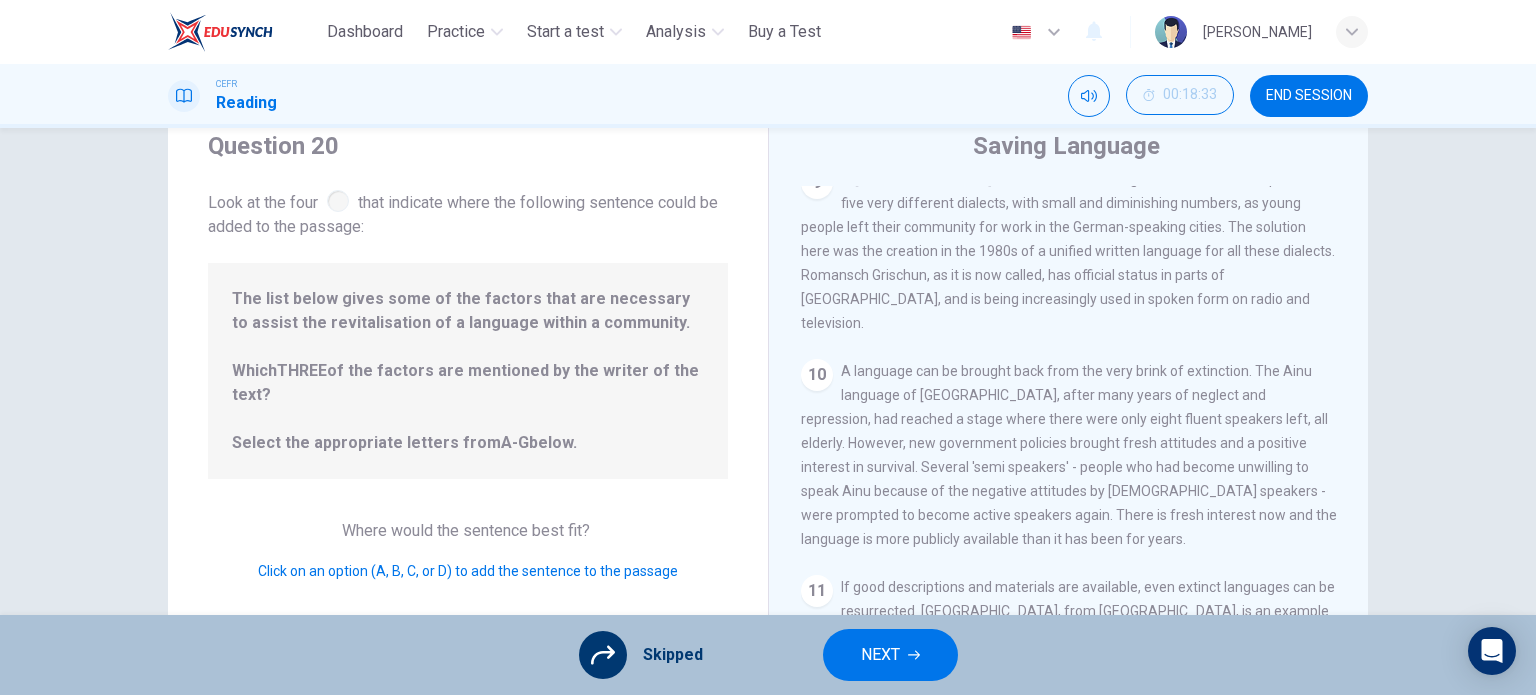 click on "NEXT" at bounding box center (880, 655) 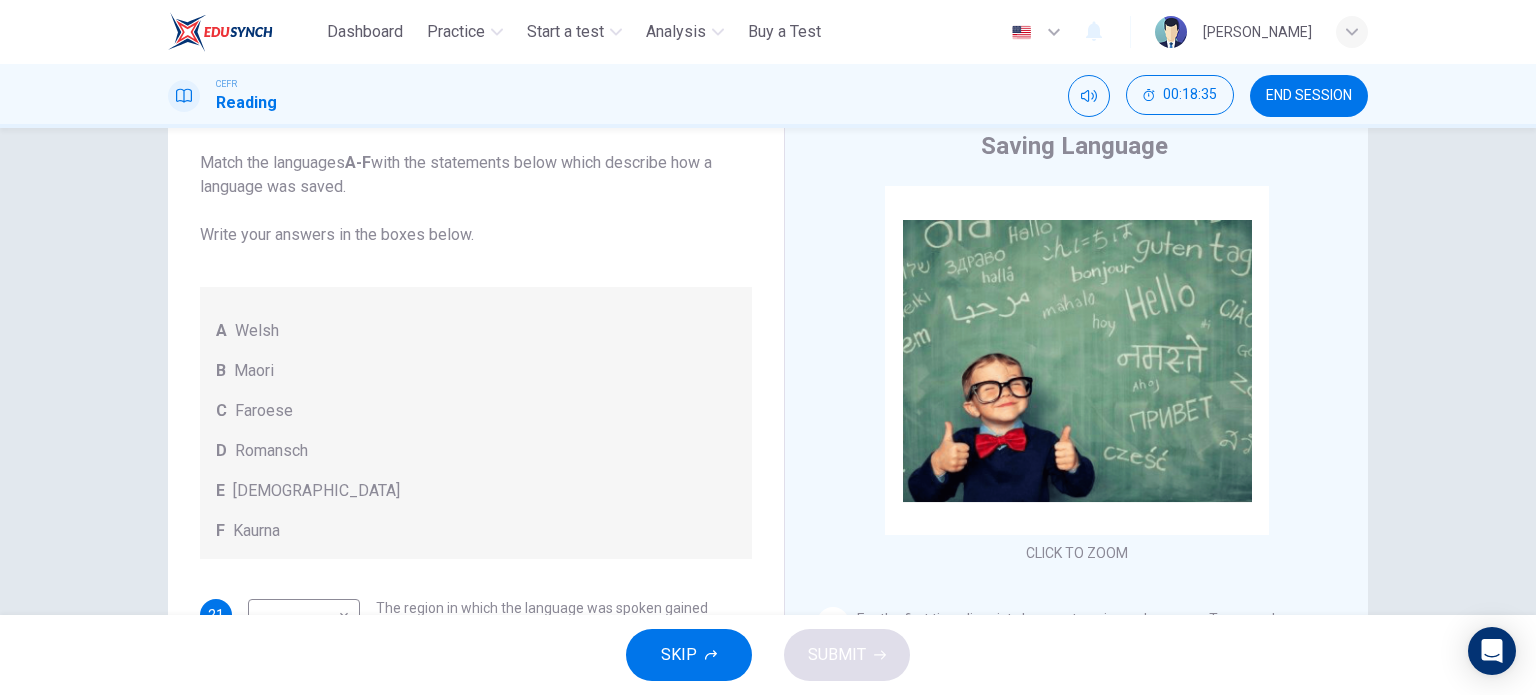 scroll, scrollTop: 52, scrollLeft: 0, axis: vertical 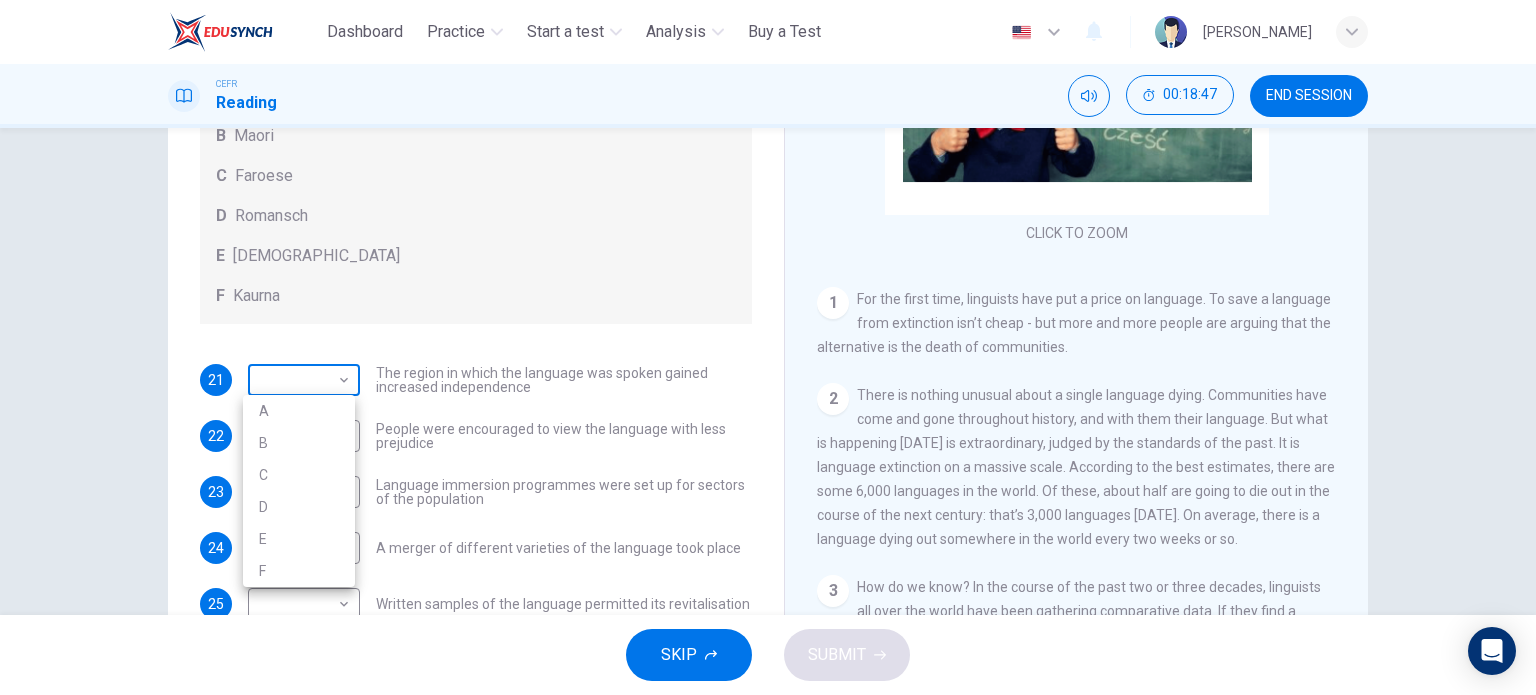 click on "This site uses cookies, as explained in our  Privacy Policy . If you agree to the use of cookies, please click the Accept button and continue to browse our site.   Privacy Policy Accept Dashboard Practice Start a test Analysis Buy a Test English ** ​ [PERSON_NAME] MD [PERSON_NAME] CEFR Reading 00:18:47 END SESSION Questions 21 - 25 Match the languages  A-F  with the statements below which describe how a language was saved.
Write your answers in the boxes below. A Welsh B Maori C Faroese D Romansch E Ainu F Kaurna 21 ​ ​ The region in which the language was spoken gained increased independence 22 ​ ​ People were encouraged to view the language with less prejudice 23 ​ ​ Language immersion programmes were set up for sectors of the population 24 ​ ​ A merger of different varieties of the language took place 25 ​ ​ Written samples of the language permitted its revitalisation Saving Language CLICK TO ZOOM Click to Zoom 1 2 3 4 5 6 7 8 9 10 11 12 SKIP SUBMIT
Dashboard Practice Analysis" at bounding box center [768, 347] 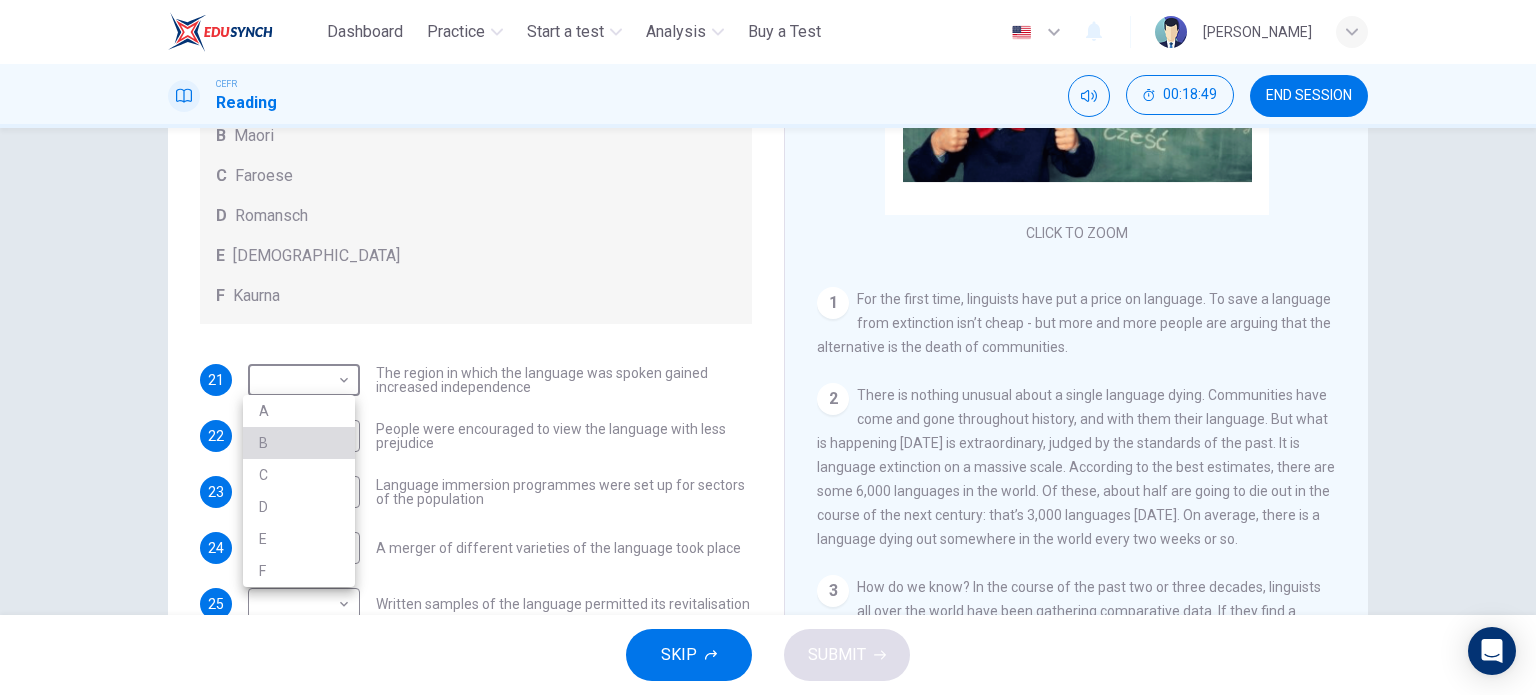 click on "B" at bounding box center (299, 443) 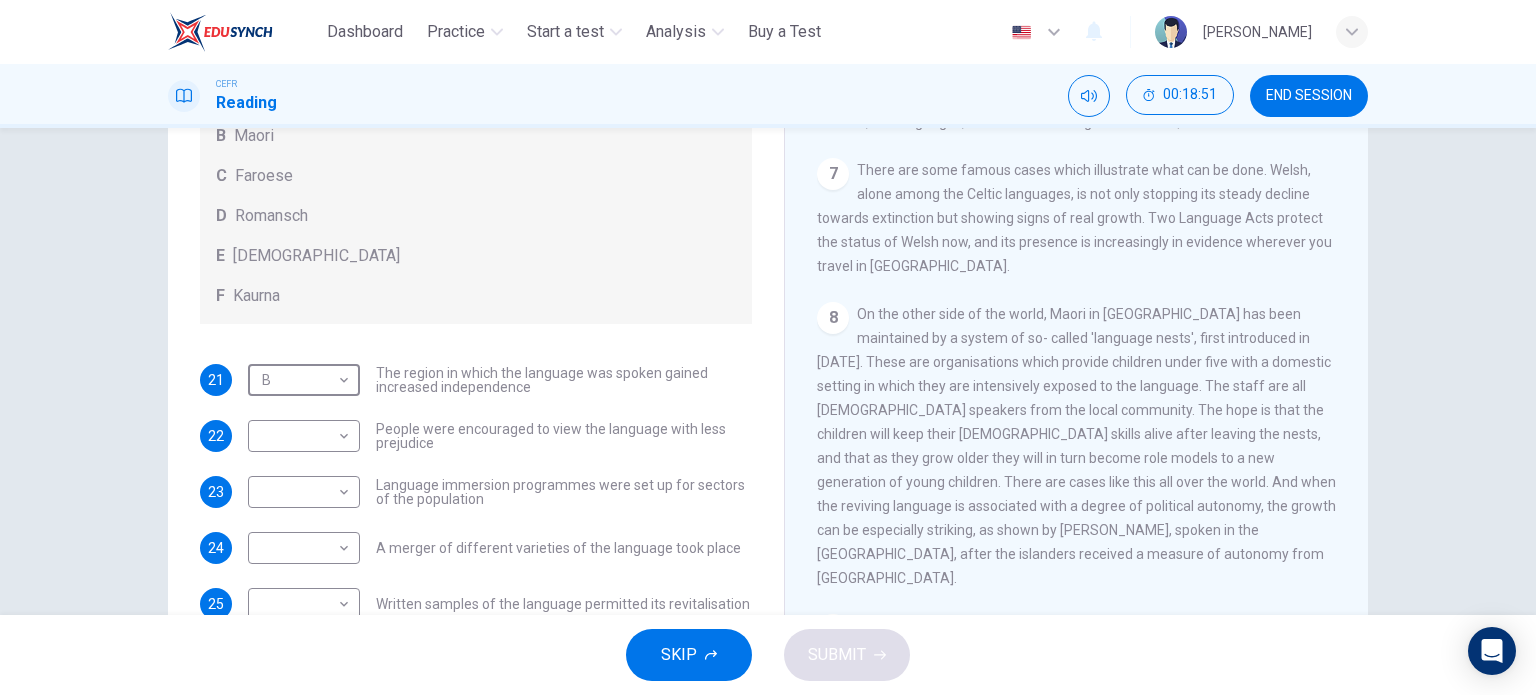 scroll, scrollTop: 1555, scrollLeft: 0, axis: vertical 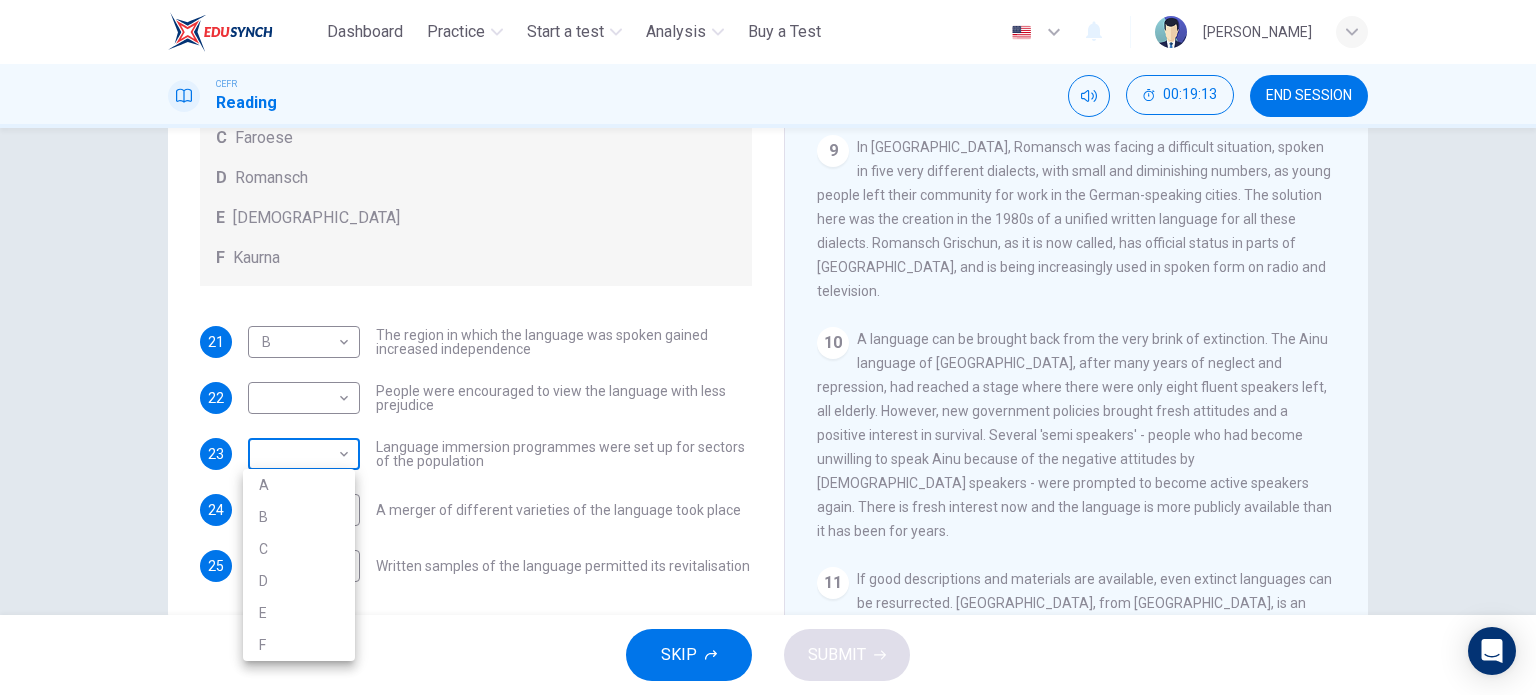 click on "This site uses cookies, as explained in our  Privacy Policy . If you agree to the use of cookies, please click the Accept button and continue to browse our site.   Privacy Policy Accept Dashboard Practice Start a test Analysis Buy a Test English ** ​ [PERSON_NAME] MD [PERSON_NAME] CEFR Reading 00:19:13 END SESSION Questions 21 - 25 Match the languages  A-F  with the statements below which describe how a language was saved.
Write your answers in the boxes below. A Welsh B Maori C Faroese D Romansch E Ainu F Kaurna 21 B * ​ The region in which the language was spoken gained increased independence 22 ​ ​ People were encouraged to view the language with less prejudice 23 ​ ​ Language immersion programmes were set up for sectors of the population 24 ​ ​ A merger of different varieties of the language took place 25 ​ ​ Written samples of the language permitted its revitalisation Saving Language CLICK TO ZOOM Click to Zoom 1 2 3 4 5 6 7 8 9 10 11 12 SKIP SUBMIT
Dashboard Practice Analysis" at bounding box center (768, 347) 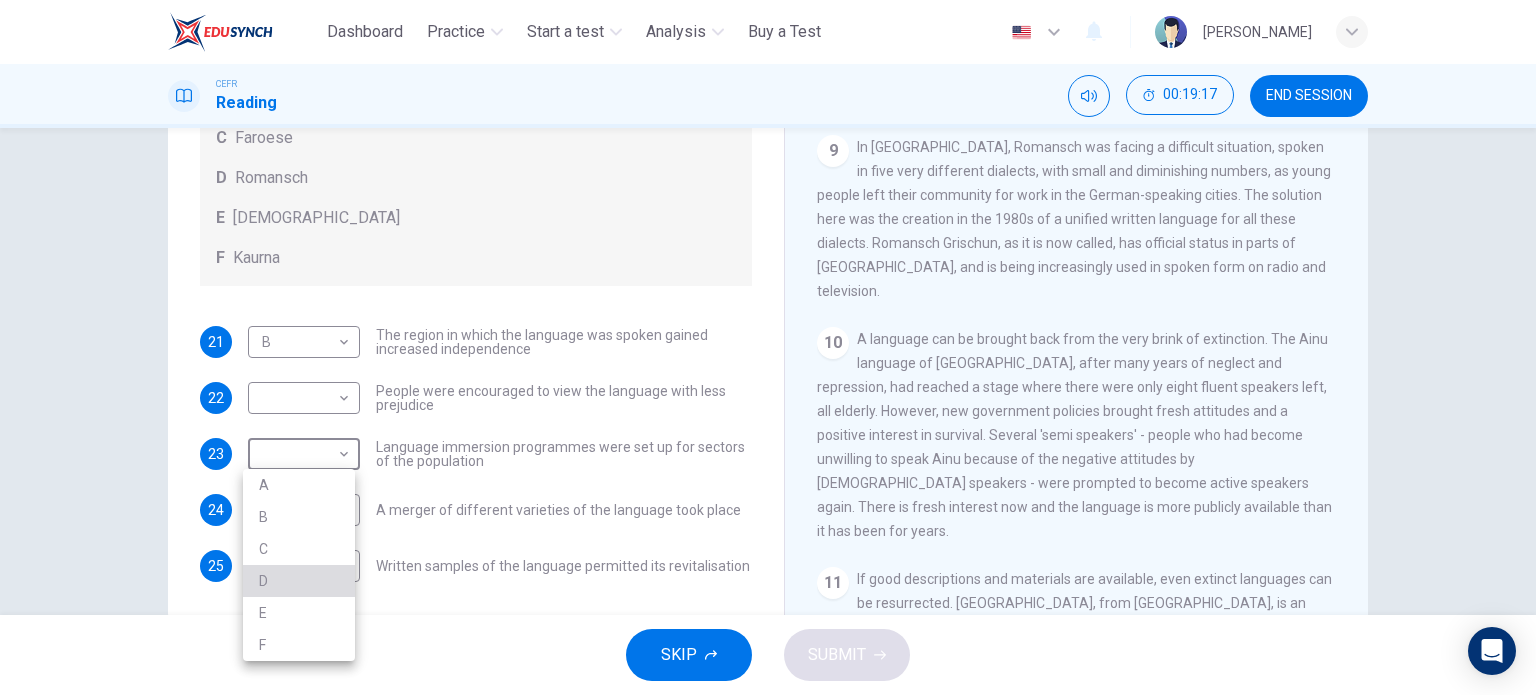 click on "D" at bounding box center [299, 581] 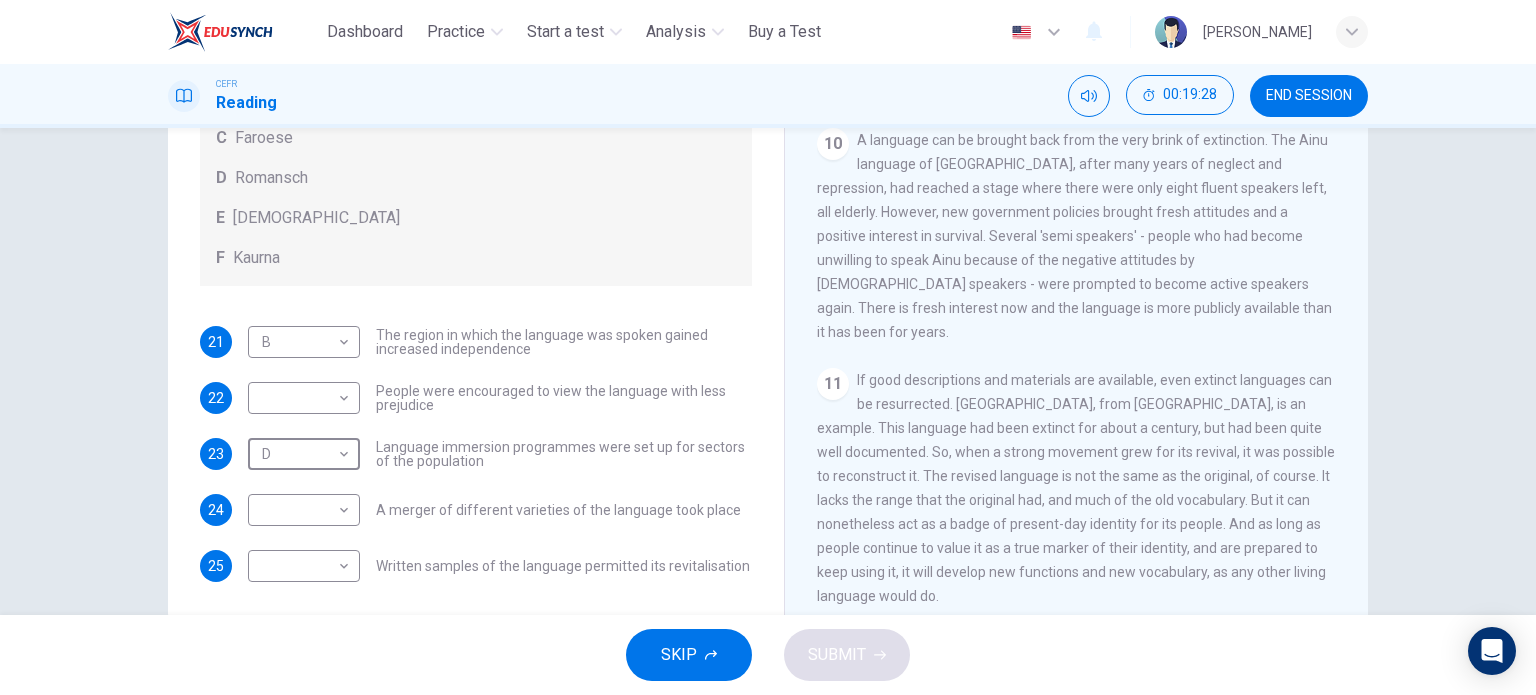 scroll, scrollTop: 2036, scrollLeft: 0, axis: vertical 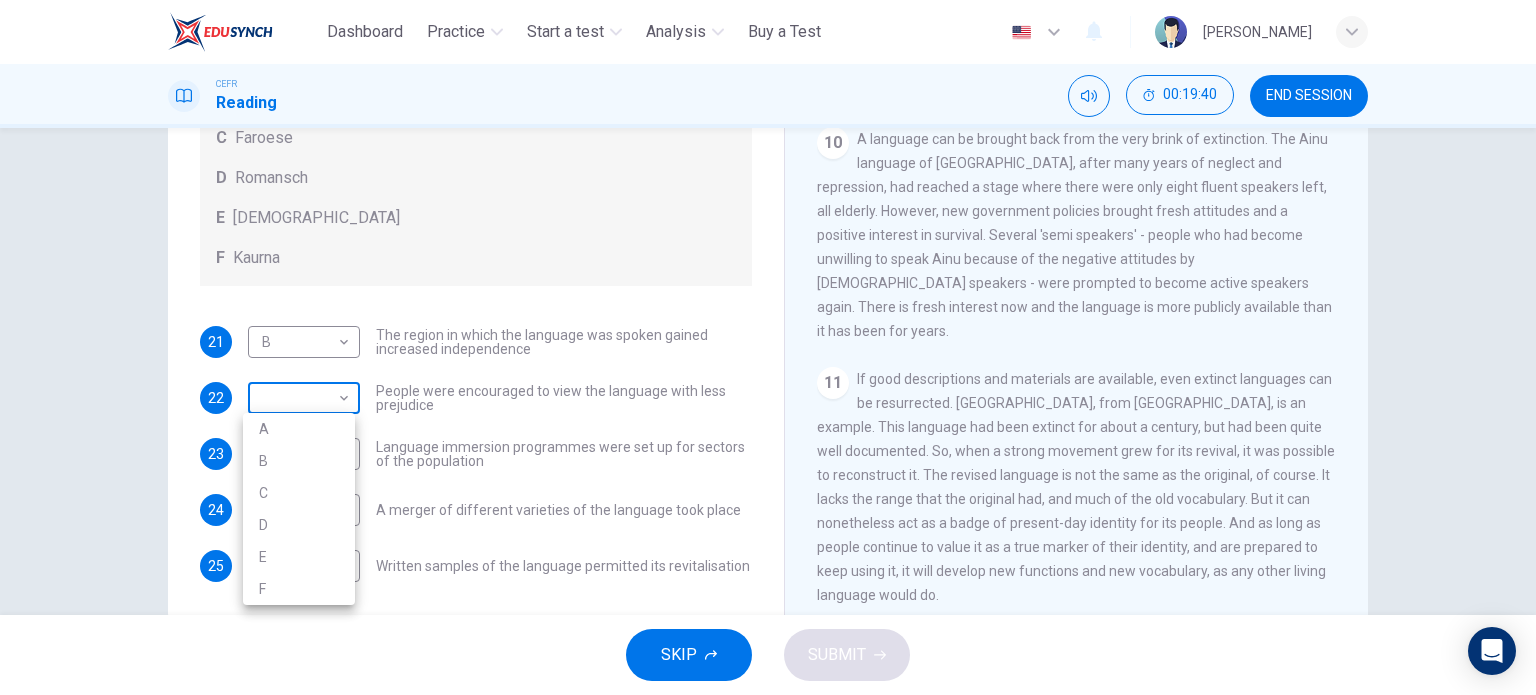 click on "This site uses cookies, as explained in our  Privacy Policy . If you agree to the use of cookies, please click the Accept button and continue to browse our site.   Privacy Policy Accept Dashboard Practice Start a test Analysis Buy a Test English ** ​ [PERSON_NAME] BINTI MD AZEZI CEFR Reading 00:19:40 END SESSION Questions 21 - 25 Match the languages  A-F  with the statements below which describe how a language was saved.
Write your answers in the boxes below. A Welsh B Maori C Faroese D Romansch E Ainu F Kaurna 21 B * ​ The region in which the language was spoken gained increased independence 22 ​ ​ People were encouraged to view the language with less prejudice 23 D * ​ Language immersion programmes were set up for sectors of the population 24 ​ ​ A merger of different varieties of the language took place 25 ​ ​ Written samples of the language permitted its revitalisation Saving Language CLICK TO ZOOM Click to Zoom 1 2 3 4 5 6 7 8 9 10 11 12 SKIP SUBMIT
Dashboard Practice Analysis" at bounding box center [768, 347] 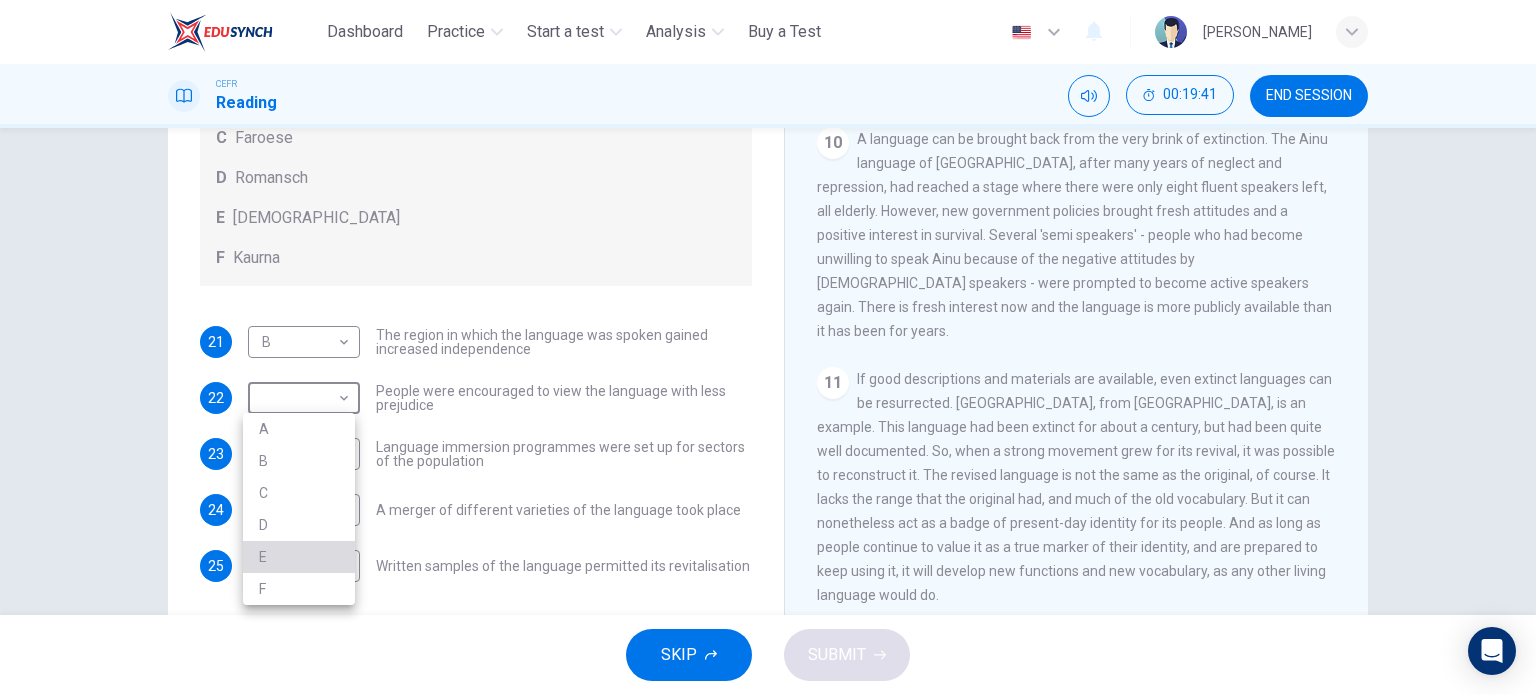 click on "E" at bounding box center [299, 557] 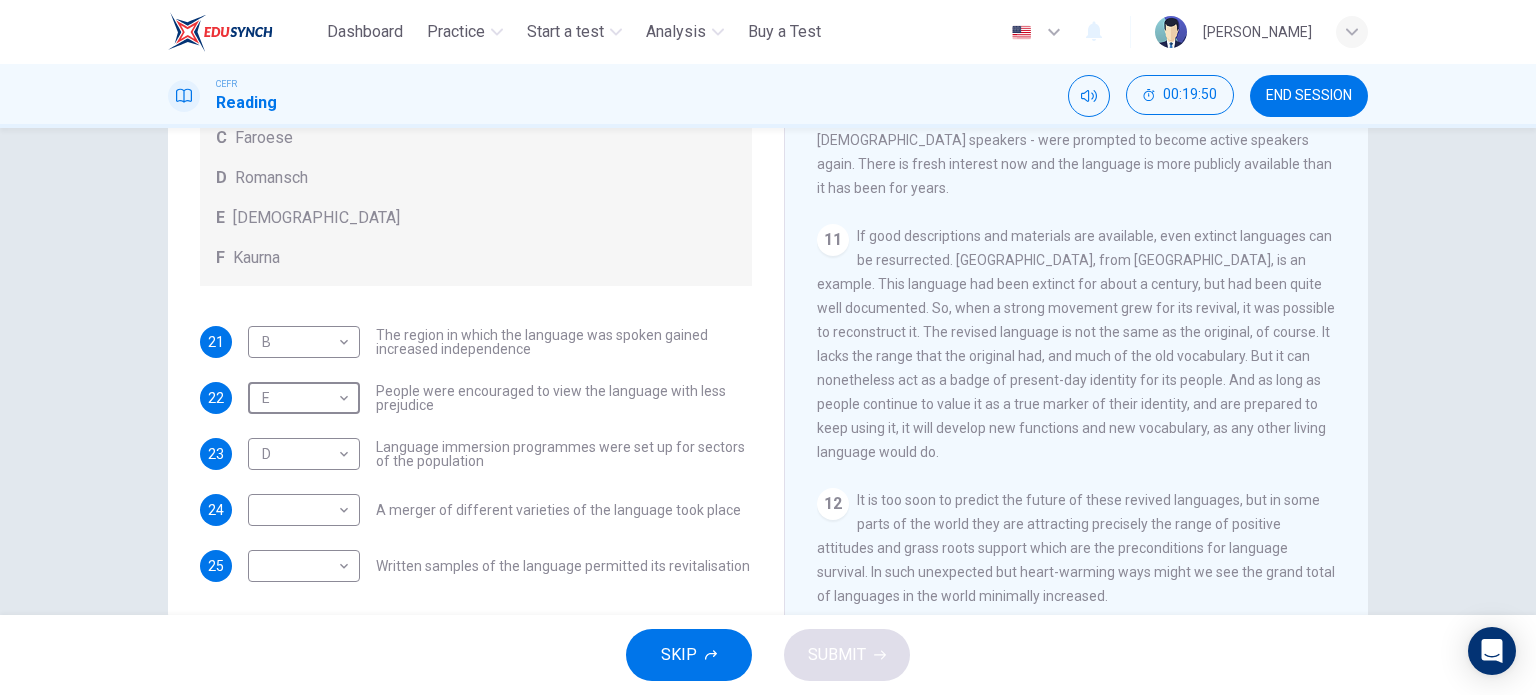 scroll, scrollTop: 2182, scrollLeft: 0, axis: vertical 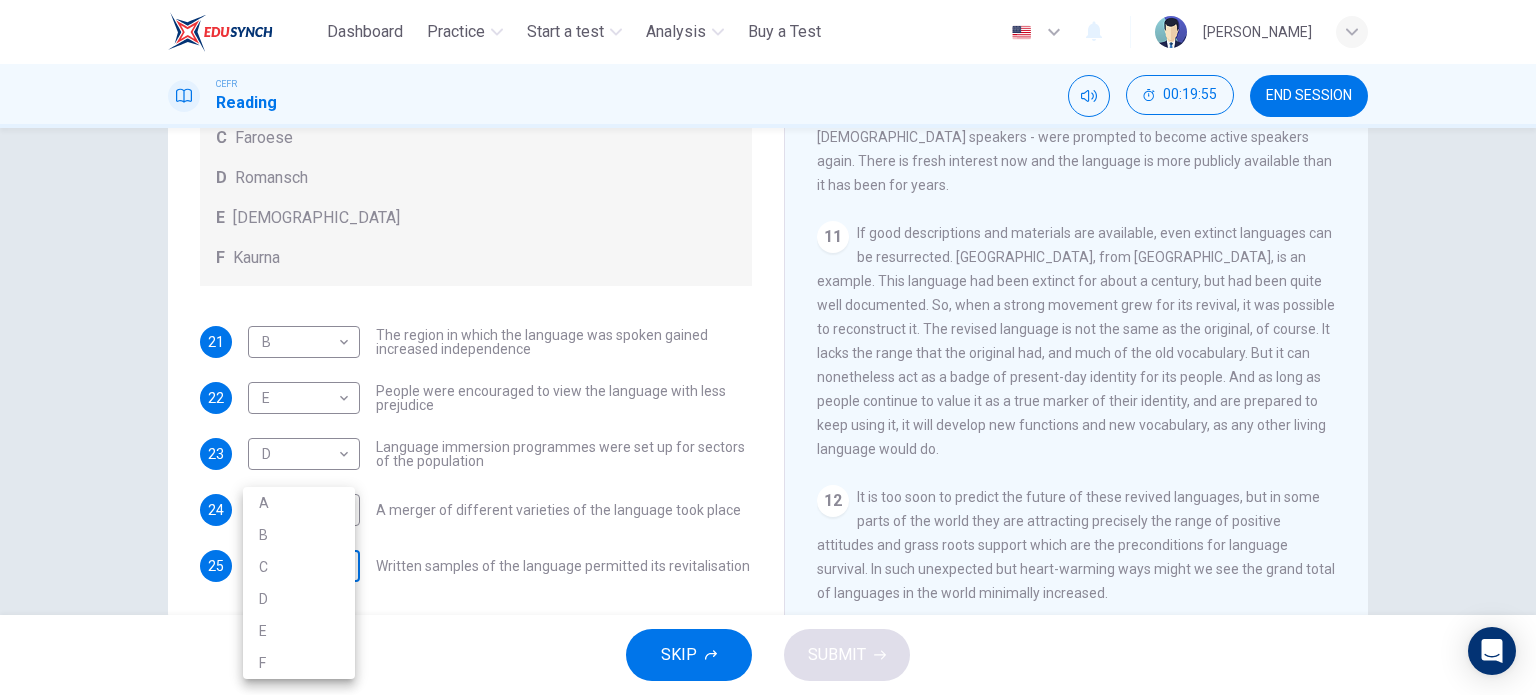 click on "This site uses cookies, as explained in our  Privacy Policy . If you agree to the use of cookies, please click the Accept button and continue to browse our site.   Privacy Policy Accept Dashboard Practice Start a test Analysis Buy a Test English ** ​ [PERSON_NAME] BINTI MD AZEZI CEFR Reading 00:19:55 END SESSION Questions 21 - 25 Match the languages  A-F  with the statements below which describe how a language was saved.
Write your answers in the boxes below. A Welsh B Maori C Faroese D Romansch E Ainu F Kaurna 21 B * ​ The region in which the language was spoken gained increased independence 22 E * ​ People were encouraged to view the language with less prejudice 23 D * ​ Language immersion programmes were set up for sectors of the population 24 ​ ​ A merger of different varieties of the language took place 25 ​ ​ Written samples of the language permitted its revitalisation Saving Language CLICK TO ZOOM Click to Zoom 1 2 3 4 5 6 7 8 9 10 11 12 SKIP SUBMIT
Dashboard Practice Analysis" at bounding box center [768, 347] 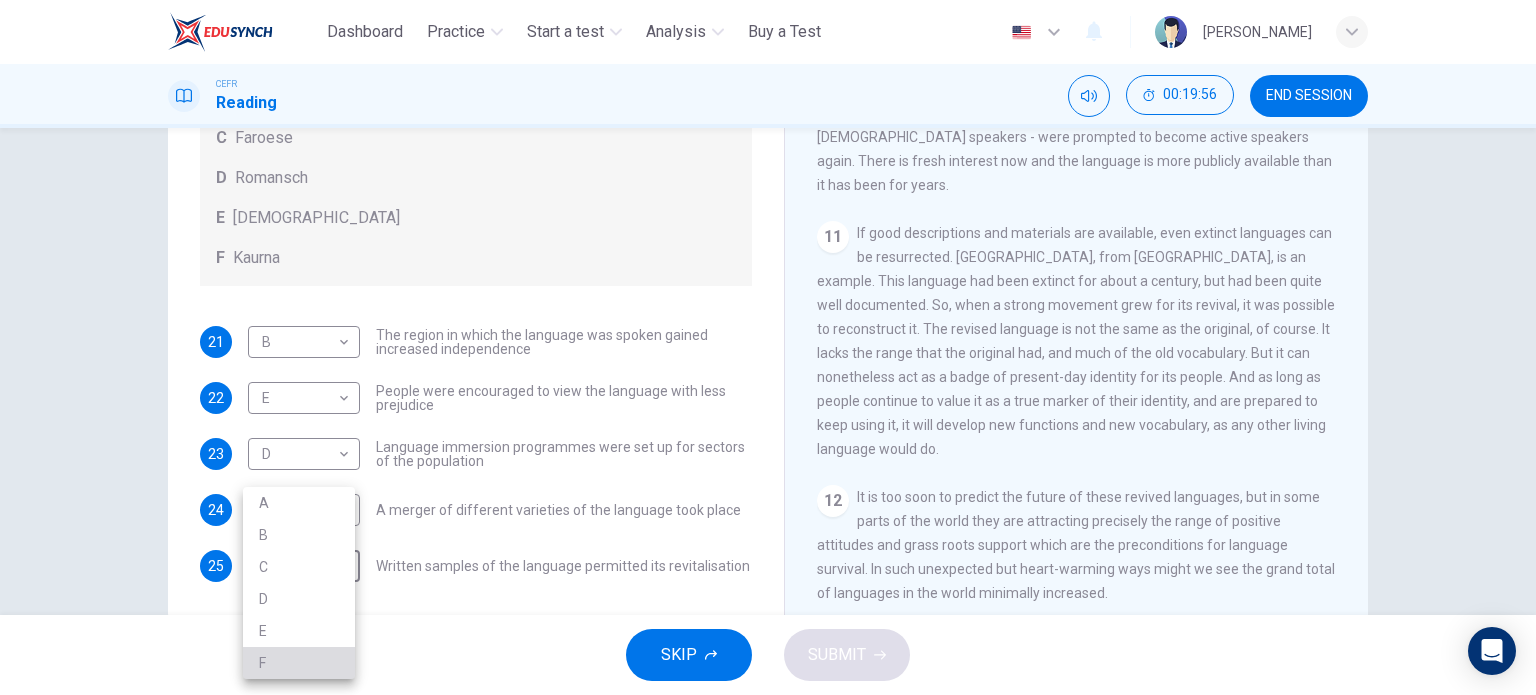 click on "F" at bounding box center (299, 663) 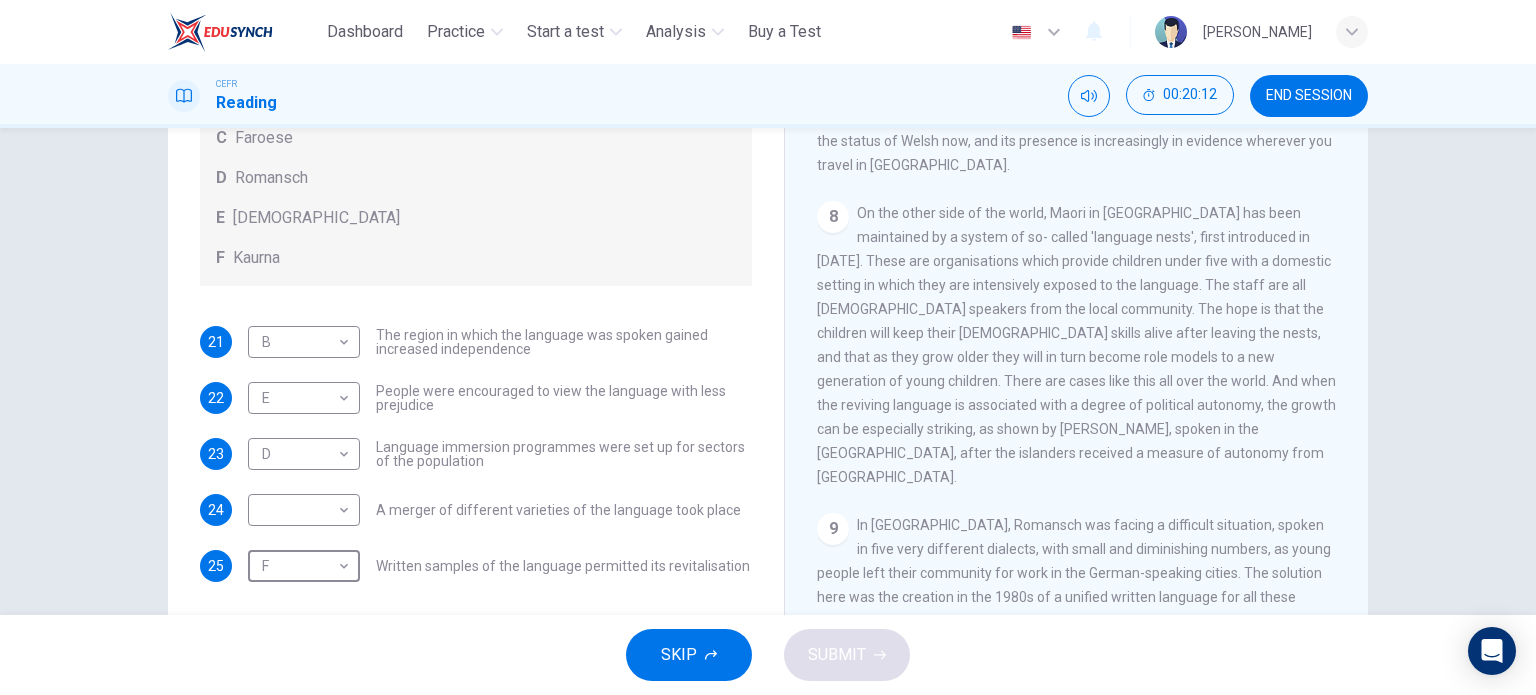 scroll, scrollTop: 1461, scrollLeft: 0, axis: vertical 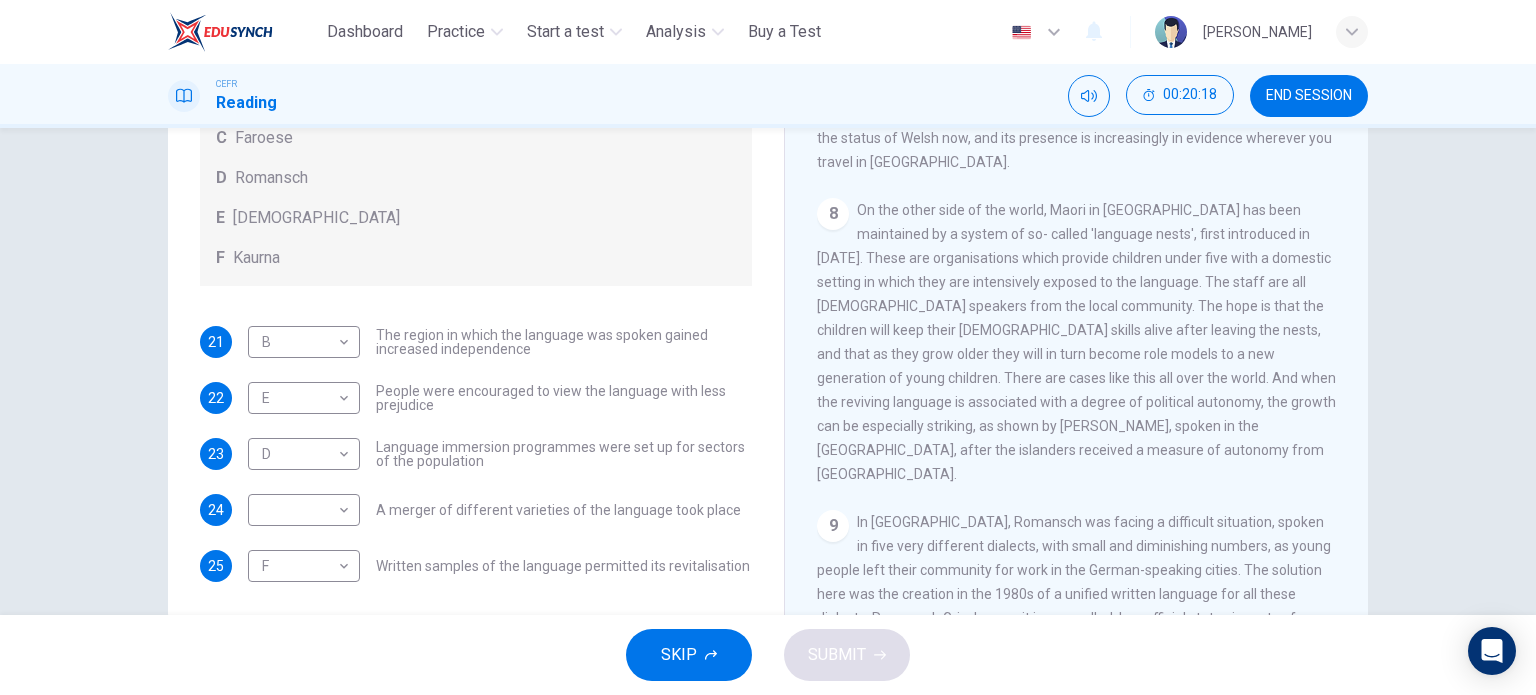 drag, startPoint x: 1041, startPoint y: 401, endPoint x: 968, endPoint y: 440, distance: 82.764725 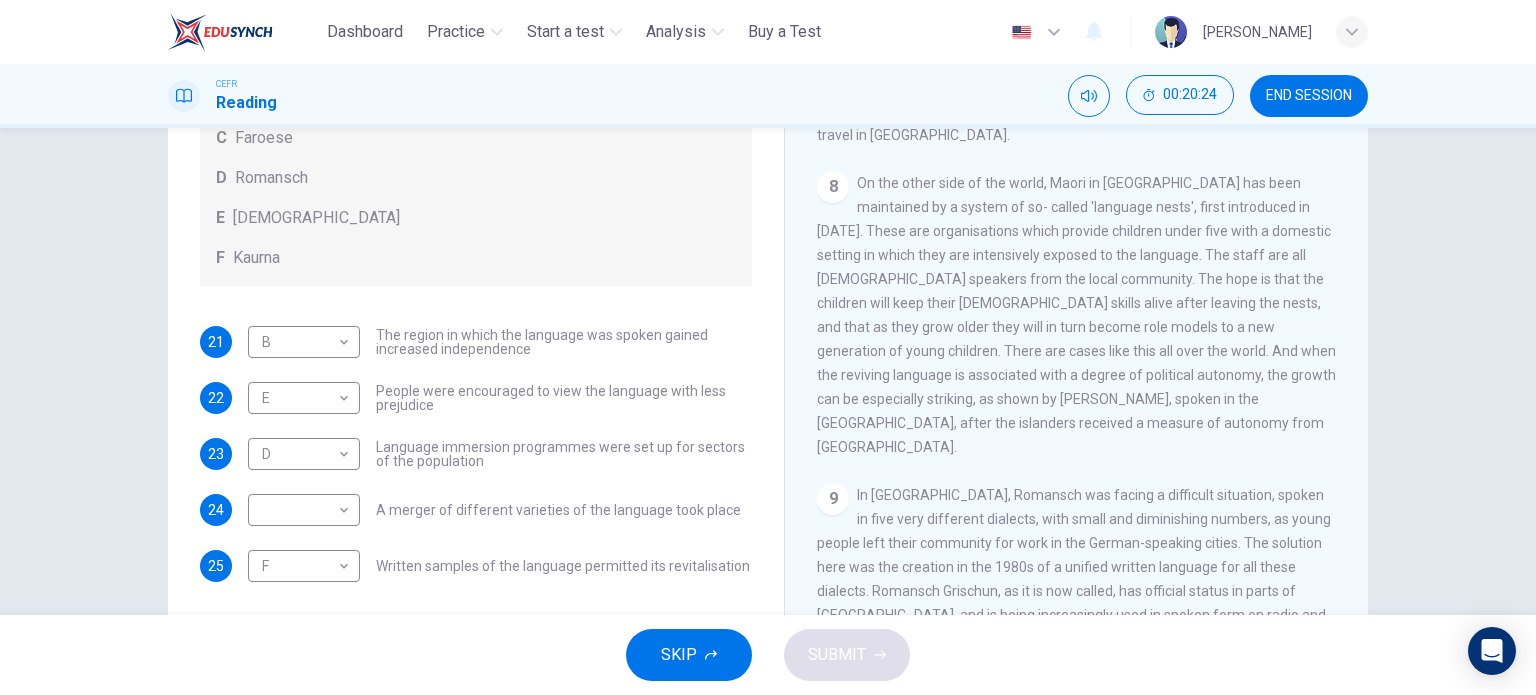 scroll, scrollTop: 1496, scrollLeft: 0, axis: vertical 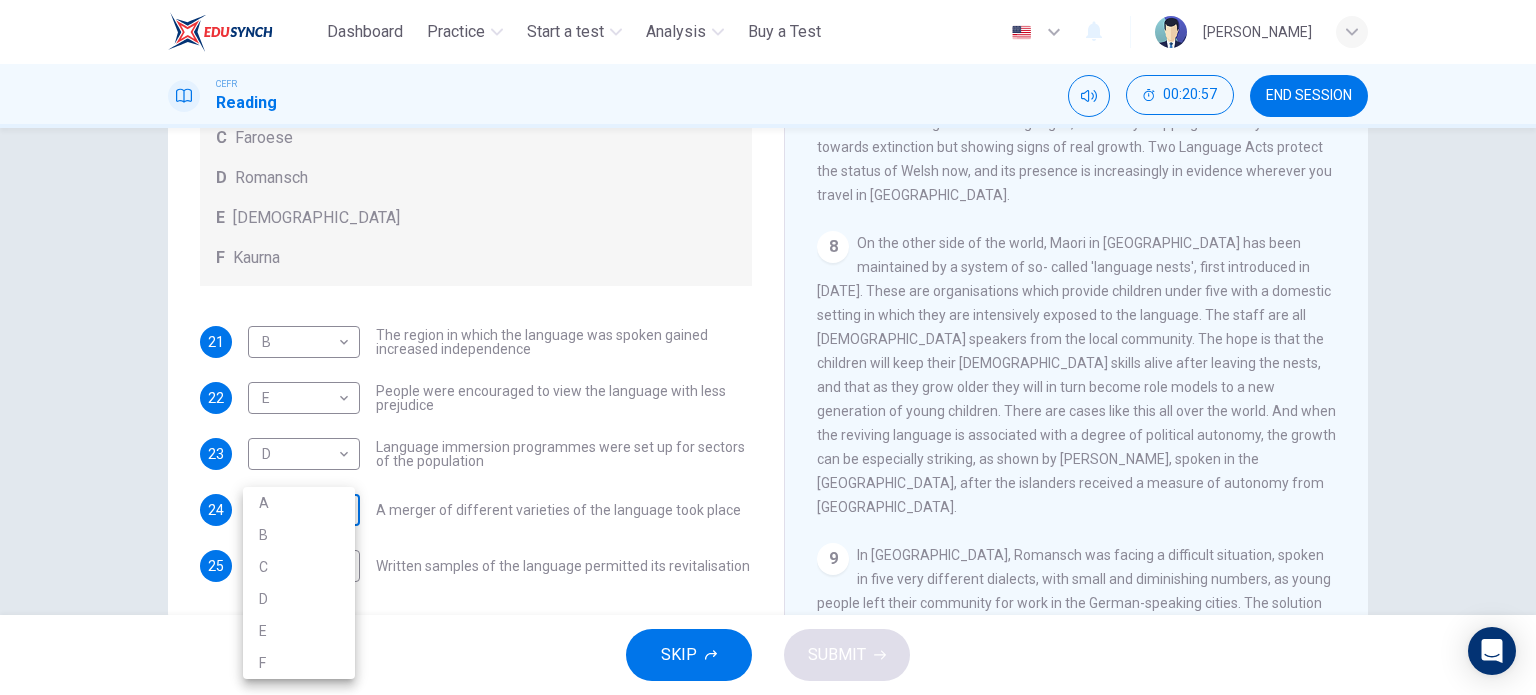 click on "This site uses cookies, as explained in our  Privacy Policy . If you agree to the use of cookies, please click the Accept button and continue to browse our site.   Privacy Policy Accept Dashboard Practice Start a test Analysis Buy a Test English ** ​ [PERSON_NAME] BINTI MD AZEZI CEFR Reading 00:20:57 END SESSION Questions 21 - 25 Match the languages  A-F  with the statements below which describe how a language was saved.
Write your answers in the boxes below. A Welsh B Maori C Faroese D Romansch E Ainu F Kaurna 21 B * ​ The region in which the language was spoken gained increased independence 22 E * ​ People were encouraged to view the language with less prejudice 23 D * ​ Language immersion programmes were set up for sectors of the population 24 ​ ​ A merger of different varieties of the language took place 25 F * ​ Written samples of the language permitted its revitalisation Saving Language CLICK TO ZOOM Click to Zoom 1 2 3 4 5 6 7 8 9 10 11 12 SKIP SUBMIT
Dashboard Practice Analysis" at bounding box center [768, 347] 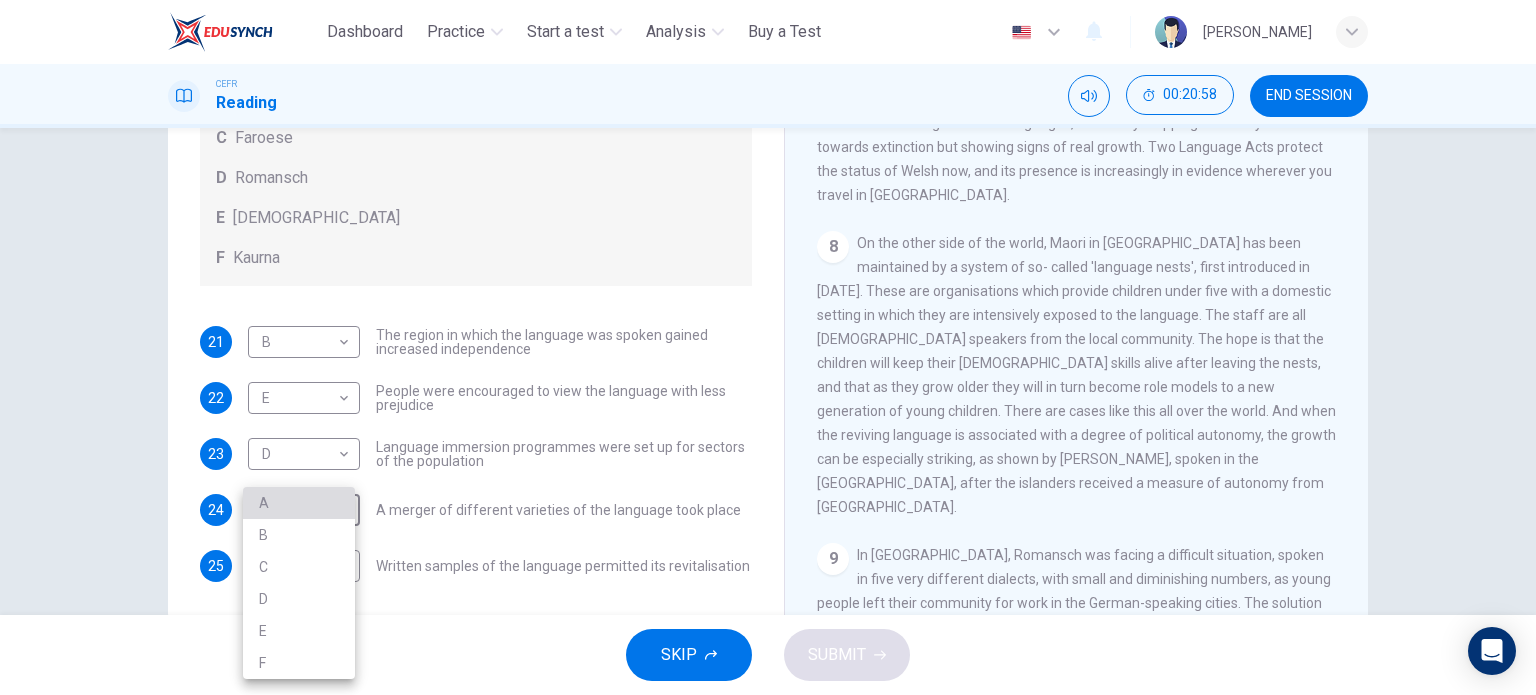 click on "A" at bounding box center [299, 503] 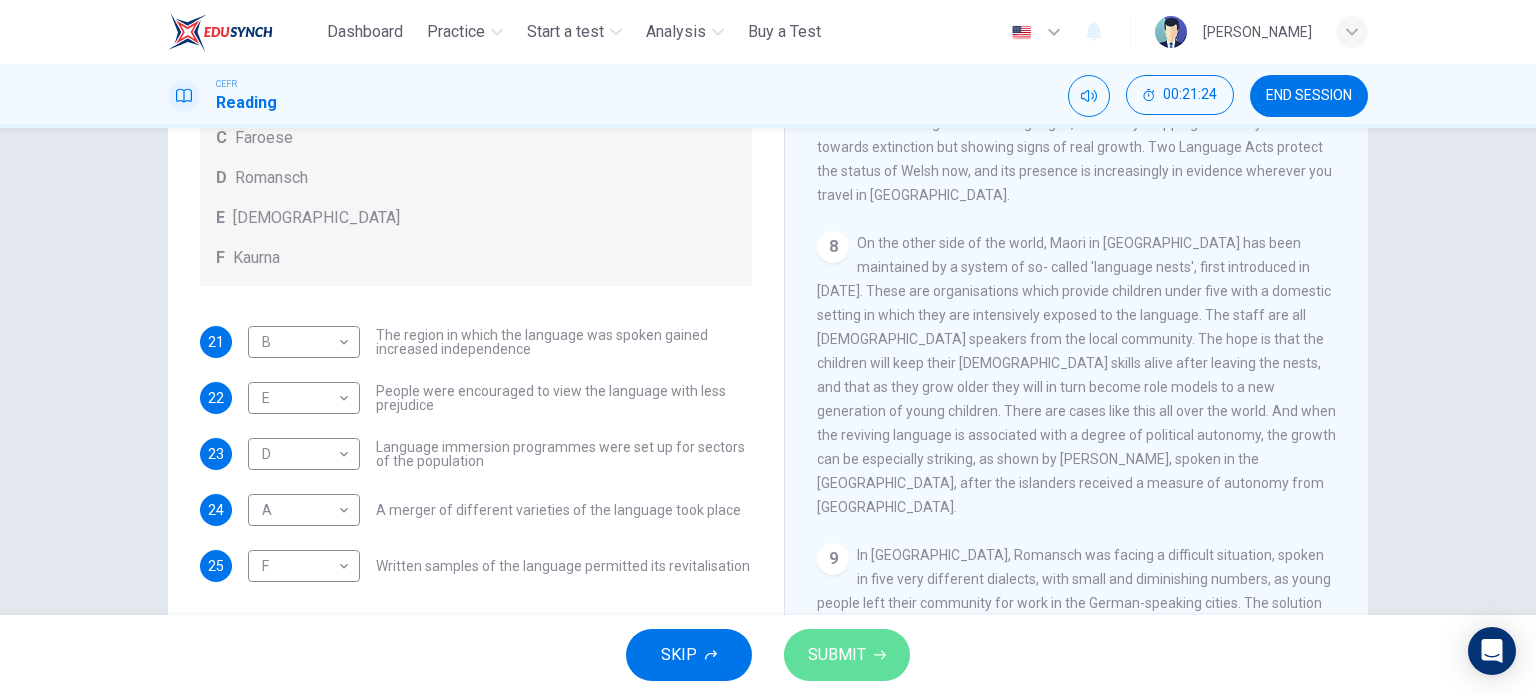 click on "SUBMIT" at bounding box center (847, 655) 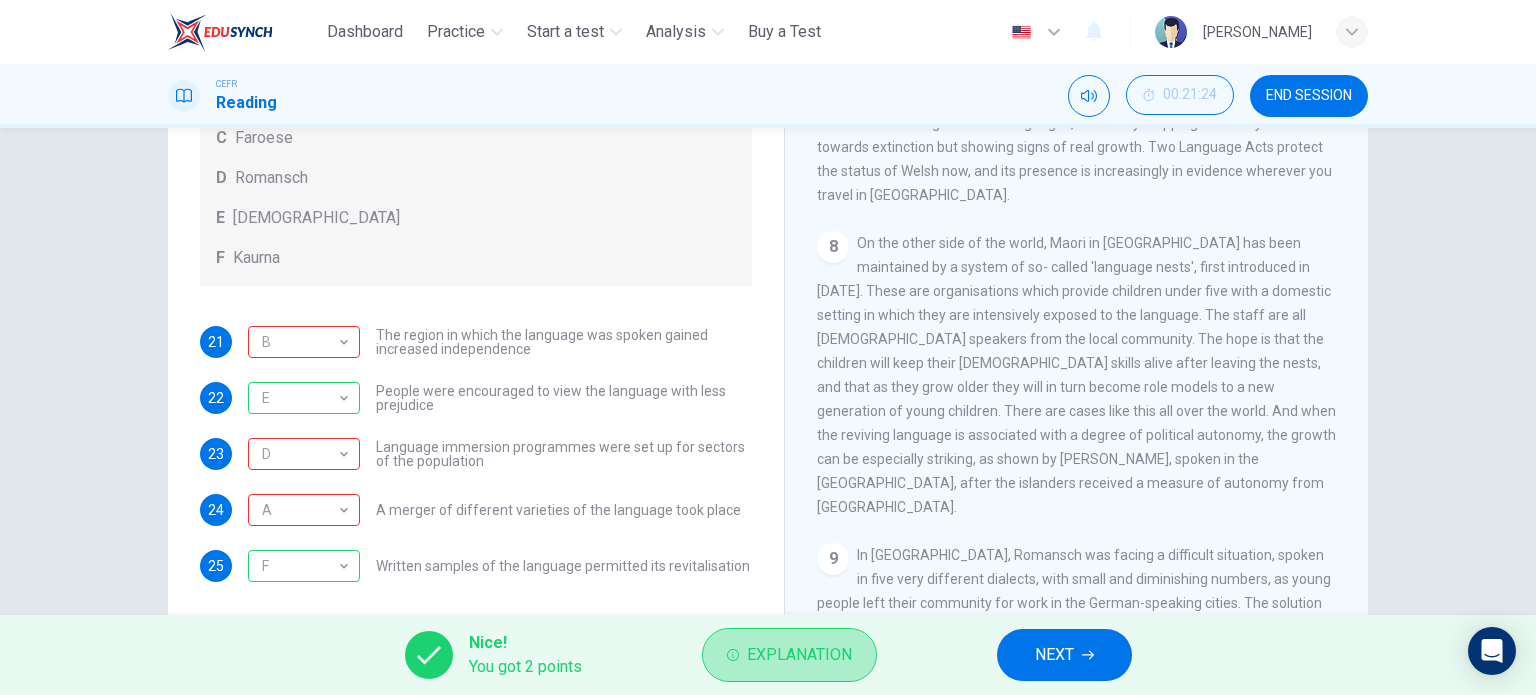 click on "Explanation" at bounding box center (789, 655) 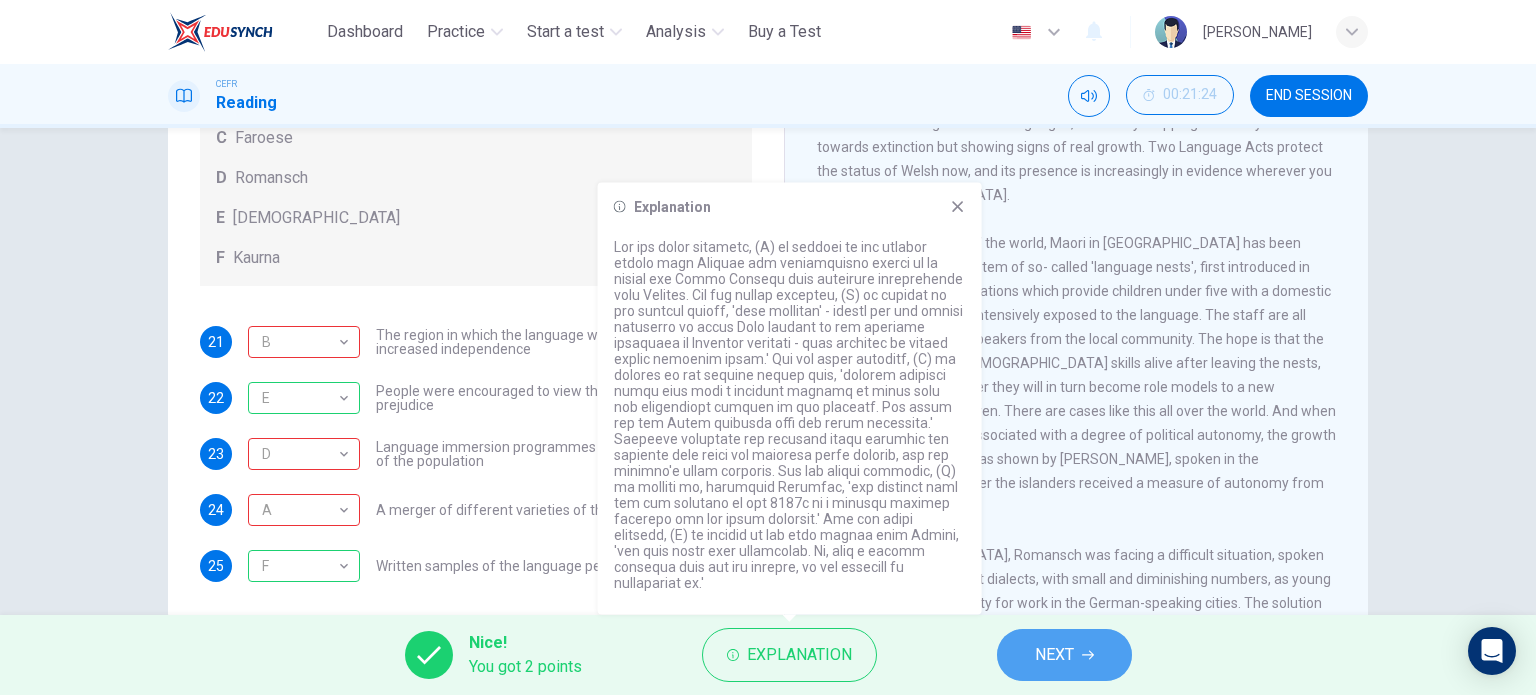 click on "NEXT" at bounding box center [1064, 655] 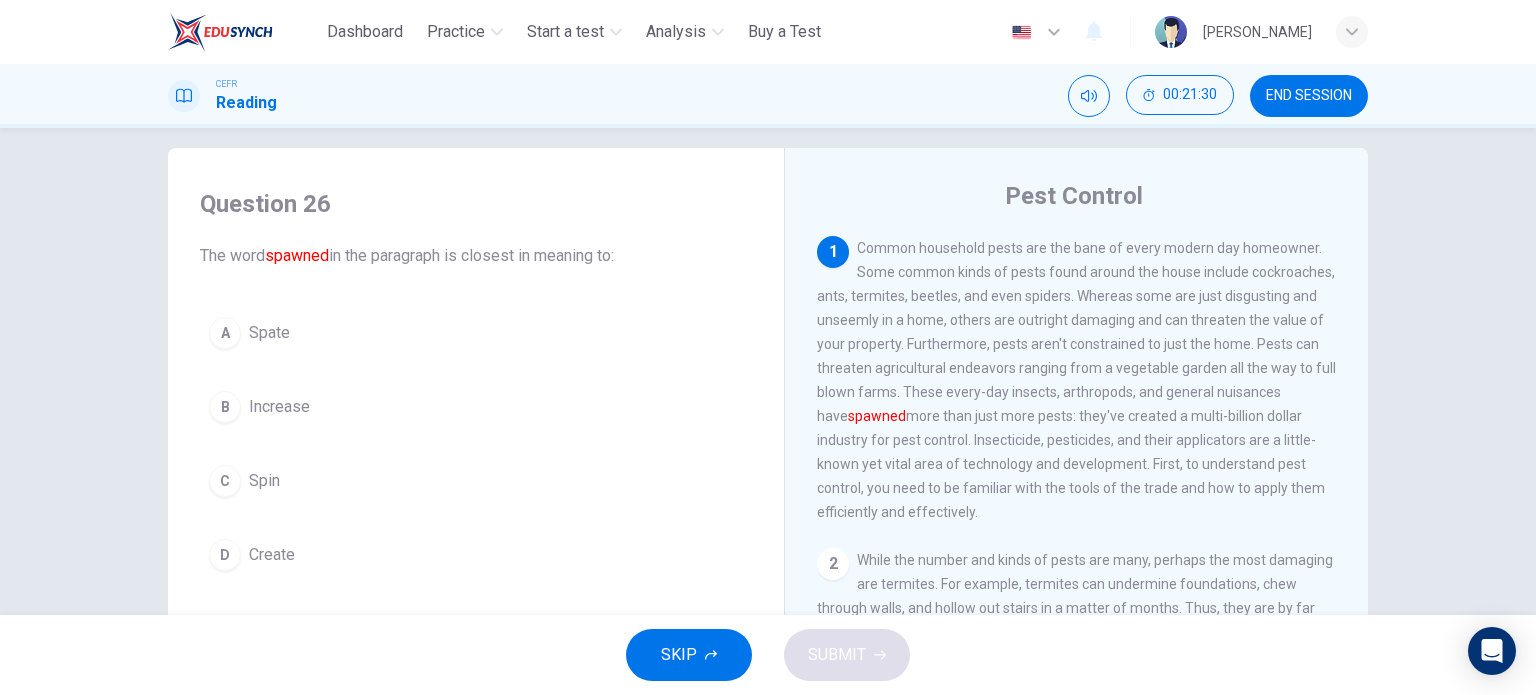 scroll, scrollTop: 288, scrollLeft: 0, axis: vertical 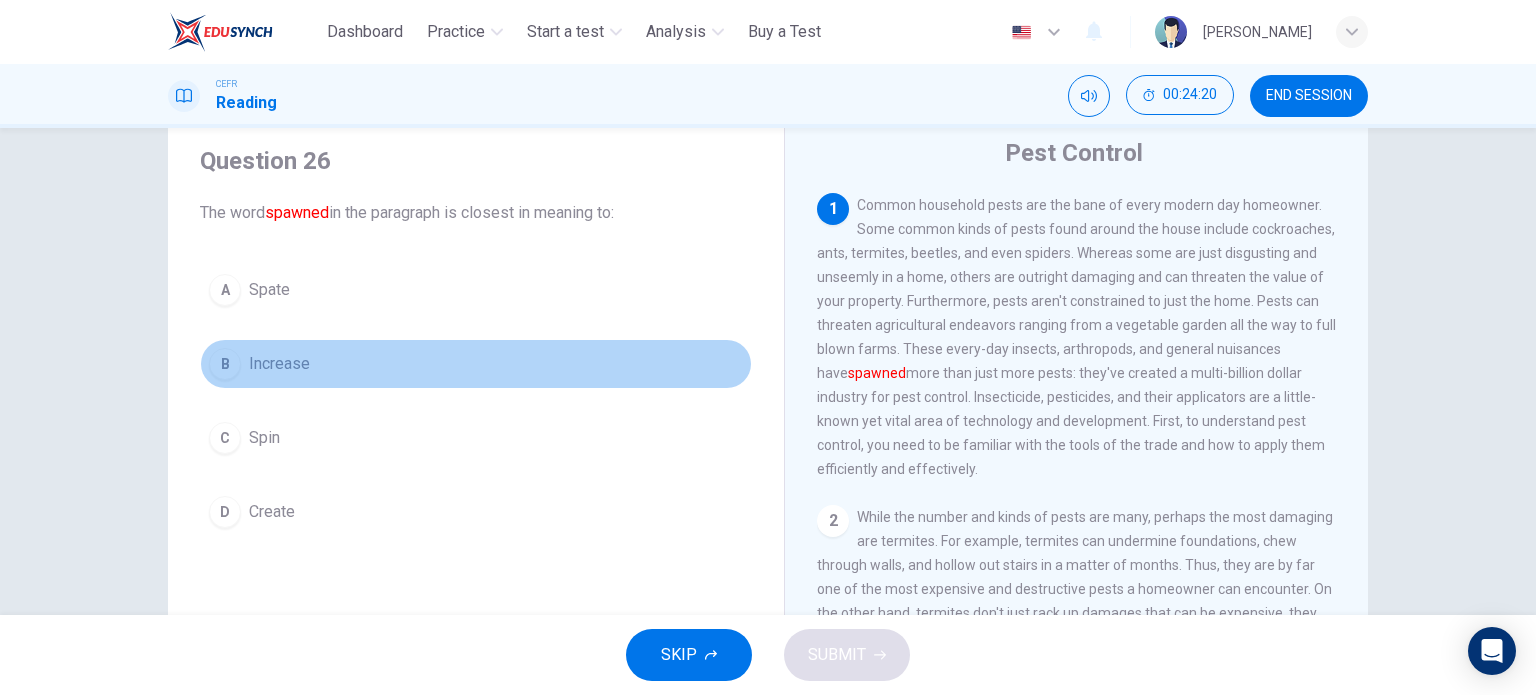 click on "B Increase" at bounding box center (476, 364) 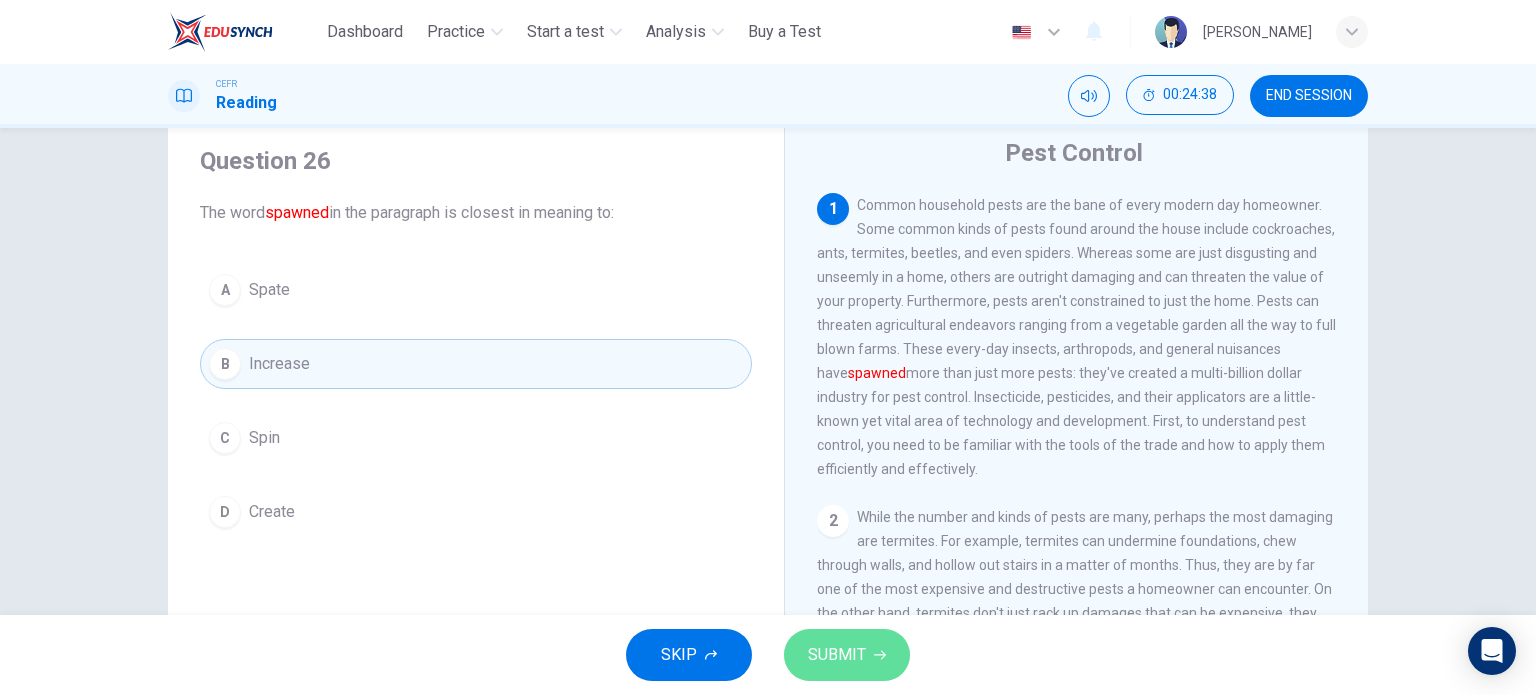 click on "SUBMIT" at bounding box center [847, 655] 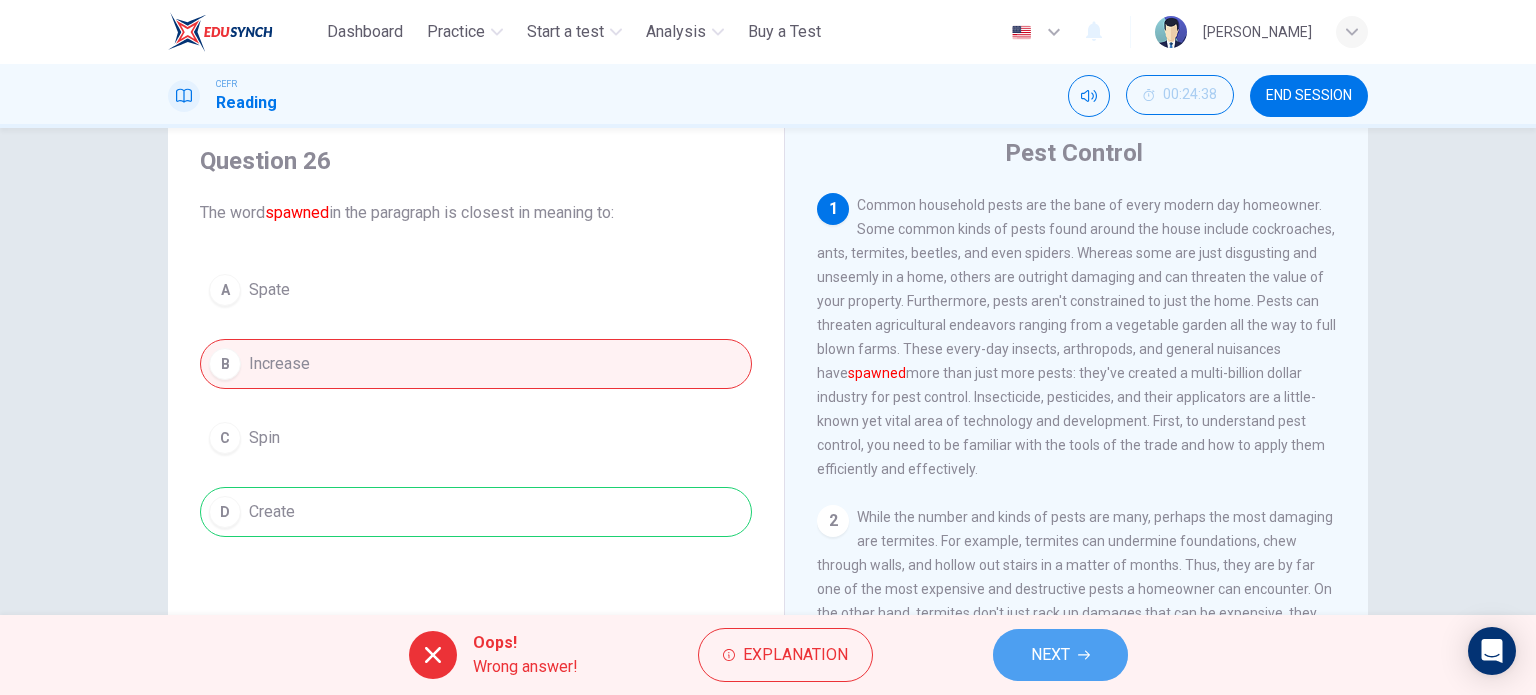 click on "NEXT" at bounding box center (1050, 655) 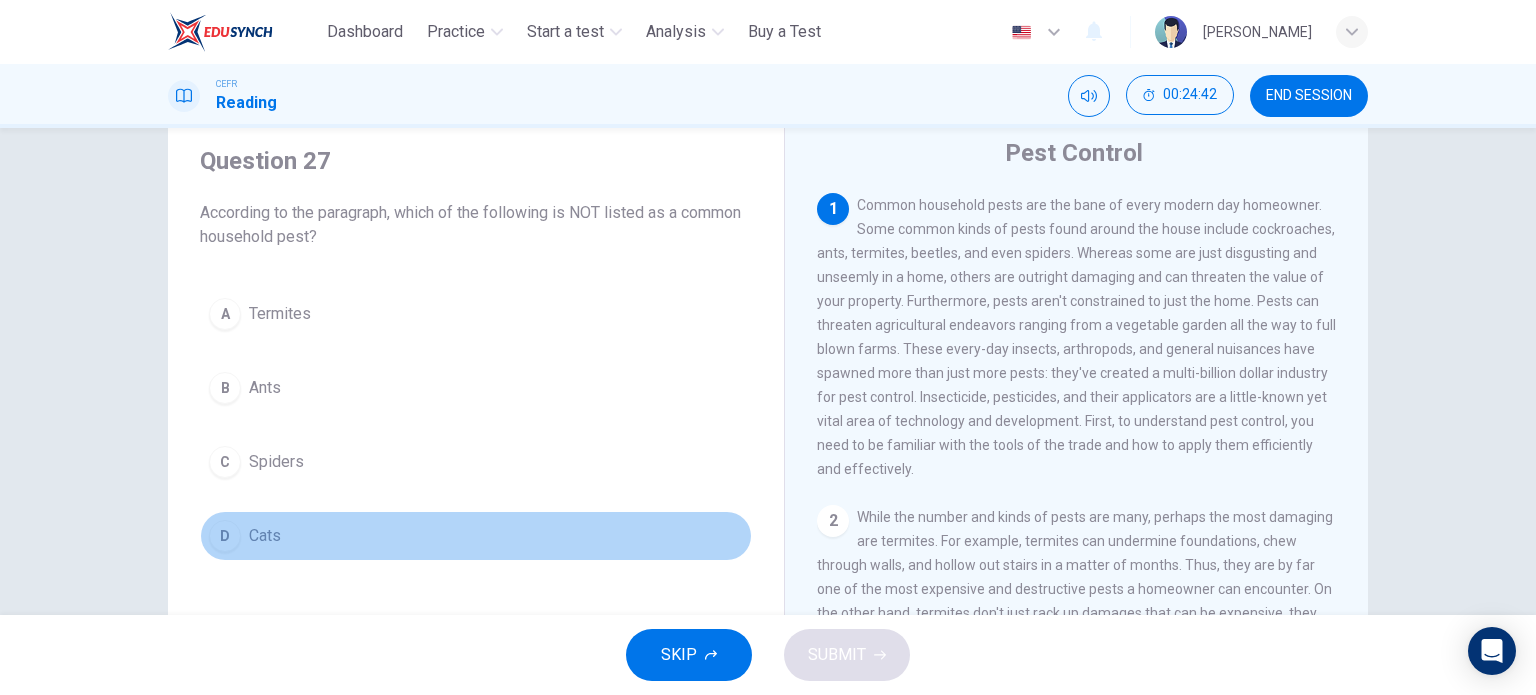 click on "D Cats" at bounding box center (476, 536) 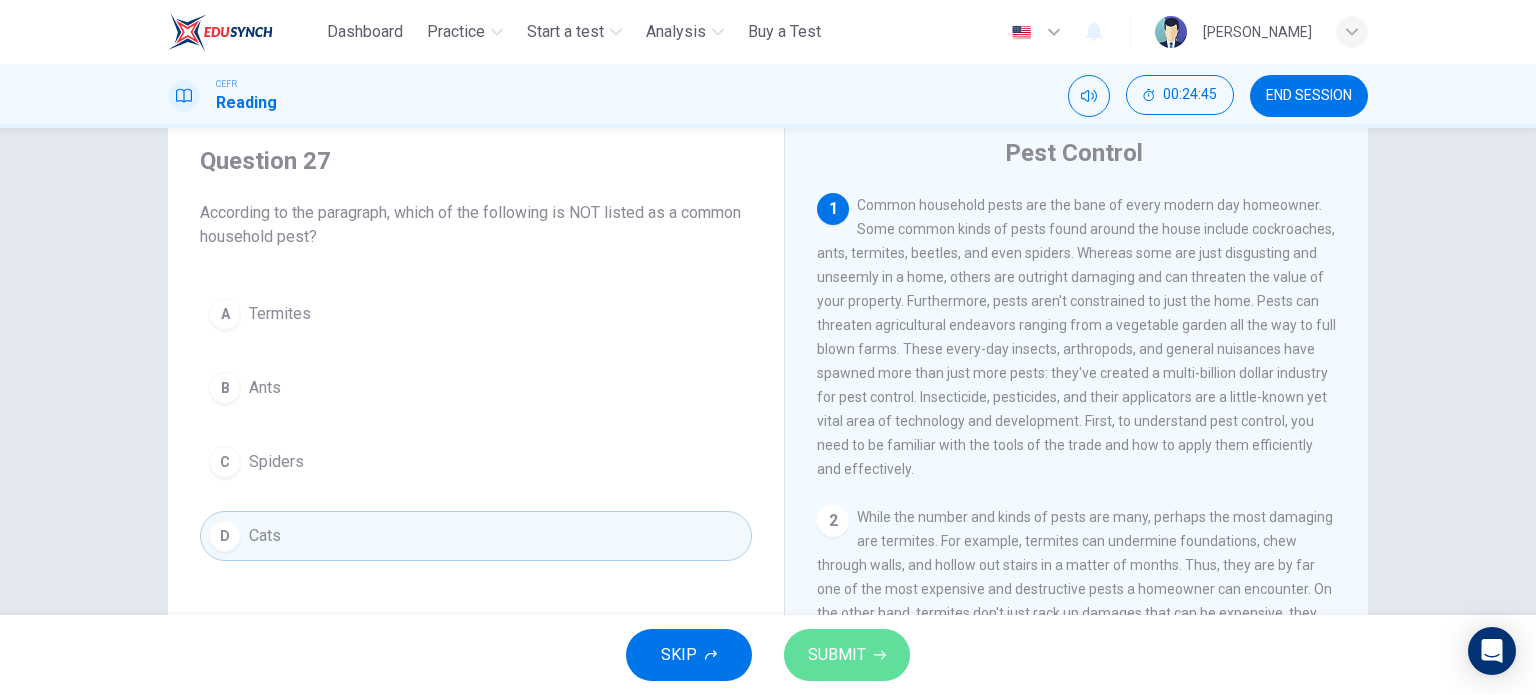 click on "SUBMIT" at bounding box center (847, 655) 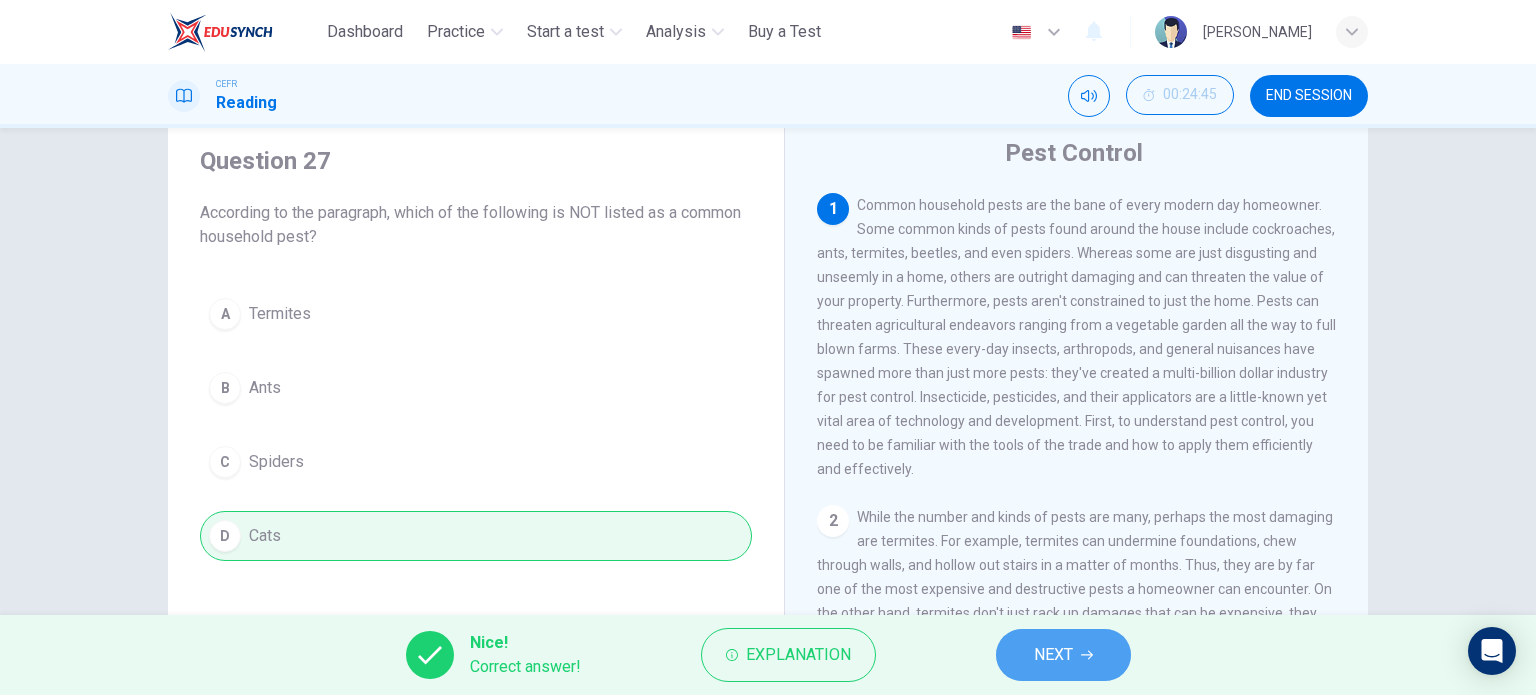 click on "NEXT" at bounding box center (1053, 655) 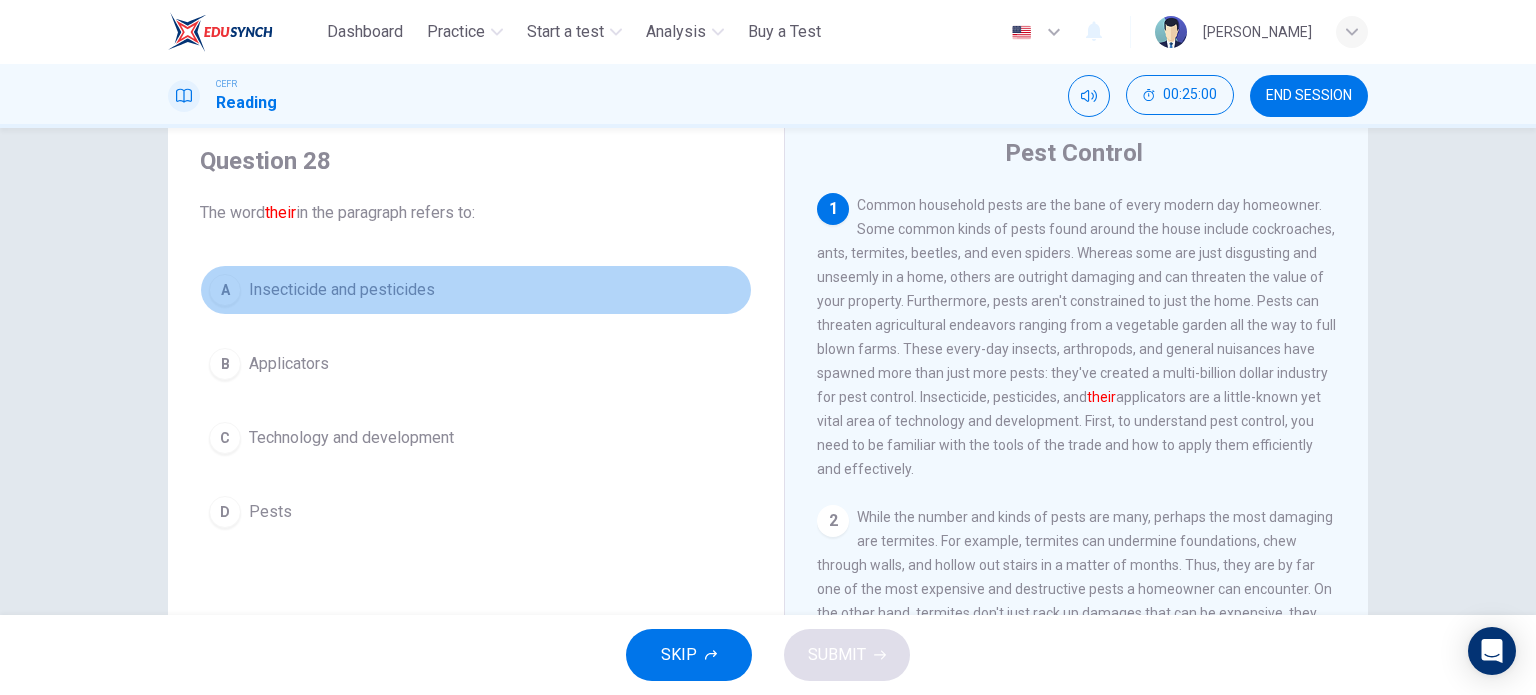 click on "Insecticide and pesticides" at bounding box center [342, 290] 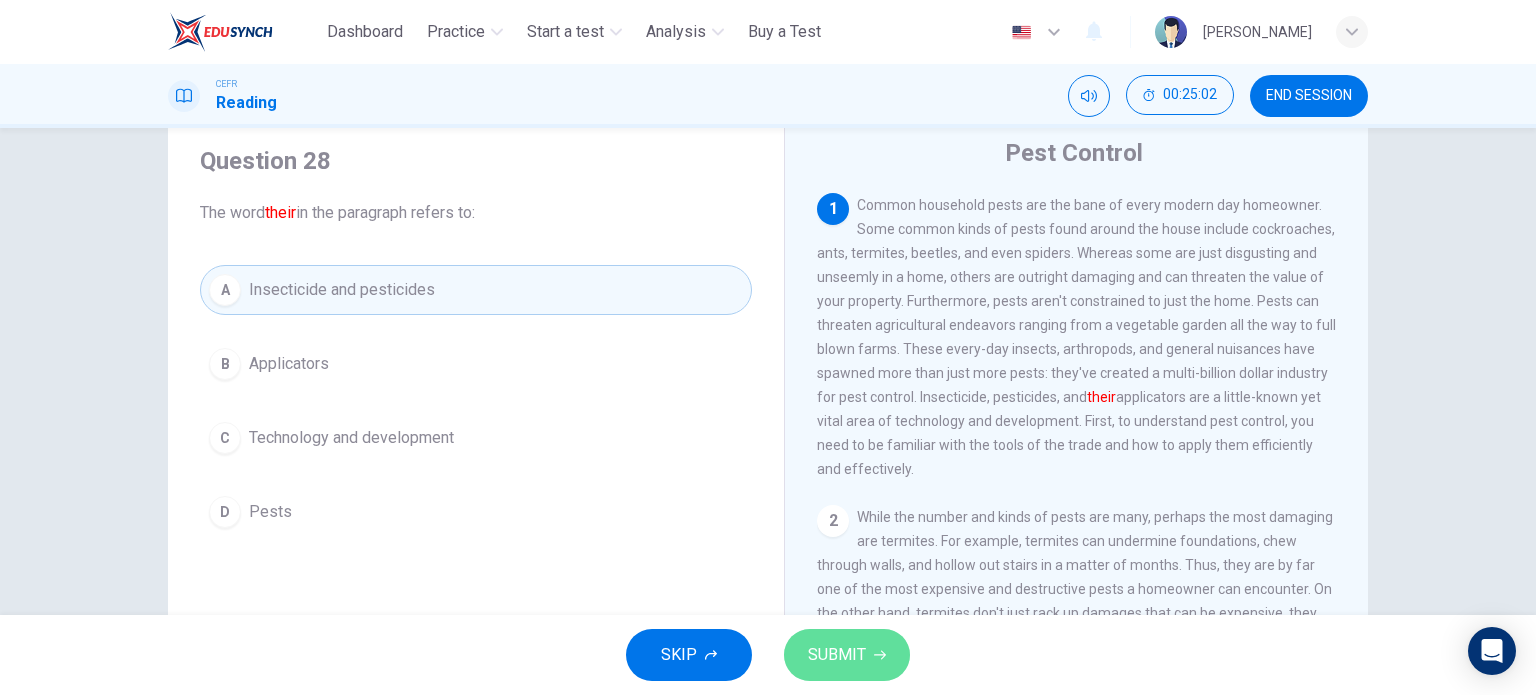 click on "SUBMIT" at bounding box center (837, 655) 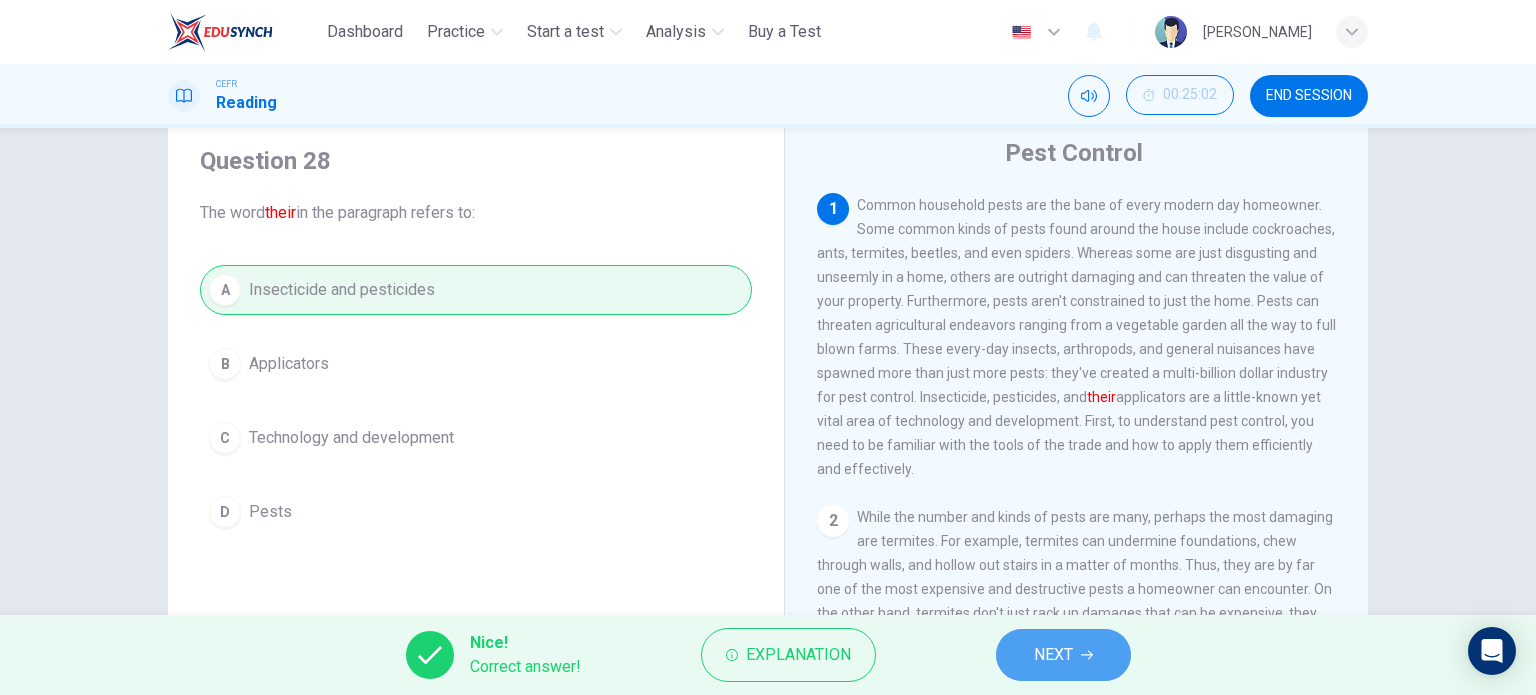 click on "NEXT" at bounding box center (1053, 655) 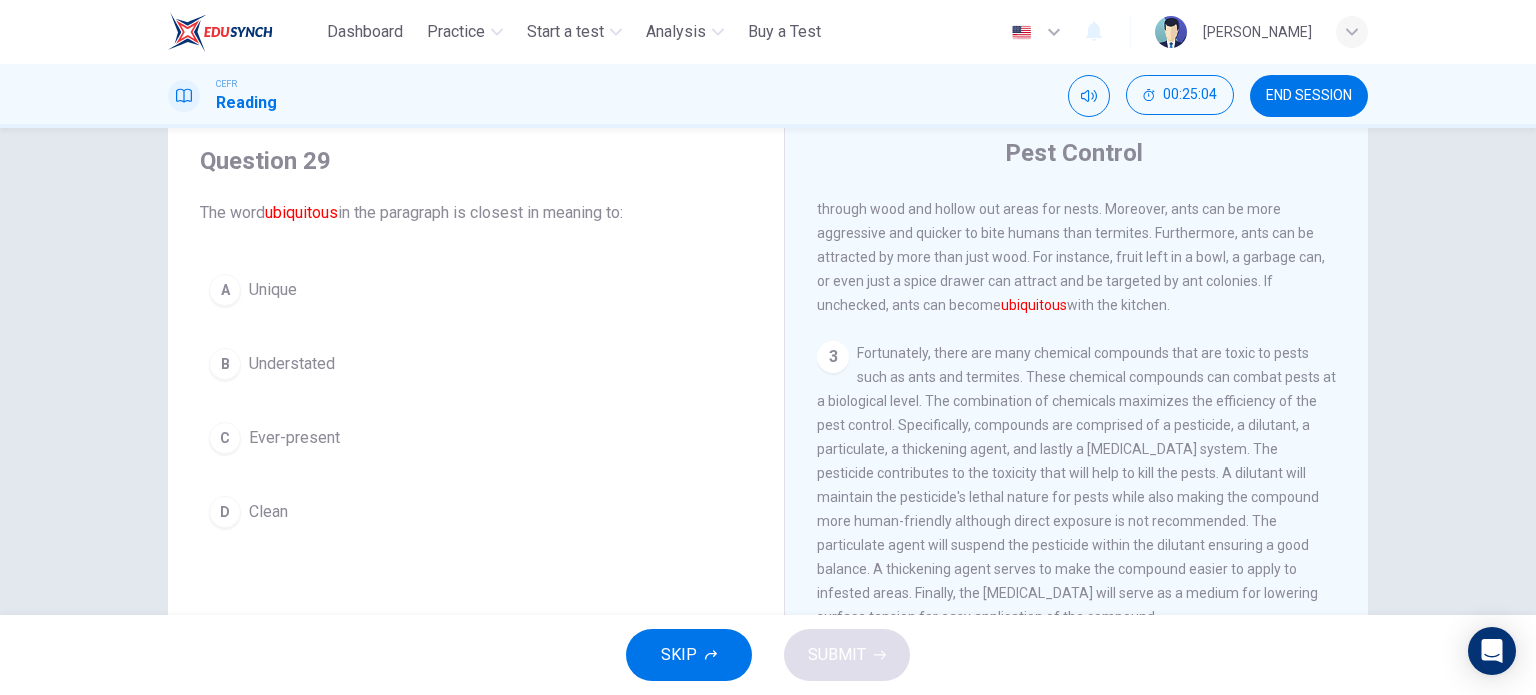 scroll, scrollTop: 494, scrollLeft: 0, axis: vertical 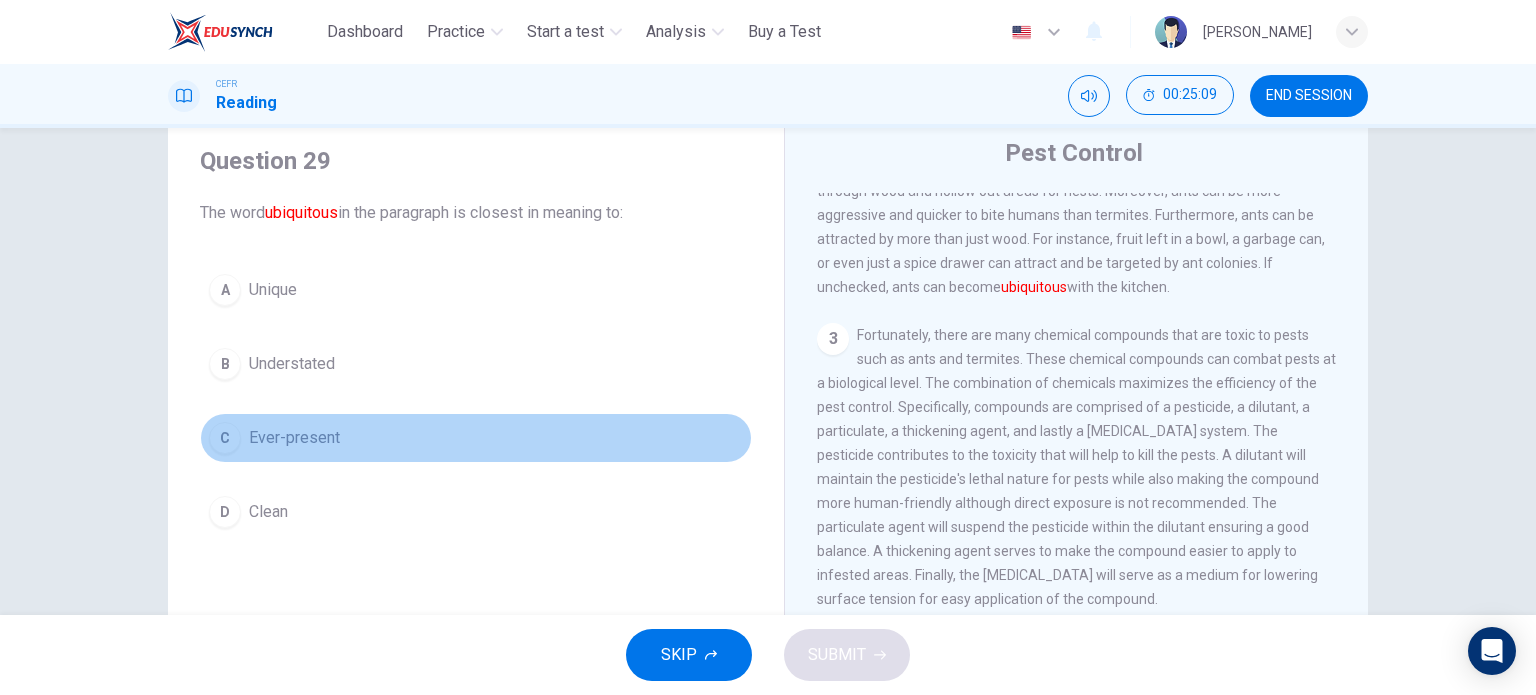click on "Ever-present" at bounding box center [294, 438] 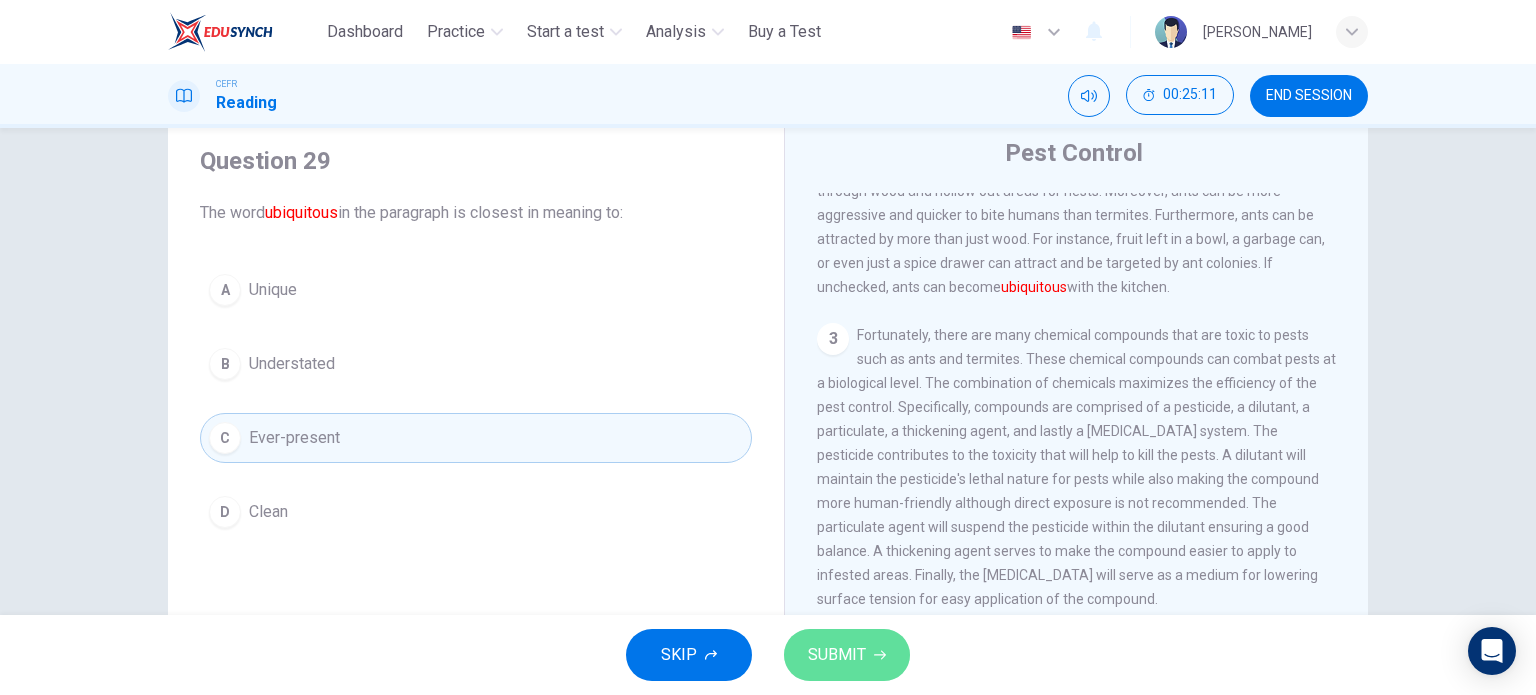 click on "SUBMIT" at bounding box center [847, 655] 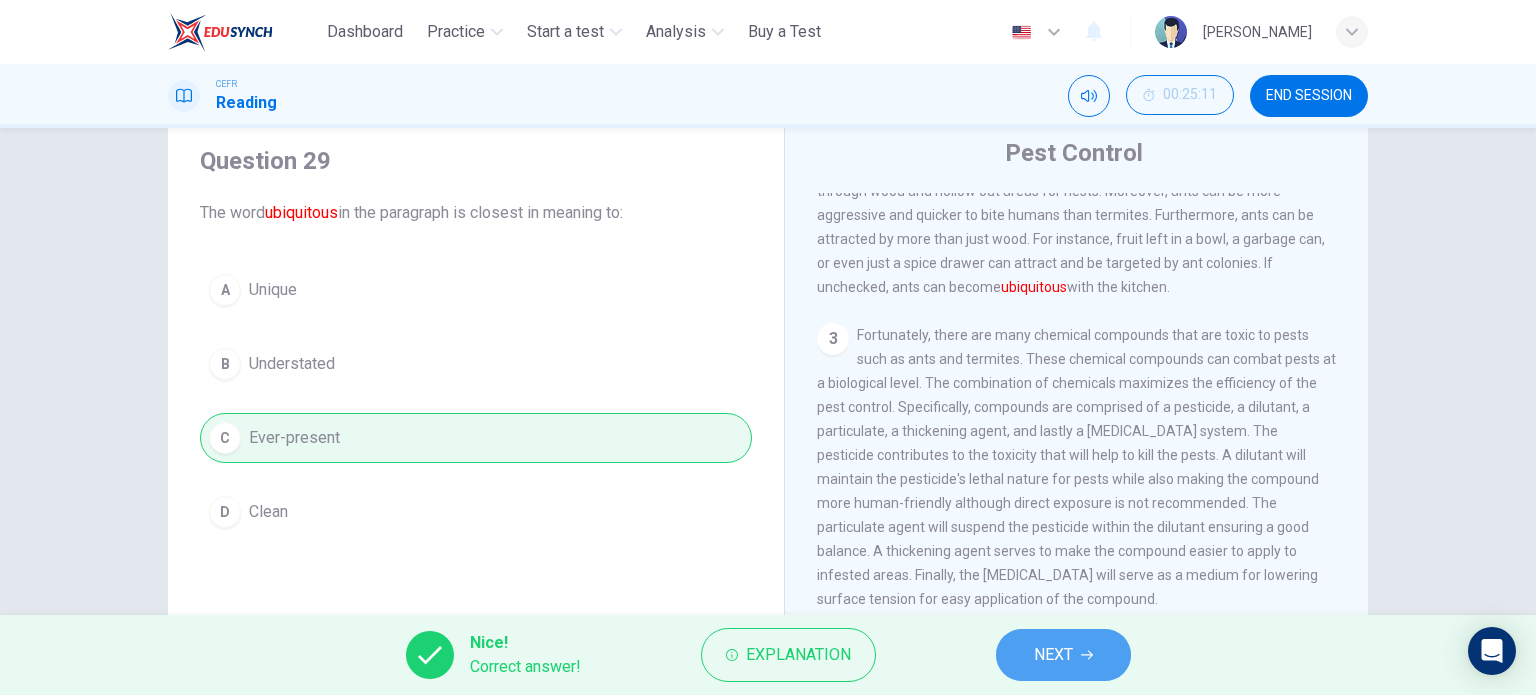 click on "NEXT" at bounding box center (1053, 655) 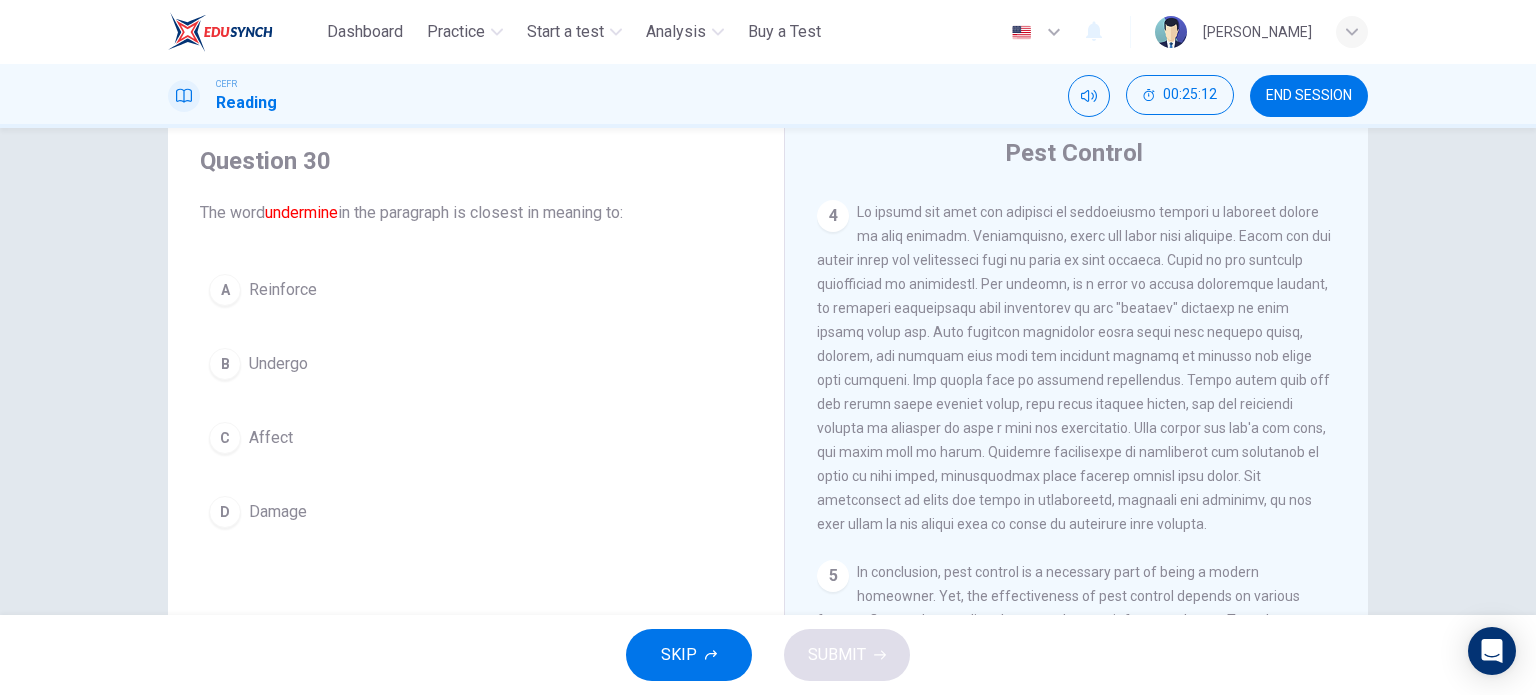 scroll, scrollTop: 976, scrollLeft: 0, axis: vertical 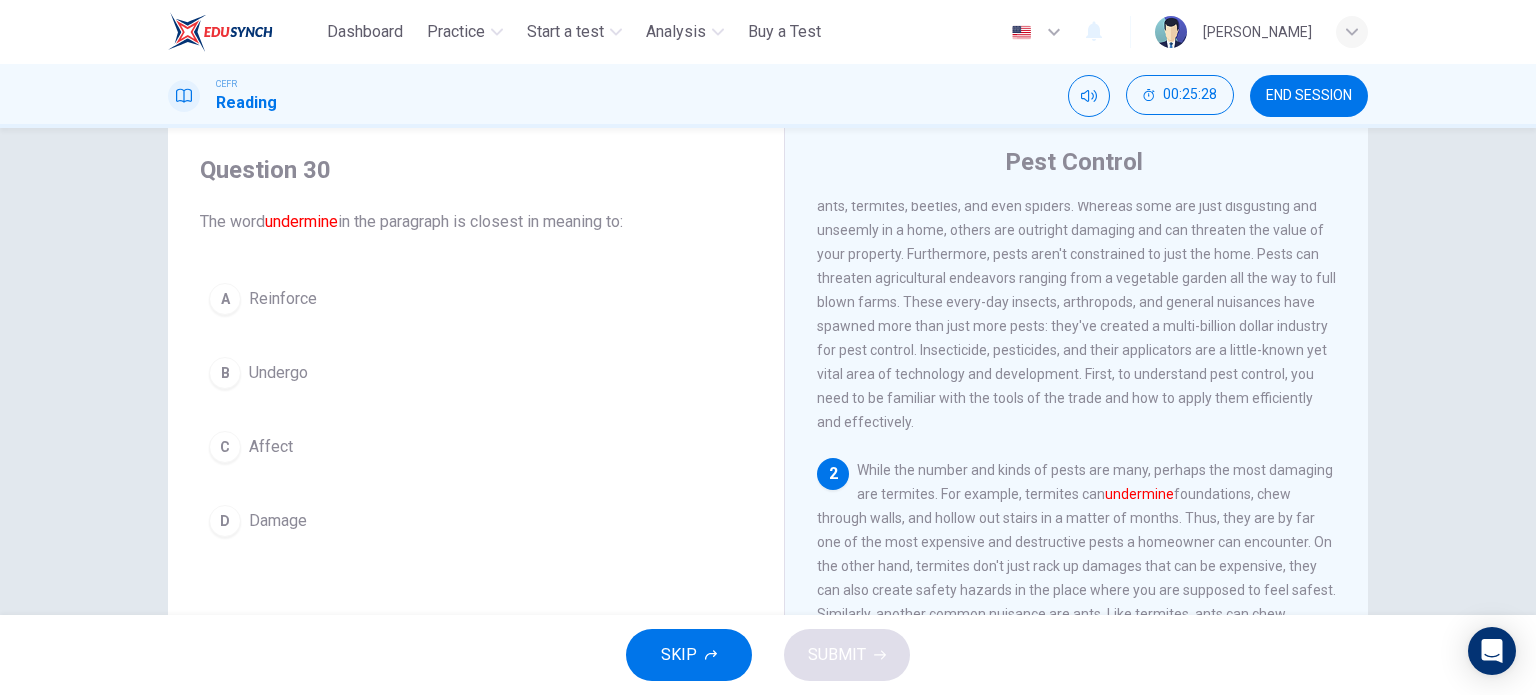 click on "C Affect" at bounding box center [476, 447] 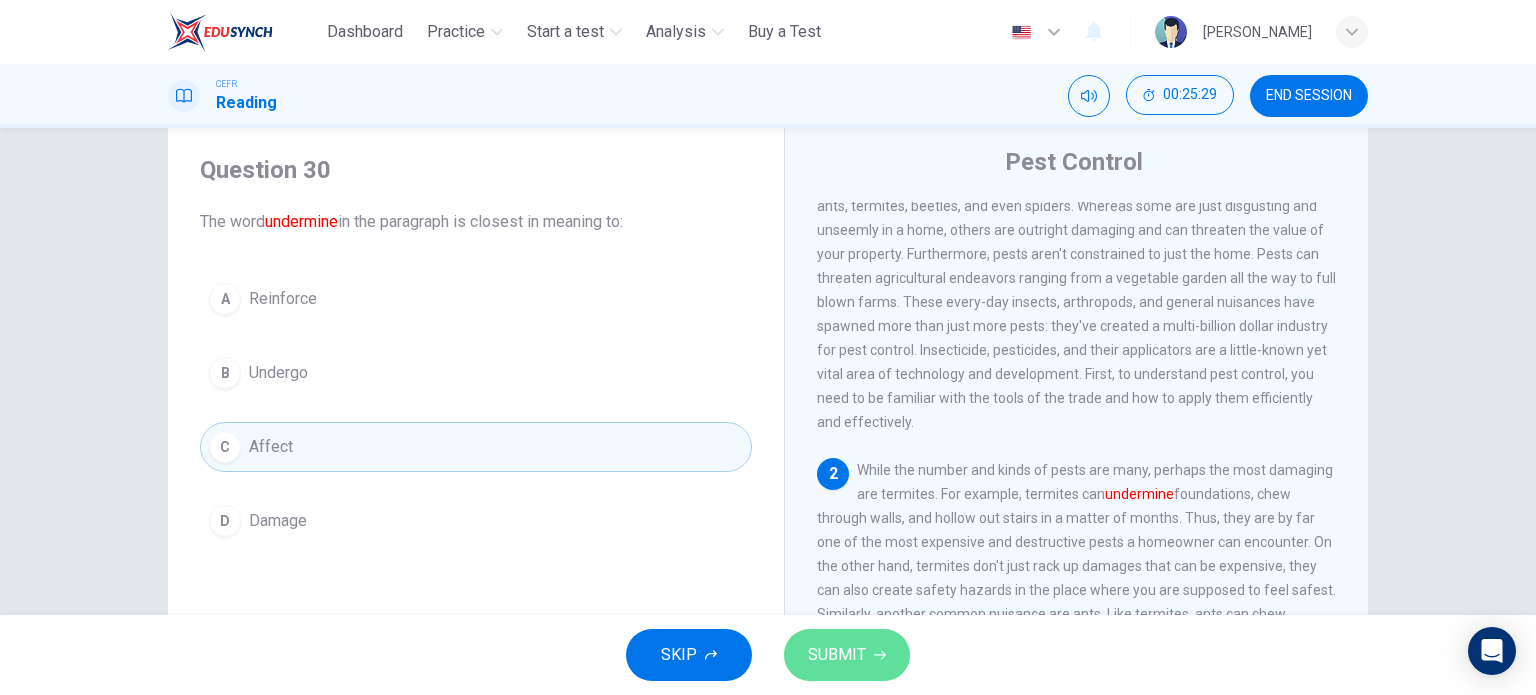 click on "SUBMIT" at bounding box center (847, 655) 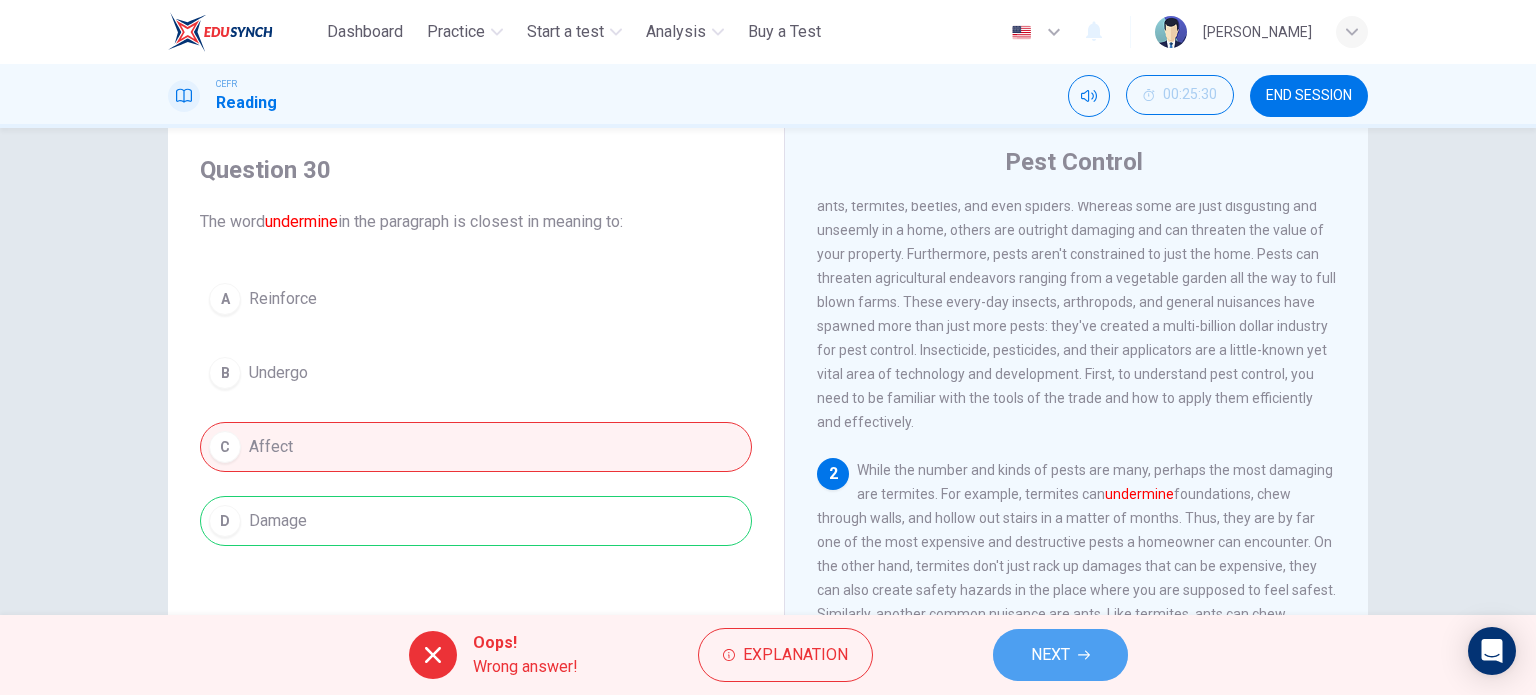 click on "NEXT" at bounding box center [1060, 655] 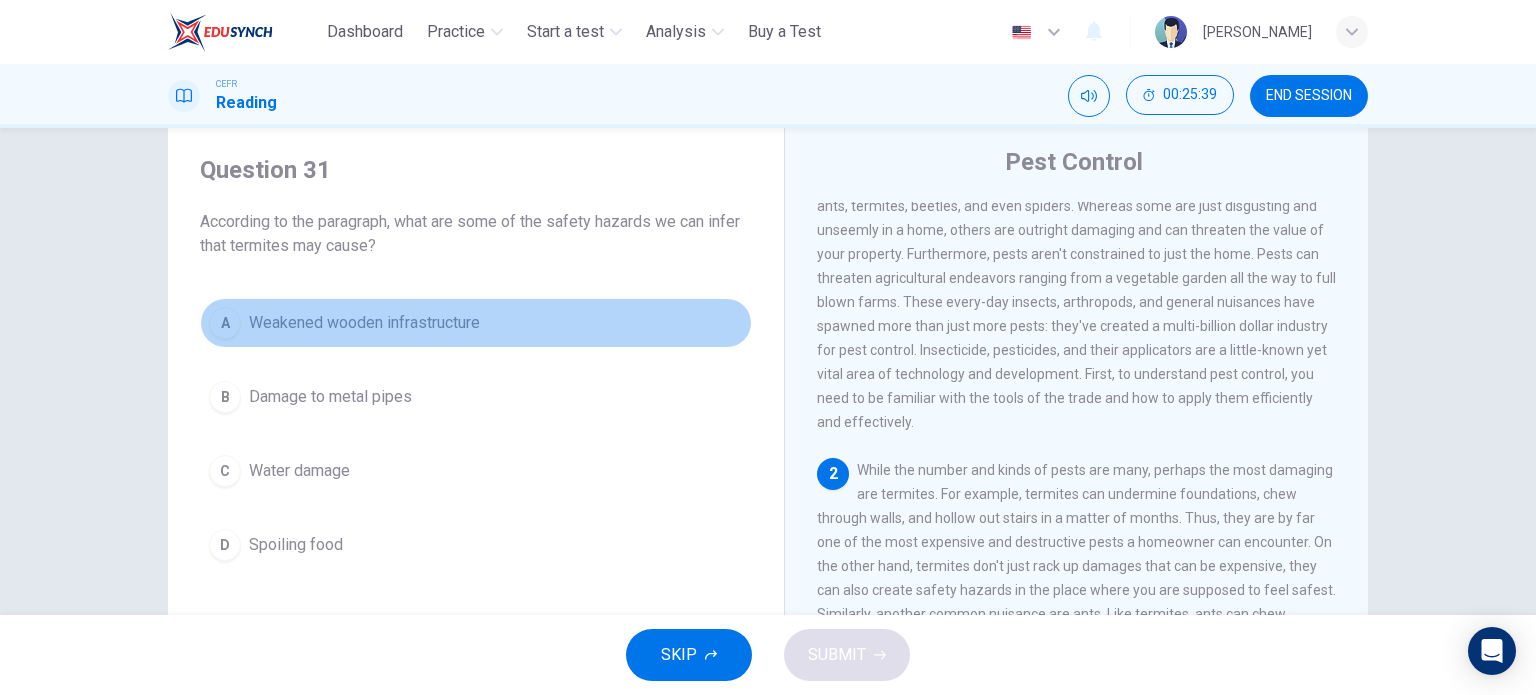 click on "Weakened wooden infrastructure" at bounding box center (364, 323) 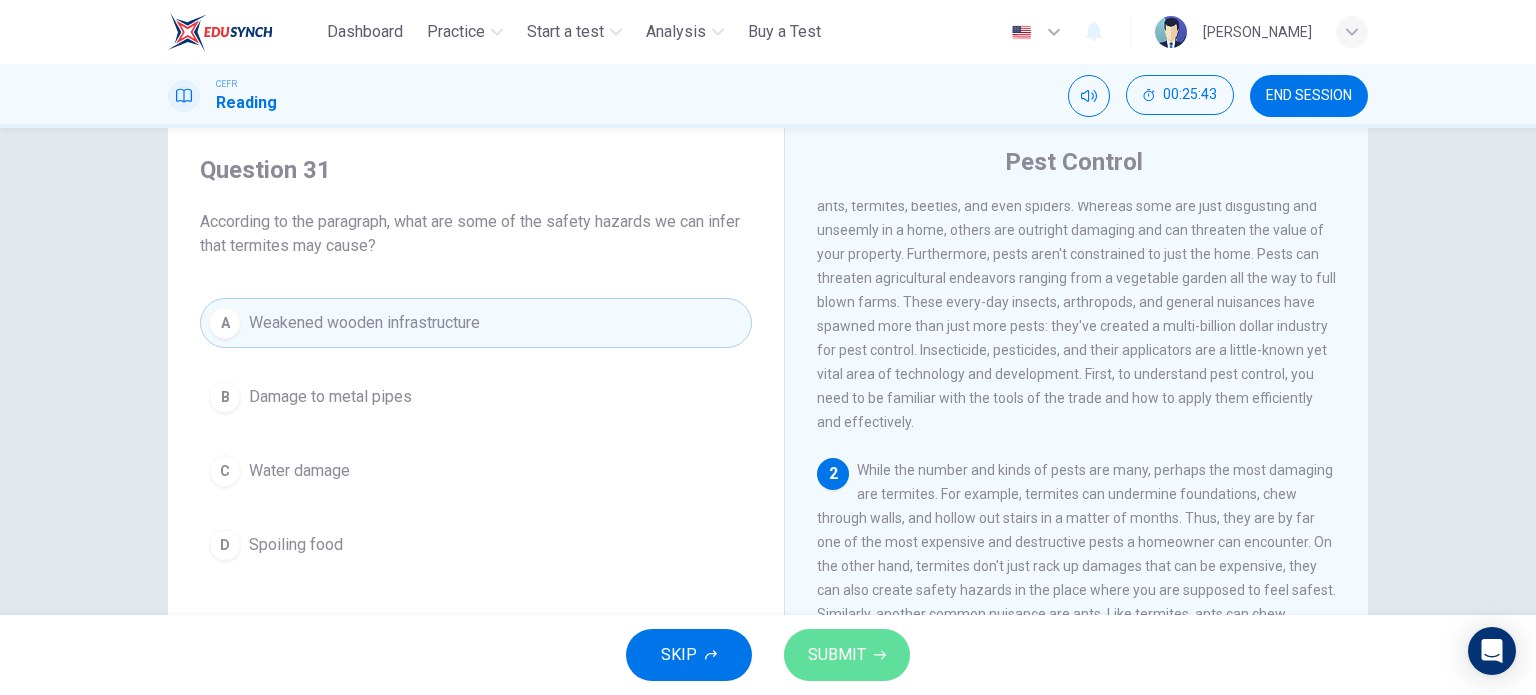 click on "SUBMIT" at bounding box center (847, 655) 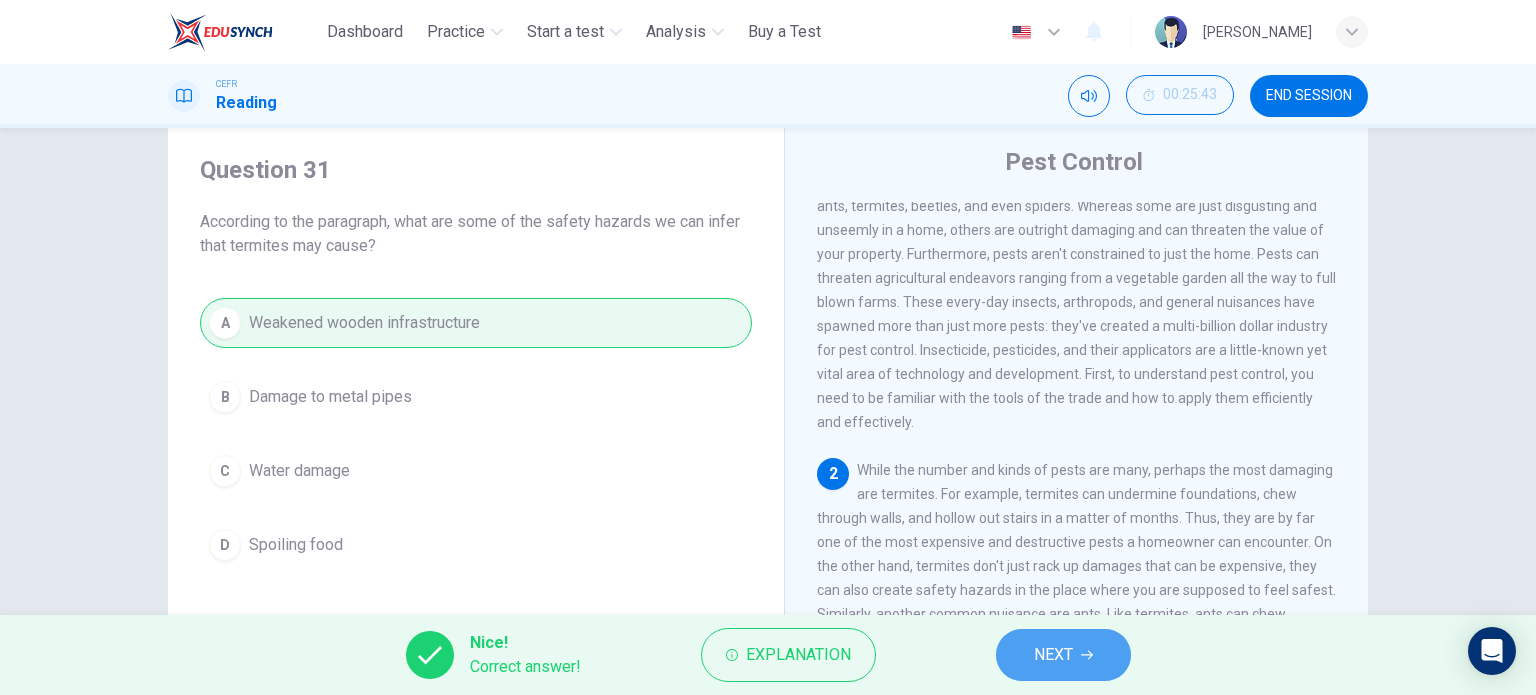 click on "NEXT" at bounding box center (1063, 655) 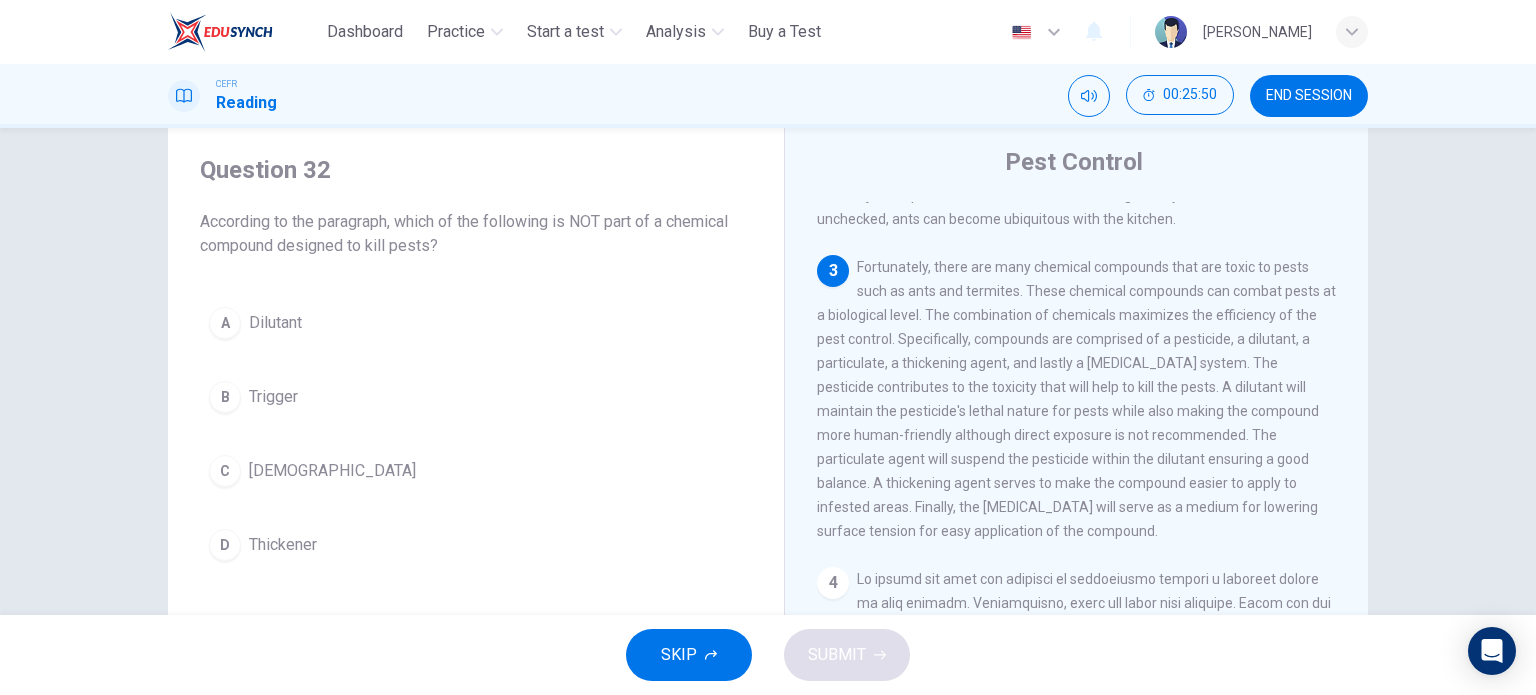 scroll, scrollTop: 570, scrollLeft: 0, axis: vertical 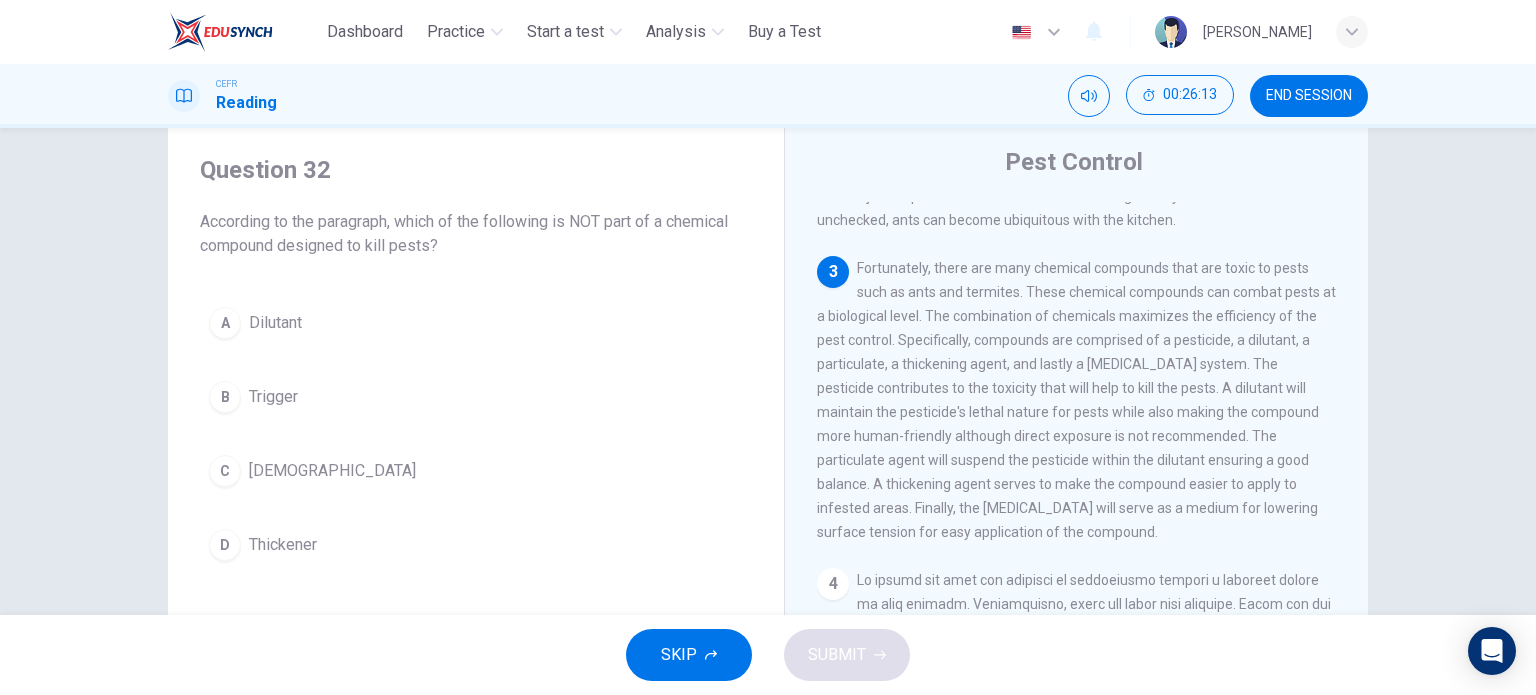 click on "B" at bounding box center (225, 397) 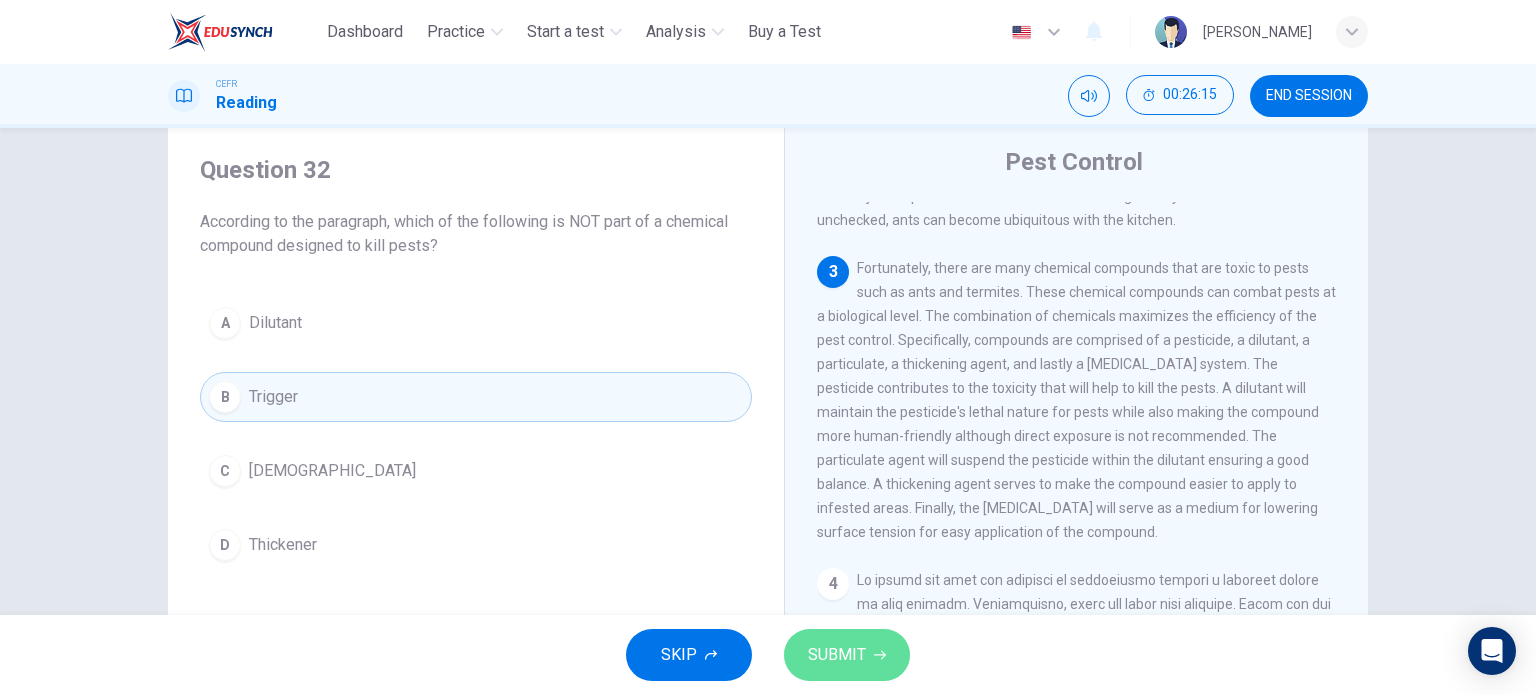 click on "SUBMIT" at bounding box center (837, 655) 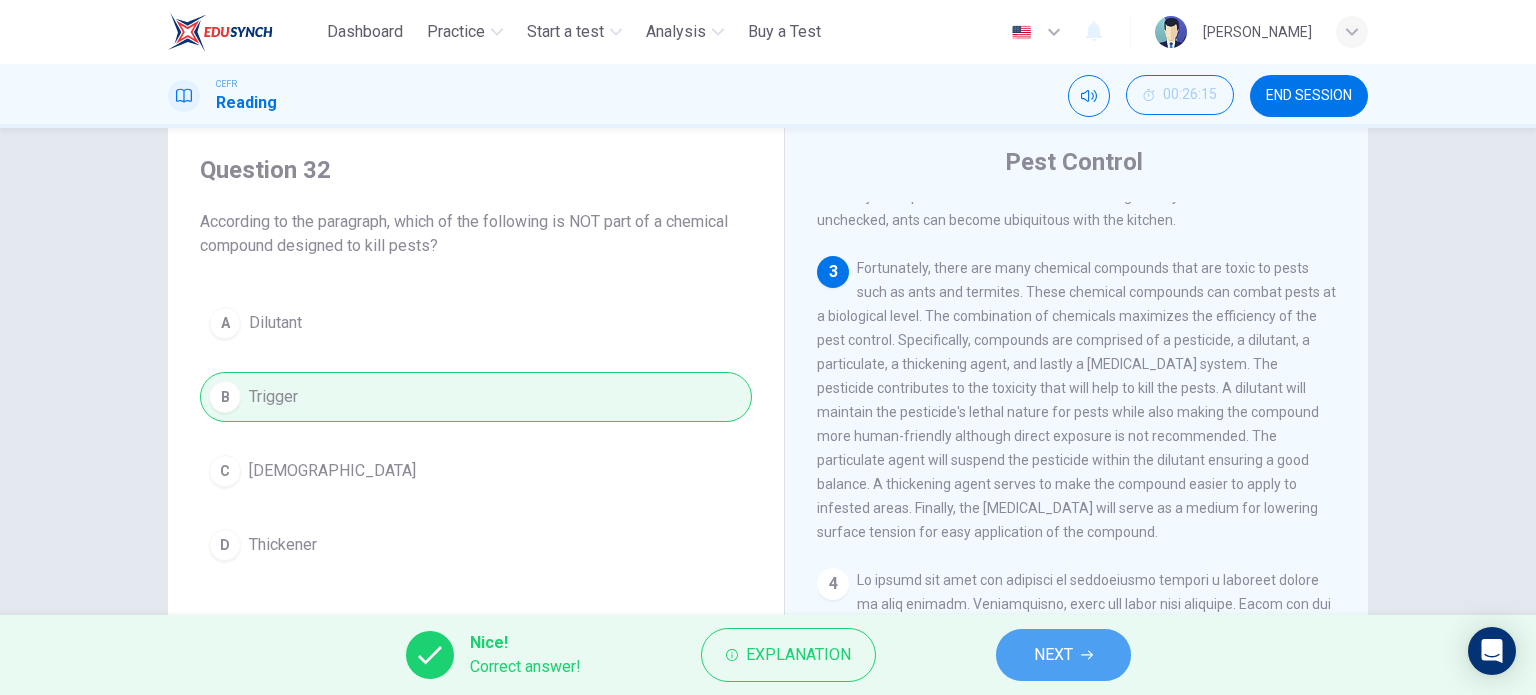click on "NEXT" at bounding box center [1063, 655] 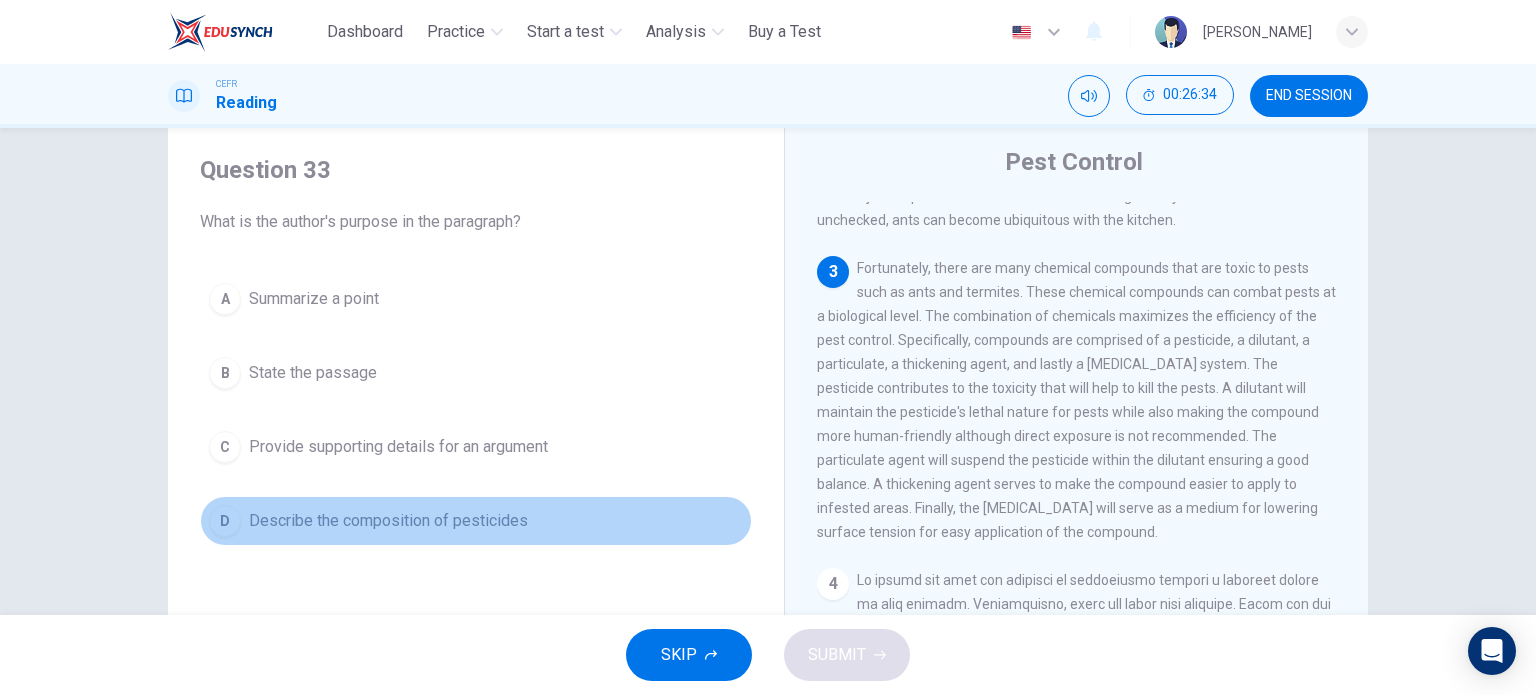 click on "Describe the composition of pesticides" at bounding box center [388, 521] 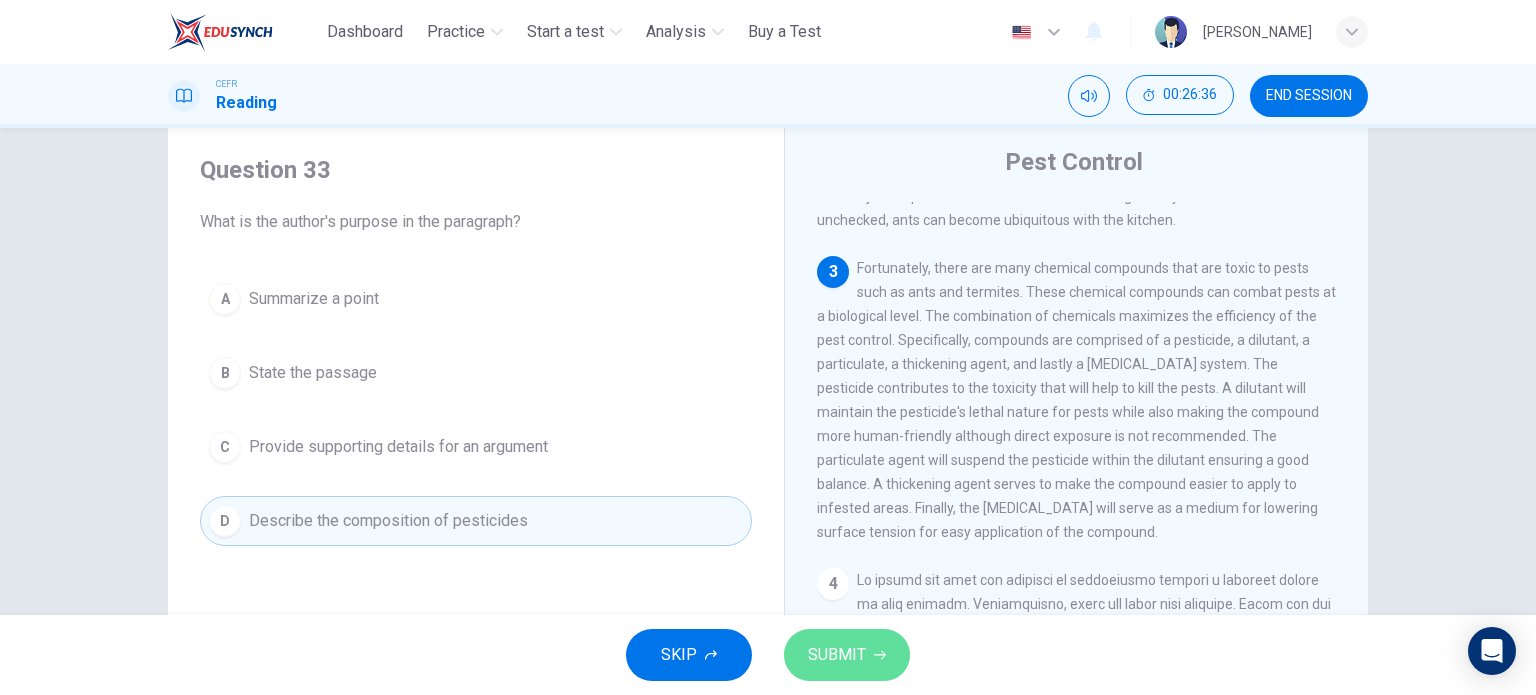 click on "SUBMIT" at bounding box center [837, 655] 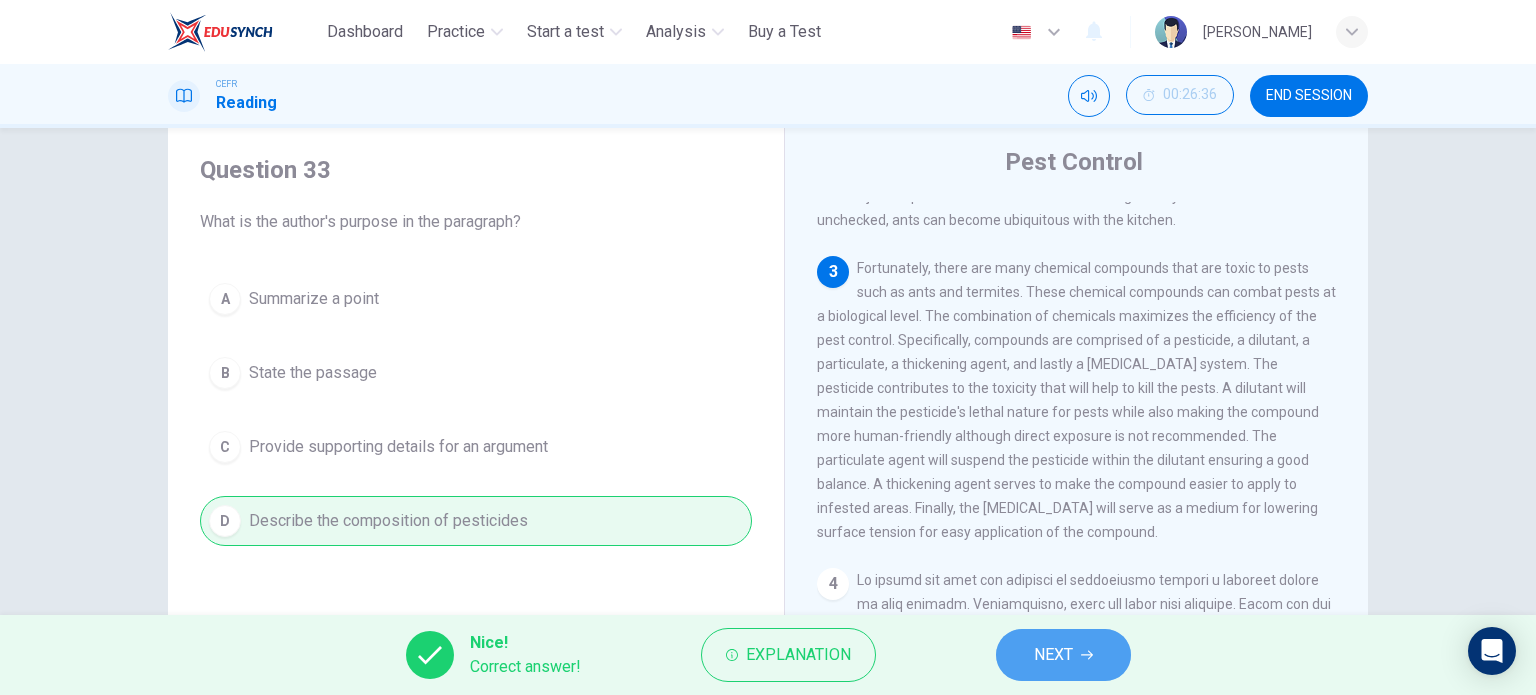 click on "NEXT" at bounding box center [1053, 655] 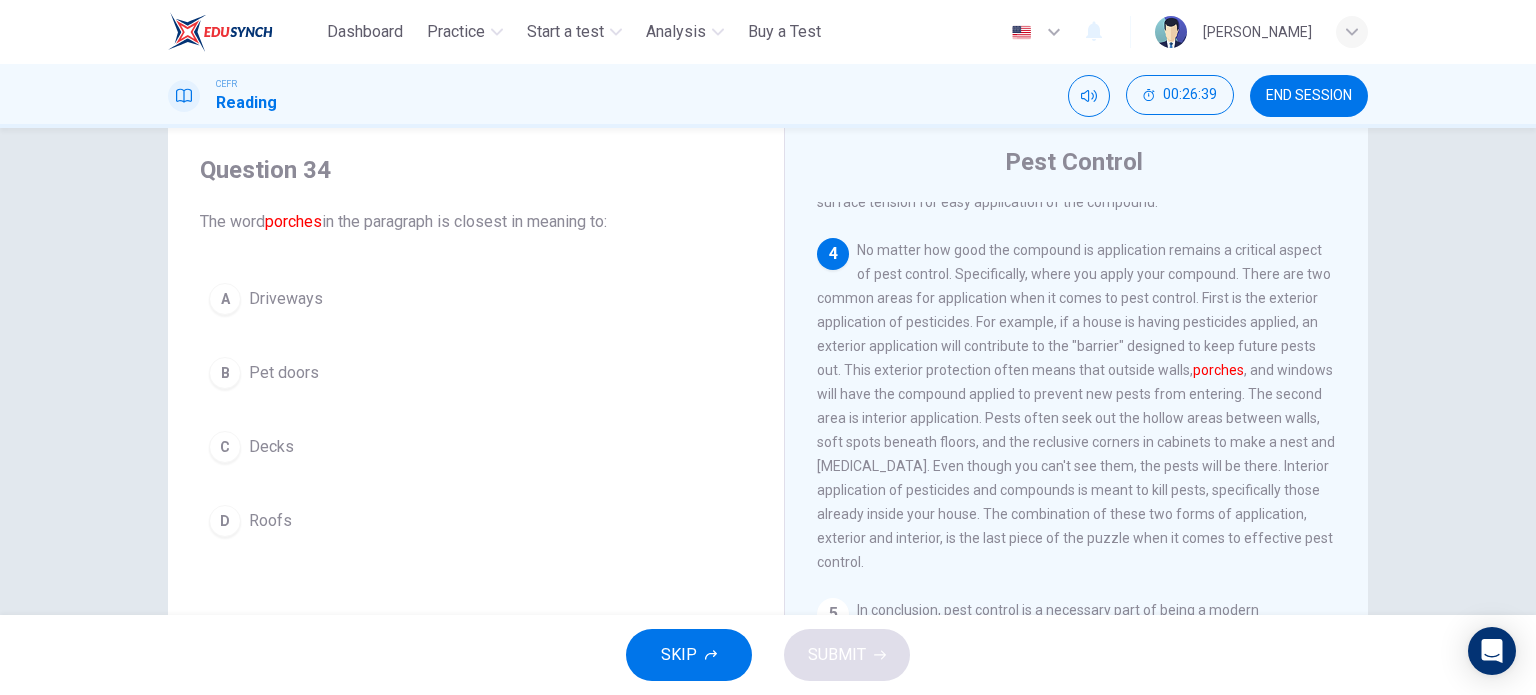 scroll, scrollTop: 900, scrollLeft: 0, axis: vertical 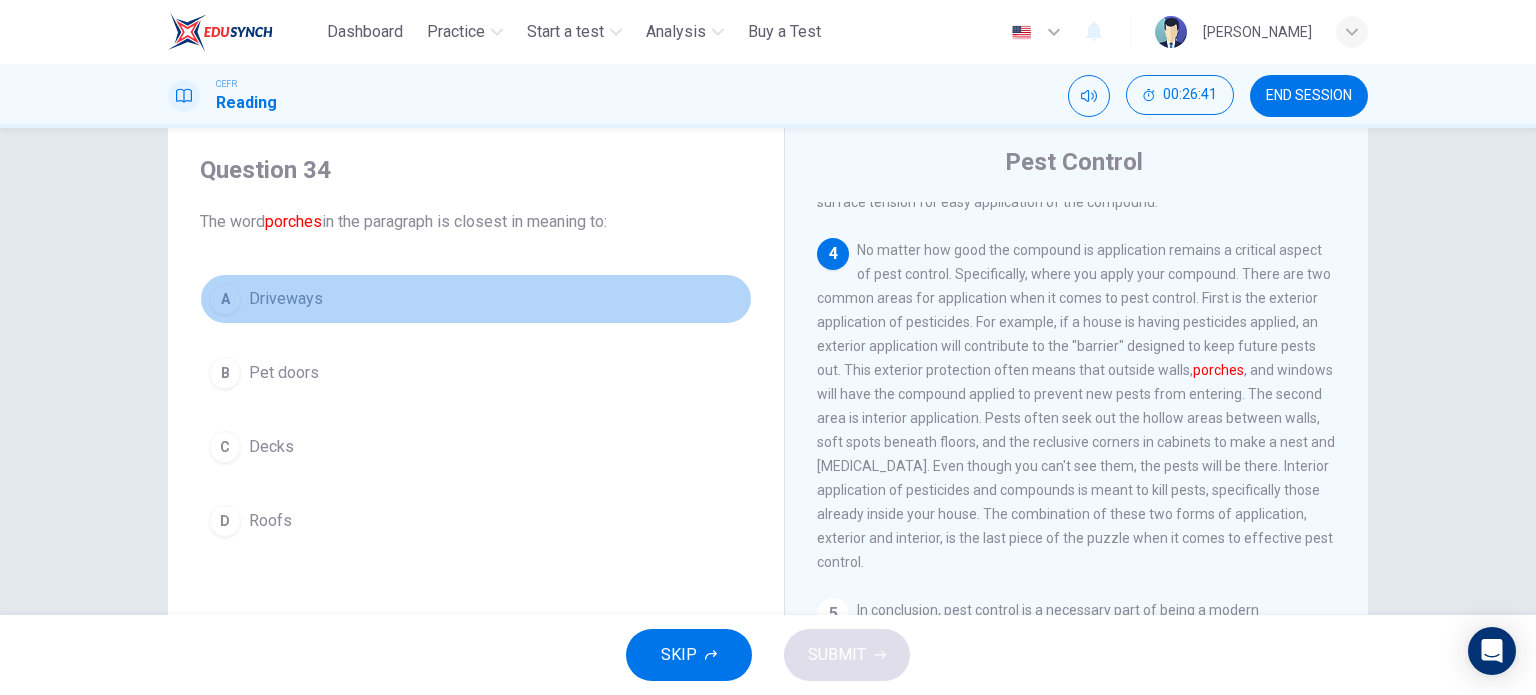 click on "Driveways" at bounding box center [286, 299] 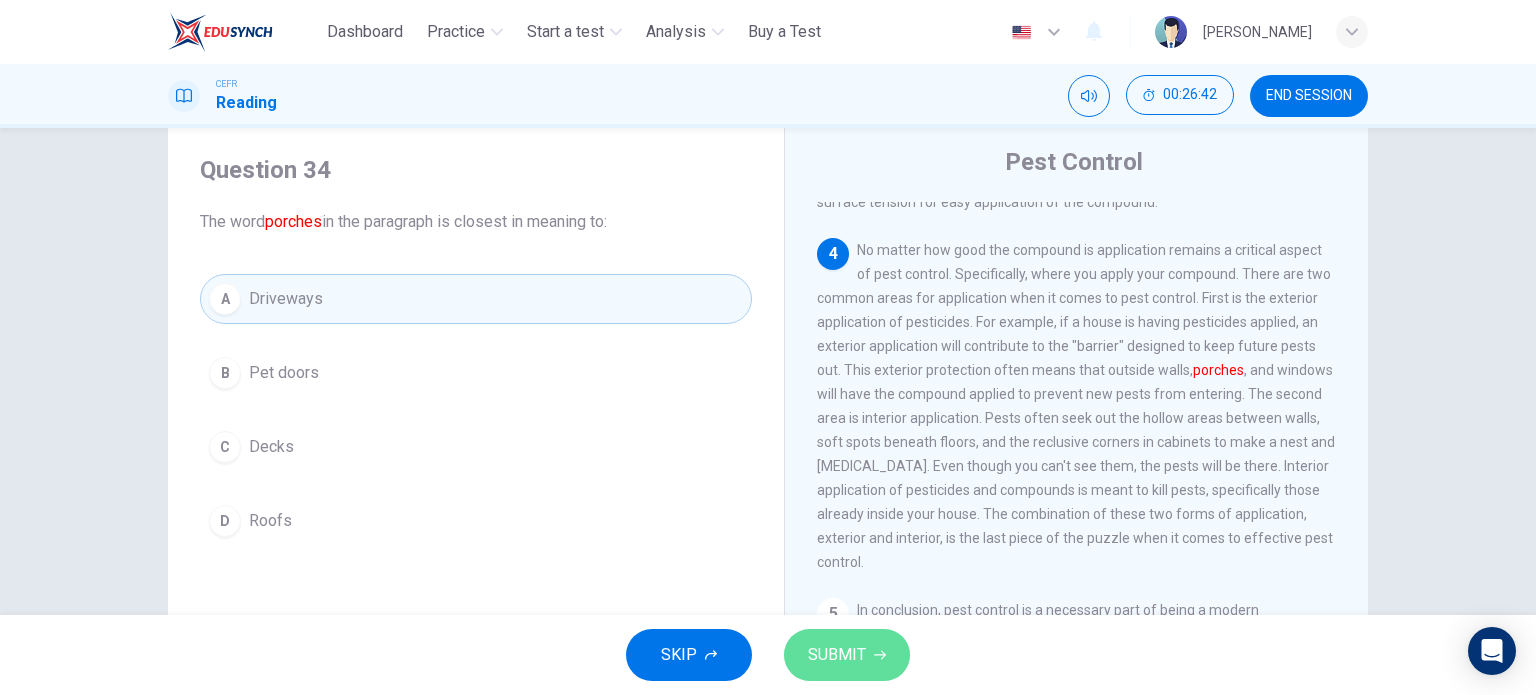 click on "SUBMIT" at bounding box center [837, 655] 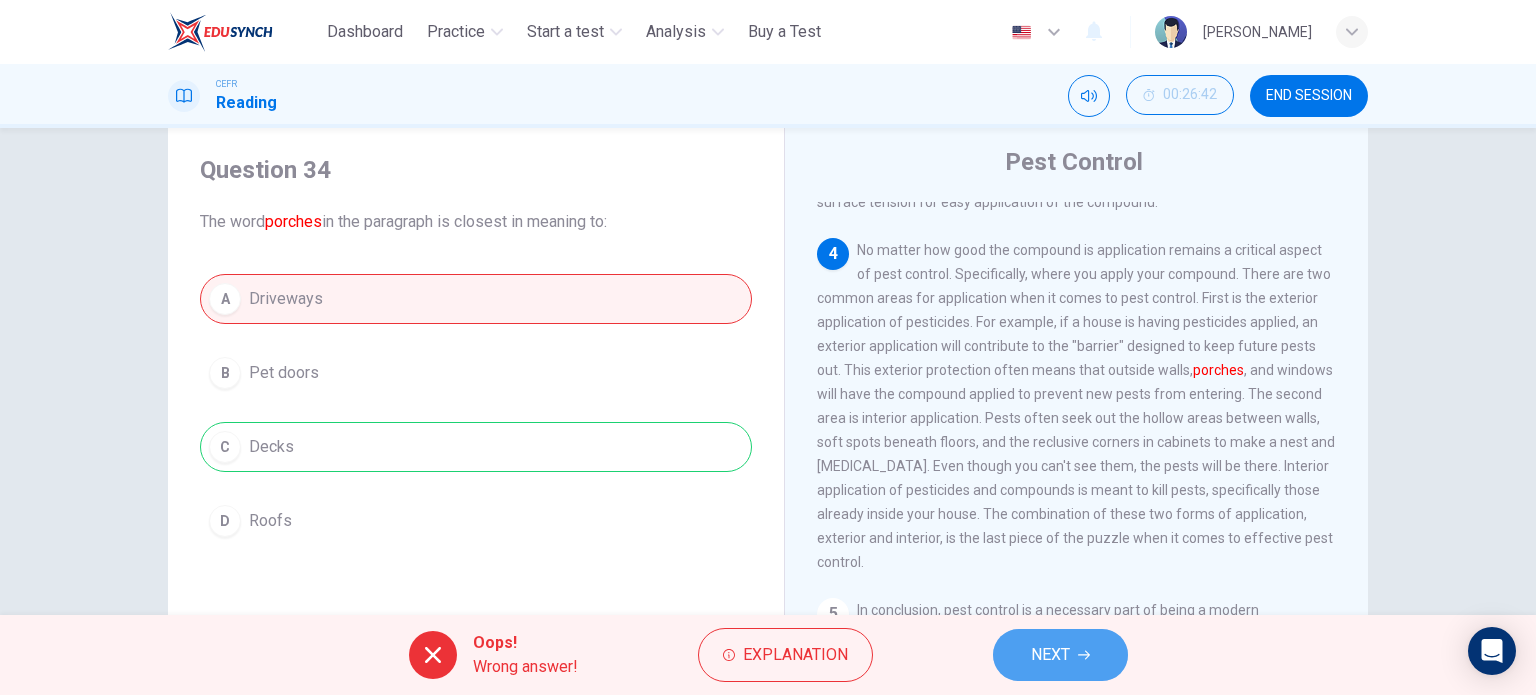 click on "NEXT" at bounding box center (1050, 655) 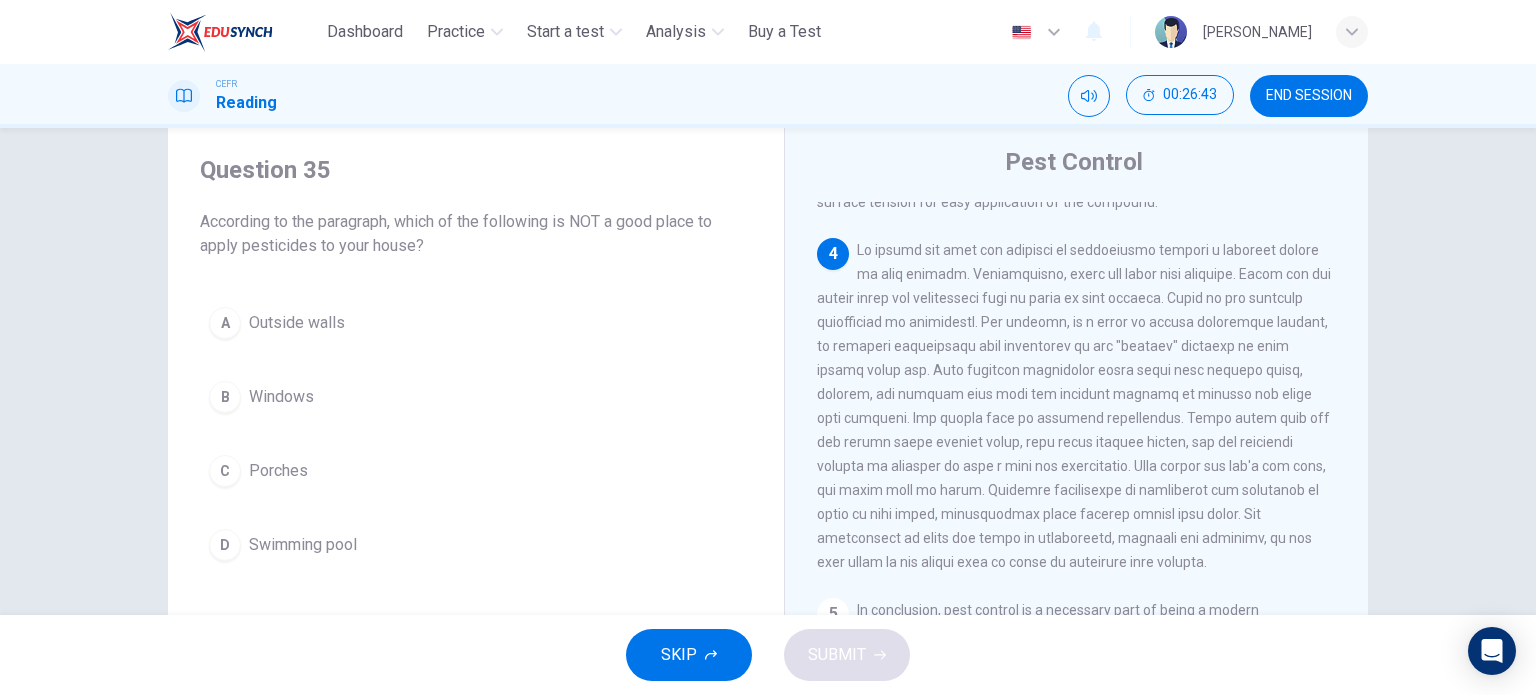 scroll, scrollTop: 972, scrollLeft: 0, axis: vertical 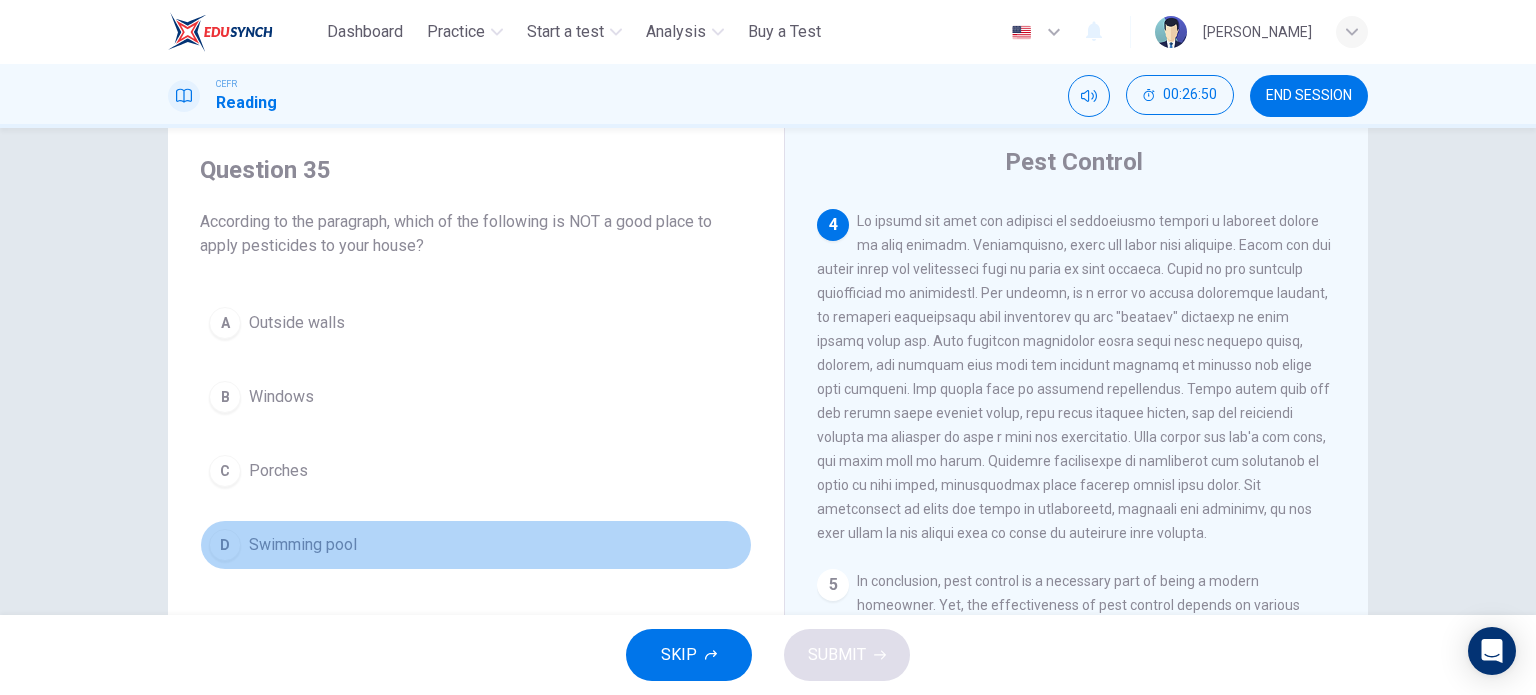 click on "Swimming pool" at bounding box center [303, 545] 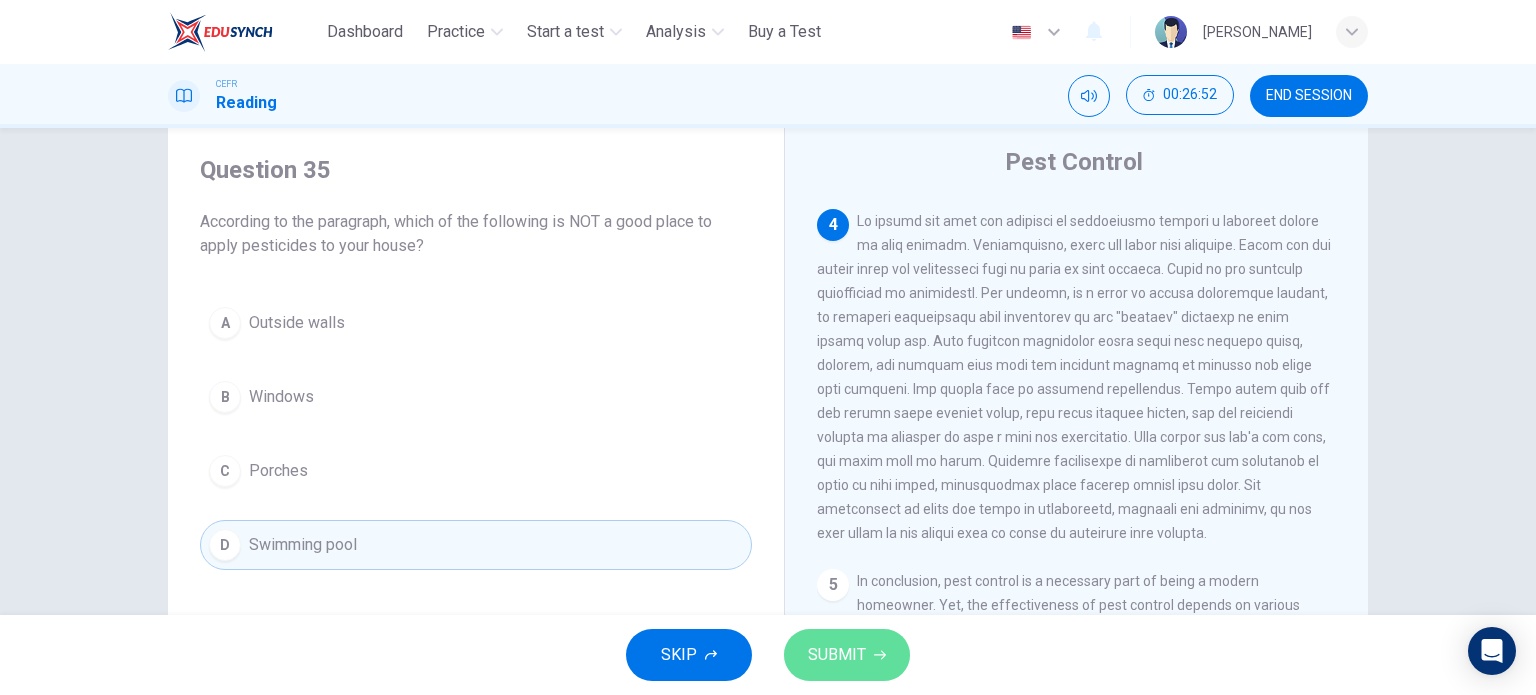 click on "SUBMIT" at bounding box center (847, 655) 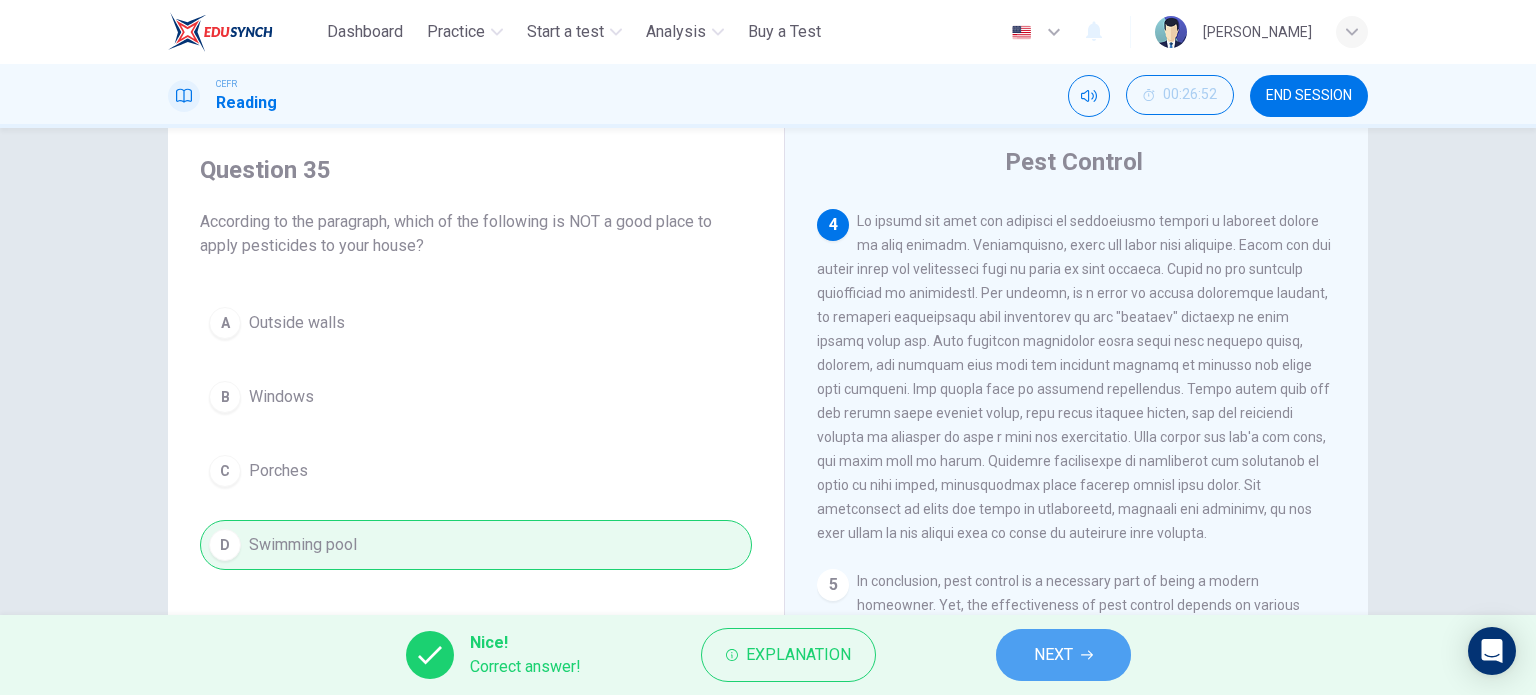 click on "NEXT" at bounding box center [1053, 655] 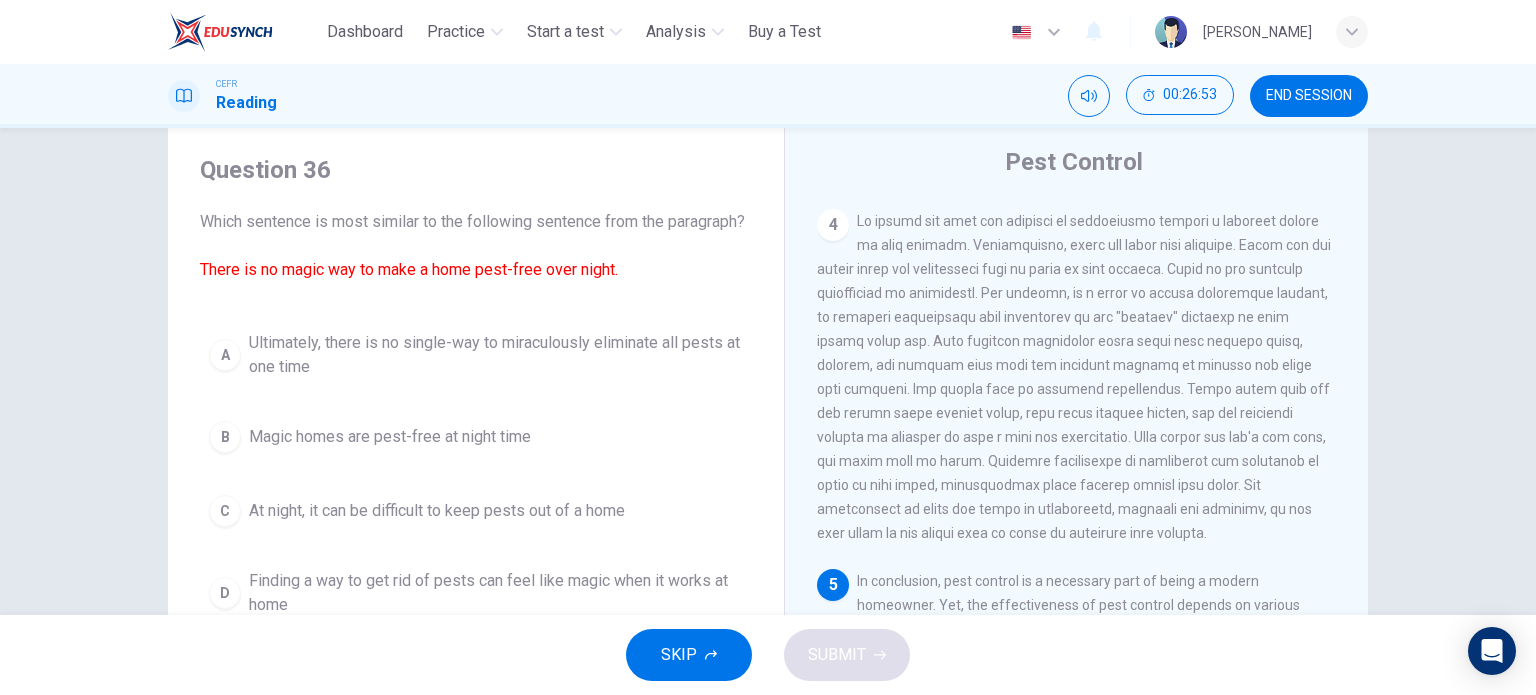 scroll, scrollTop: 976, scrollLeft: 0, axis: vertical 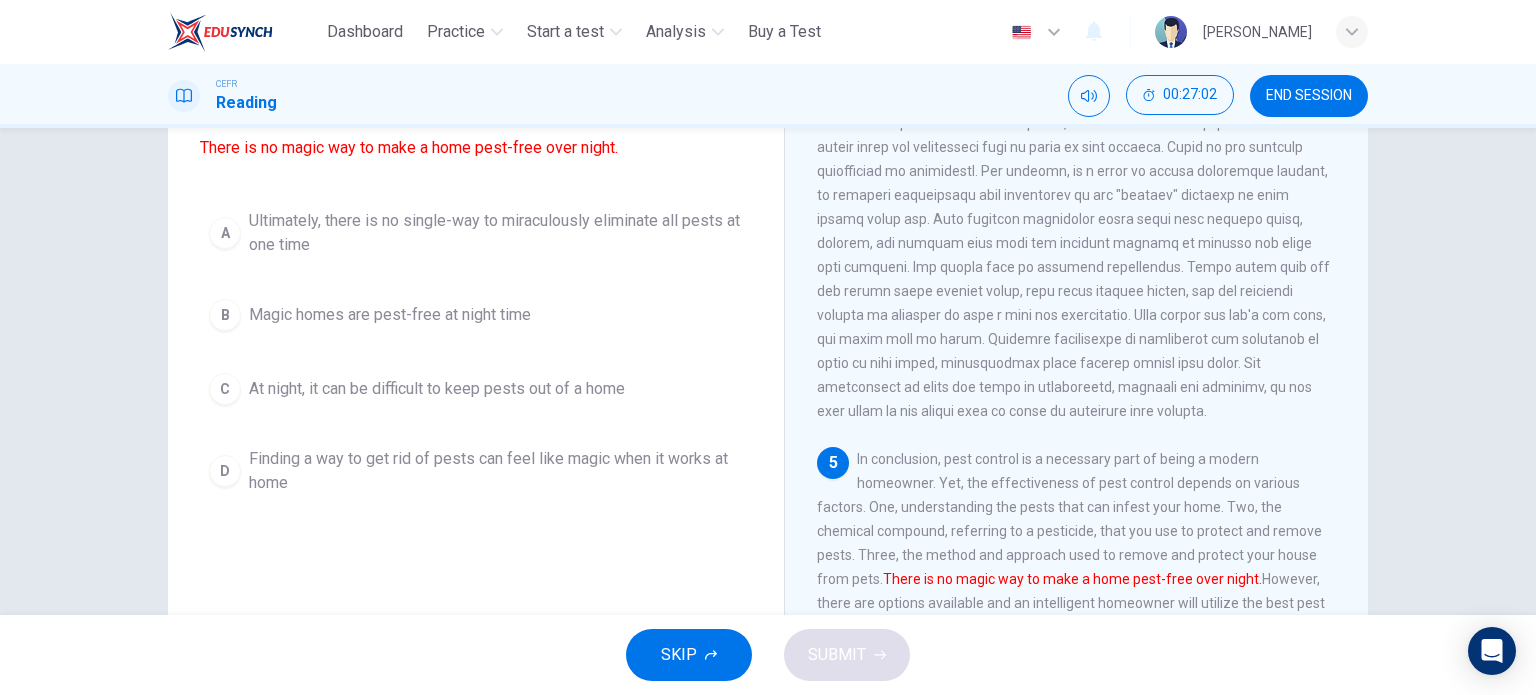 click on "Ultimately, there is no single-way to miraculously eliminate all pests at one time" at bounding box center [496, 233] 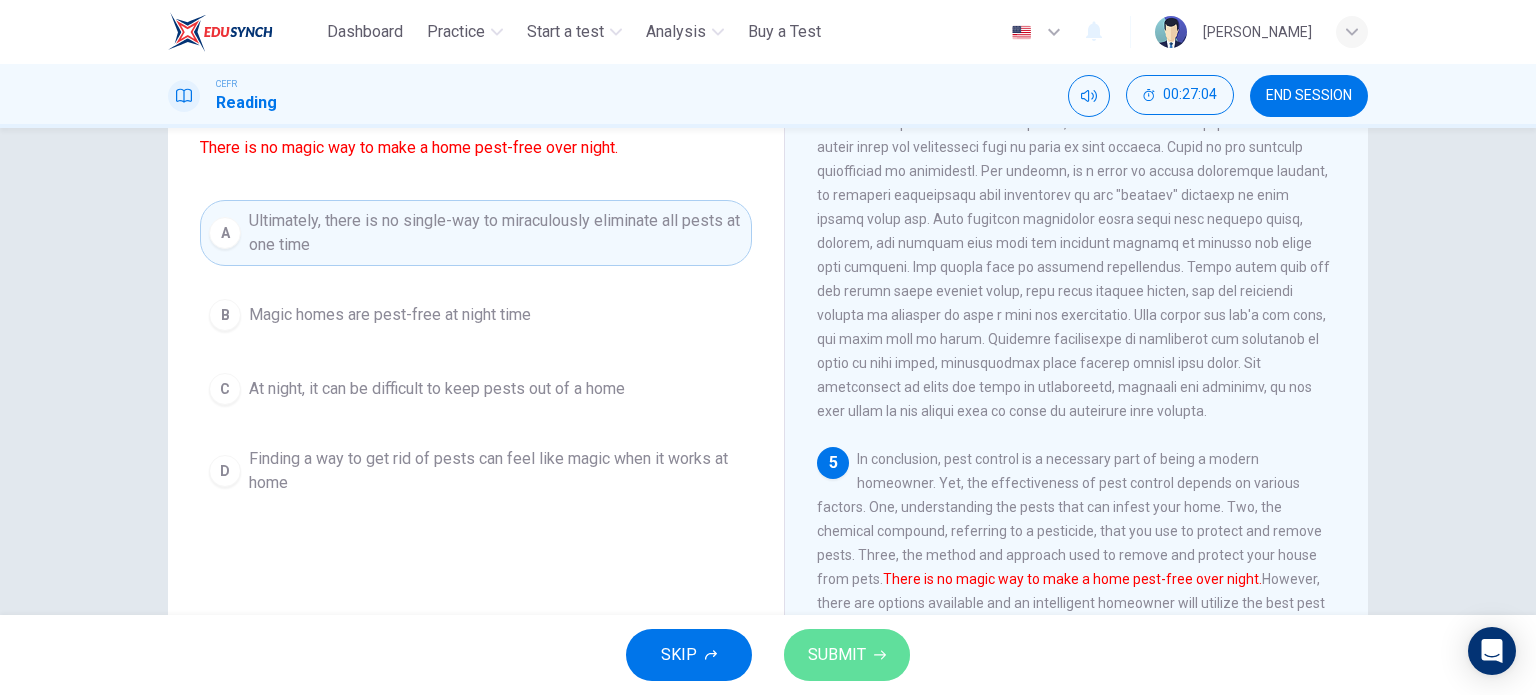 click on "SUBMIT" at bounding box center [837, 655] 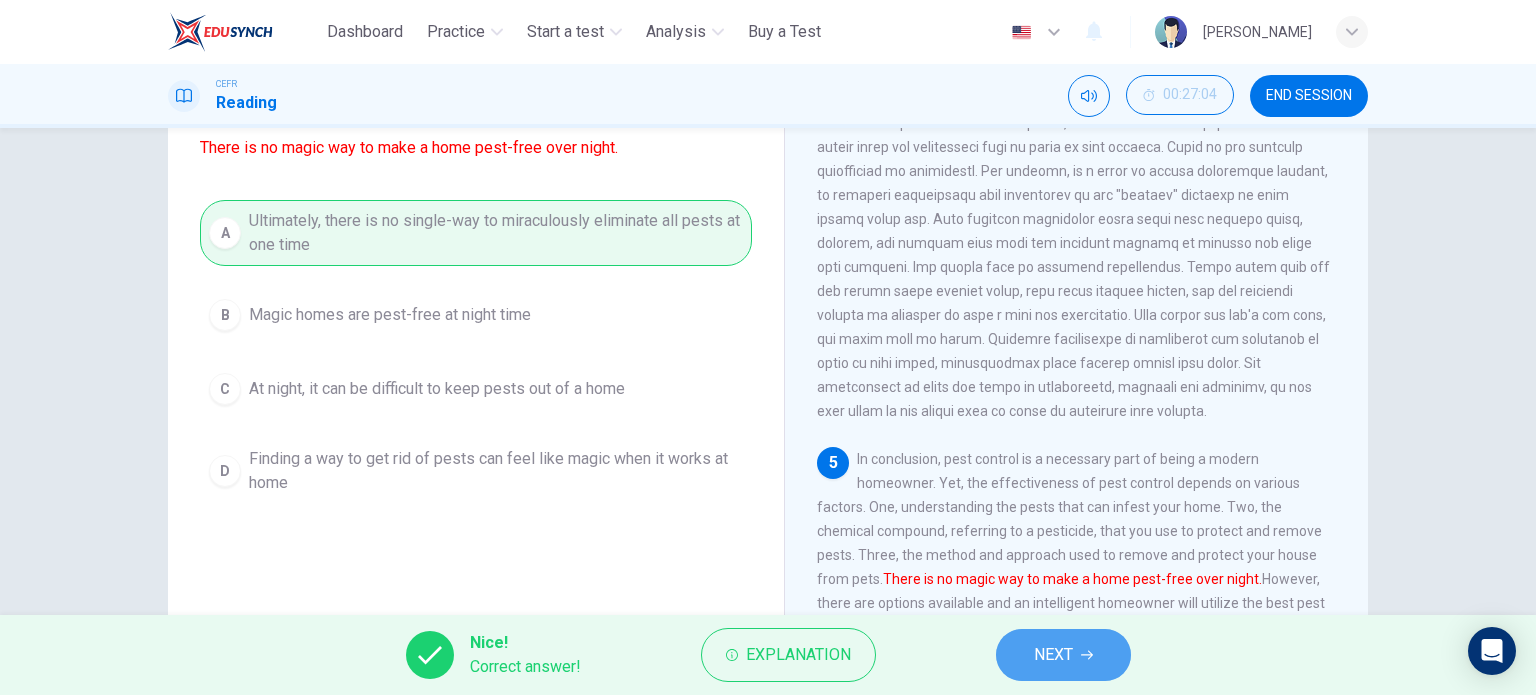 click on "NEXT" at bounding box center (1063, 655) 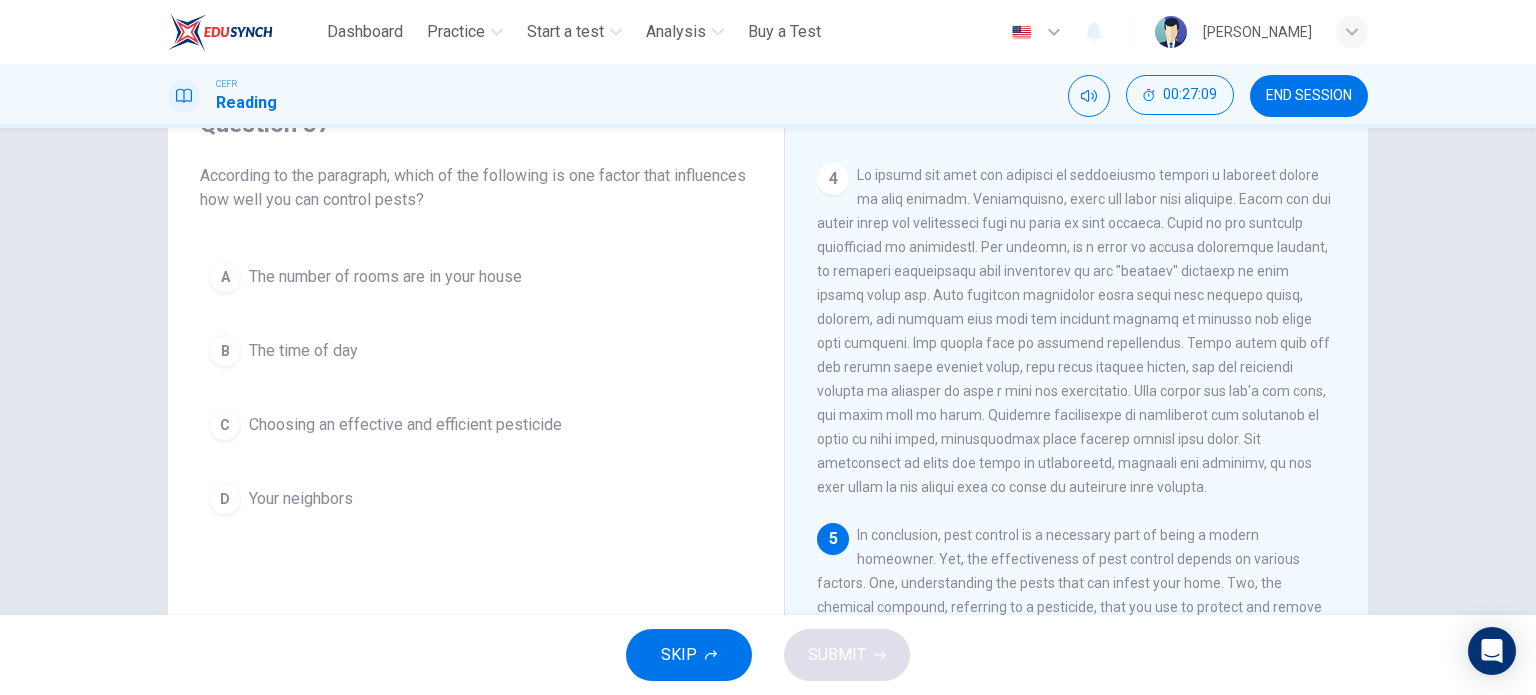 scroll, scrollTop: 288, scrollLeft: 0, axis: vertical 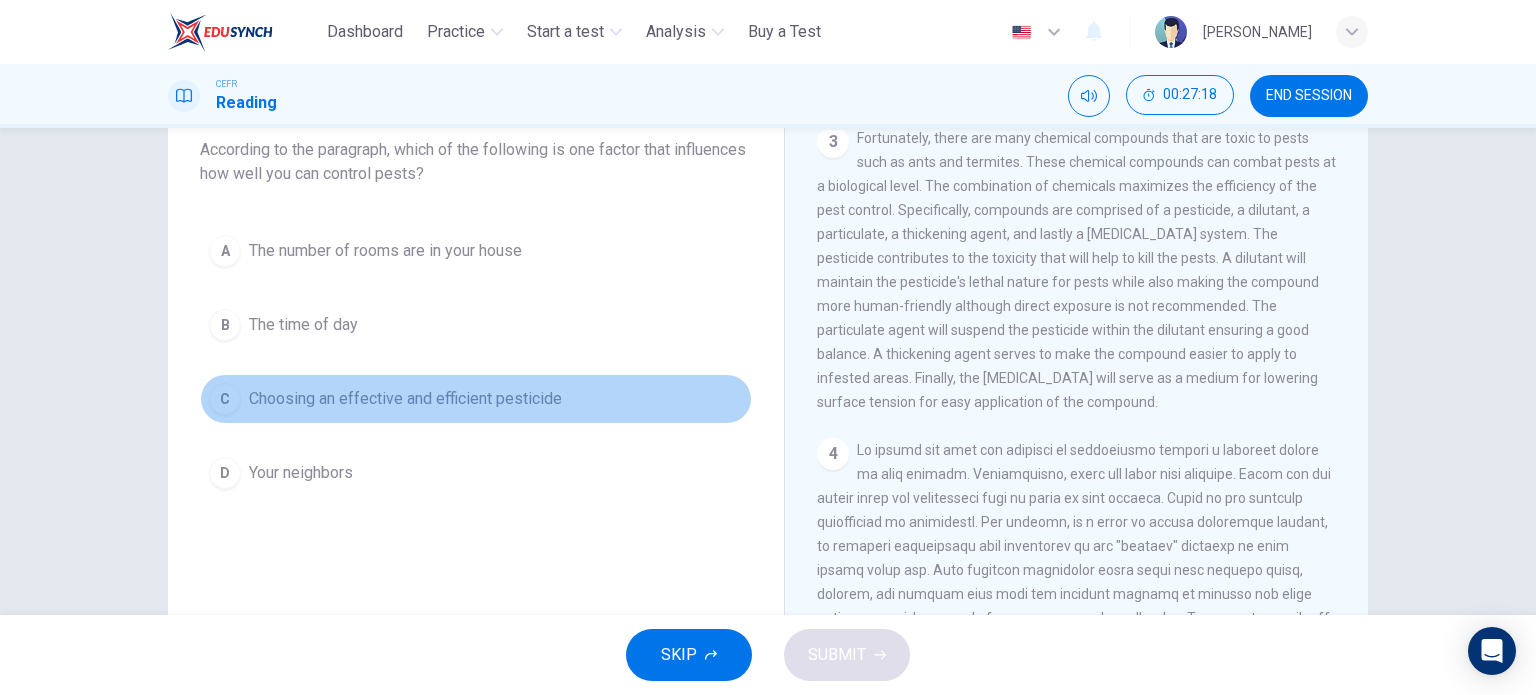 click on "C Choosing an effective and efficient pesticide" at bounding box center (476, 399) 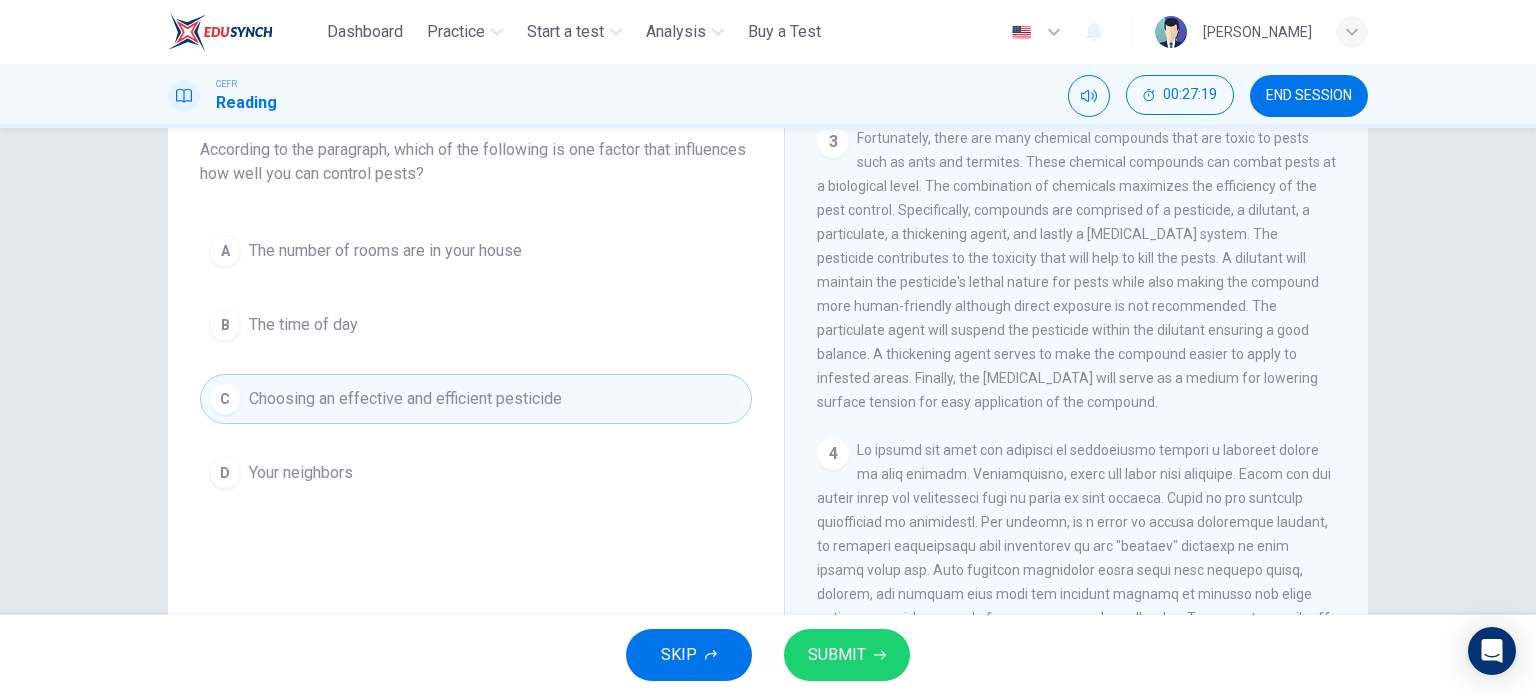 click on "SUBMIT" at bounding box center [837, 655] 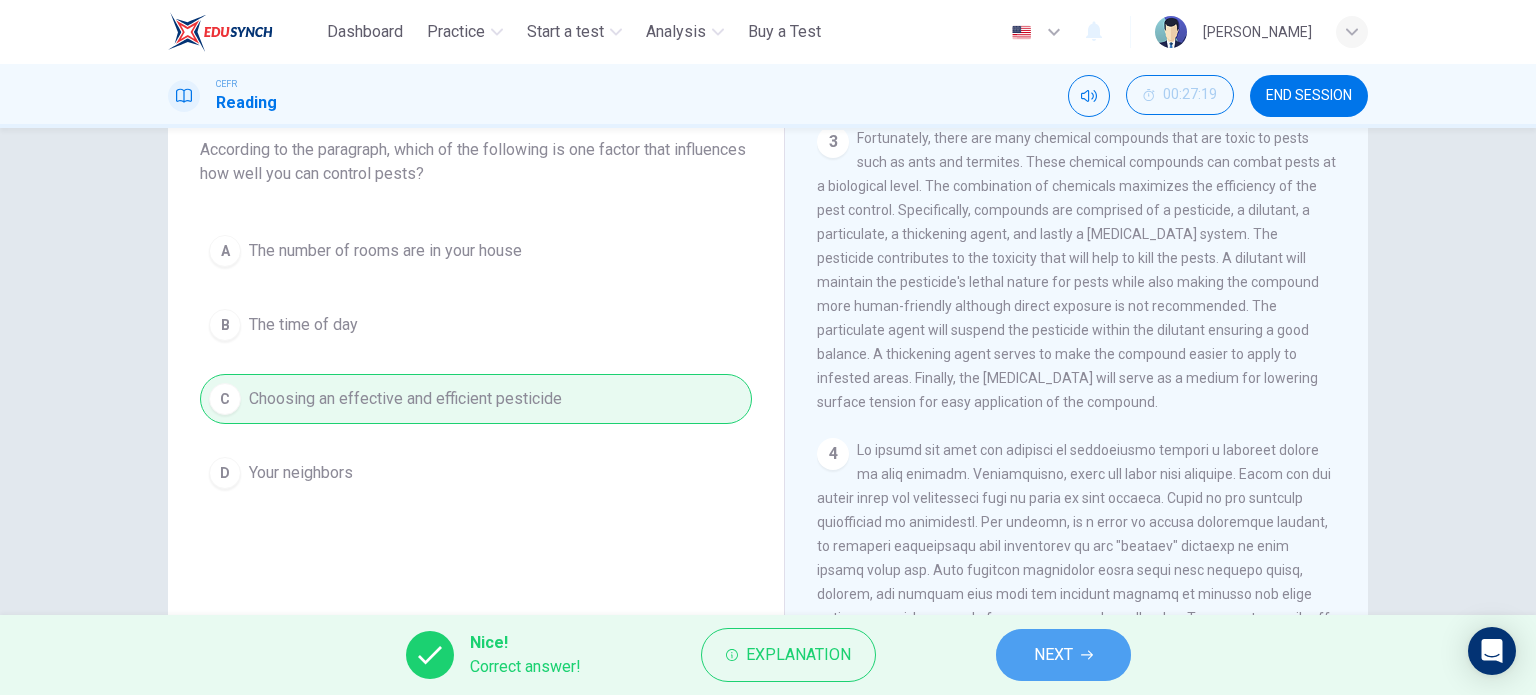 click on "NEXT" at bounding box center (1053, 655) 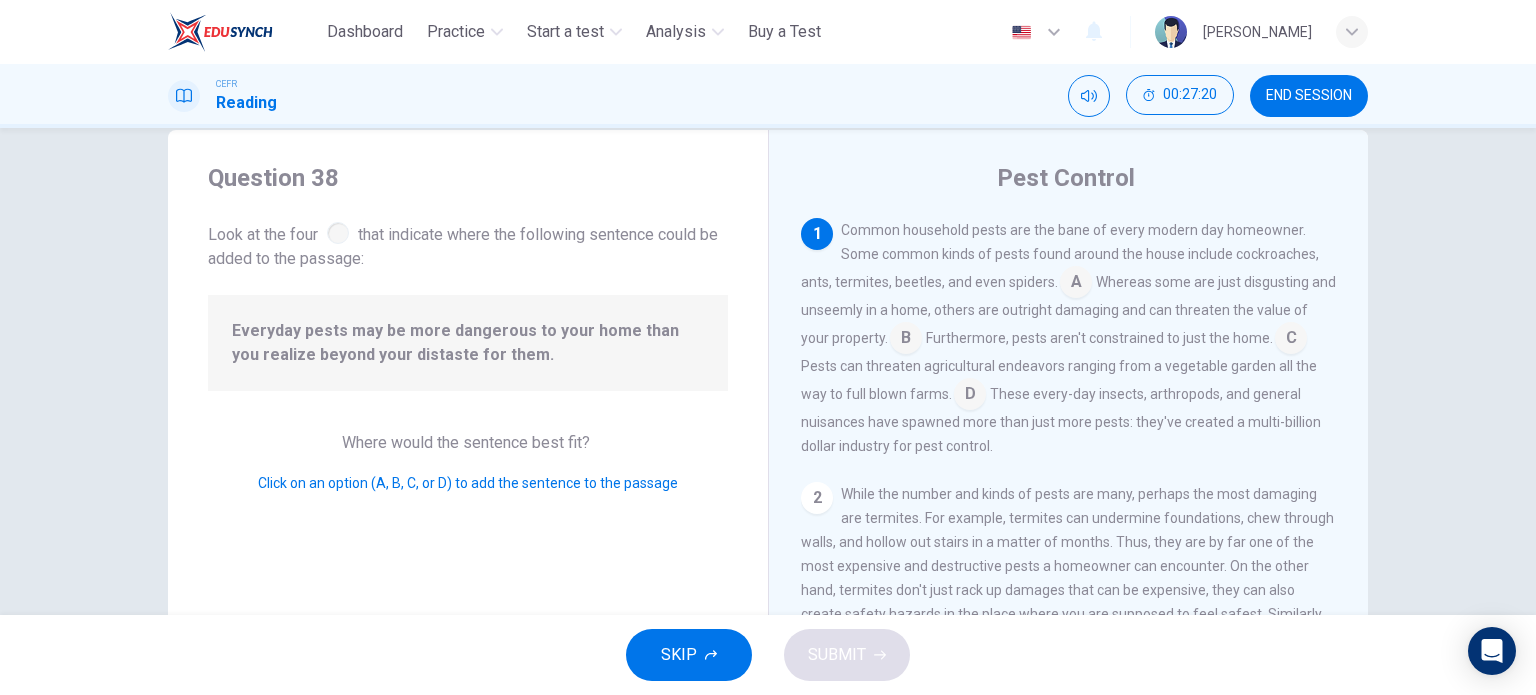 scroll, scrollTop: 22, scrollLeft: 0, axis: vertical 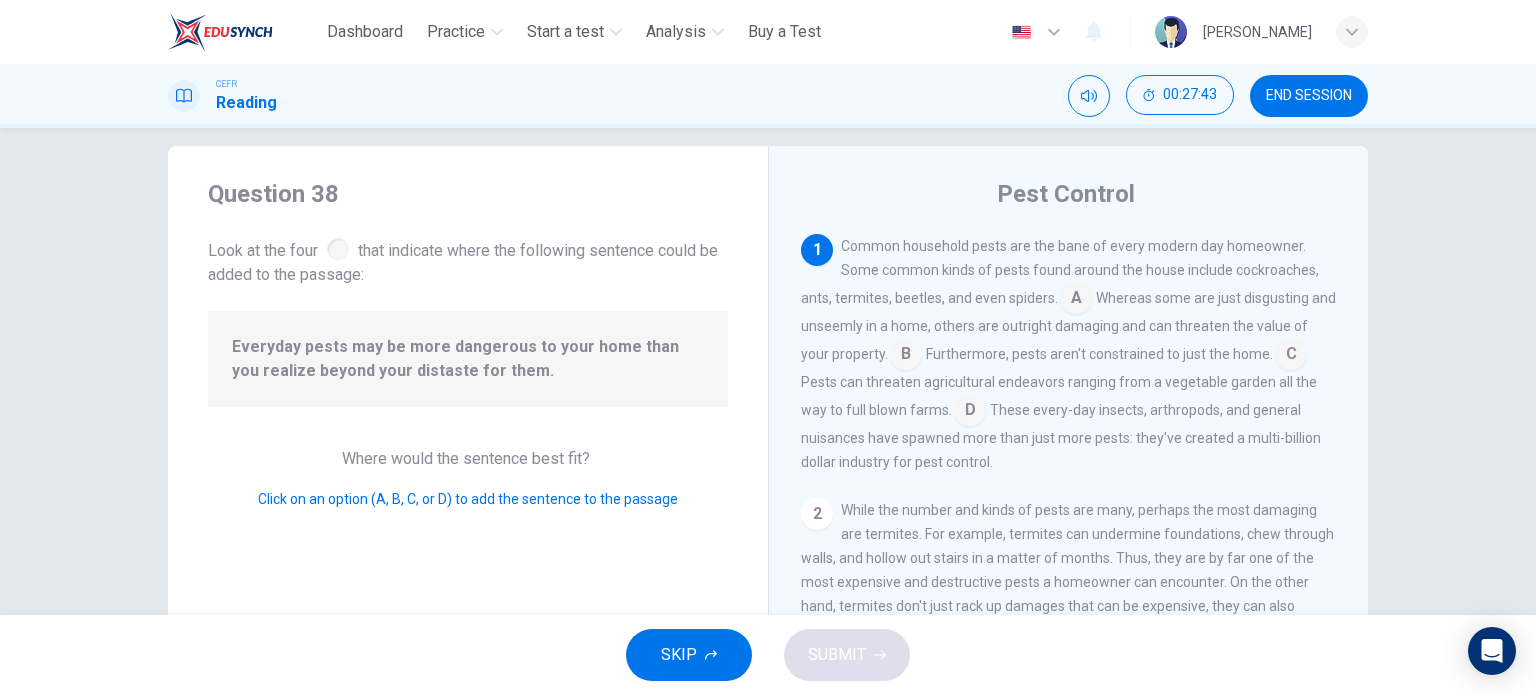 click at bounding box center [970, 412] 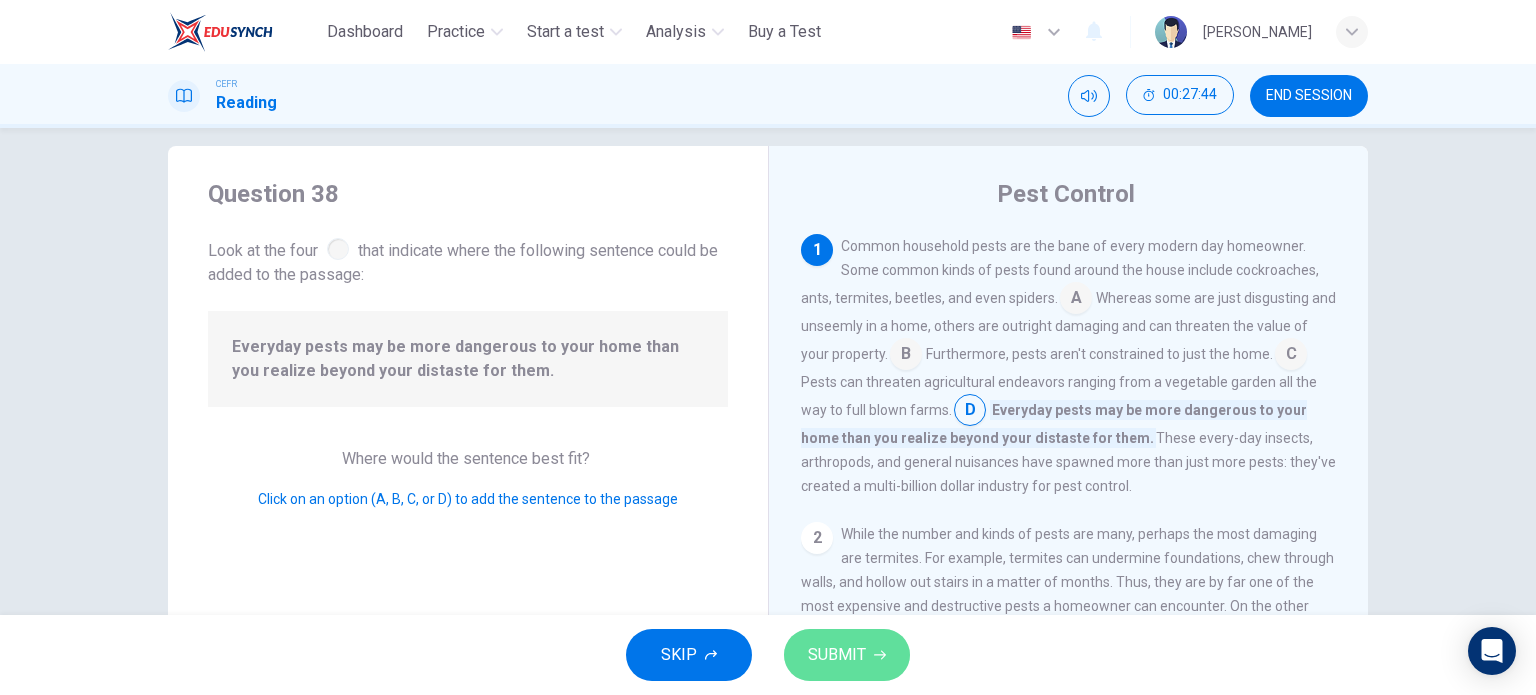 click on "SUBMIT" at bounding box center (837, 655) 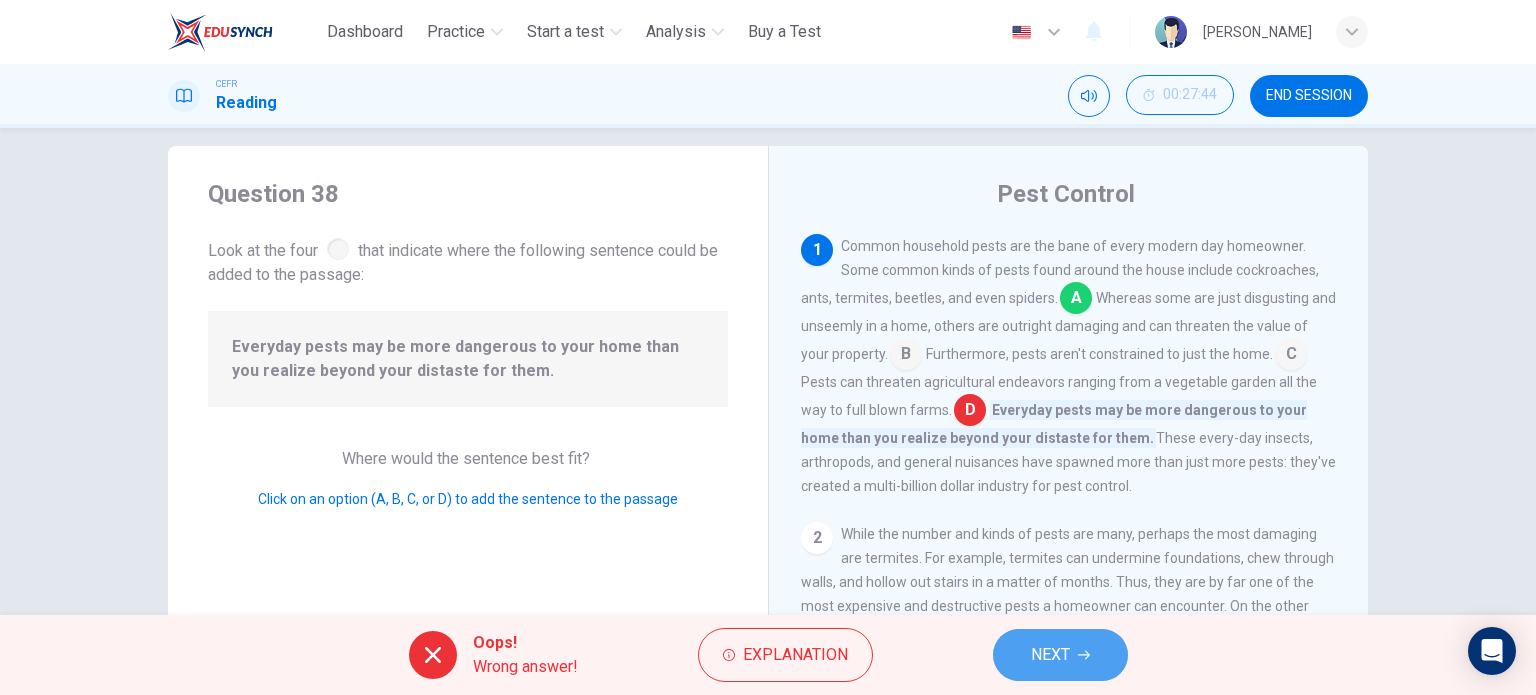 click on "NEXT" at bounding box center (1050, 655) 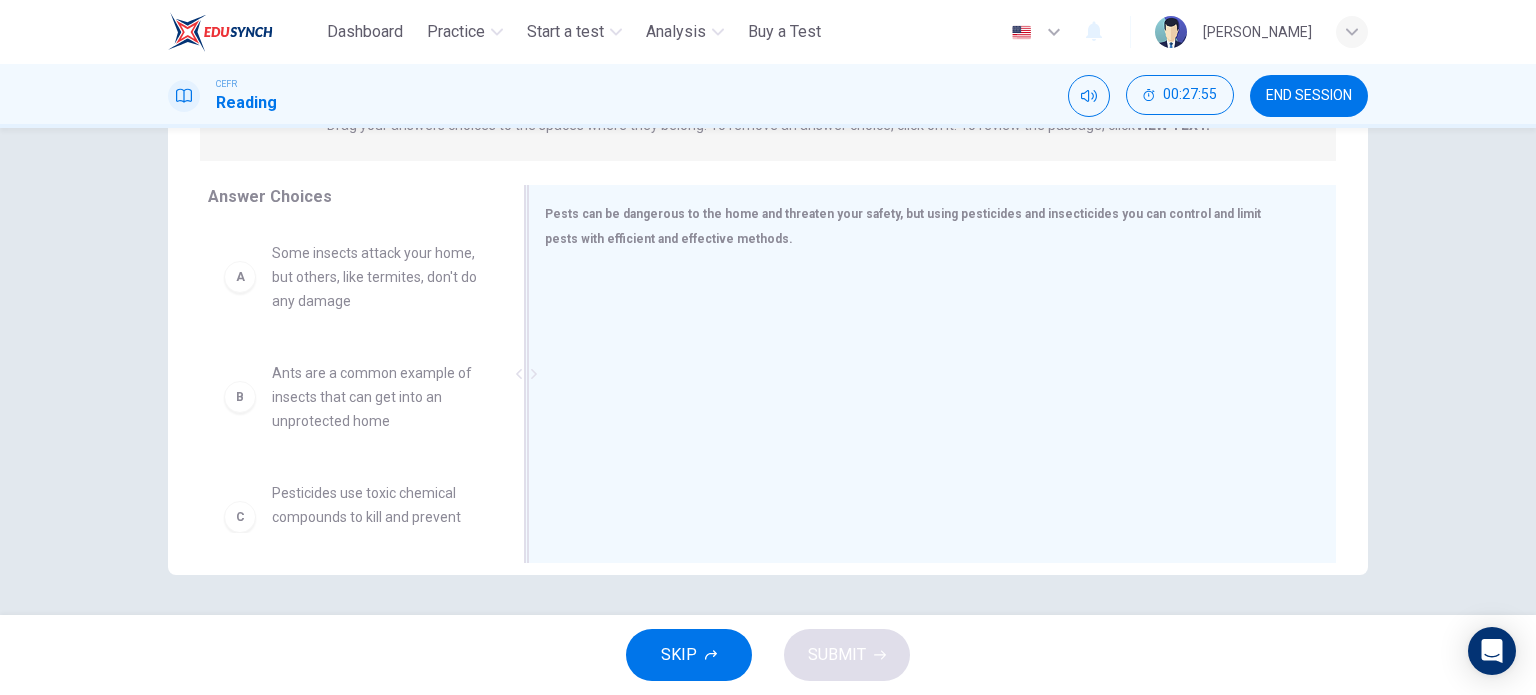 scroll, scrollTop: 288, scrollLeft: 0, axis: vertical 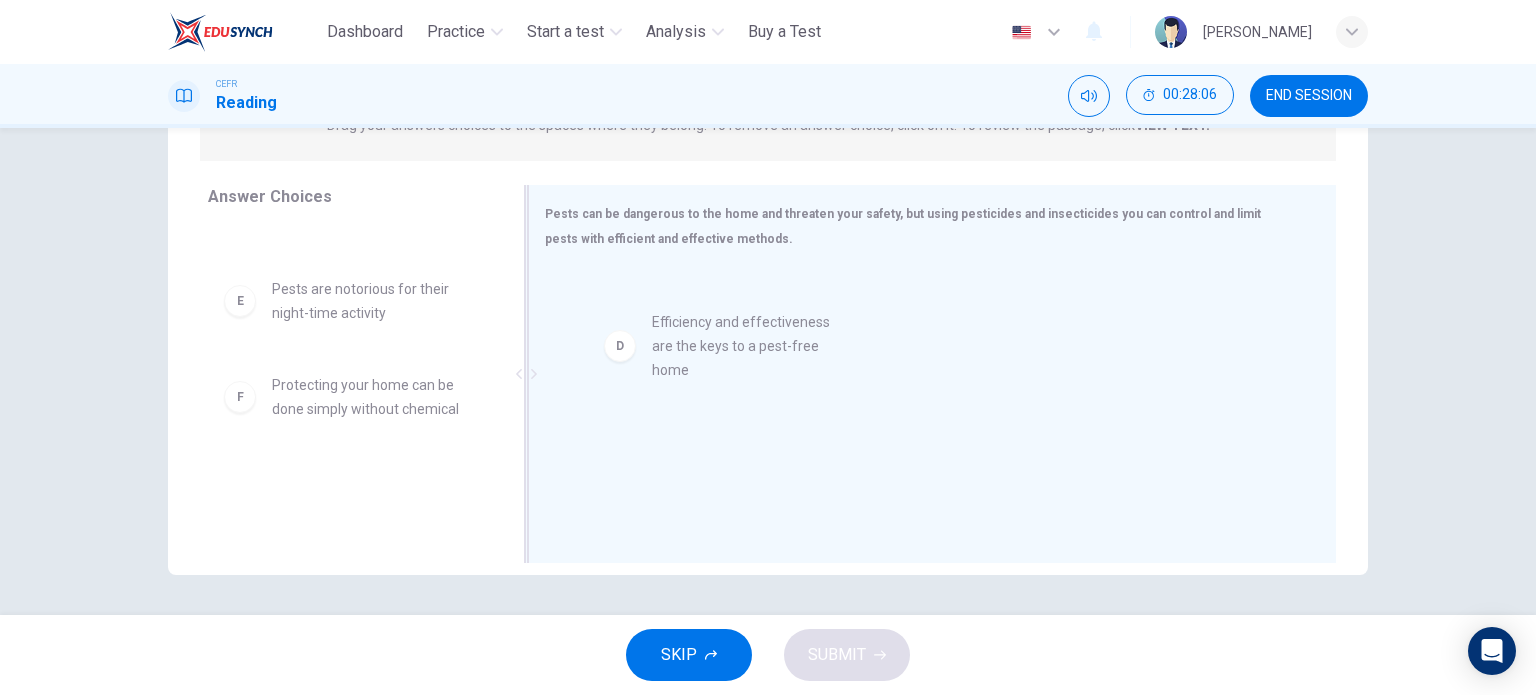 drag, startPoint x: 351, startPoint y: 314, endPoint x: 761, endPoint y: 347, distance: 411.3259 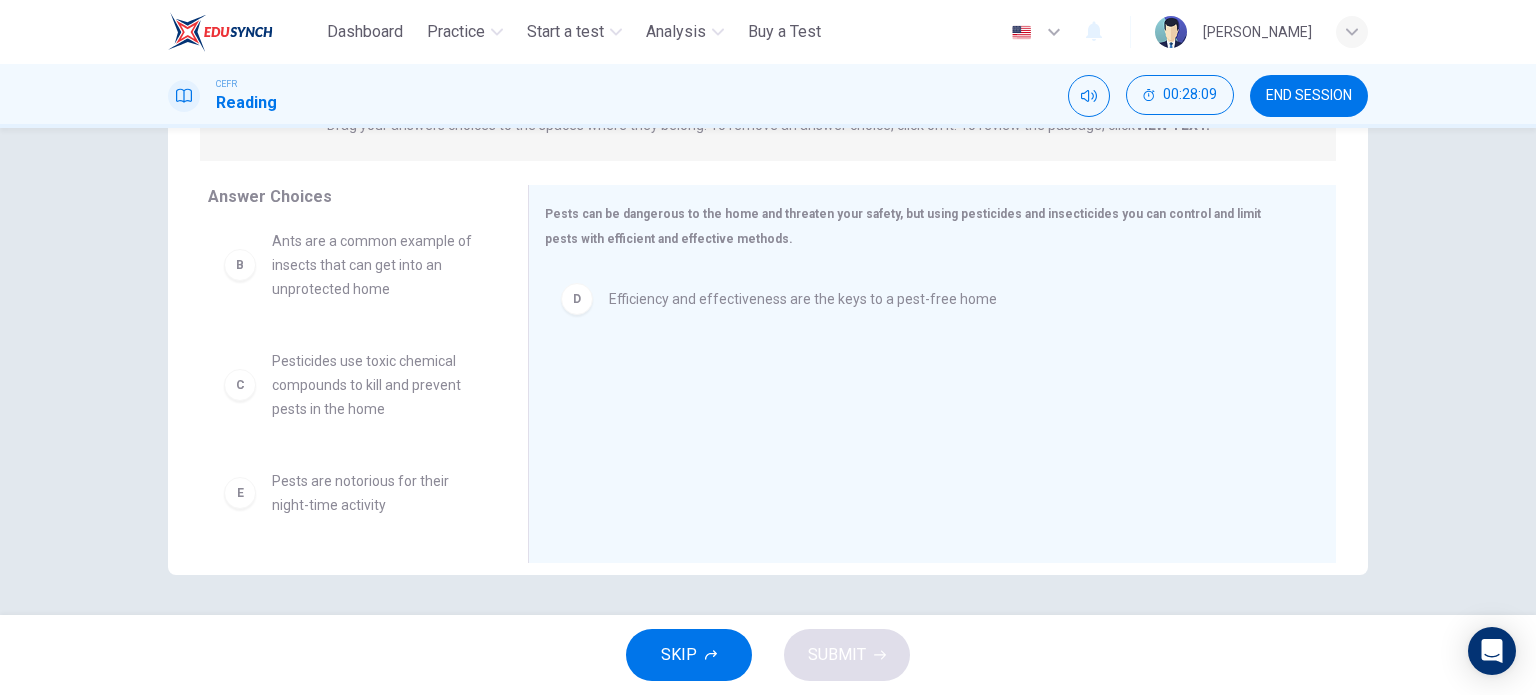 scroll, scrollTop: 131, scrollLeft: 0, axis: vertical 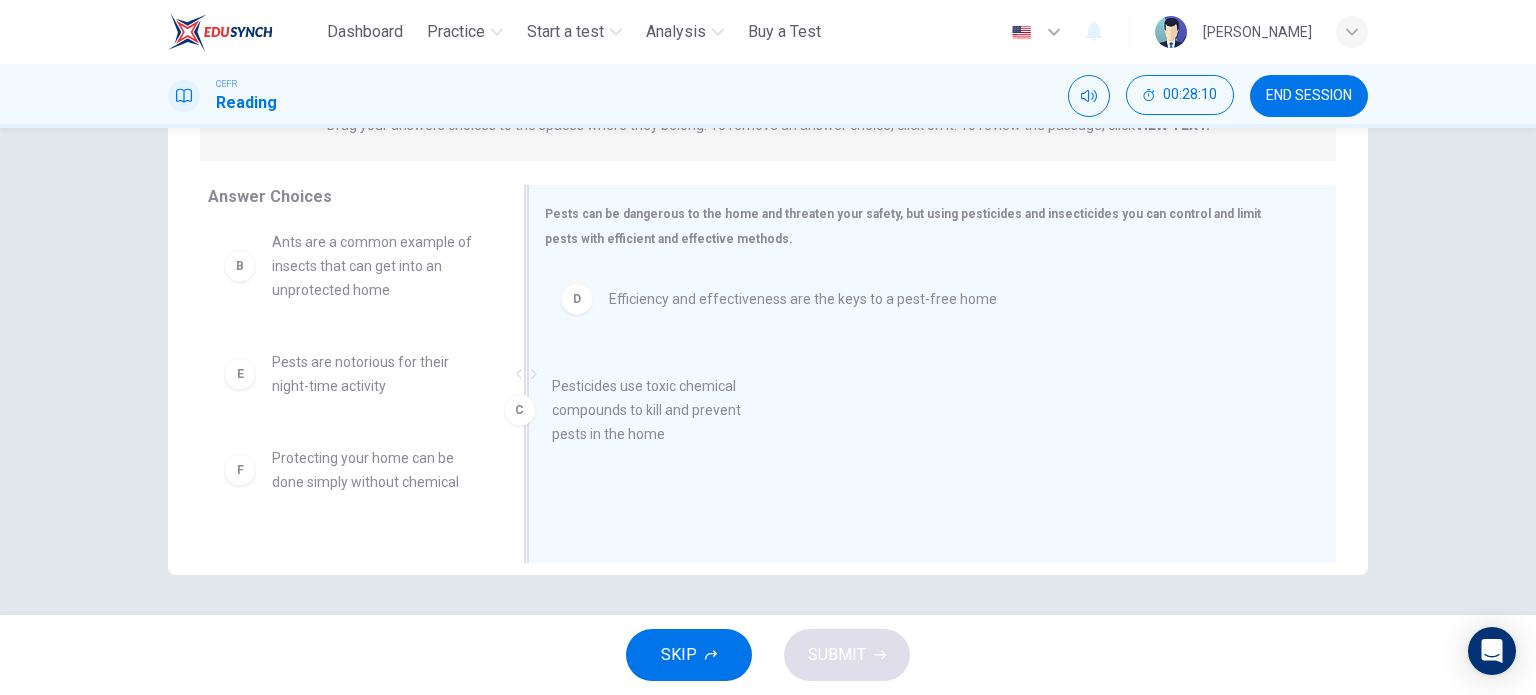 drag, startPoint x: 392, startPoint y: 400, endPoint x: 691, endPoint y: 426, distance: 300.1283 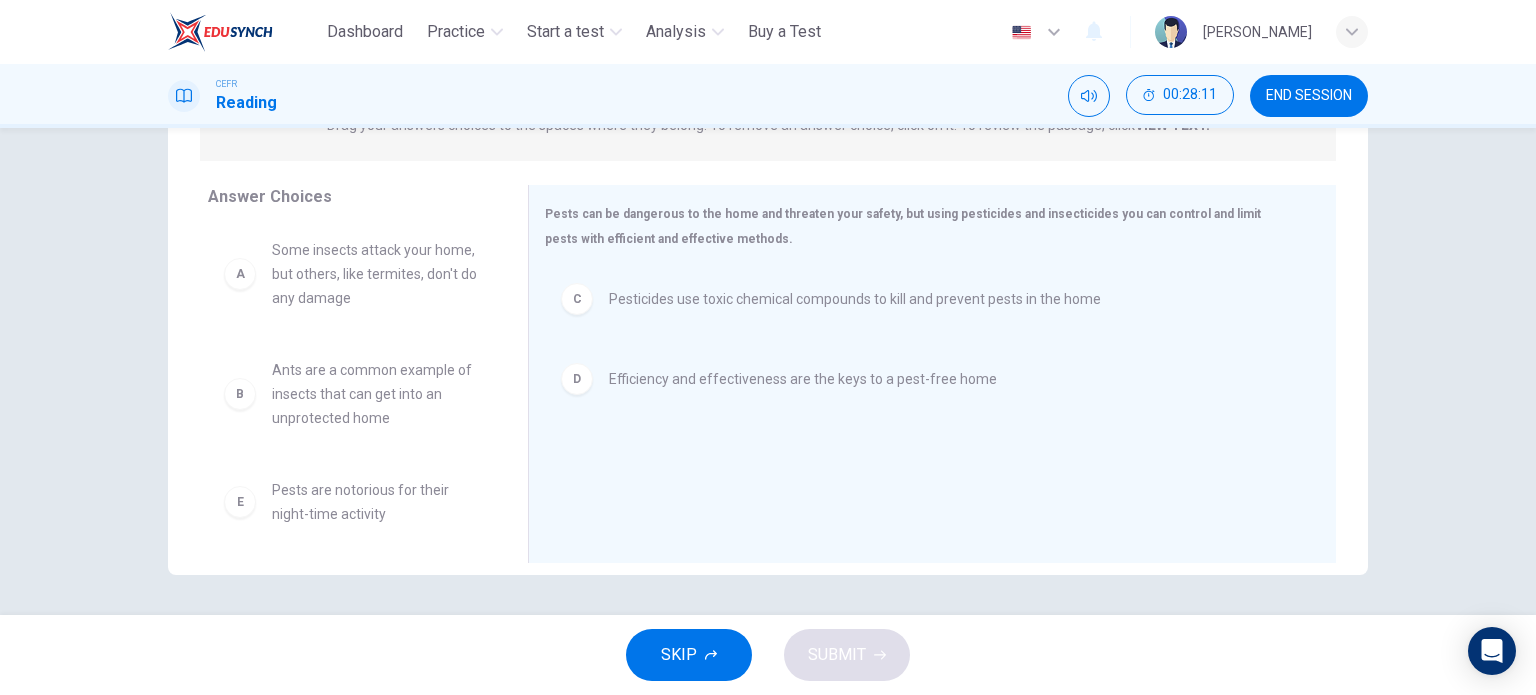 scroll, scrollTop: 0, scrollLeft: 0, axis: both 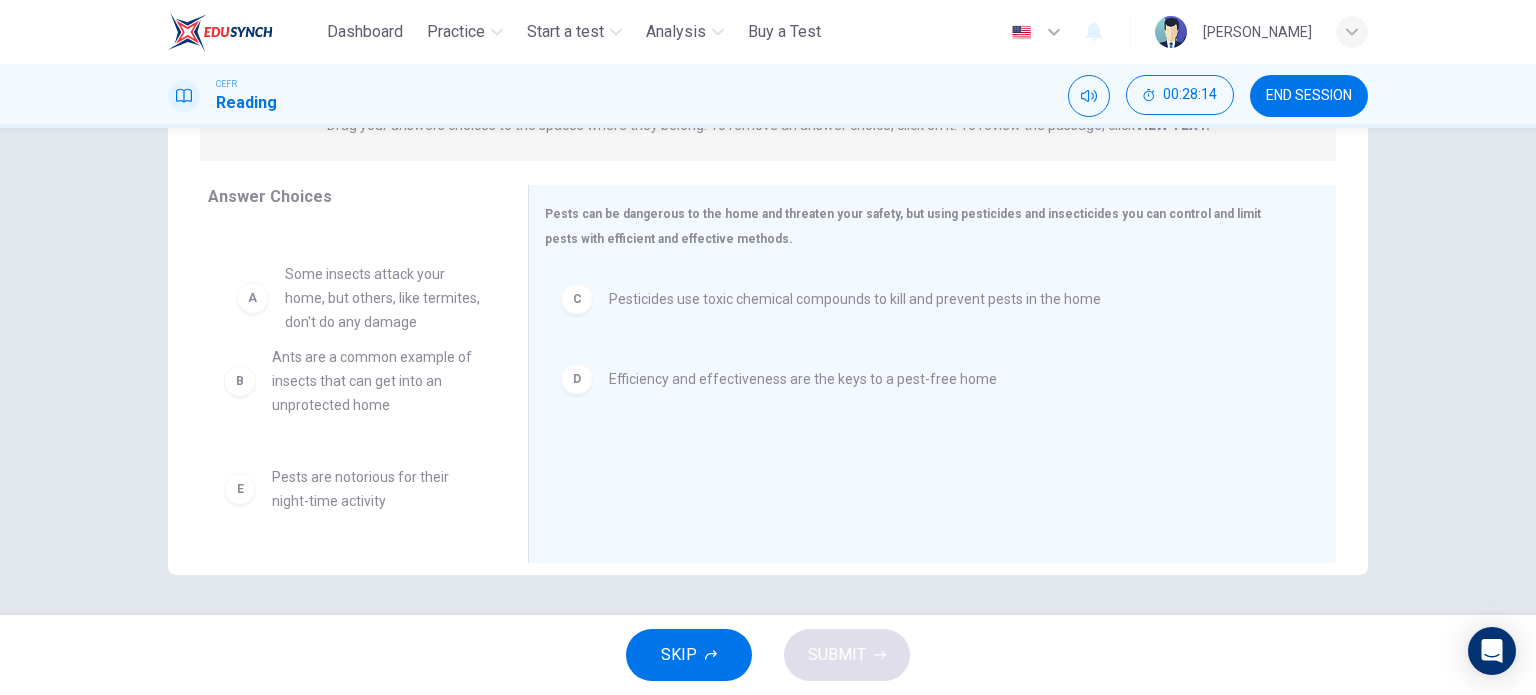 drag, startPoint x: 364, startPoint y: 290, endPoint x: 387, endPoint y: 311, distance: 31.144823 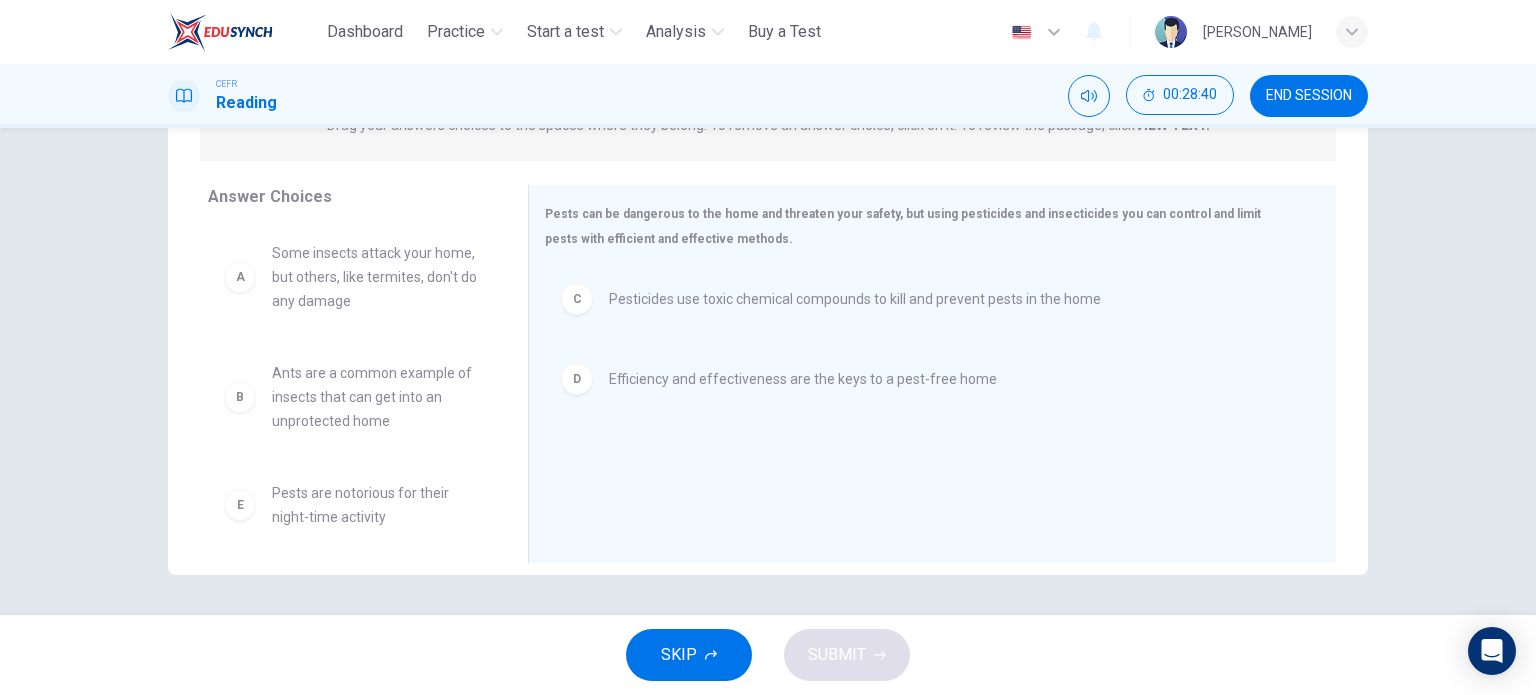scroll, scrollTop: 108, scrollLeft: 0, axis: vertical 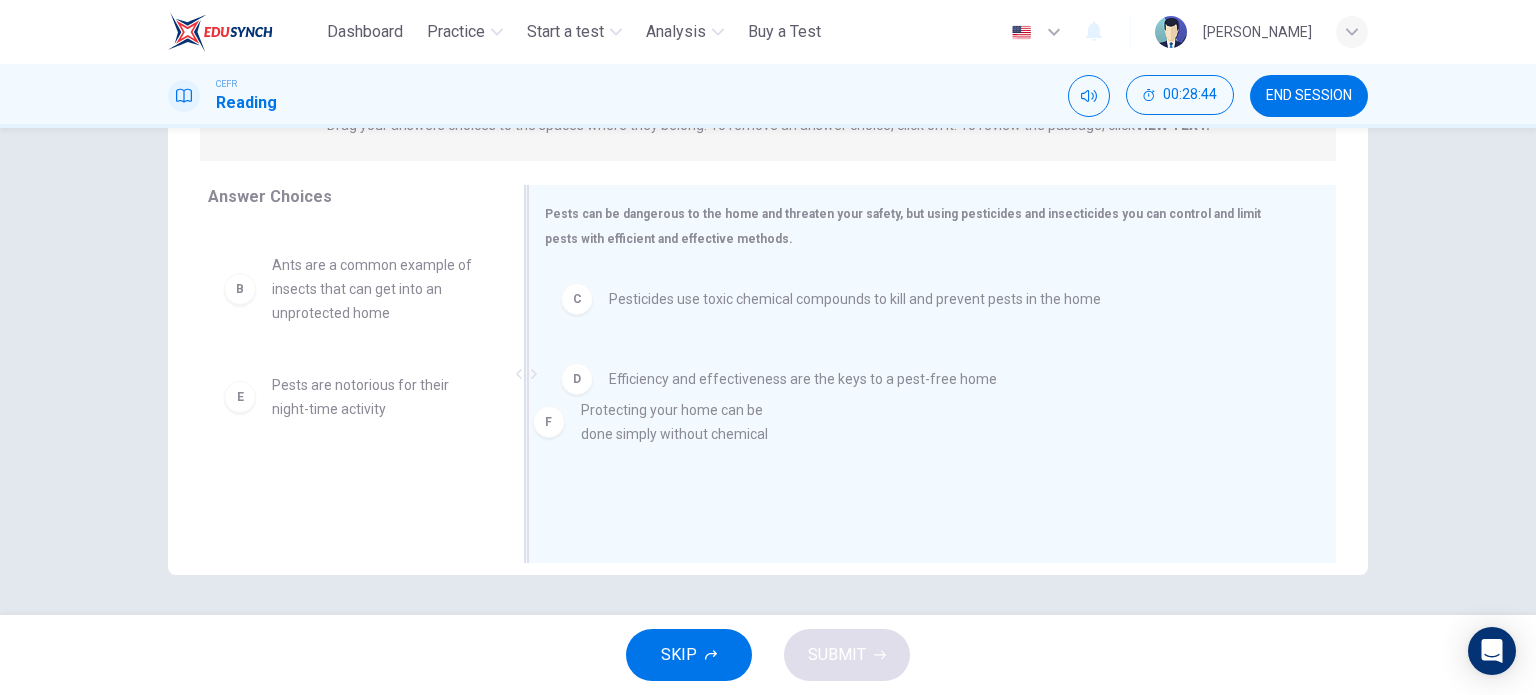 drag, startPoint x: 368, startPoint y: 476, endPoint x: 714, endPoint y: 399, distance: 354.4644 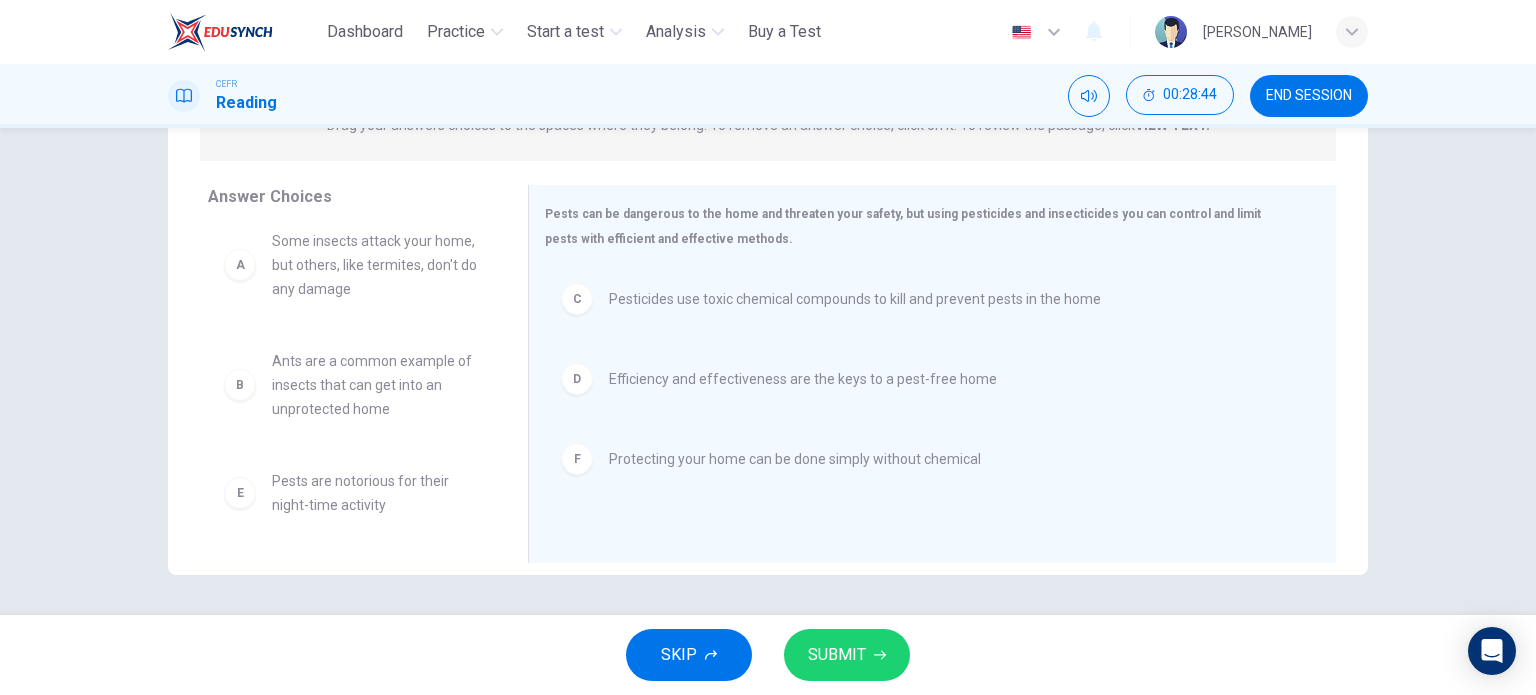 scroll, scrollTop: 12, scrollLeft: 0, axis: vertical 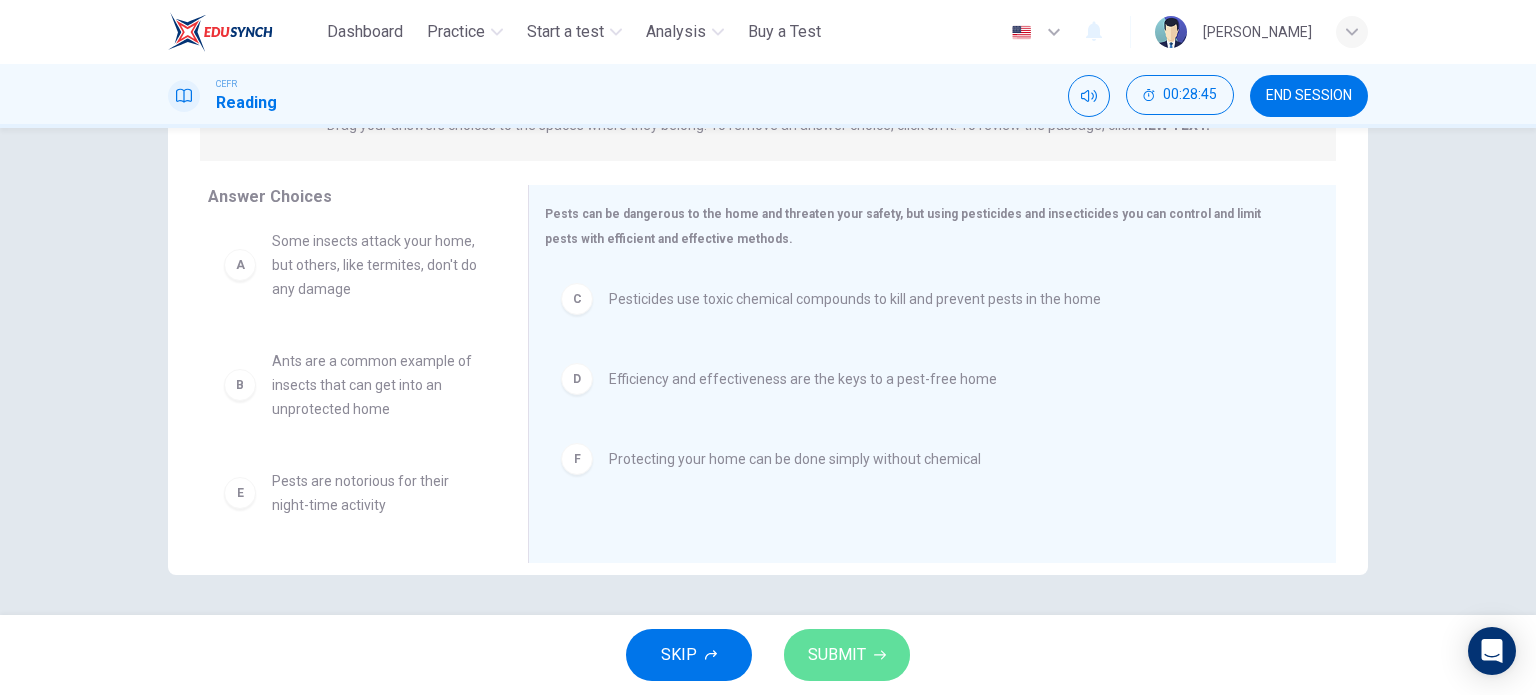 click on "SUBMIT" at bounding box center [847, 655] 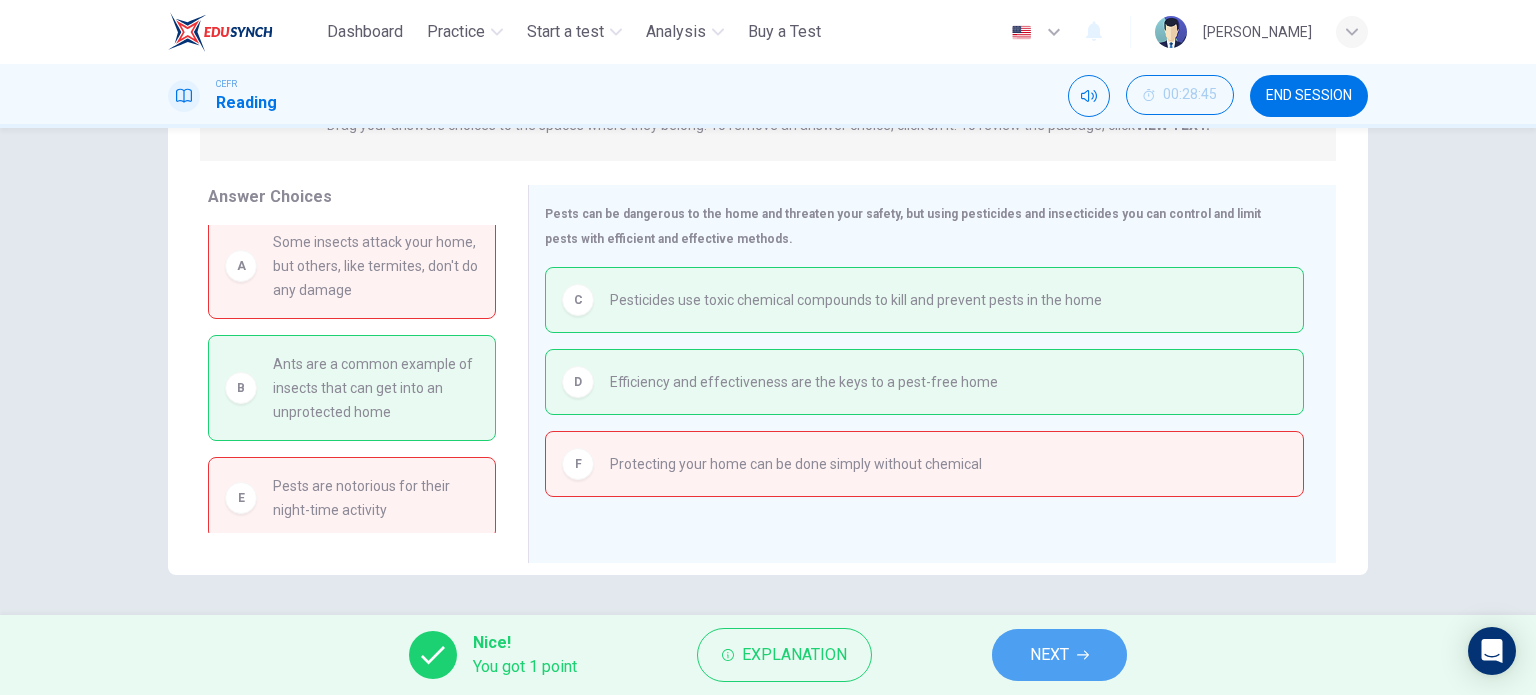 click on "NEXT" at bounding box center [1049, 655] 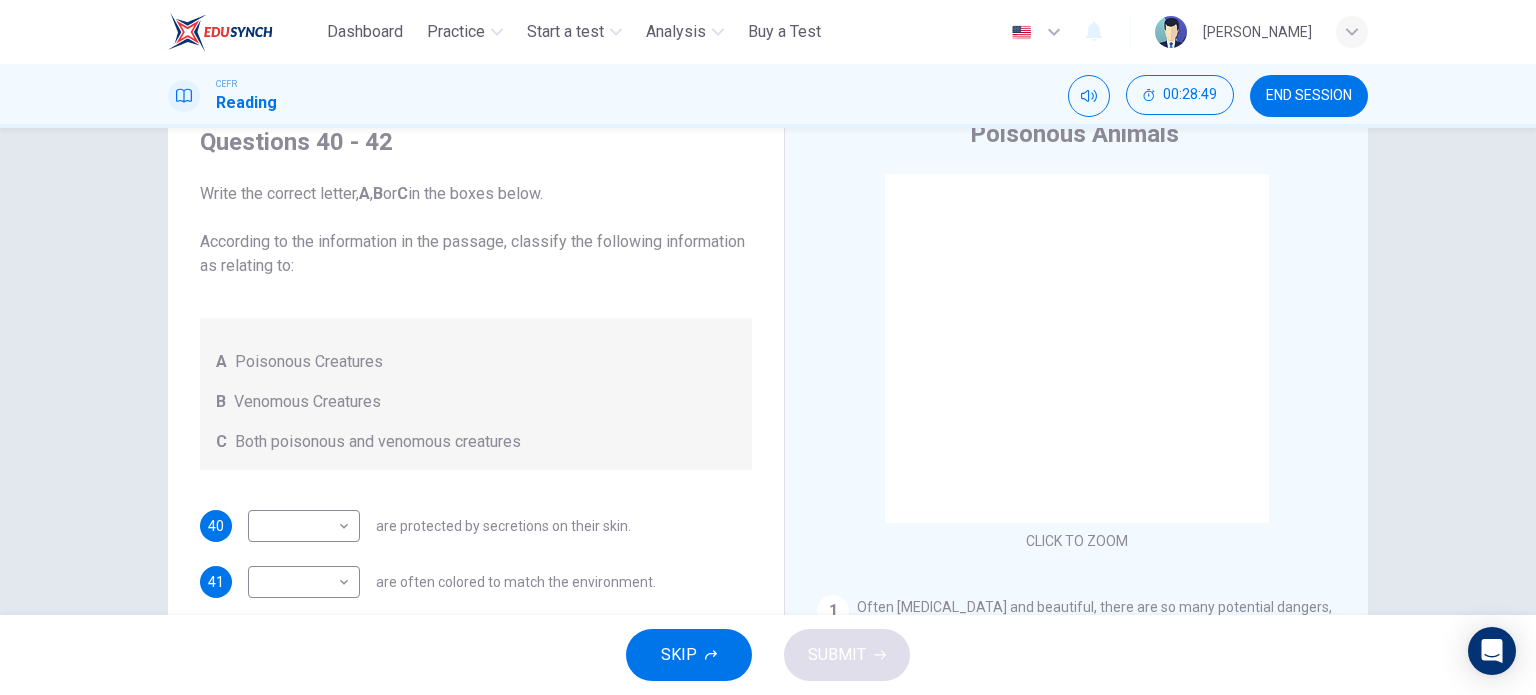 scroll, scrollTop: 84, scrollLeft: 0, axis: vertical 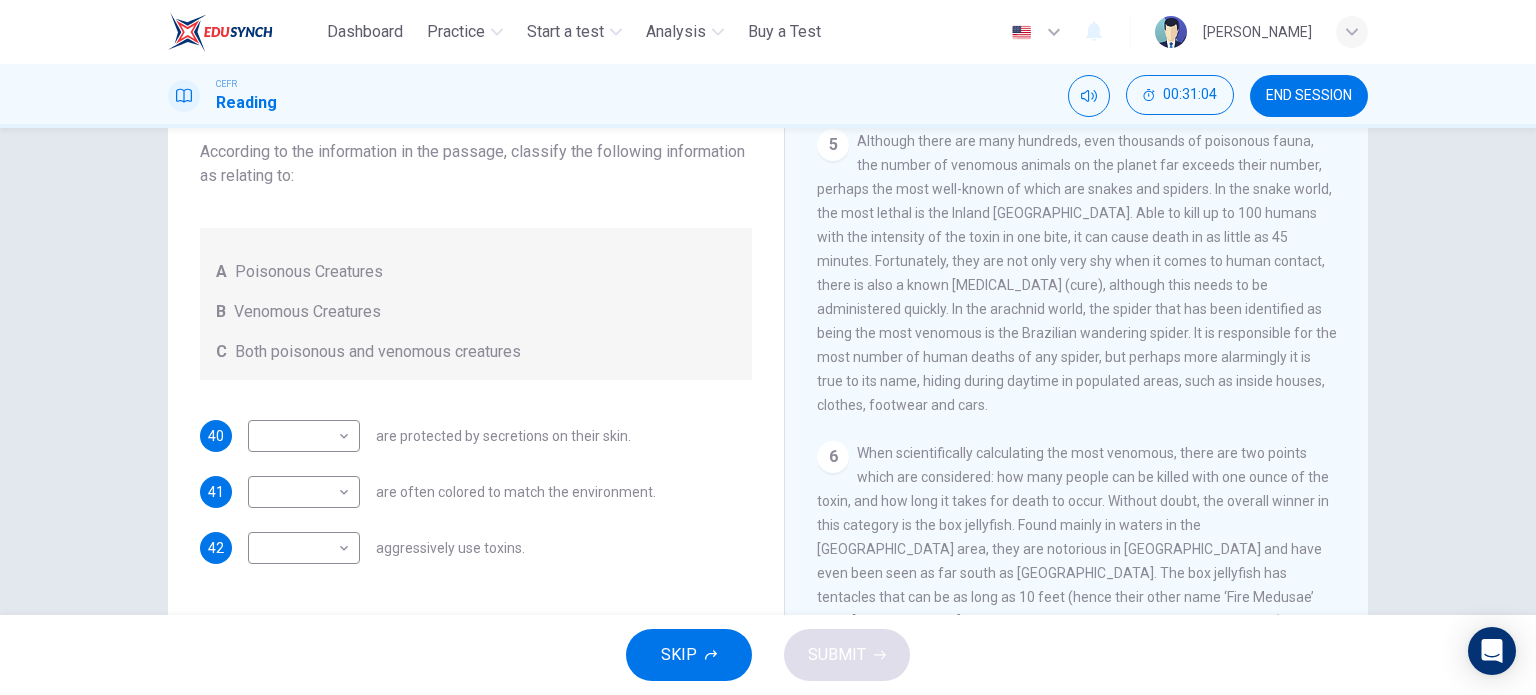 drag, startPoint x: 980, startPoint y: 295, endPoint x: 1026, endPoint y: 288, distance: 46.52956 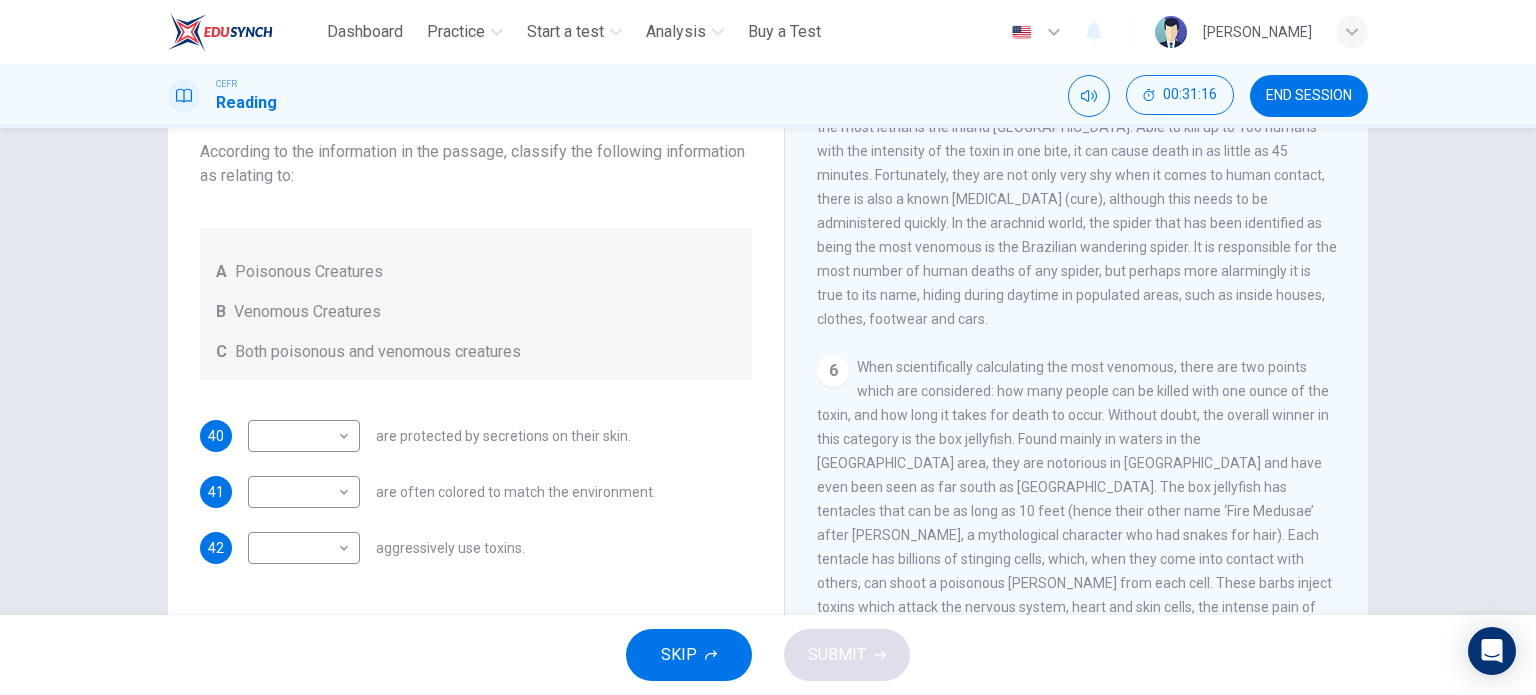 scroll, scrollTop: 1296, scrollLeft: 0, axis: vertical 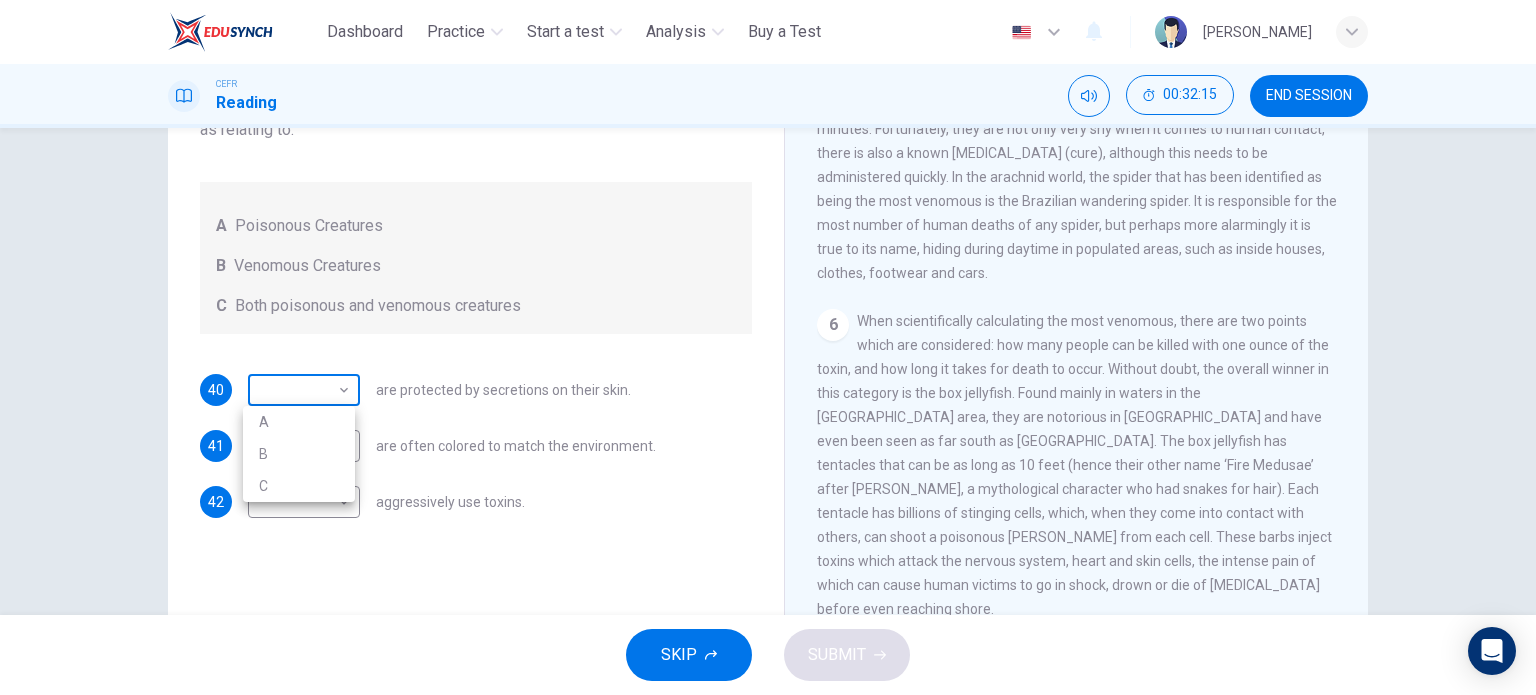 click on "This site uses cookies, as explained in our  Privacy Policy . If you agree to the use of cookies, please click the Accept button and continue to browse our site.   Privacy Policy Accept Dashboard Practice Start a test Analysis Buy a Test English ** ​ [PERSON_NAME] BINTI MD AZEZI CEFR Reading 00:32:15 END SESSION Questions 40 - 42 Write the correct letter,  A ,  B  or  C  in the boxes below.
According to the information in the passage, classify the following information
as relating to: A Poisonous Creatures B Venomous Creatures C Both poisonous and venomous creatures 40 ​ ​ are protected by secretions on their skin. 41 ​ ​ are often colored to match the environment. 42 ​ ​ aggressively use toxins. Poisonous Animals CLICK TO ZOOM Click to Zoom 1 2 3 4 5 6 SKIP SUBMIT ELTC - EduSynch CEFR Test for Teachers in [GEOGRAPHIC_DATA]
Dashboard Practice Start a test Analysis Pricing   Notifications 1 © Copyright  2025 A B C" at bounding box center [768, 347] 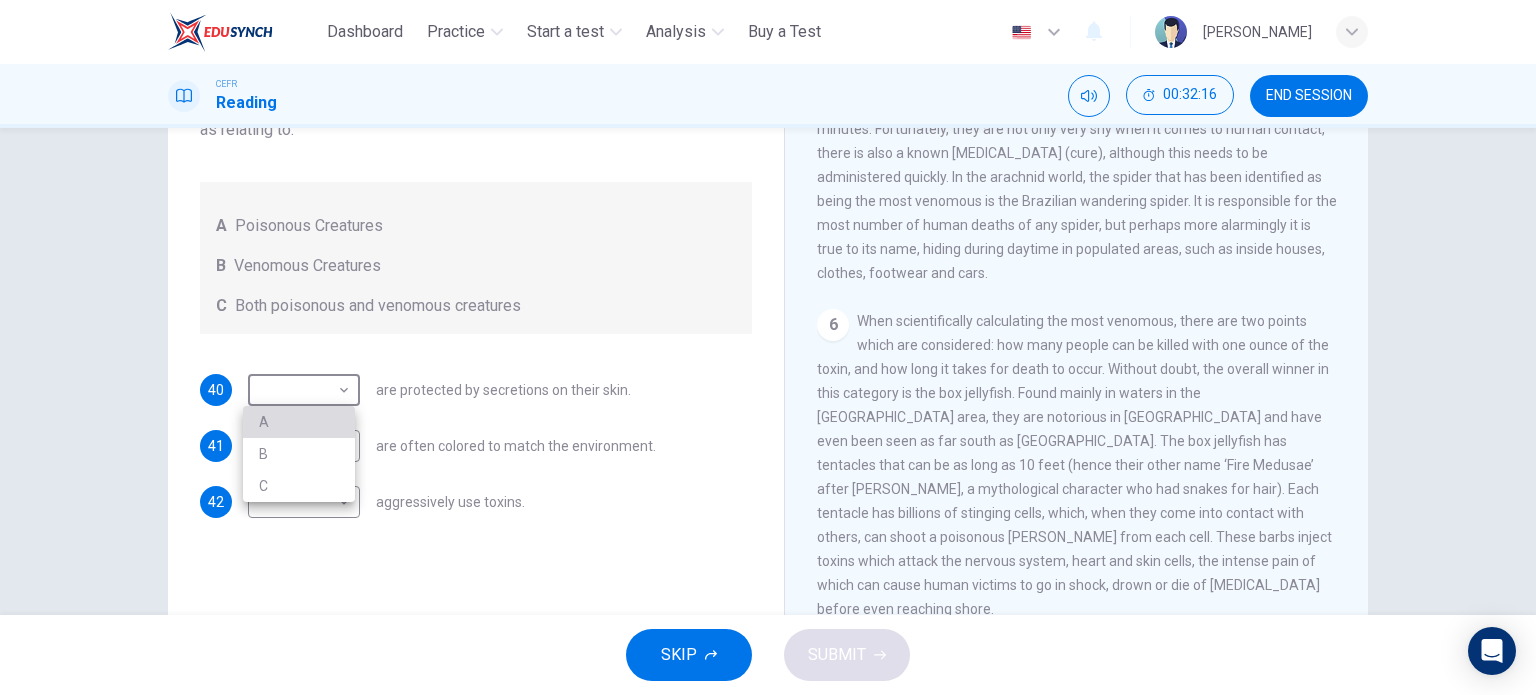 click on "A" at bounding box center [299, 422] 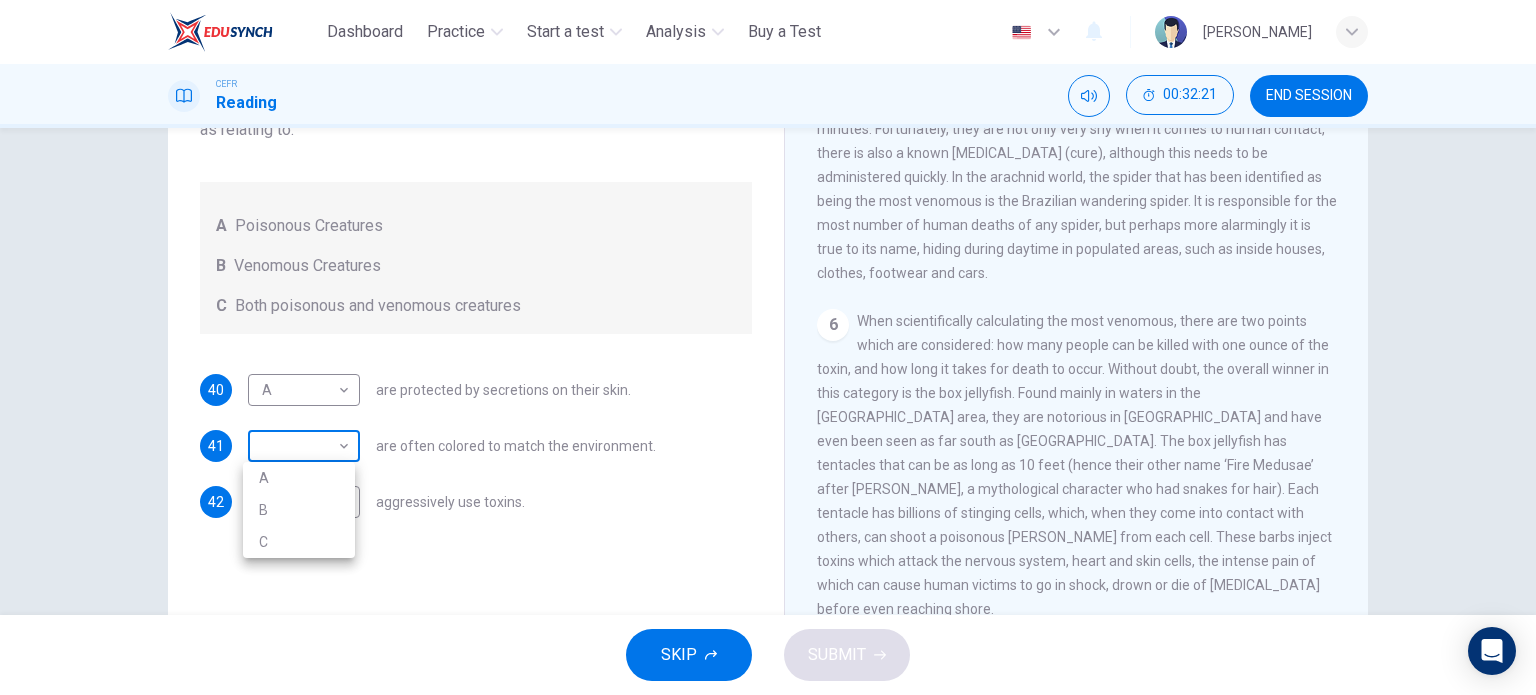 click on "This site uses cookies, as explained in our  Privacy Policy . If you agree to the use of cookies, please click the Accept button and continue to browse our site.   Privacy Policy Accept Dashboard Practice Start a test Analysis Buy a Test English ** ​ [PERSON_NAME] BINTI MD AZEZI CEFR Reading 00:32:21 END SESSION Questions 40 - 42 Write the correct letter,  A ,  B  or  C  in the boxes below.
According to the information in the passage, classify the following information
as relating to: A Poisonous Creatures B Venomous Creatures C Both poisonous and venomous creatures 40 A * ​ are protected by secretions on their skin. 41 ​ ​ are often colored to match the environment. 42 ​ ​ aggressively use toxins. Poisonous Animals CLICK TO ZOOM Click to Zoom 1 2 3 4 5 6 SKIP SUBMIT ELTC - EduSynch CEFR Test for Teachers in [GEOGRAPHIC_DATA]
Dashboard Practice Start a test Analysis Pricing   Notifications 1 © Copyright  2025 A B C" at bounding box center (768, 347) 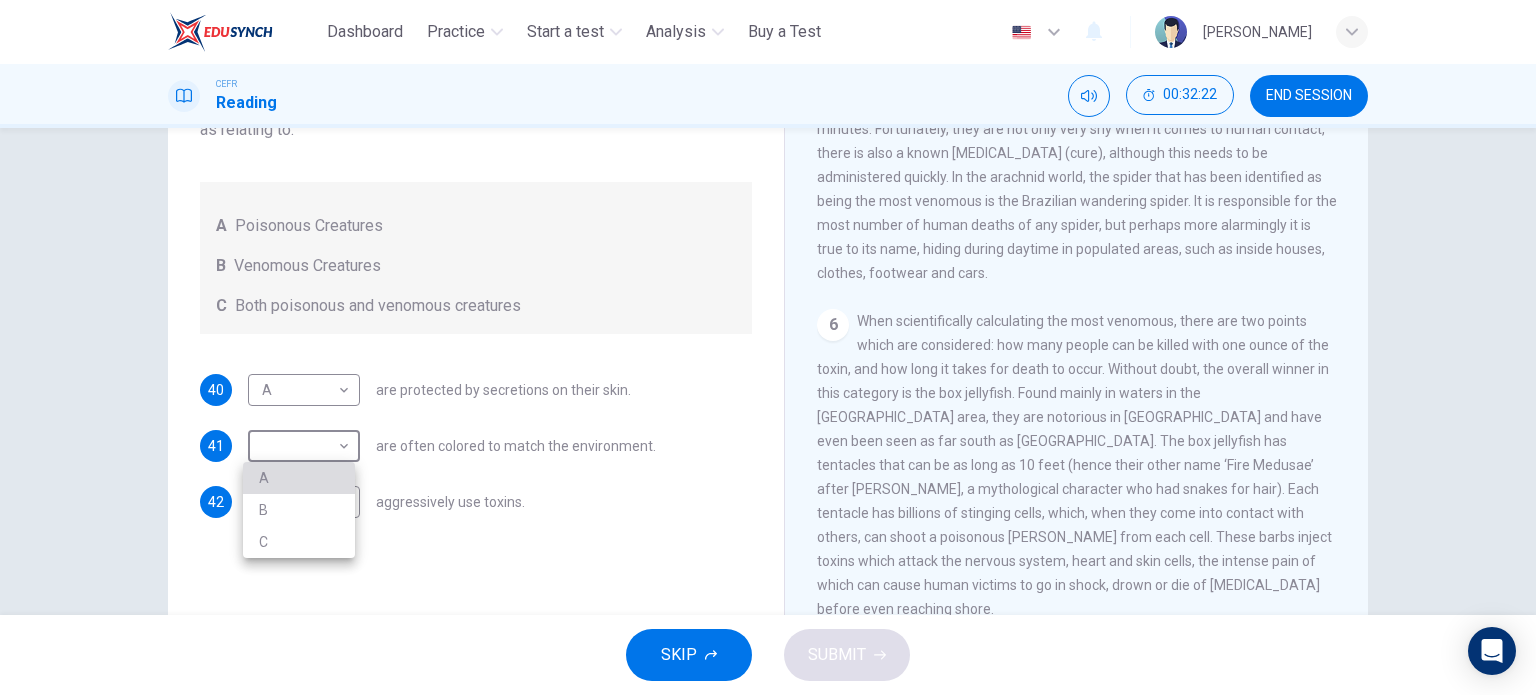 click on "A" at bounding box center (299, 478) 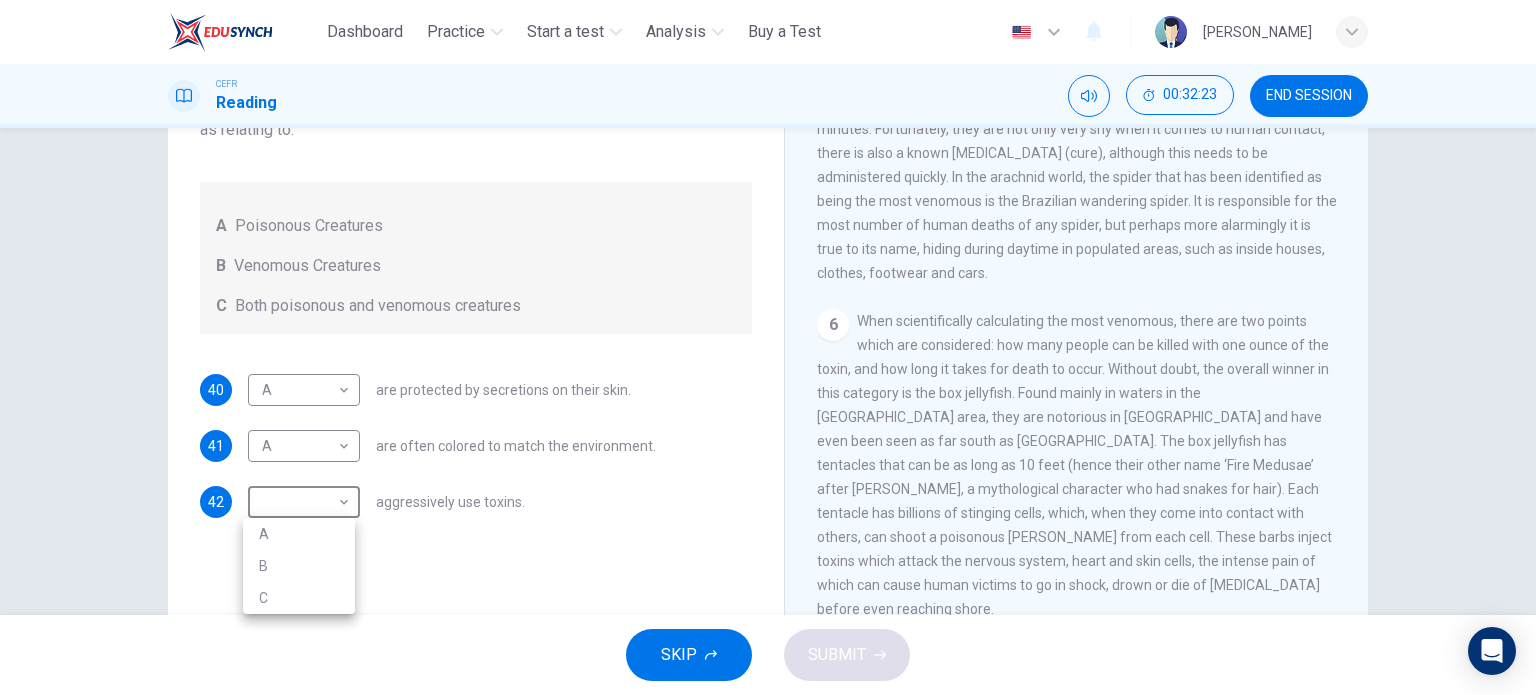 click on "This site uses cookies, as explained in our  Privacy Policy . If you agree to the use of cookies, please click the Accept button and continue to browse our site.   Privacy Policy Accept Dashboard Practice Start a test Analysis Buy a Test English ** ​ [PERSON_NAME] BINTI MD AZEZI CEFR Reading 00:32:23 END SESSION Questions 40 - 42 Write the correct letter,  A ,  B  or  C  in the boxes below.
According to the information in the passage, classify the following information
as relating to: A Poisonous Creatures B Venomous Creatures C Both poisonous and venomous creatures 40 A * ​ are protected by secretions on their skin. 41 A * ​ are often colored to match the environment. 42 ​ ​ aggressively use toxins. Poisonous Animals CLICK TO ZOOM Click to Zoom 1 2 3 4 5 6 SKIP SUBMIT ELTC - EduSynch CEFR Test for Teachers in [GEOGRAPHIC_DATA]
Dashboard Practice Start a test Analysis Pricing   Notifications 1 © Copyright  2025 A B C" at bounding box center [768, 347] 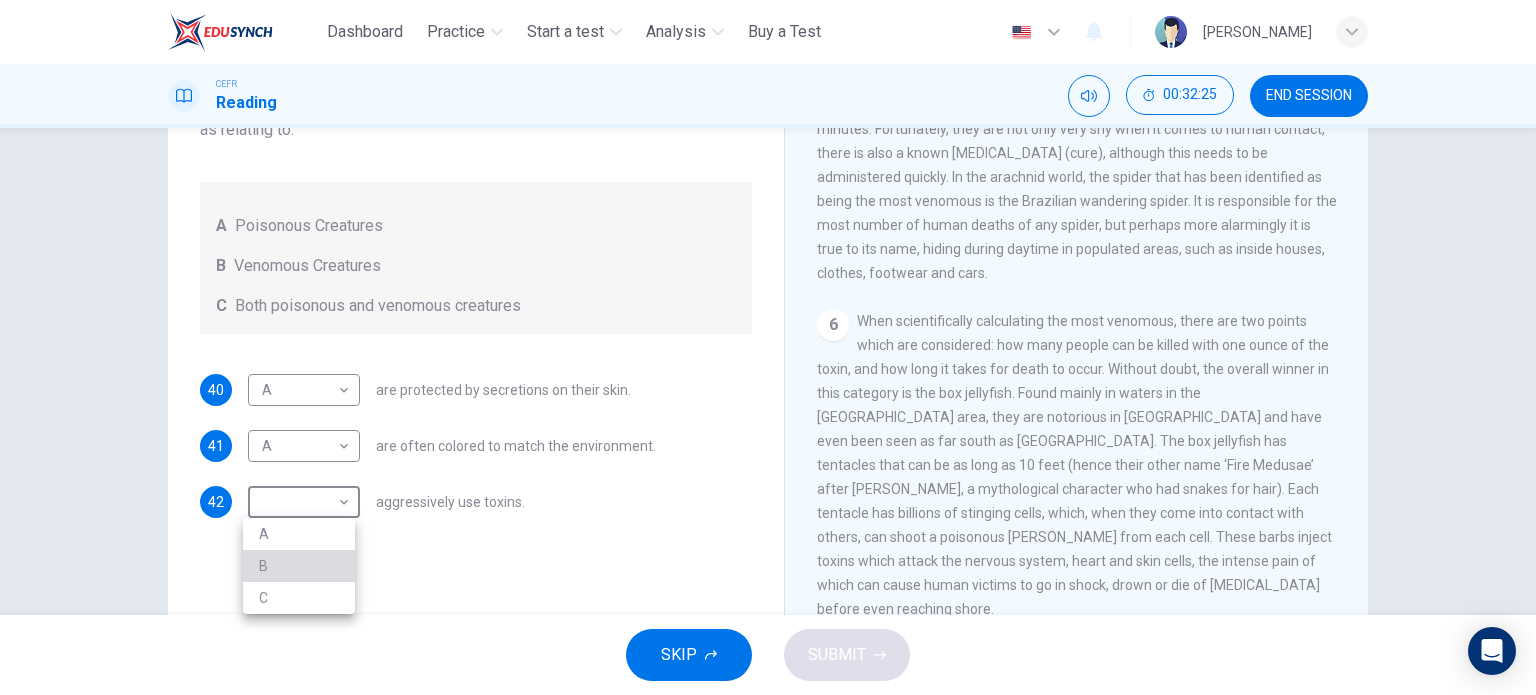 click on "B" at bounding box center (299, 566) 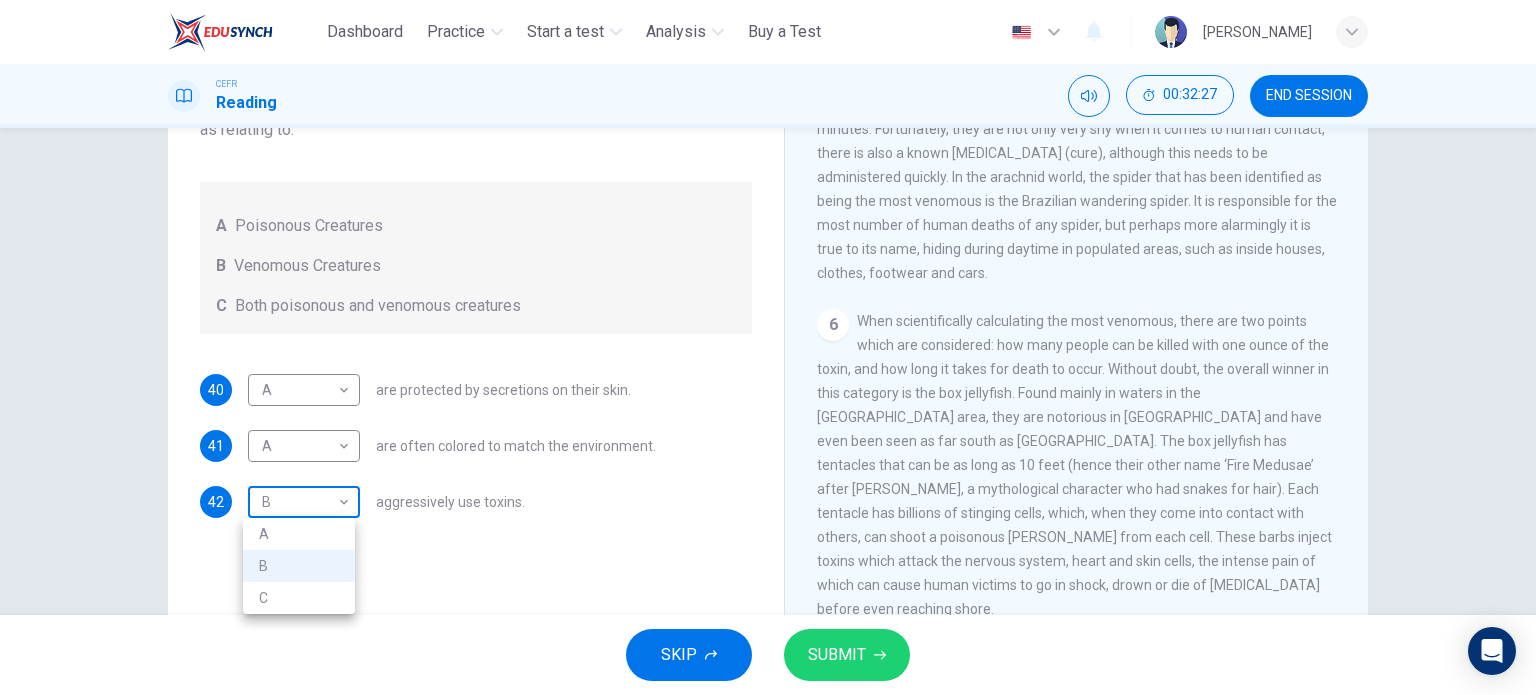 click on "This site uses cookies, as explained in our  Privacy Policy . If you agree to the use of cookies, please click the Accept button and continue to browse our site.   Privacy Policy Accept Dashboard Practice Start a test Analysis Buy a Test English ** ​ [PERSON_NAME] BINTI MD AZEZI CEFR Reading 00:32:27 END SESSION Questions 40 - 42 Write the correct letter,  A ,  B  or  C  in the boxes below.
According to the information in the passage, classify the following information
as relating to: A Poisonous Creatures B Venomous Creatures C Both poisonous and venomous creatures 40 A * ​ are protected by secretions on their skin. 41 A * ​ are often colored to match the environment. 42 B * ​ aggressively use toxins. Poisonous Animals CLICK TO ZOOM Click to Zoom 1 2 3 4 5 6 SKIP SUBMIT ELTC - EduSynch CEFR Test for Teachers in [GEOGRAPHIC_DATA]
Dashboard Practice Start a test Analysis Pricing   Notifications 1 © Copyright  2025 A B C" at bounding box center [768, 347] 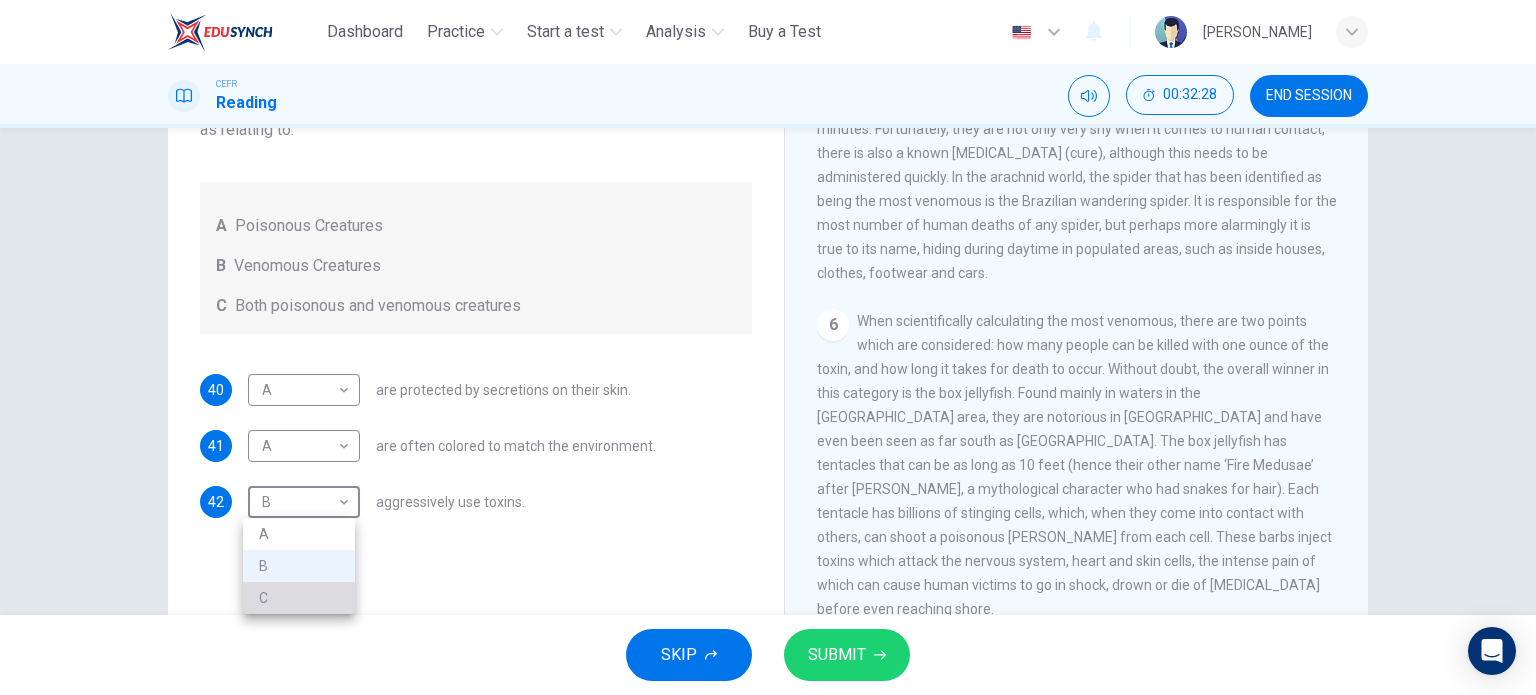 click on "C" at bounding box center (299, 598) 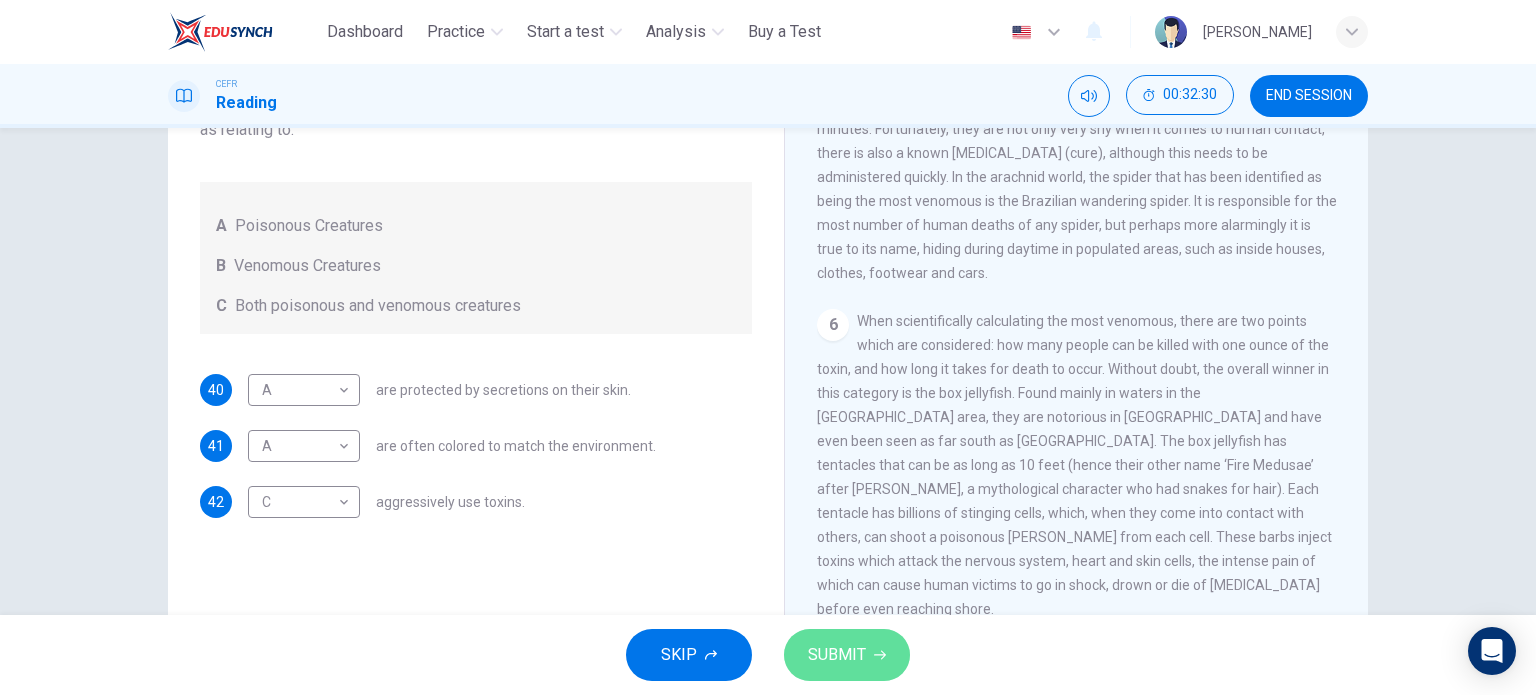 click on "SUBMIT" at bounding box center [847, 655] 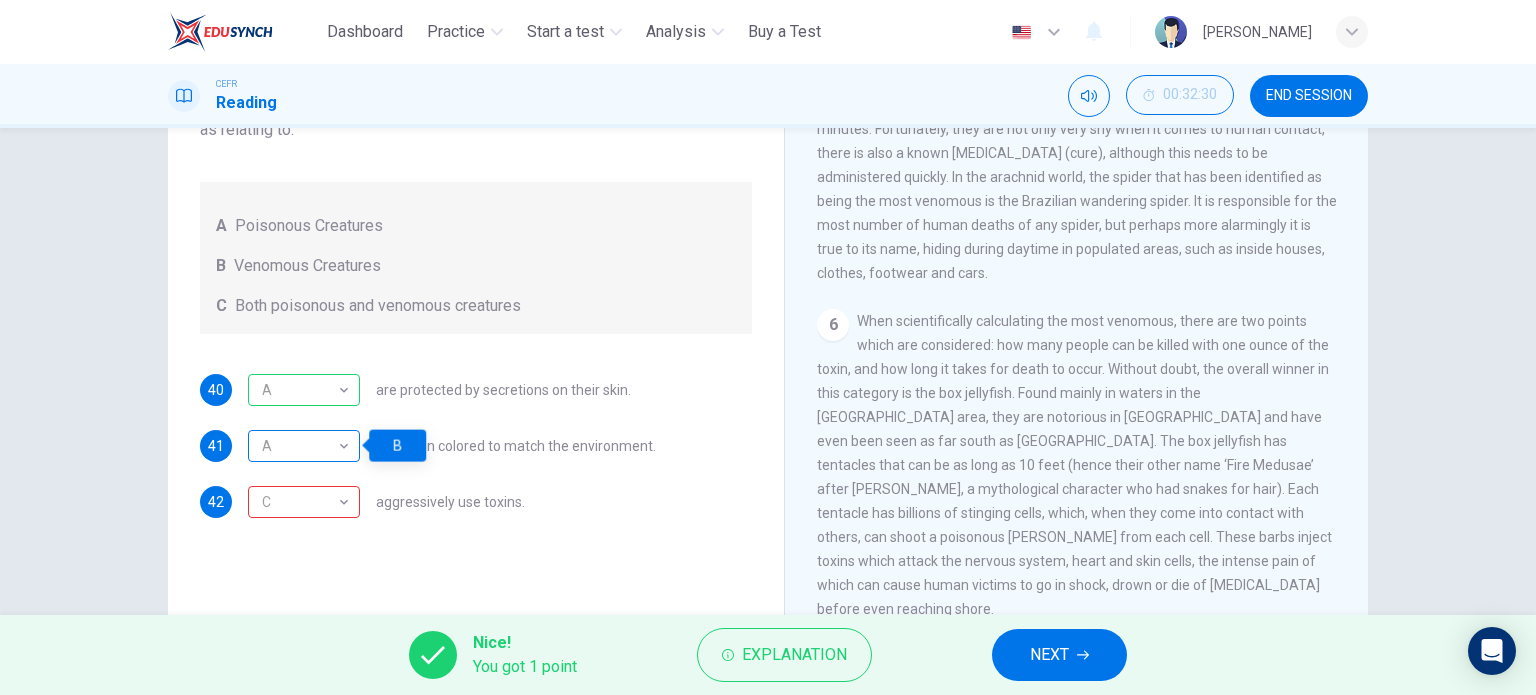 click on "A" at bounding box center (300, 446) 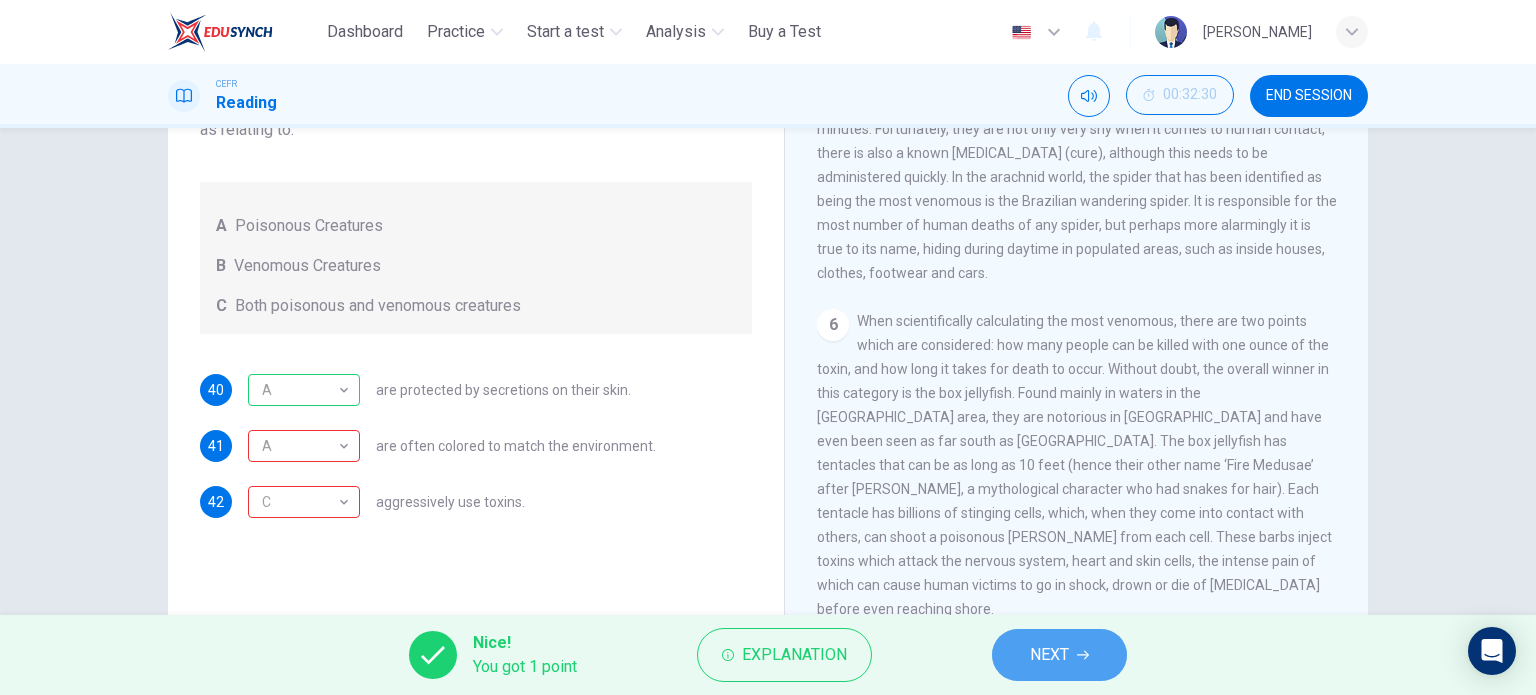 click on "NEXT" at bounding box center (1059, 655) 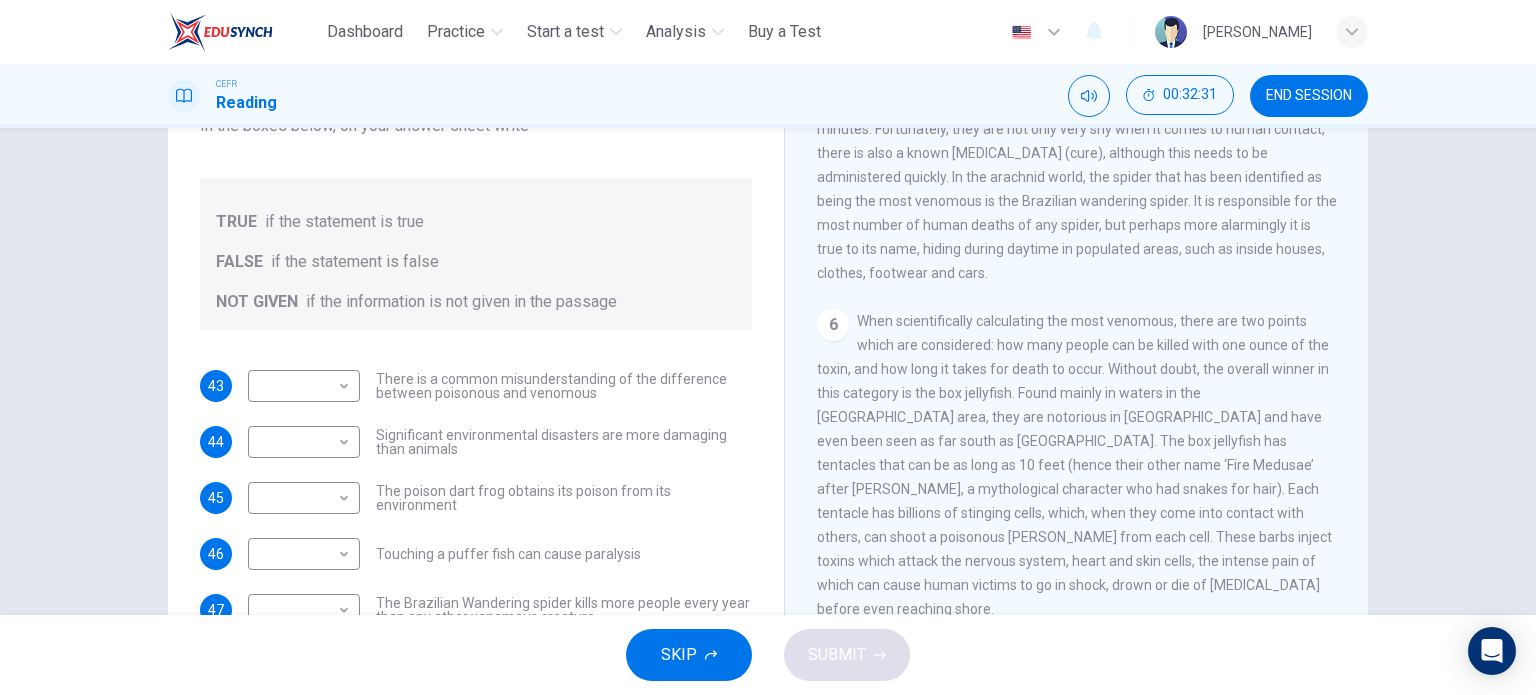 scroll, scrollTop: 88, scrollLeft: 0, axis: vertical 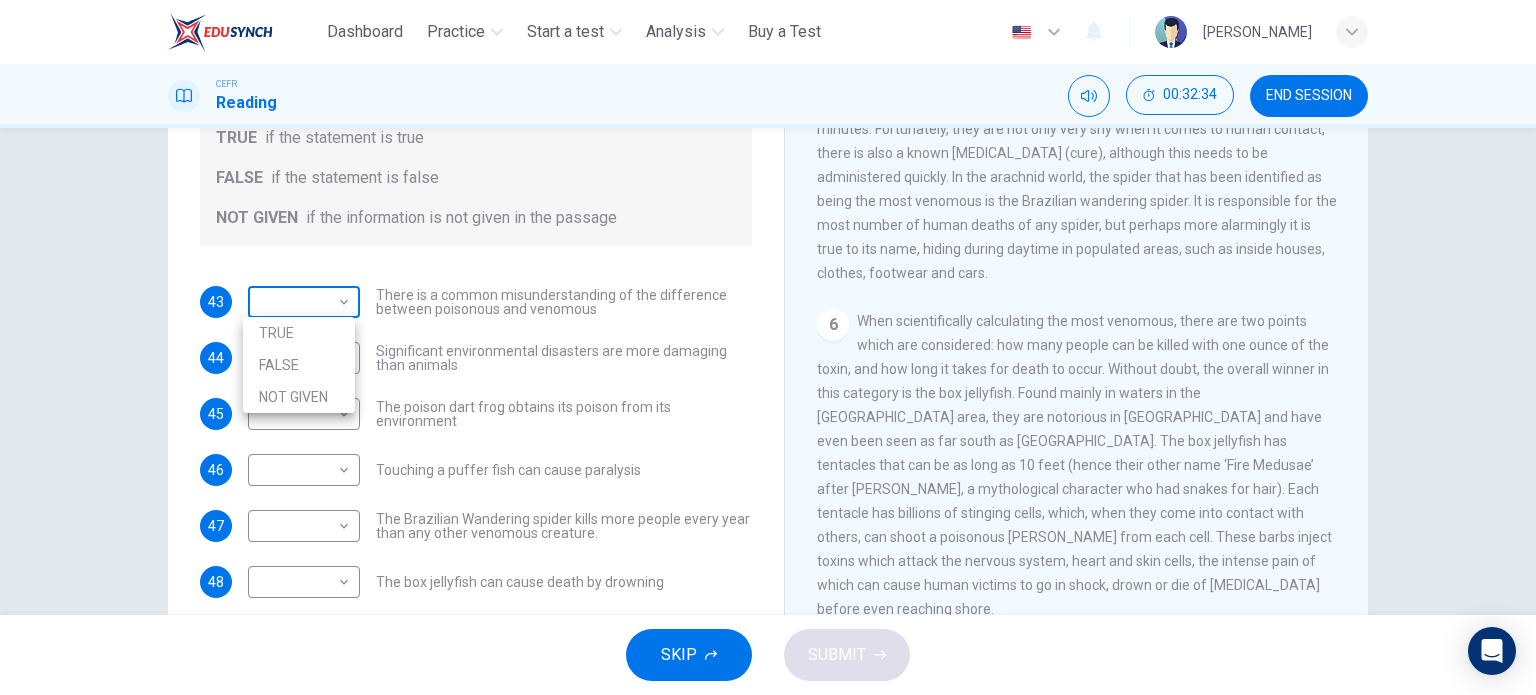 click on "This site uses cookies, as explained in our  Privacy Policy . If you agree to the use of cookies, please click the Accept button and continue to browse our site.   Privacy Policy Accept Dashboard Practice Start a test Analysis Buy a Test English ** ​ [PERSON_NAME] MD [PERSON_NAME] CEFR Reading 00:32:34 END SESSION Questions 43 - 49 Do the following statements agree with the information given in the Reading Passage?
In the boxes below, on your answer sheet write TRUE if the statement is true FALSE if the statement is false NOT GIVEN if the information is not given in the passage 43 ​ ​ There is a common misunderstanding of the difference between poisonous and venomous 44 ​ ​ Significant environmental disasters are more damaging than animals 45 ​ ​ The poison dart frog obtains its poison from its environment 46 ​ ​ Touching a puffer fish can cause [MEDICAL_DATA] 47 ​ ​ The Brazilian Wandering spider kills more people every year than any other venomous creature. 48 ​ ​ 49 ​ ​ 1 2 3 4 5 6" at bounding box center (768, 347) 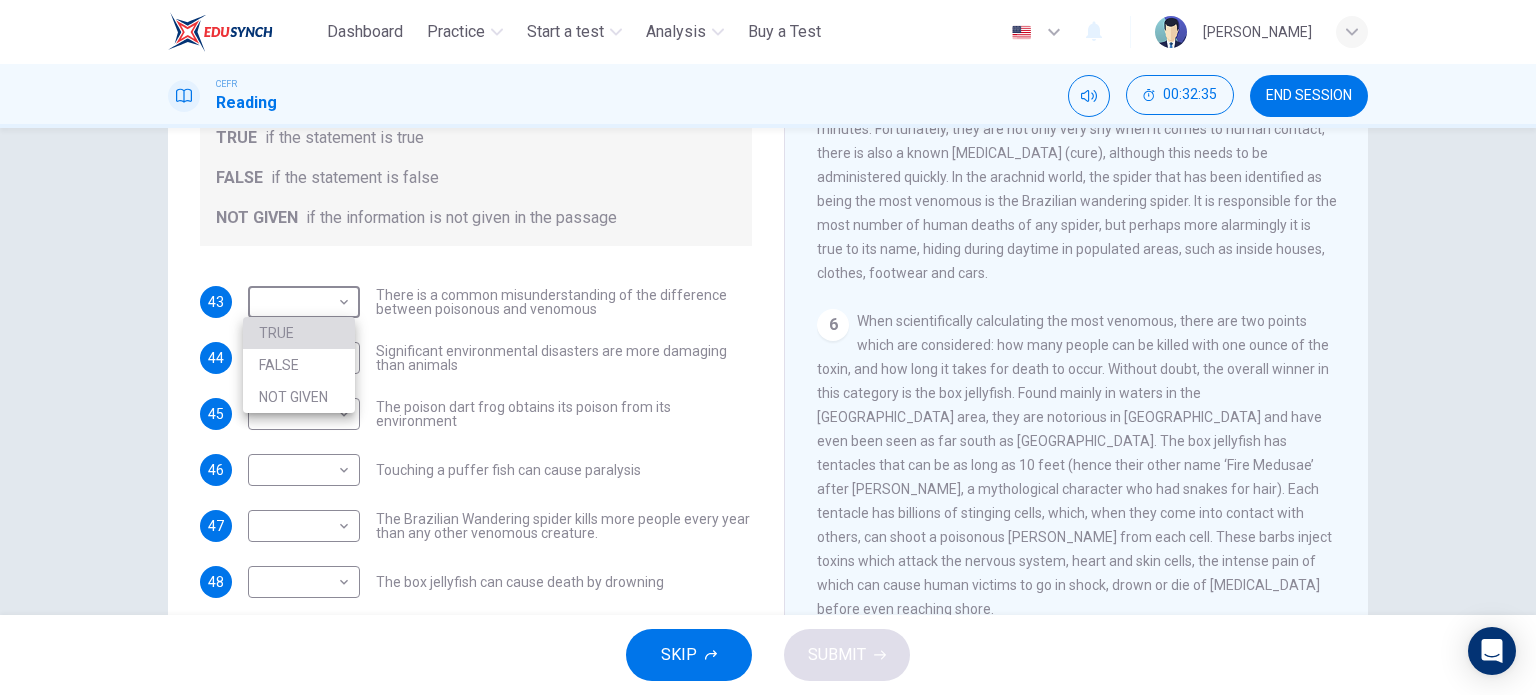 click on "TRUE" at bounding box center (299, 333) 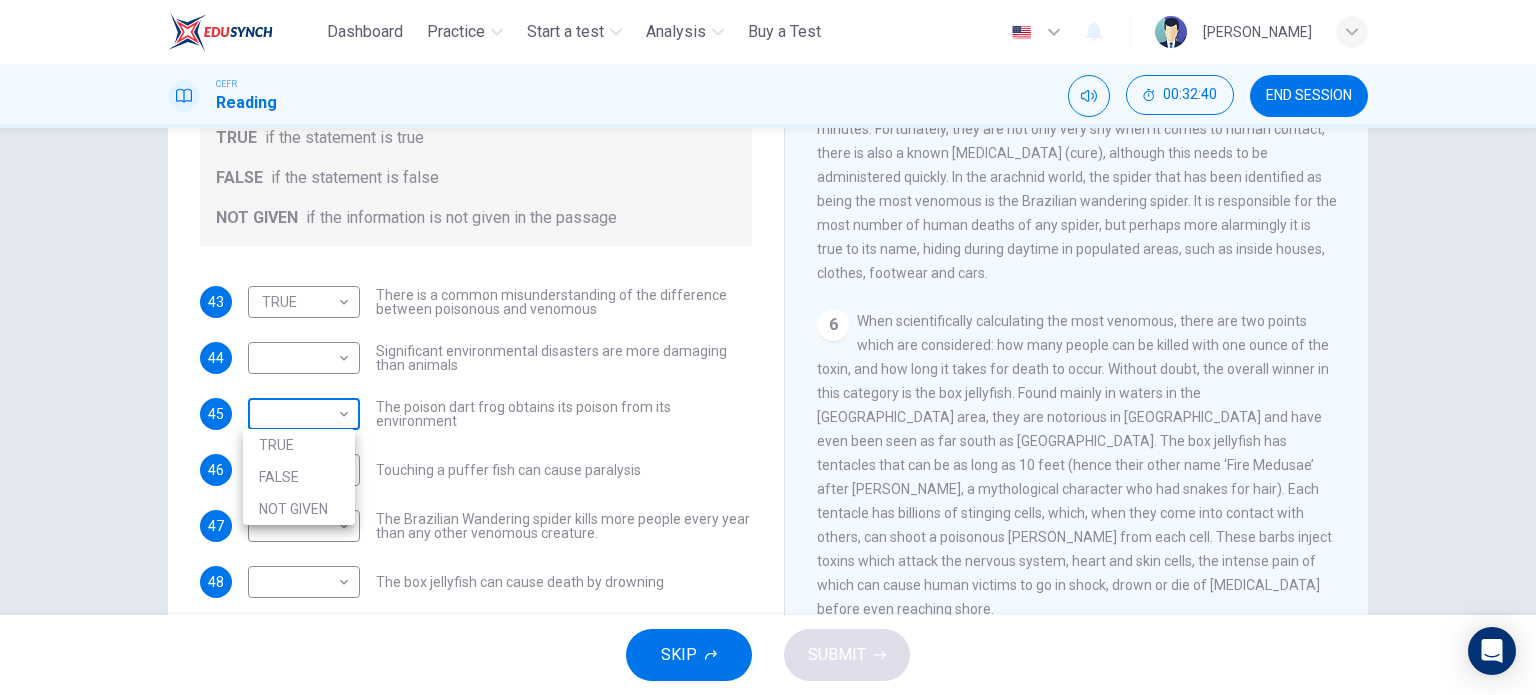 click on "This site uses cookies, as explained in our  Privacy Policy . If you agree to the use of cookies, please click the Accept button and continue to browse our site.   Privacy Policy Accept Dashboard Practice Start a test Analysis Buy a Test English ** ​ [PERSON_NAME] MD [PERSON_NAME] CEFR Reading 00:32:40 END SESSION Questions 43 - 49 Do the following statements agree with the information given in the Reading Passage?
In the boxes below, on your answer sheet write TRUE if the statement is true FALSE if the statement is false NOT GIVEN if the information is not given in the passage 43 TRUE **** ​ There is a common misunderstanding of the difference between poisonous and venomous 44 ​ ​ Significant environmental disasters are more damaging than animals 45 ​ ​ The poison dart frog obtains its poison from its environment 46 ​ ​ Touching a puffer fish can cause [MEDICAL_DATA] 47 ​ ​ The Brazilian Wandering spider kills more people every year than any other venomous creature. 48 ​ ​ 49 ​ ​ 1 2 3" at bounding box center (768, 347) 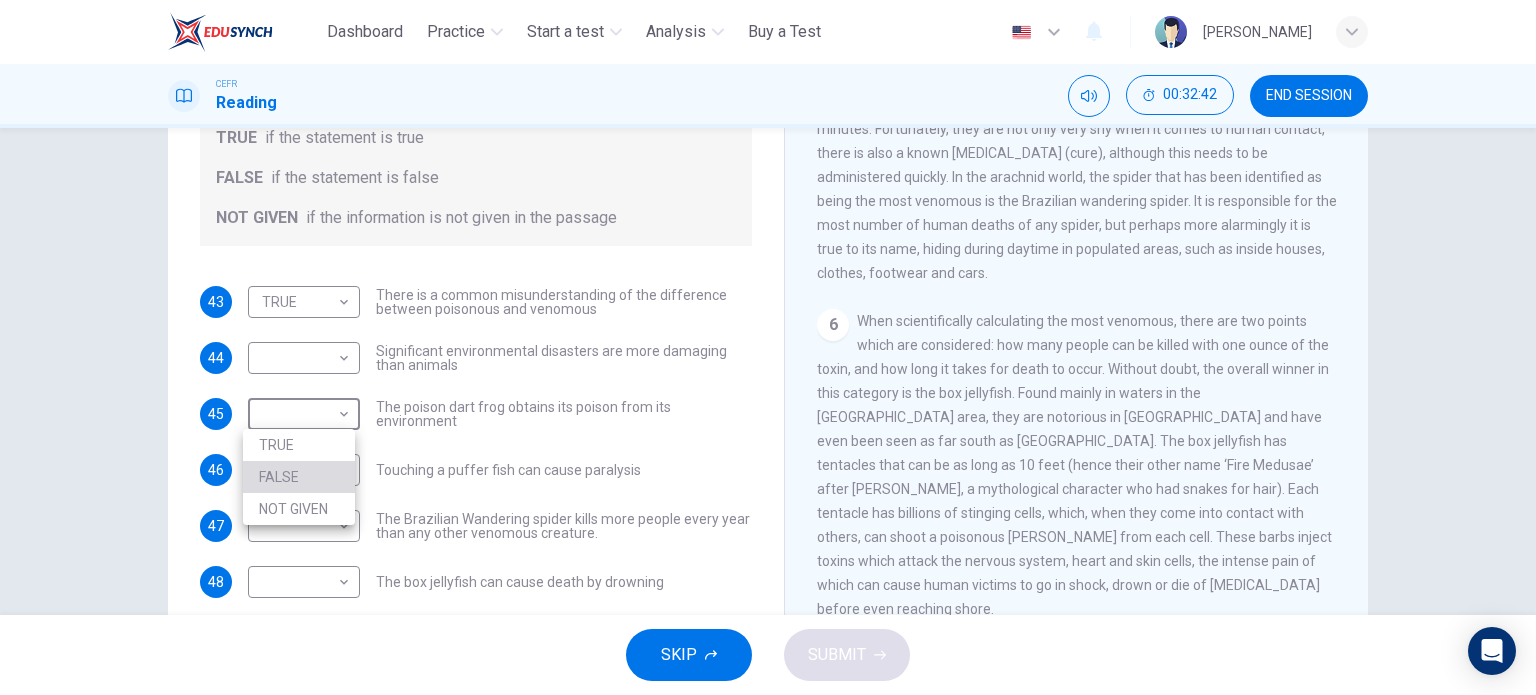 click on "FALSE" at bounding box center [299, 477] 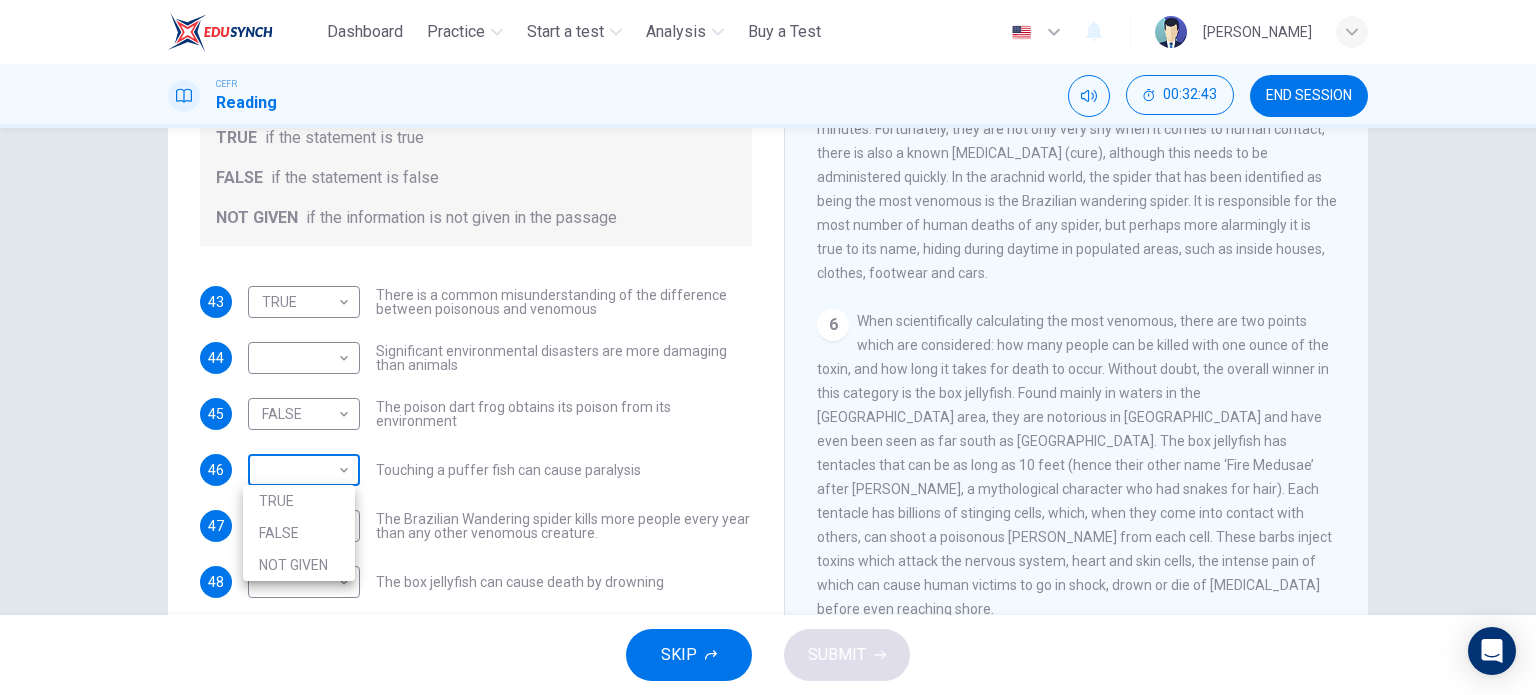 click on "This site uses cookies, as explained in our  Privacy Policy . If you agree to the use of cookies, please click the Accept button and continue to browse our site.   Privacy Policy Accept Dashboard Practice Start a test Analysis Buy a Test English ** ​ [PERSON_NAME] MD [PERSON_NAME] CEFR Reading 00:32:43 END SESSION Questions 43 - 49 Do the following statements agree with the information given in the Reading Passage?
In the boxes below, on your answer sheet write TRUE if the statement is true FALSE if the statement is false NOT GIVEN if the information is not given in the passage 43 TRUE **** ​ There is a common misunderstanding of the difference between poisonous and venomous 44 ​ ​ Significant environmental disasters are more damaging than animals 45 FALSE ***** ​ The poison dart frog obtains its poison from its environment 46 ​ ​ Touching a puffer fish can cause [MEDICAL_DATA] 47 ​ ​ The Brazilian Wandering spider kills more people every year than any other venomous creature. 48 ​ ​ 49 ​ 1" at bounding box center [768, 347] 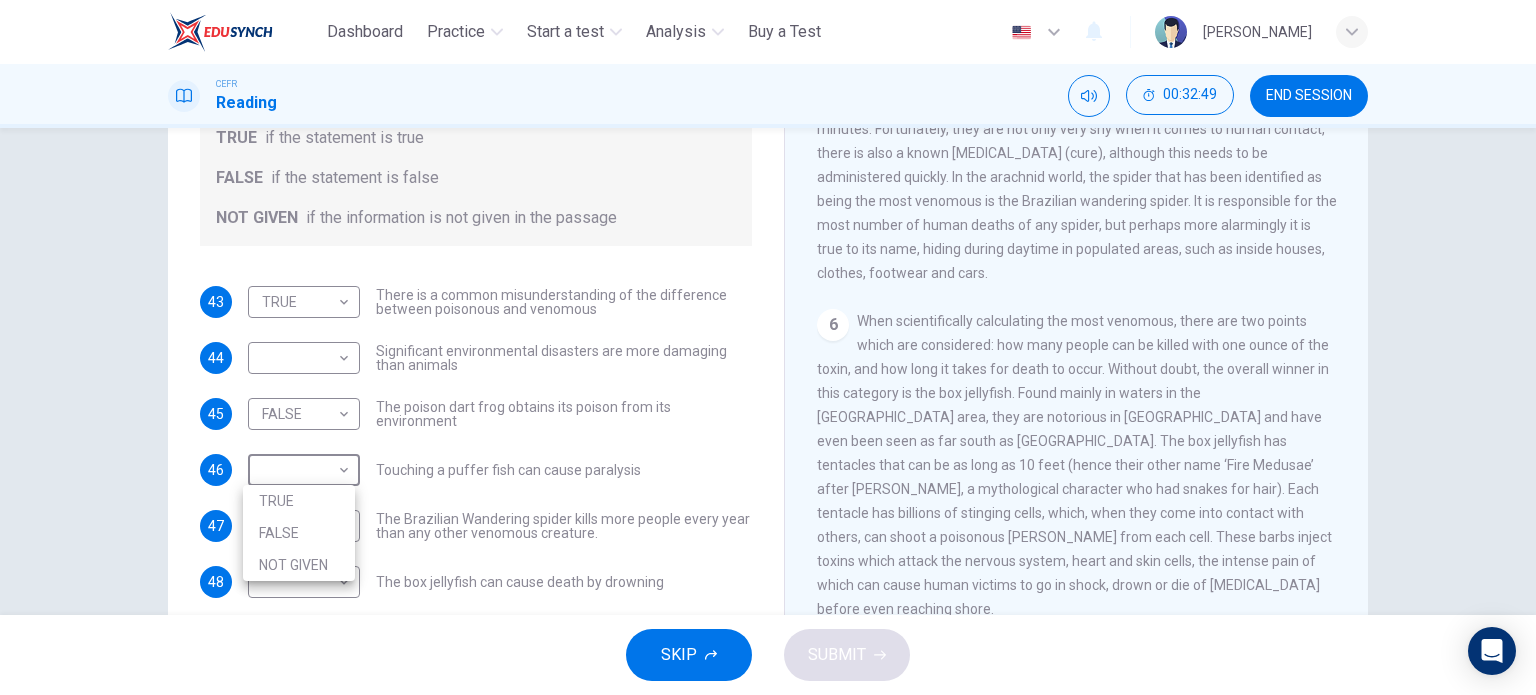 click at bounding box center [768, 347] 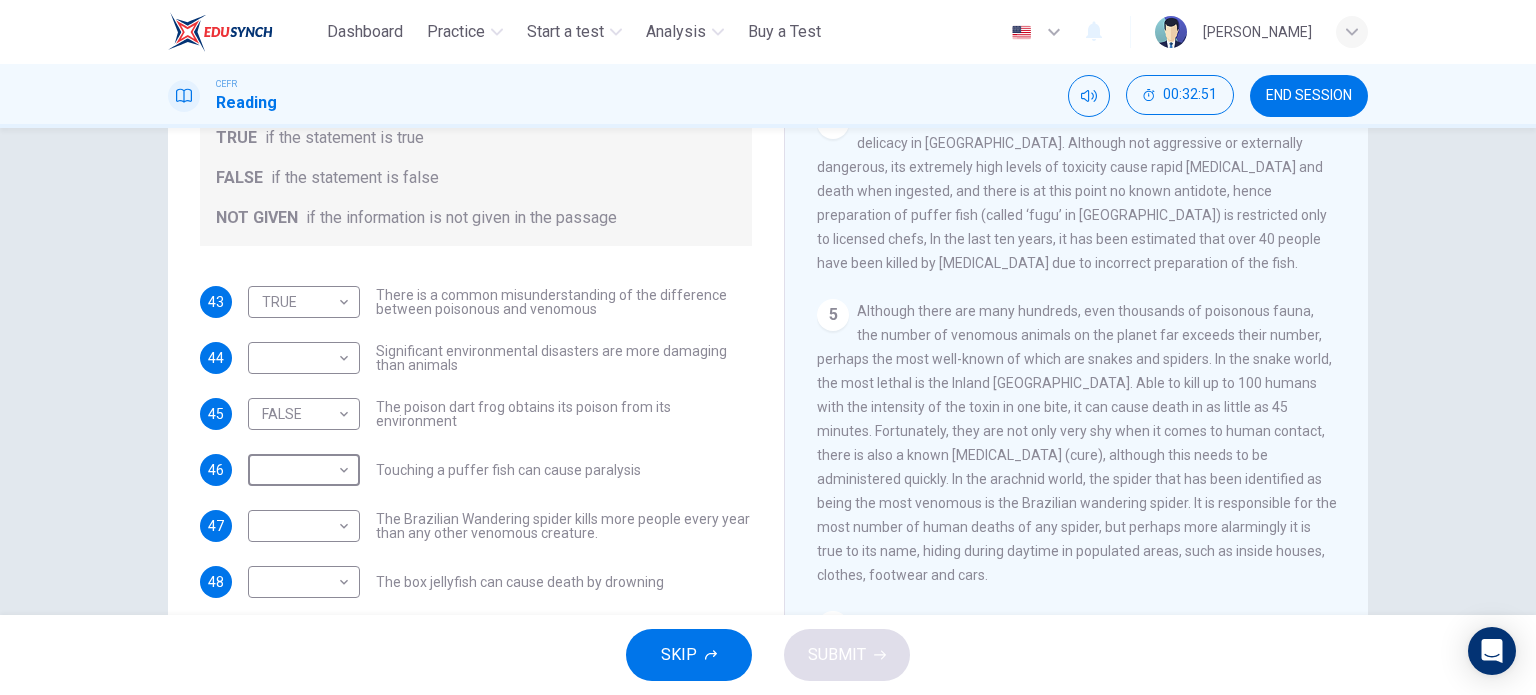 scroll, scrollTop: 924, scrollLeft: 0, axis: vertical 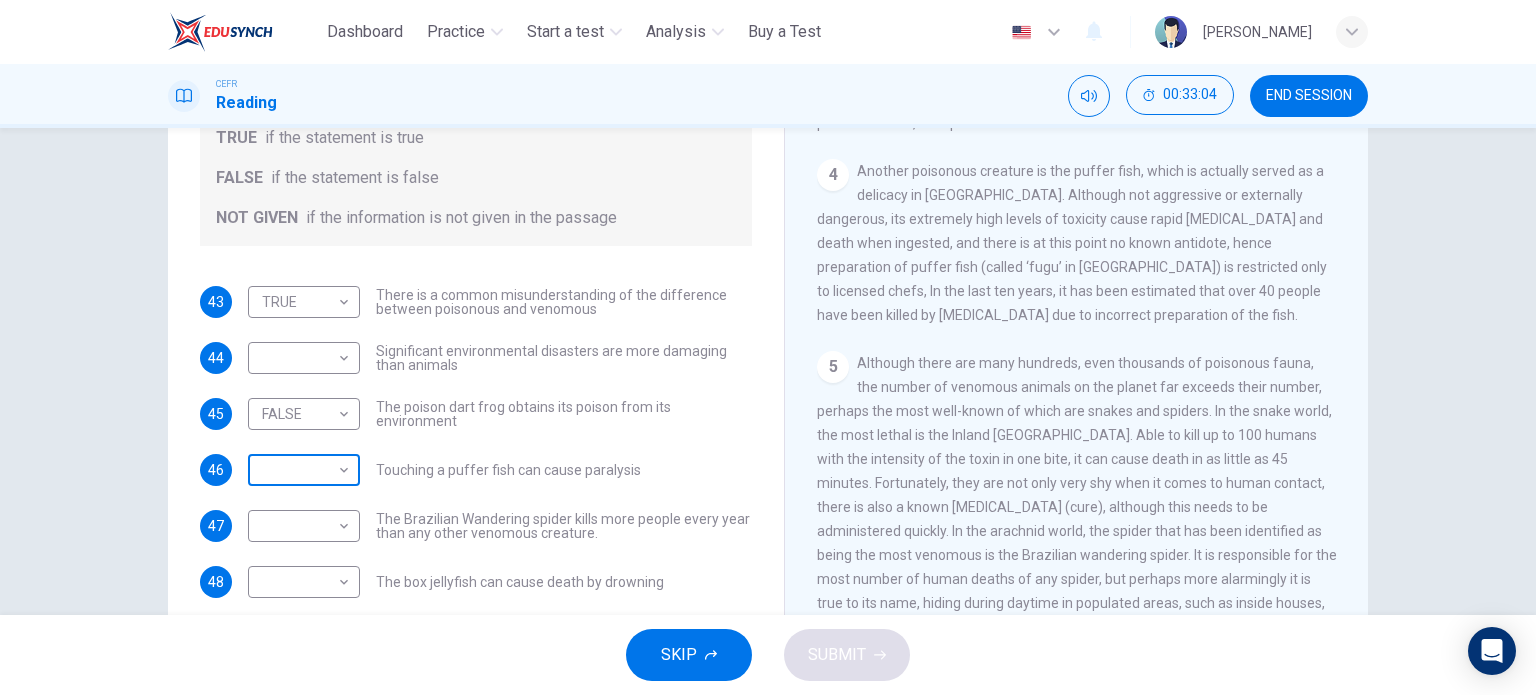 click on "This site uses cookies, as explained in our  Privacy Policy . If you agree to the use of cookies, please click the Accept button and continue to browse our site.   Privacy Policy Accept Dashboard Practice Start a test Analysis Buy a Test English ** ​ [PERSON_NAME] MD [PERSON_NAME] CEFR Reading 00:33:04 END SESSION Questions 43 - 49 Do the following statements agree with the information given in the Reading Passage?
In the boxes below, on your answer sheet write TRUE if the statement is true FALSE if the statement is false NOT GIVEN if the information is not given in the passage 43 TRUE **** ​ There is a common misunderstanding of the difference between poisonous and venomous 44 ​ ​ Significant environmental disasters are more damaging than animals 45 FALSE ***** ​ The poison dart frog obtains its poison from its environment 46 ​ ​ Touching a puffer fish can cause [MEDICAL_DATA] 47 ​ ​ The Brazilian Wandering spider kills more people every year than any other venomous creature. 48 ​ ​ 49 ​ 1" at bounding box center [768, 347] 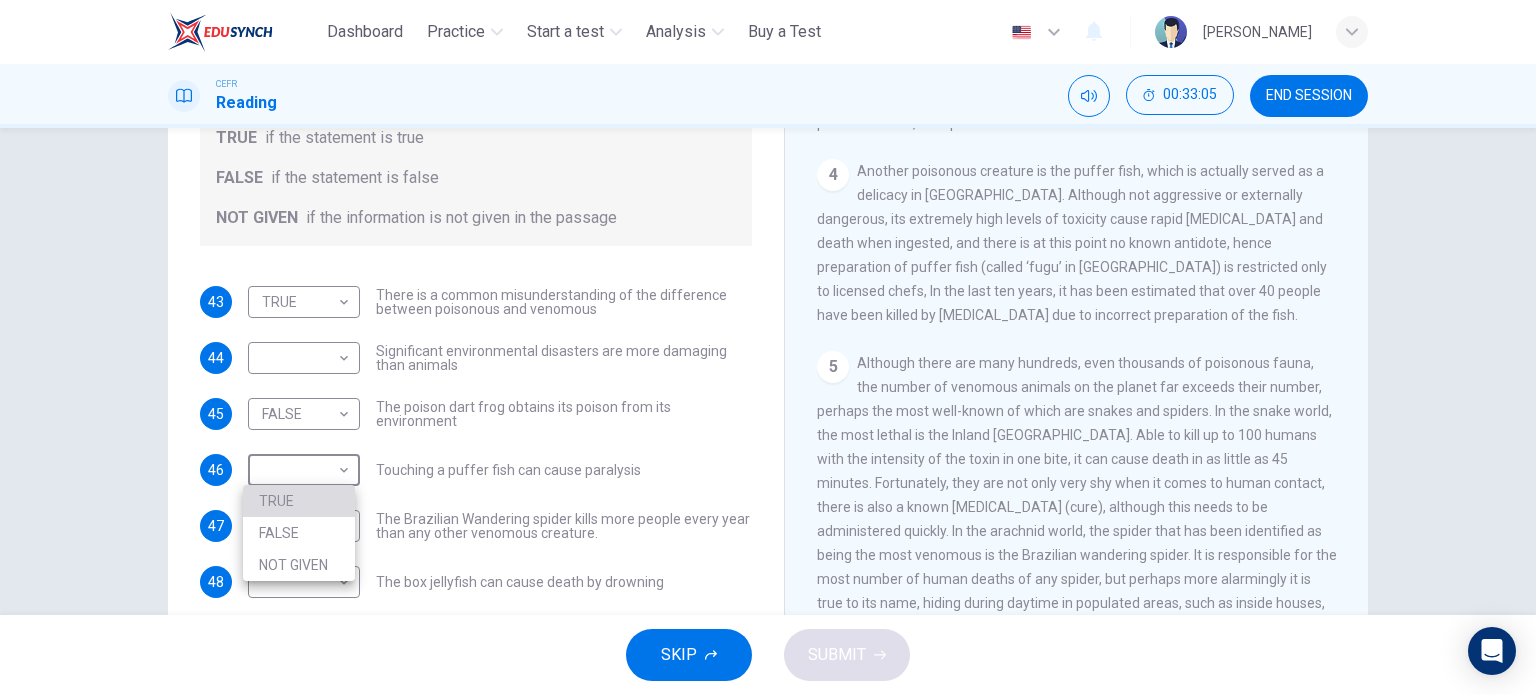 click on "TRUE" at bounding box center [299, 501] 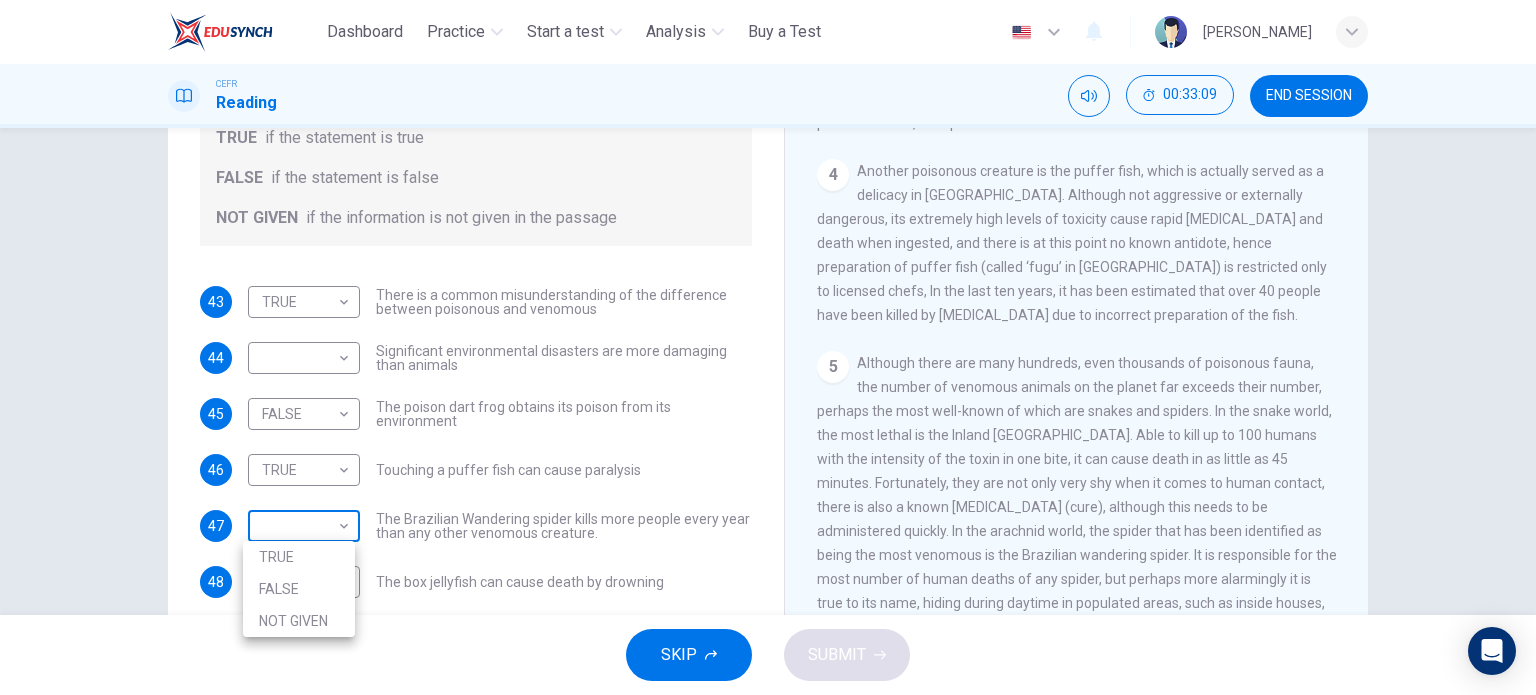 click on "This site uses cookies, as explained in our  Privacy Policy . If you agree to the use of cookies, please click the Accept button and continue to browse our site.   Privacy Policy Accept Dashboard Practice Start a test Analysis Buy a Test English ** ​ [PERSON_NAME] BINTI MD [PERSON_NAME] CEFR Reading 00:33:09 END SESSION Questions 43 - 49 Do the following statements agree with the information given in the Reading Passage?
In the boxes below, on your answer sheet write TRUE if the statement is true FALSE if the statement is false NOT GIVEN if the information is not given in the passage 43 TRUE **** ​ There is a common misunderstanding of the difference between poisonous and venomous 44 ​ ​ Significant environmental disasters are more damaging than animals 45 FALSE ***** ​ The poison dart frog obtains its poison from its environment 46 TRUE **** ​ Touching a puffer fish can cause [MEDICAL_DATA] 47 ​ ​ The Brazilian Wandering spider kills more people every year than any other venomous creature. 48 ​ ​ 49" at bounding box center [768, 347] 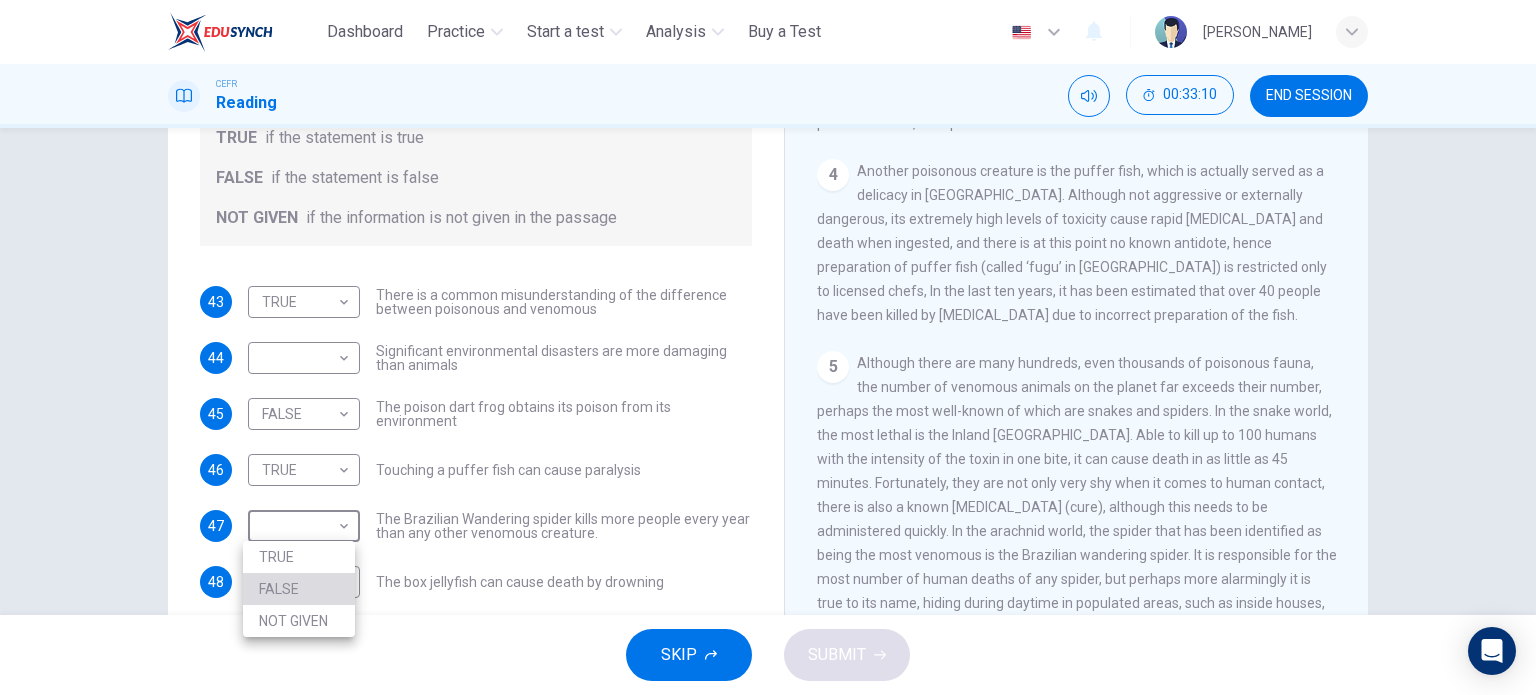 click on "FALSE" at bounding box center (299, 589) 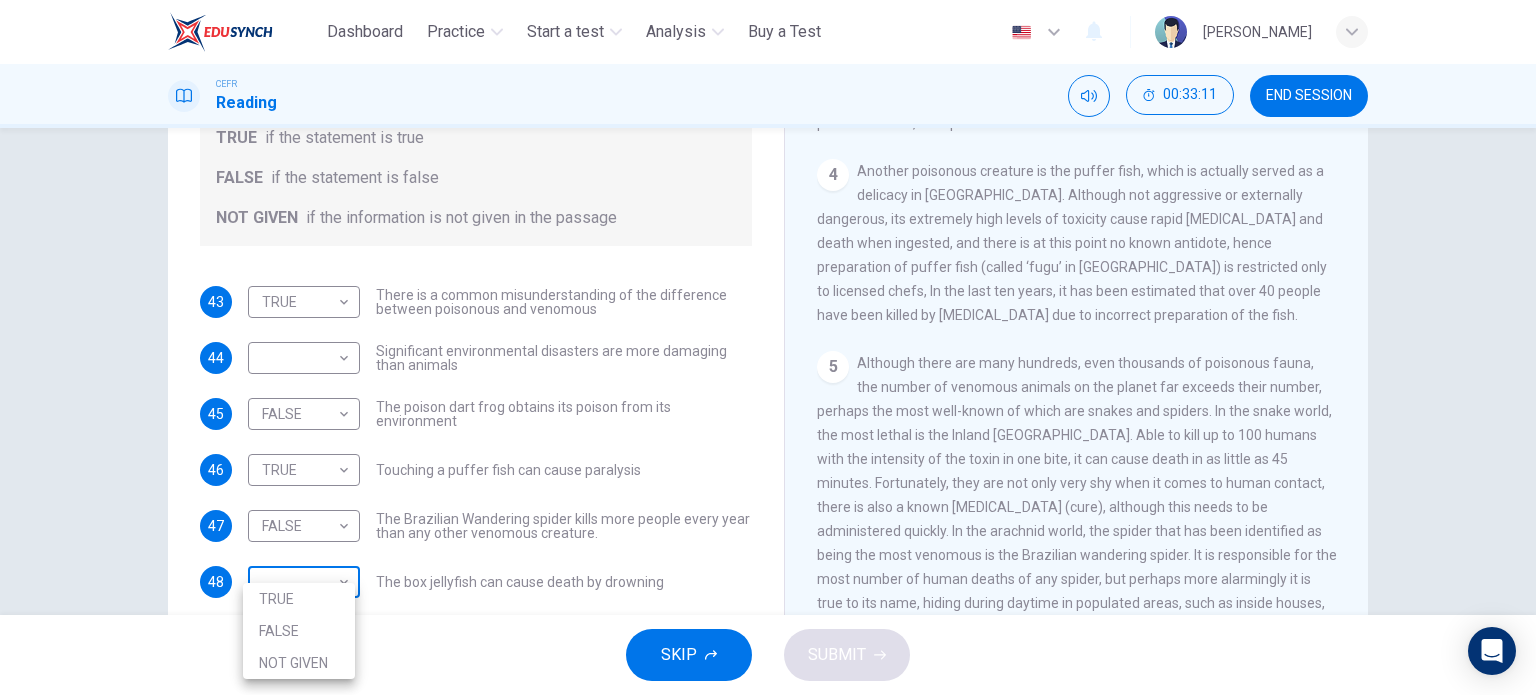click on "This site uses cookies, as explained in our  Privacy Policy . If you agree to the use of cookies, please click the Accept button and continue to browse our site.   Privacy Policy Accept Dashboard Practice Start a test Analysis Buy a Test English ** ​ [PERSON_NAME] MD [PERSON_NAME] CEFR Reading 00:33:11 END SESSION Questions 43 - 49 Do the following statements agree with the information given in the Reading Passage?
In the boxes below, on your answer sheet write TRUE if the statement is true FALSE if the statement is false NOT GIVEN if the information is not given in the passage 43 TRUE **** ​ There is a common misunderstanding of the difference between poisonous and venomous 44 ​ ​ Significant environmental disasters are more damaging than animals 45 FALSE ***** ​ The poison dart frog obtains its poison from its environment 46 TRUE **** ​ Touching a puffer fish can cause [MEDICAL_DATA] 47 FALSE ***** ​ The Brazilian Wandering spider kills more people every year than any other venomous creature. 48 49" at bounding box center [768, 347] 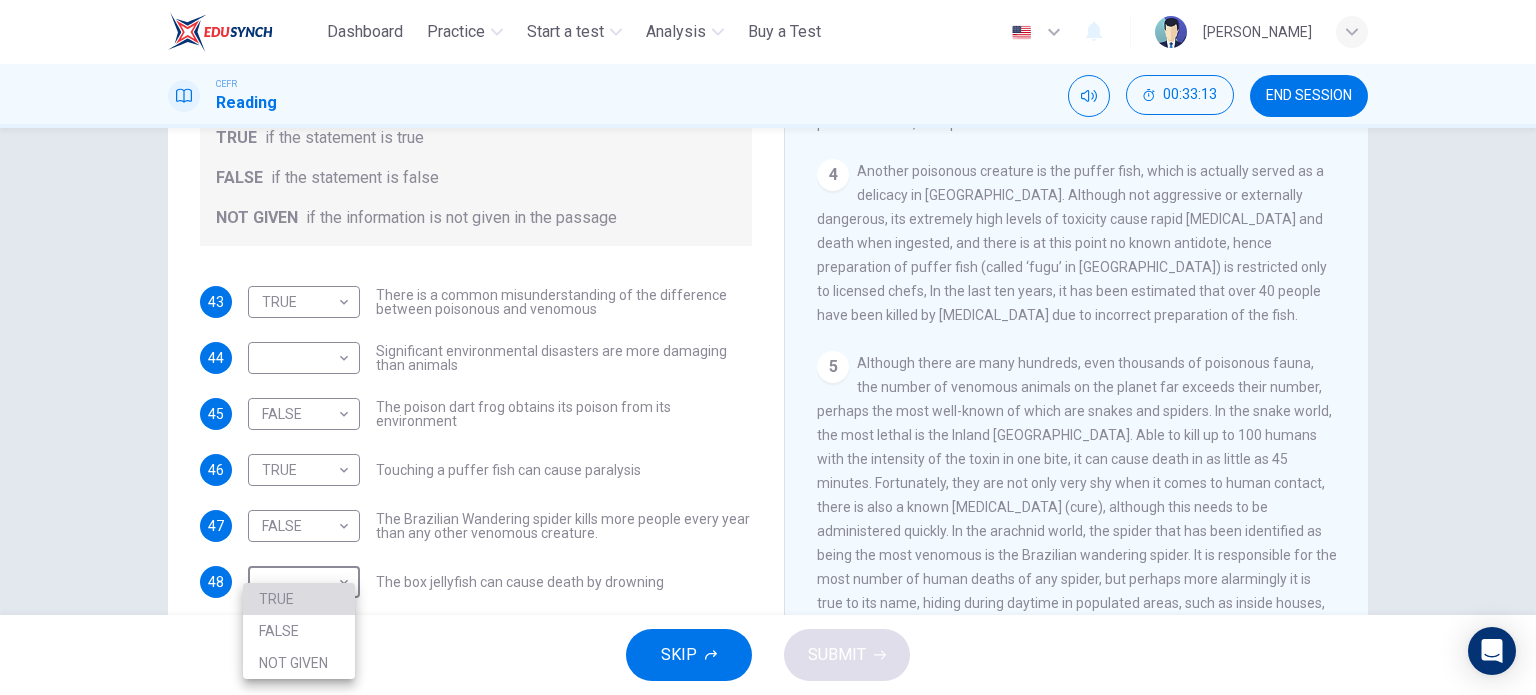 click on "TRUE" at bounding box center [299, 599] 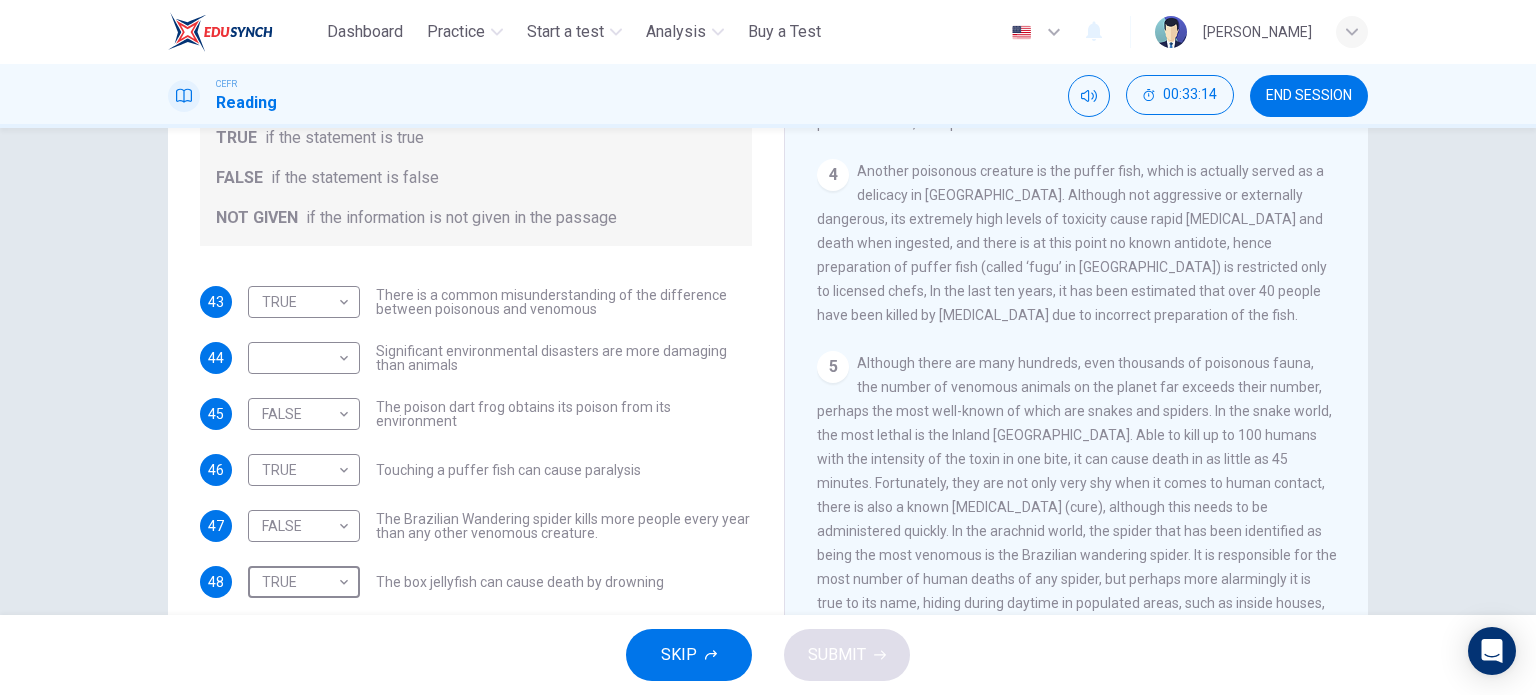 scroll, scrollTop: 1296, scrollLeft: 0, axis: vertical 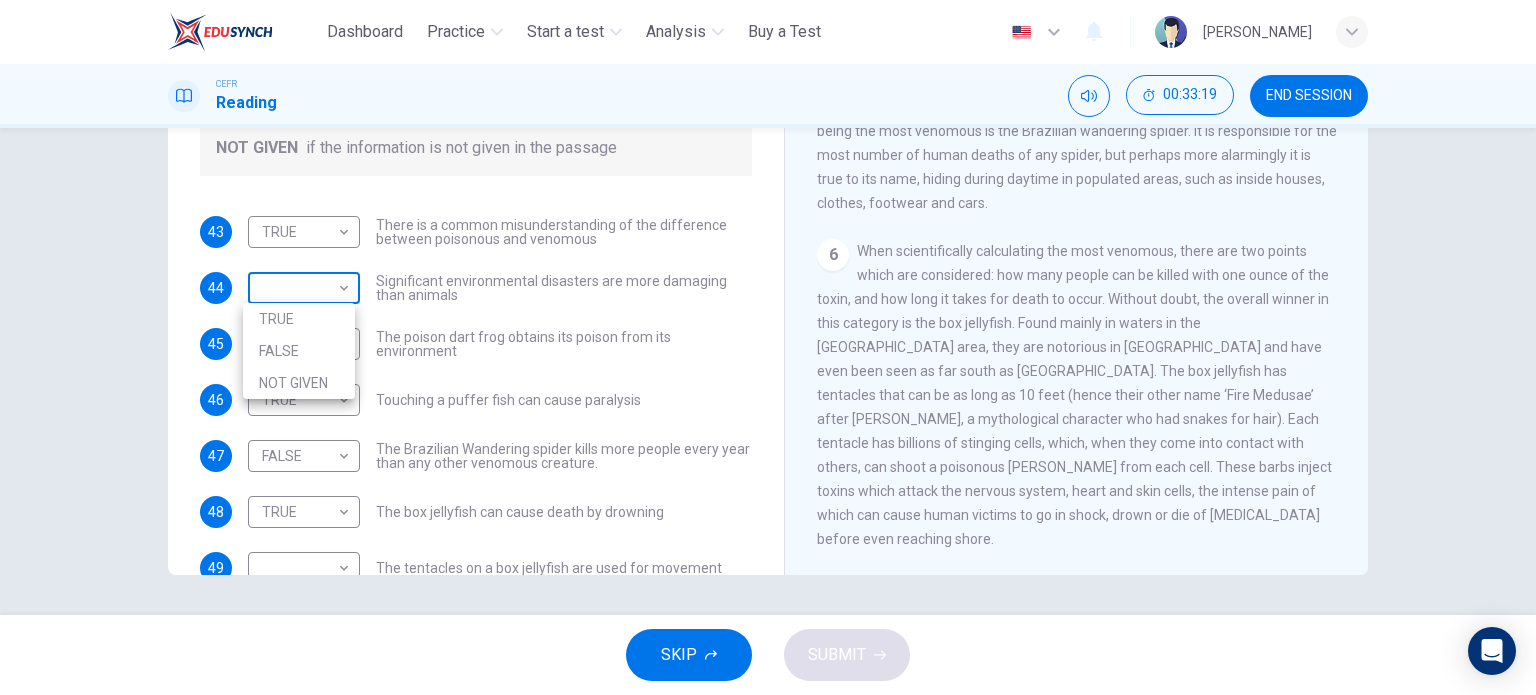 click on "This site uses cookies, as explained in our  Privacy Policy . If you agree to the use of cookies, please click the Accept button and continue to browse our site.   Privacy Policy Accept Dashboard Practice Start a test Analysis Buy a Test English ** ​ [PERSON_NAME] MD [PERSON_NAME] CEFR Reading 00:33:19 END SESSION Questions 43 - 49 Do the following statements agree with the information given in the Reading Passage?
In the boxes below, on your answer sheet write TRUE if the statement is true FALSE if the statement is false NOT GIVEN if the information is not given in the passage 43 TRUE **** ​ There is a common misunderstanding of the difference between poisonous and venomous 44 ​ ​ Significant environmental disasters are more damaging than animals 45 FALSE ***** ​ The poison dart frog obtains its poison from its environment 46 TRUE **** ​ Touching a puffer fish can cause [MEDICAL_DATA] 47 FALSE ***** ​ The Brazilian Wandering spider kills more people every year than any other venomous creature. 48 49" at bounding box center [768, 347] 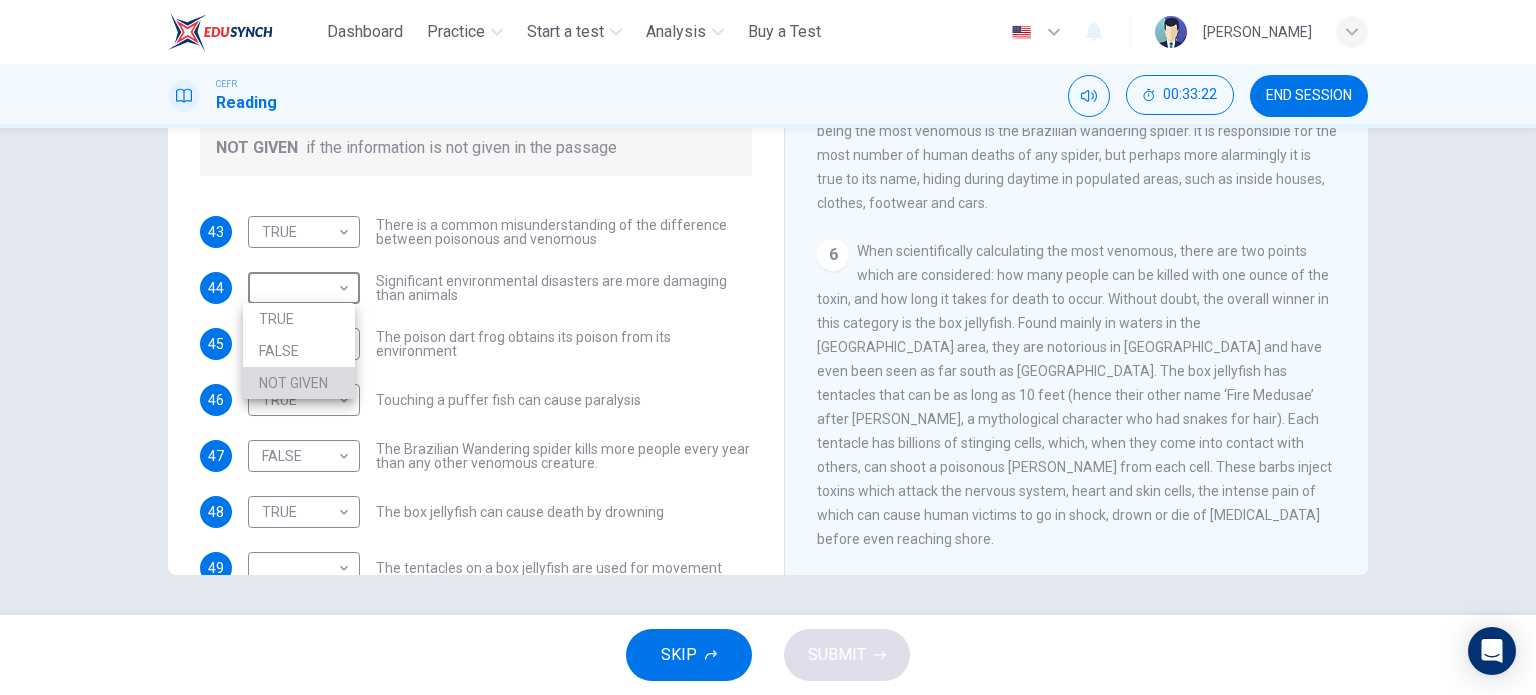 click on "NOT GIVEN" at bounding box center [299, 383] 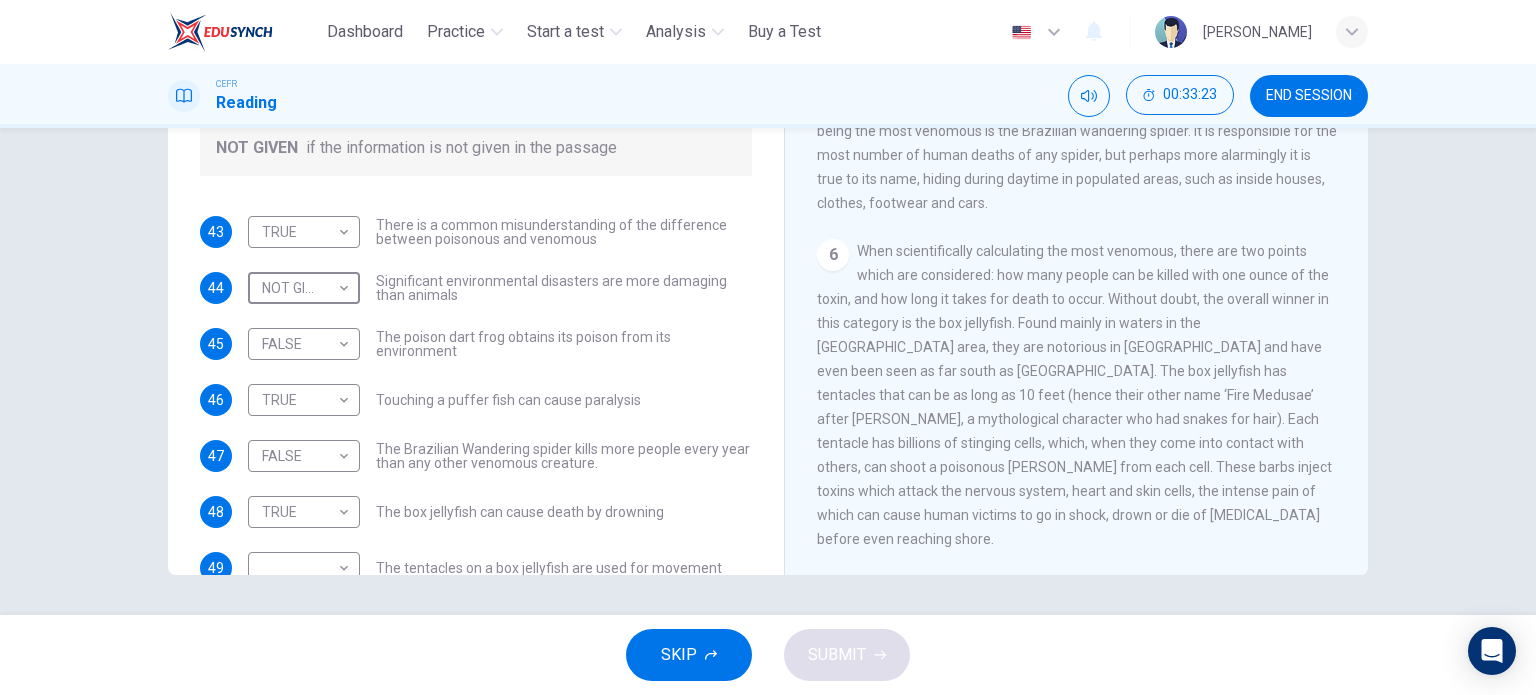 scroll, scrollTop: 136, scrollLeft: 0, axis: vertical 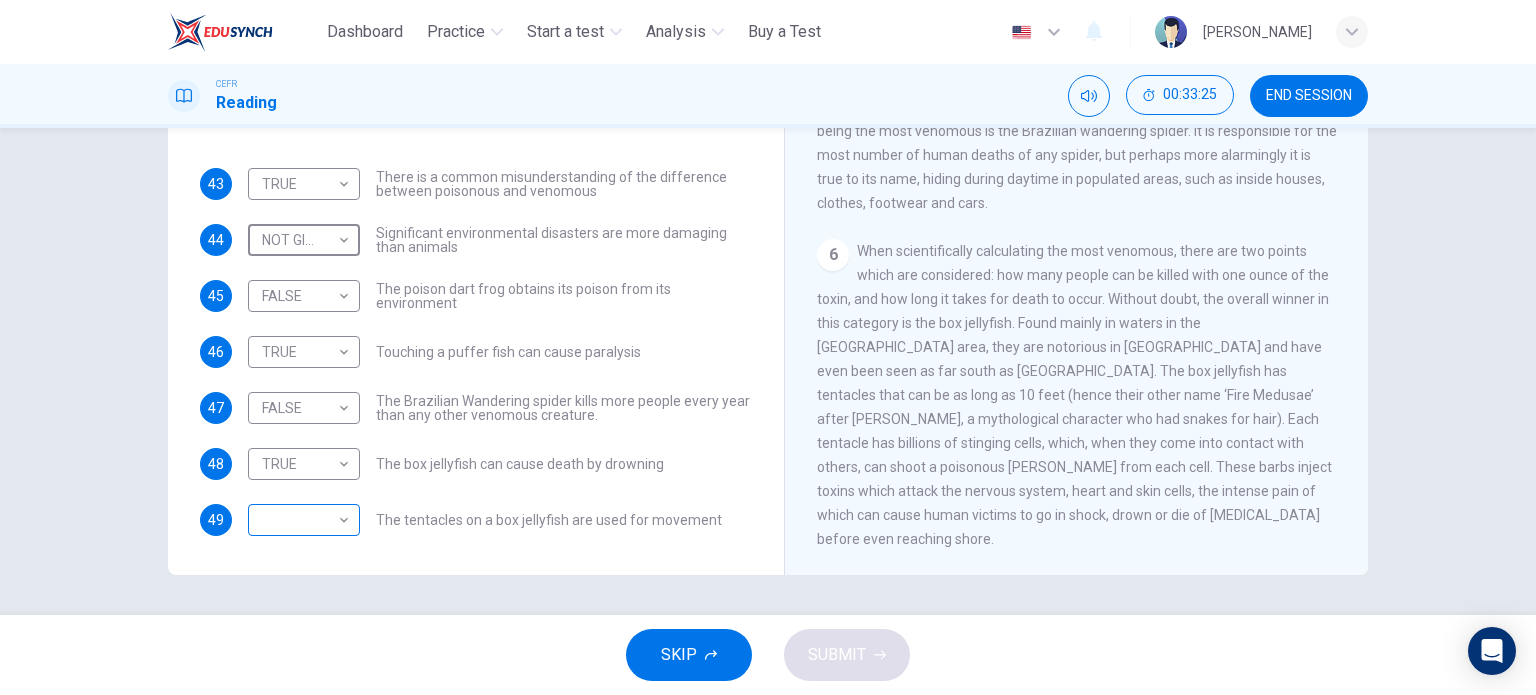 click on "This site uses cookies, as explained in our  Privacy Policy . If you agree to the use of cookies, please click the Accept button and continue to browse our site.   Privacy Policy Accept Dashboard Practice Start a test Analysis Buy a Test English ** ​ [PERSON_NAME] BINTI MD [PERSON_NAME] CEFR Reading 00:33:25 END SESSION Questions 43 - 49 Do the following statements agree with the information given in the Reading Passage?
In the boxes below, on your answer sheet write TRUE if the statement is true FALSE if the statement is false NOT GIVEN if the information is not given in the passage 43 TRUE **** ​ There is a common misunderstanding of the difference between poisonous and venomous 44 NOT GIVEN ********* ​ Significant environmental disasters are more damaging than animals 45 FALSE ***** ​ The poison dart frog obtains its poison from its environment 46 TRUE **** ​ Touching a puffer fish can cause [MEDICAL_DATA] 47 FALSE ***** ​ 48 TRUE **** ​ The box jellyfish can cause death by [MEDICAL_DATA] 49 ​ ​ 1 2 3 4 5" at bounding box center [768, 347] 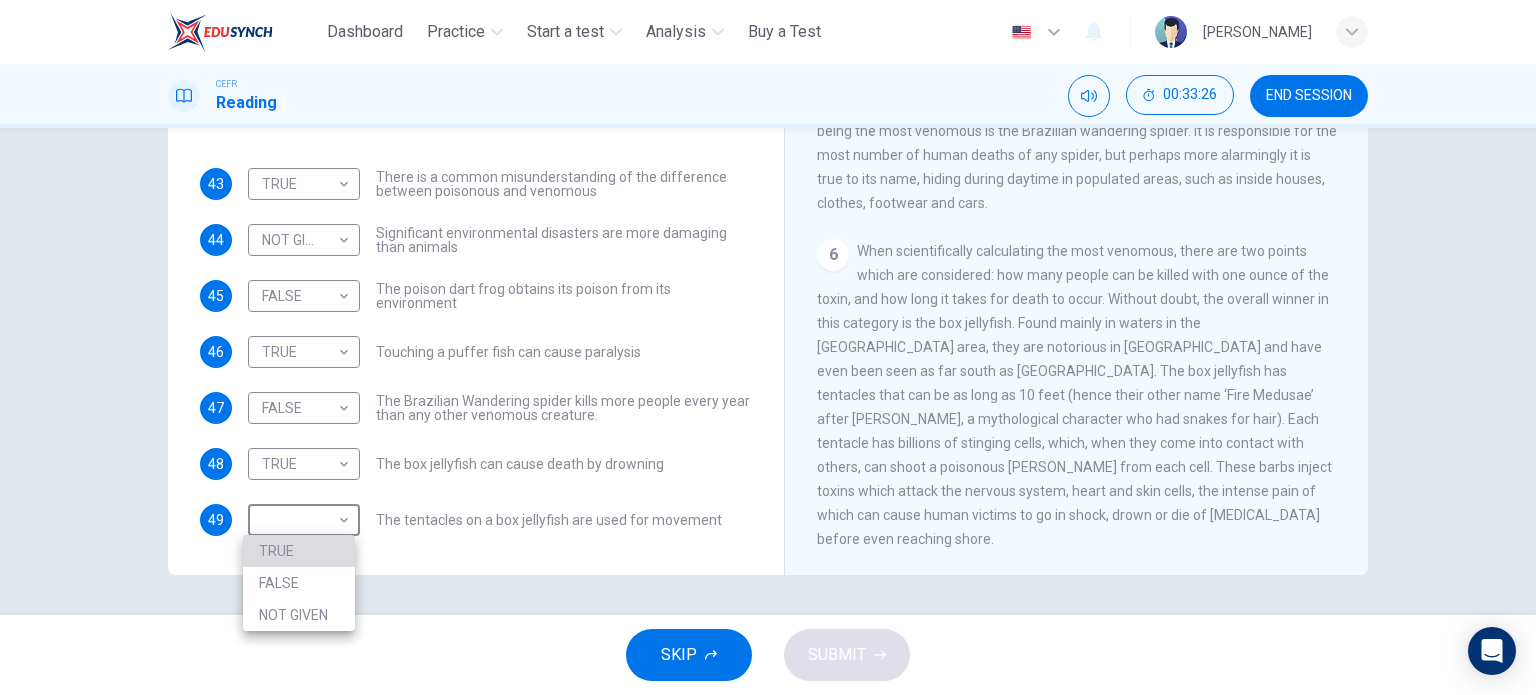 click on "TRUE" at bounding box center [299, 551] 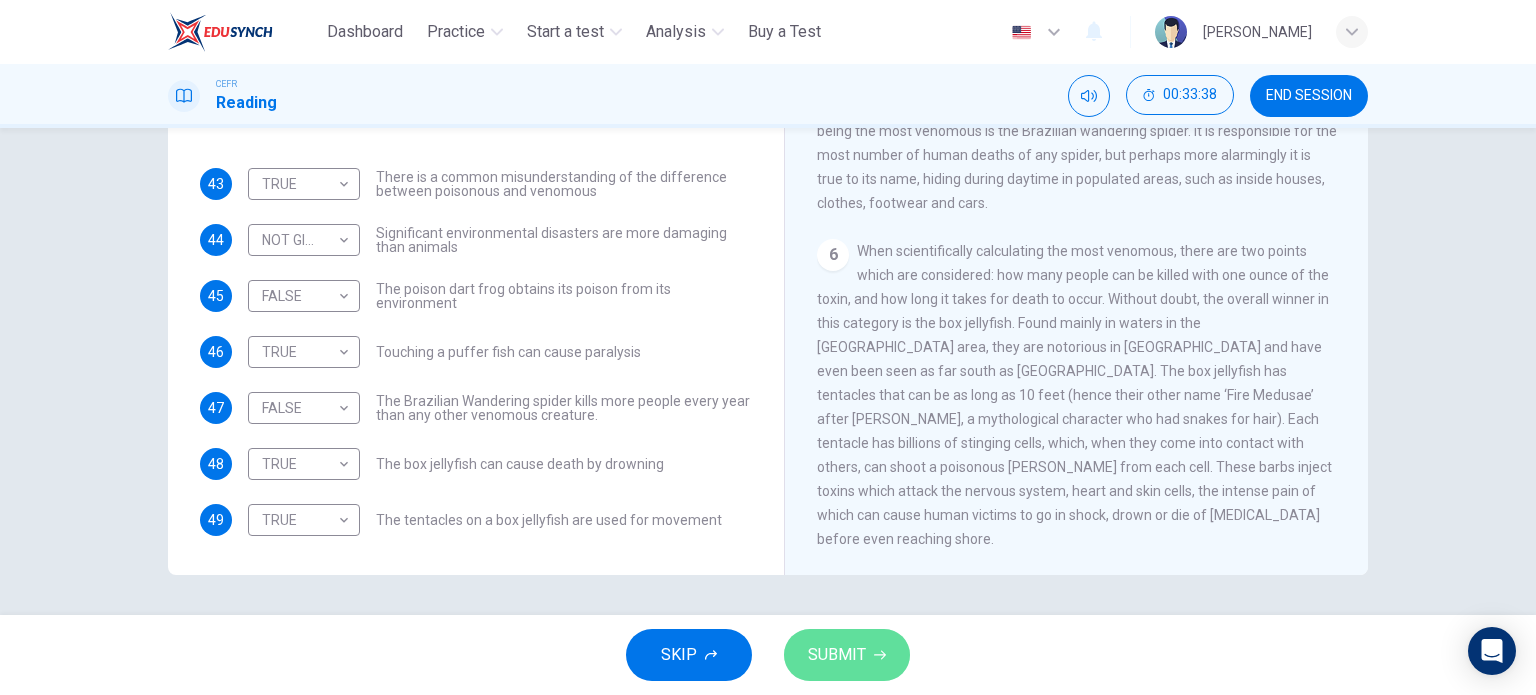 click on "SUBMIT" at bounding box center (837, 655) 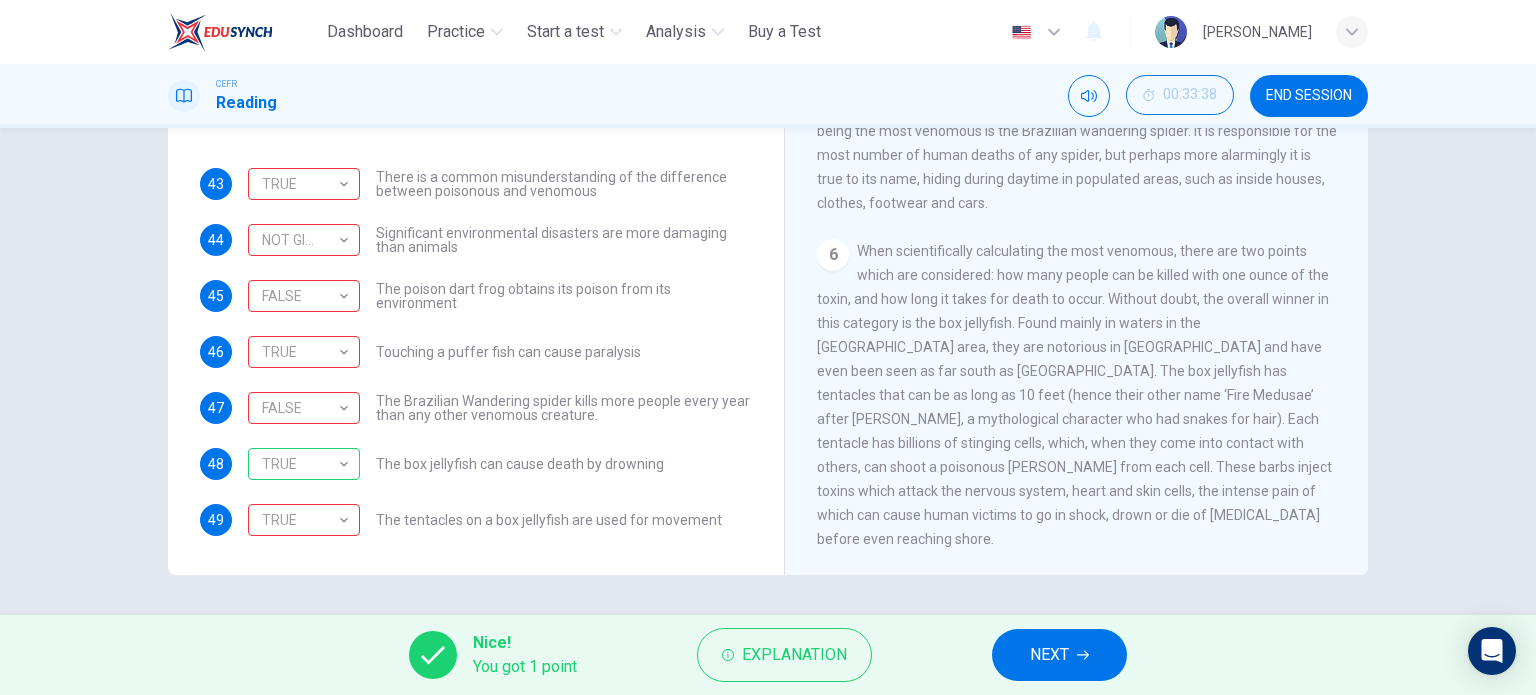scroll, scrollTop: 136, scrollLeft: 0, axis: vertical 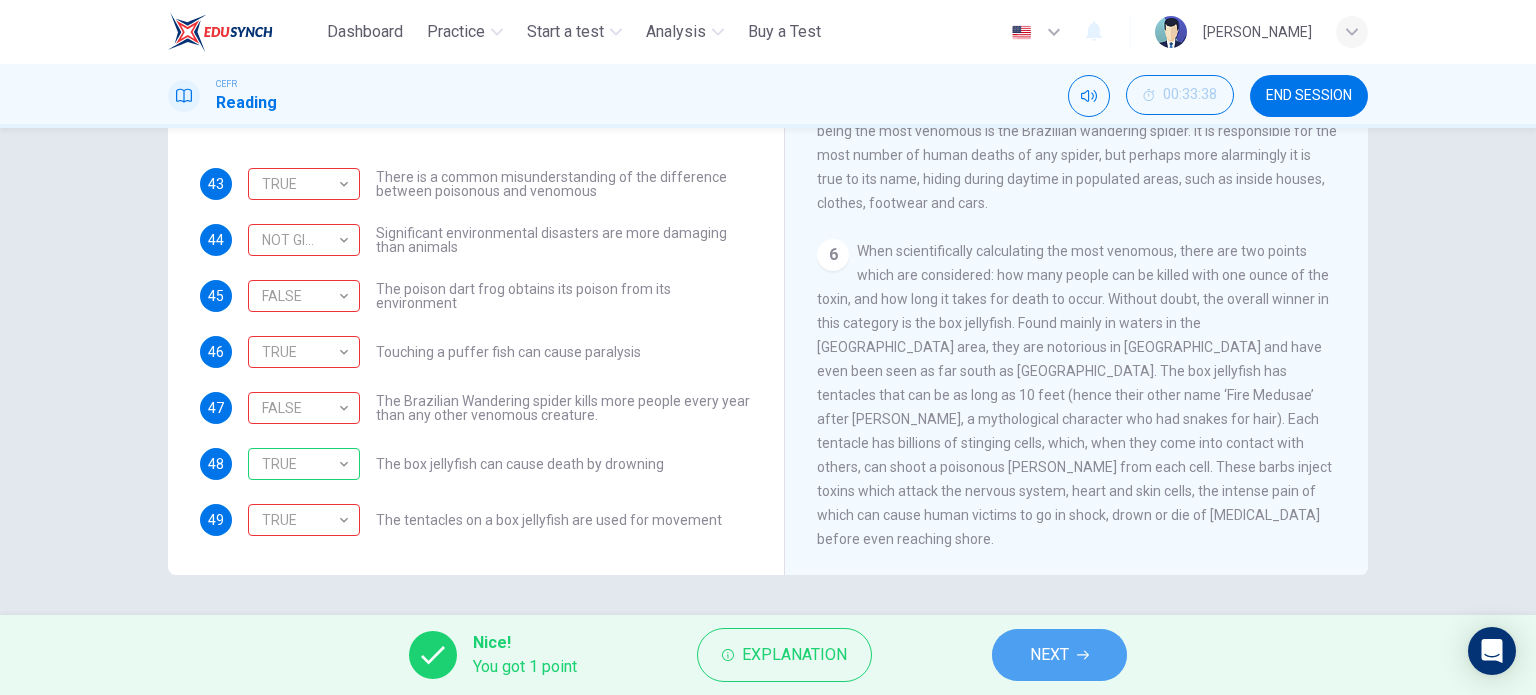 click on "NEXT" at bounding box center [1049, 655] 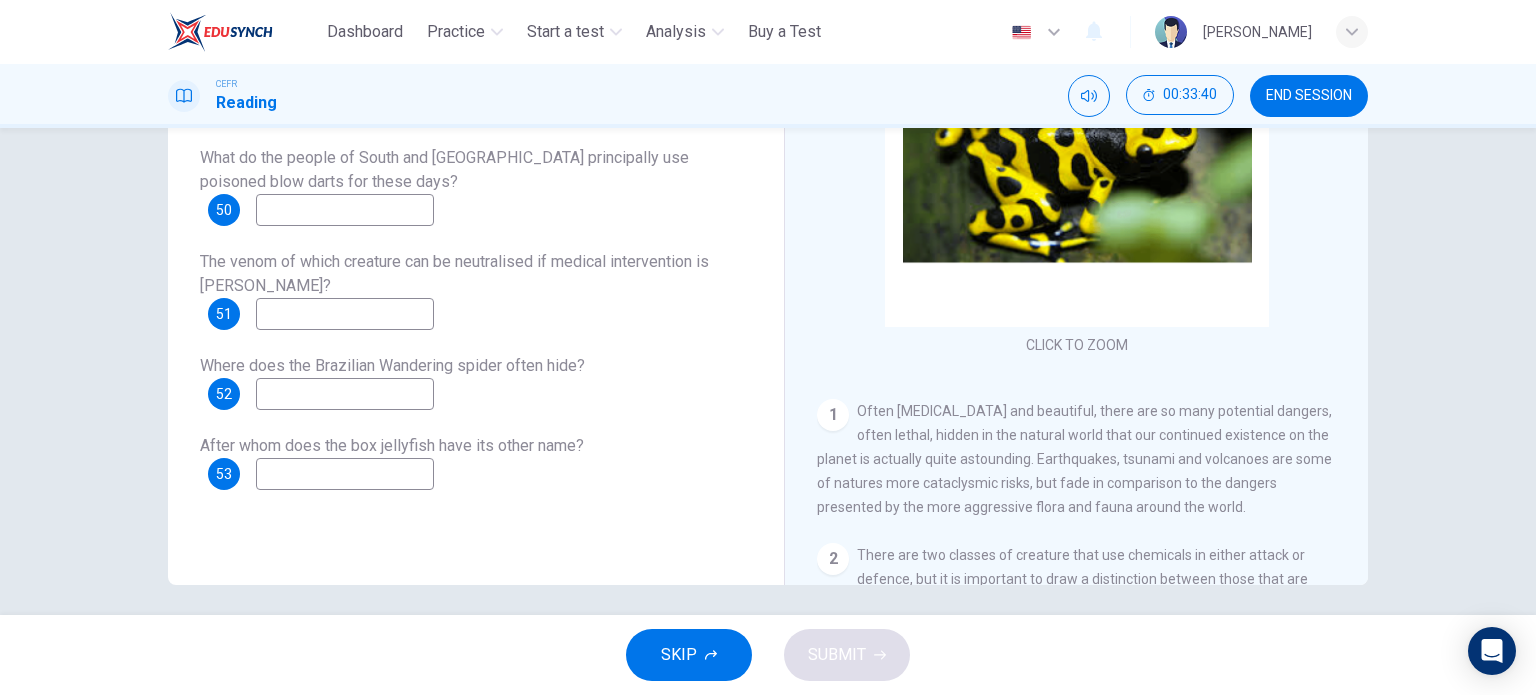 scroll, scrollTop: 288, scrollLeft: 0, axis: vertical 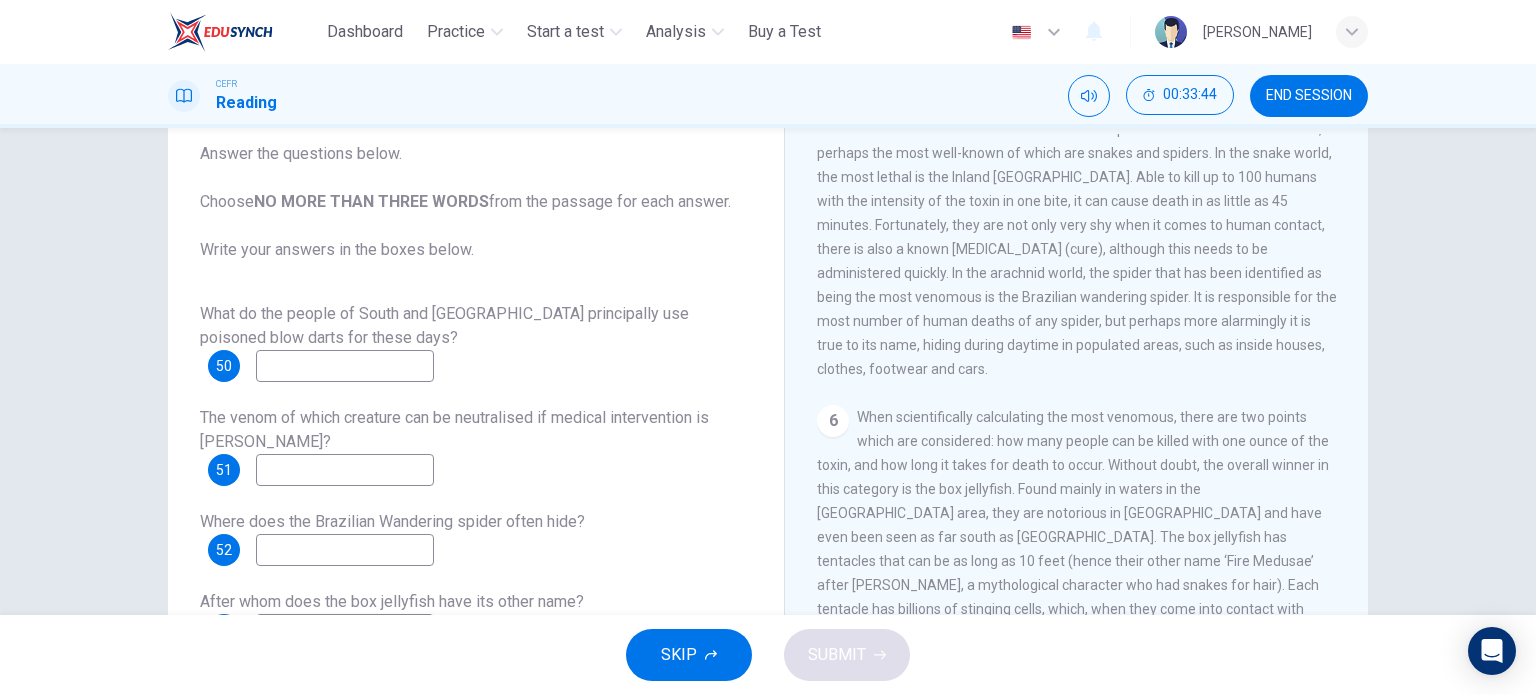 click at bounding box center (345, 366) 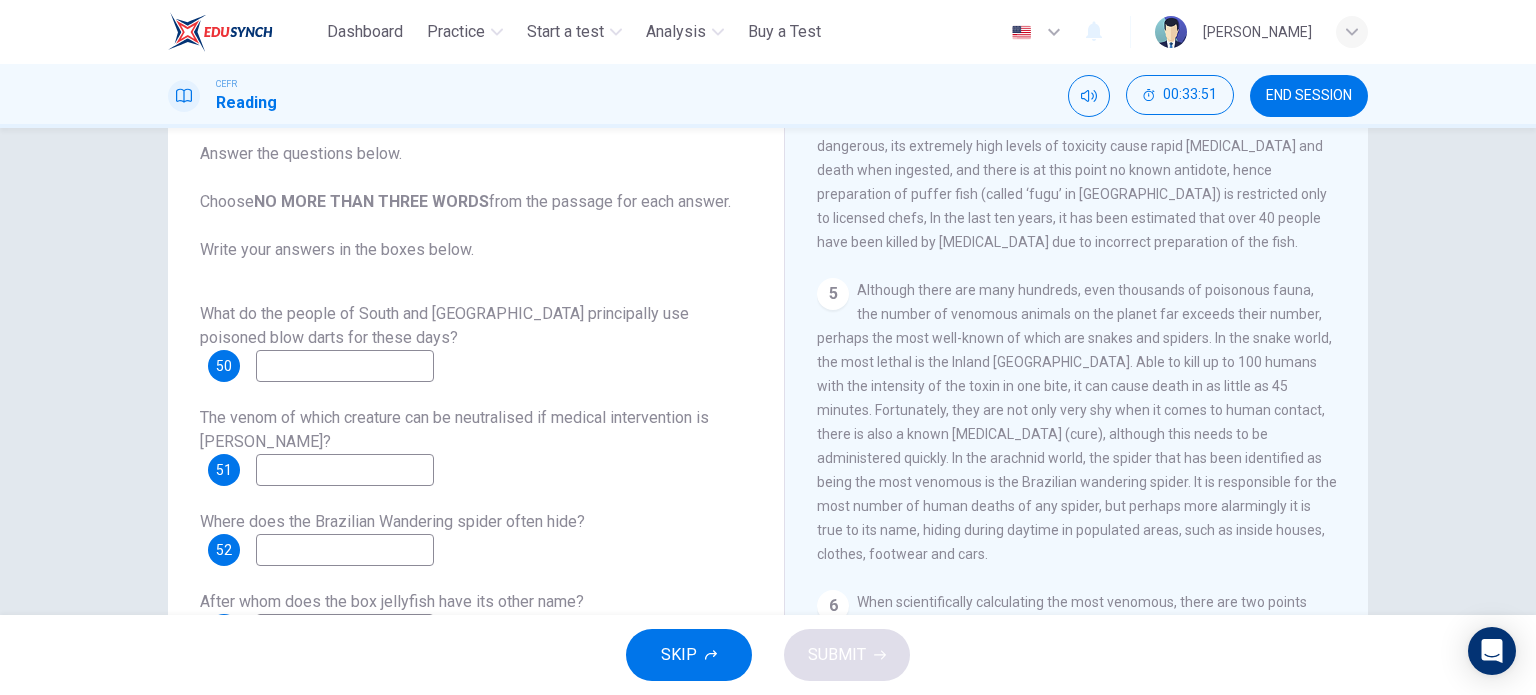 scroll, scrollTop: 1296, scrollLeft: 0, axis: vertical 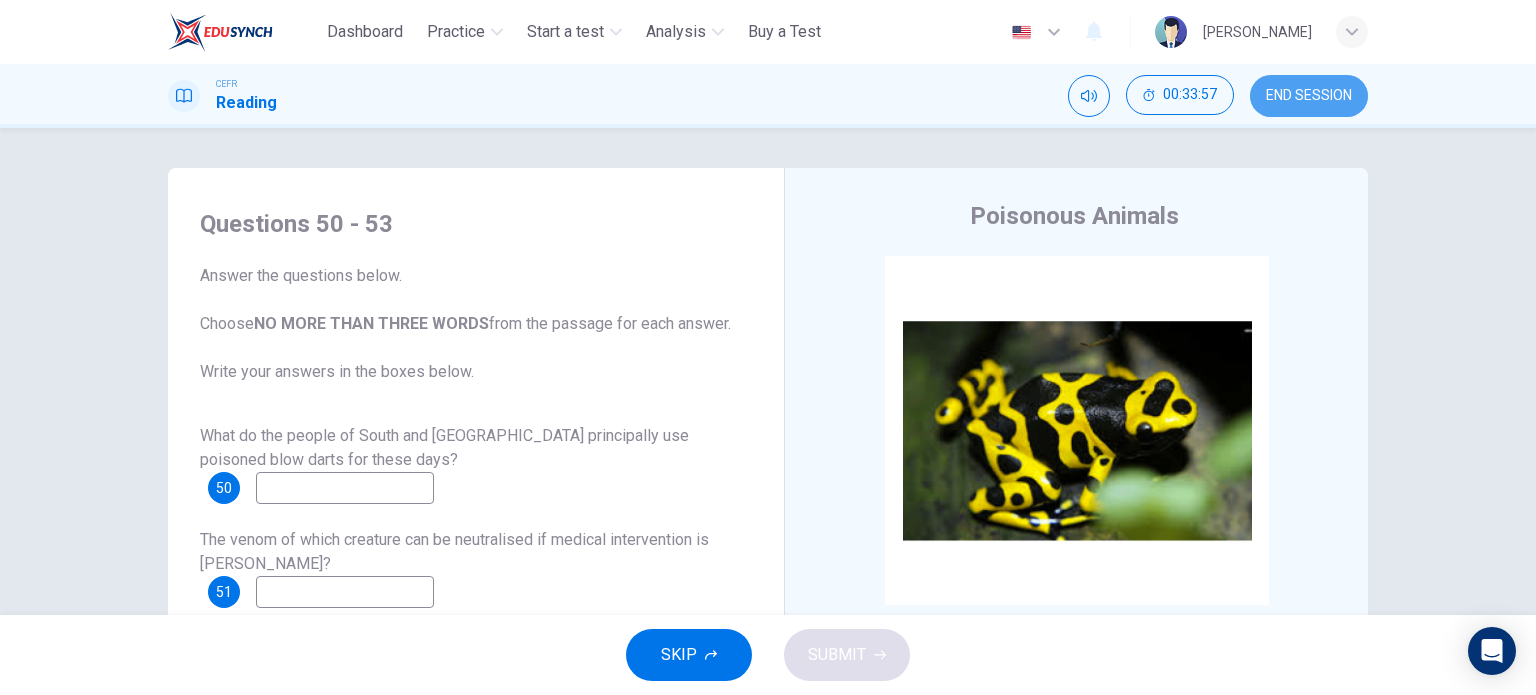click on "END SESSION" at bounding box center (1309, 96) 